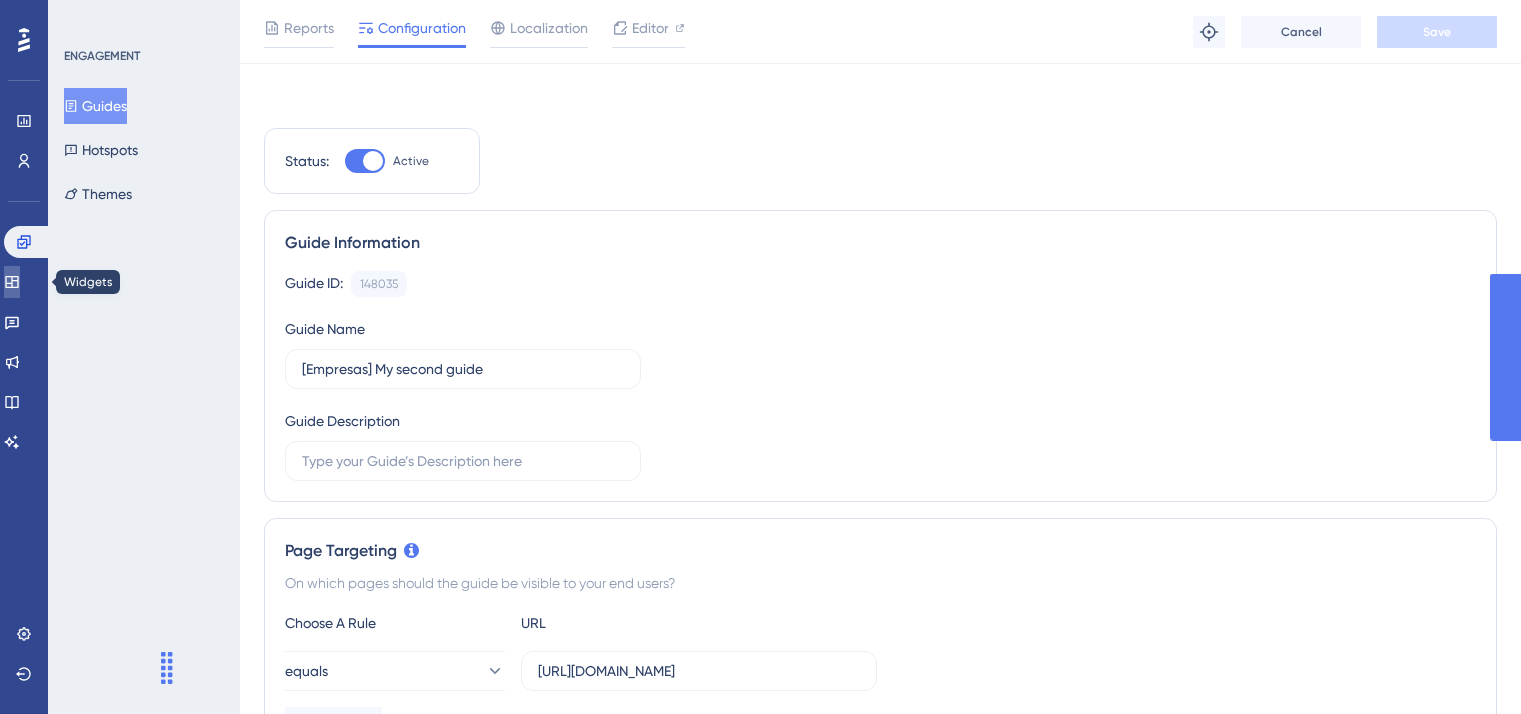click 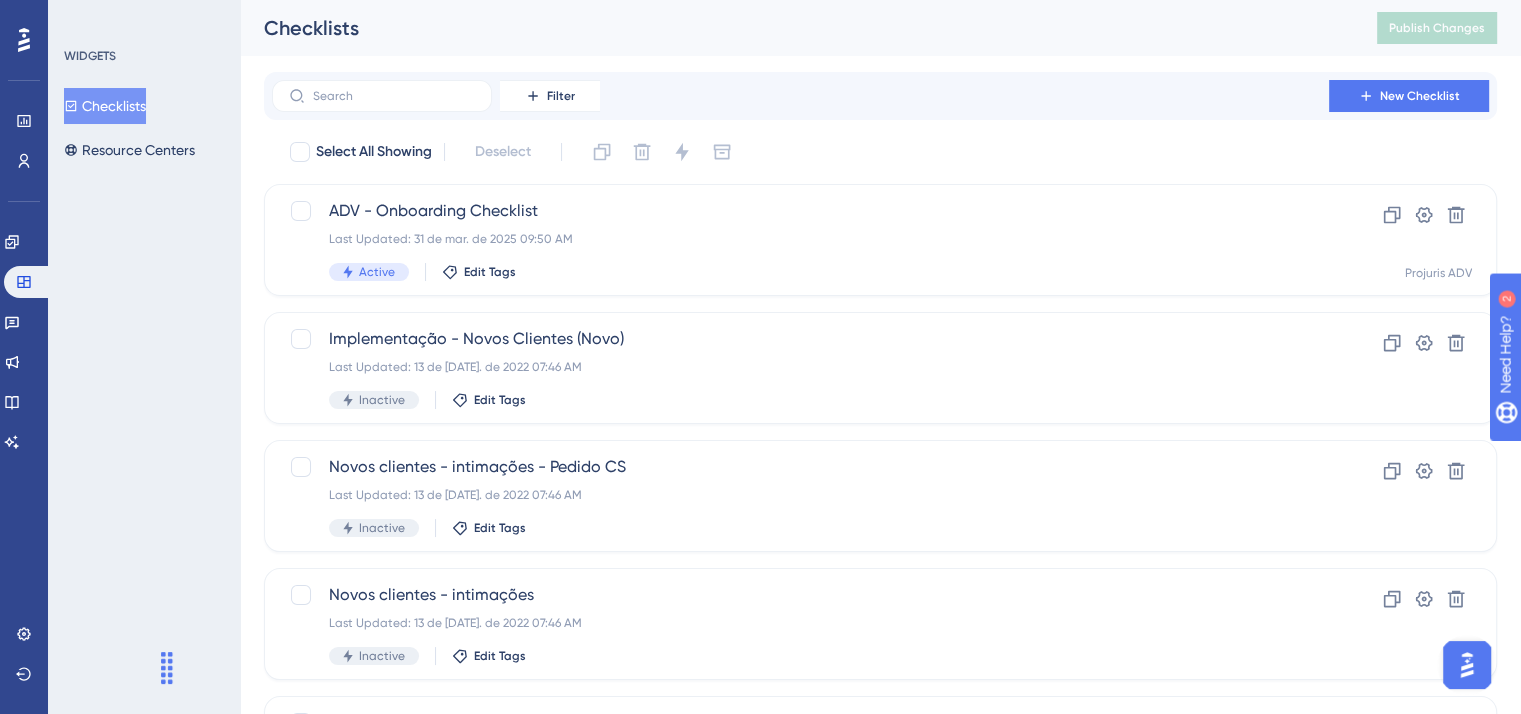 scroll, scrollTop: 0, scrollLeft: 0, axis: both 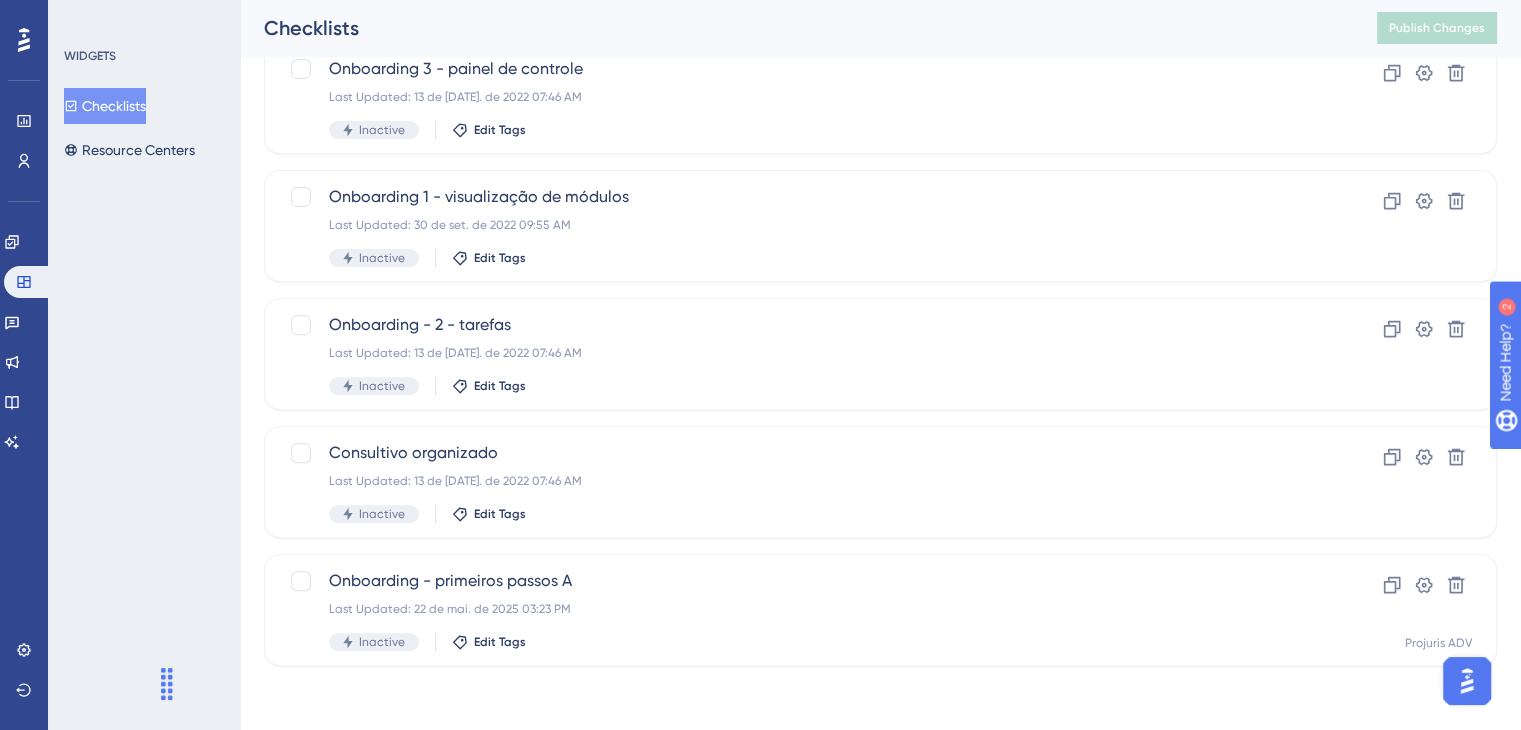 click on "✨ INSCREVA-SE AGORA✨" at bounding box center (770, 333) 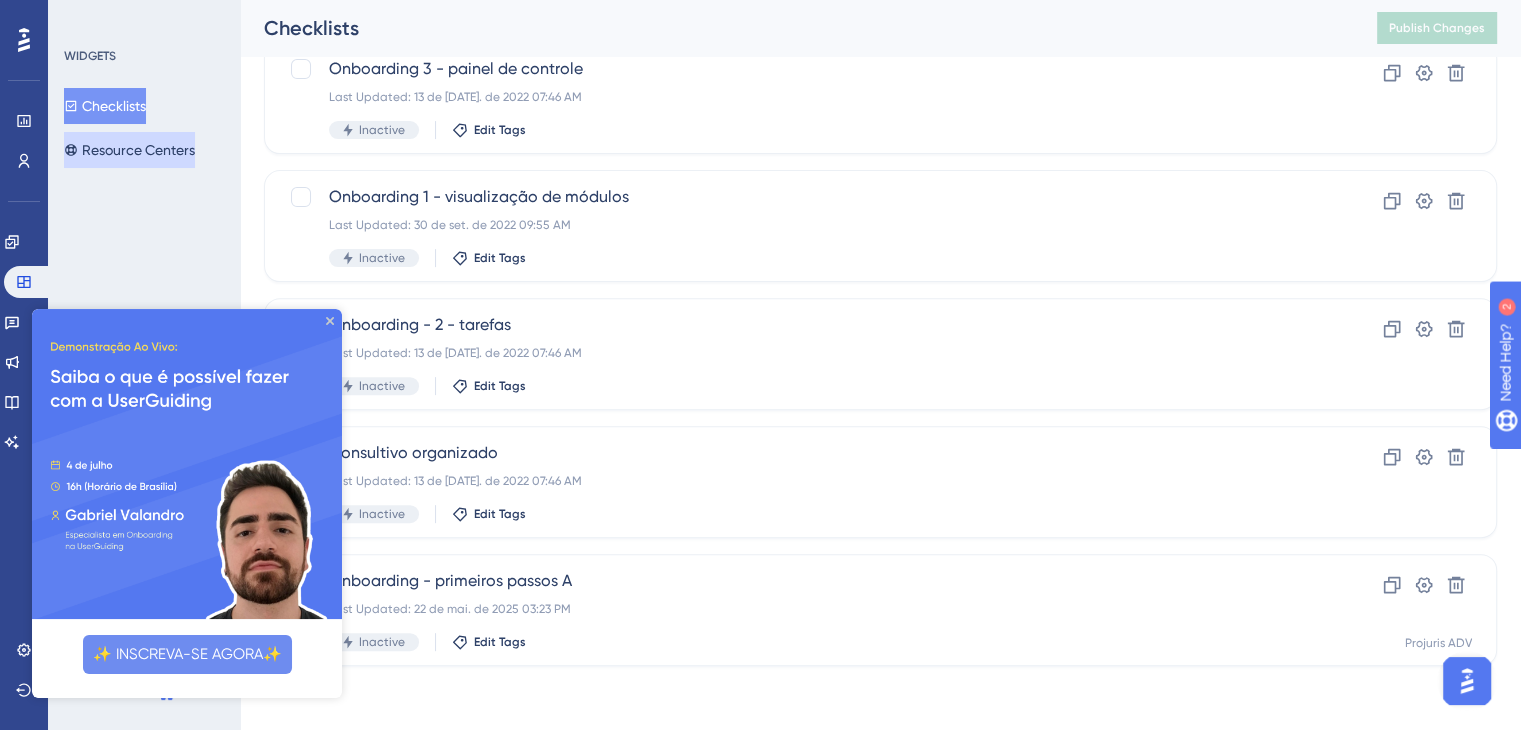 click on "Resource Centers" at bounding box center (129, 150) 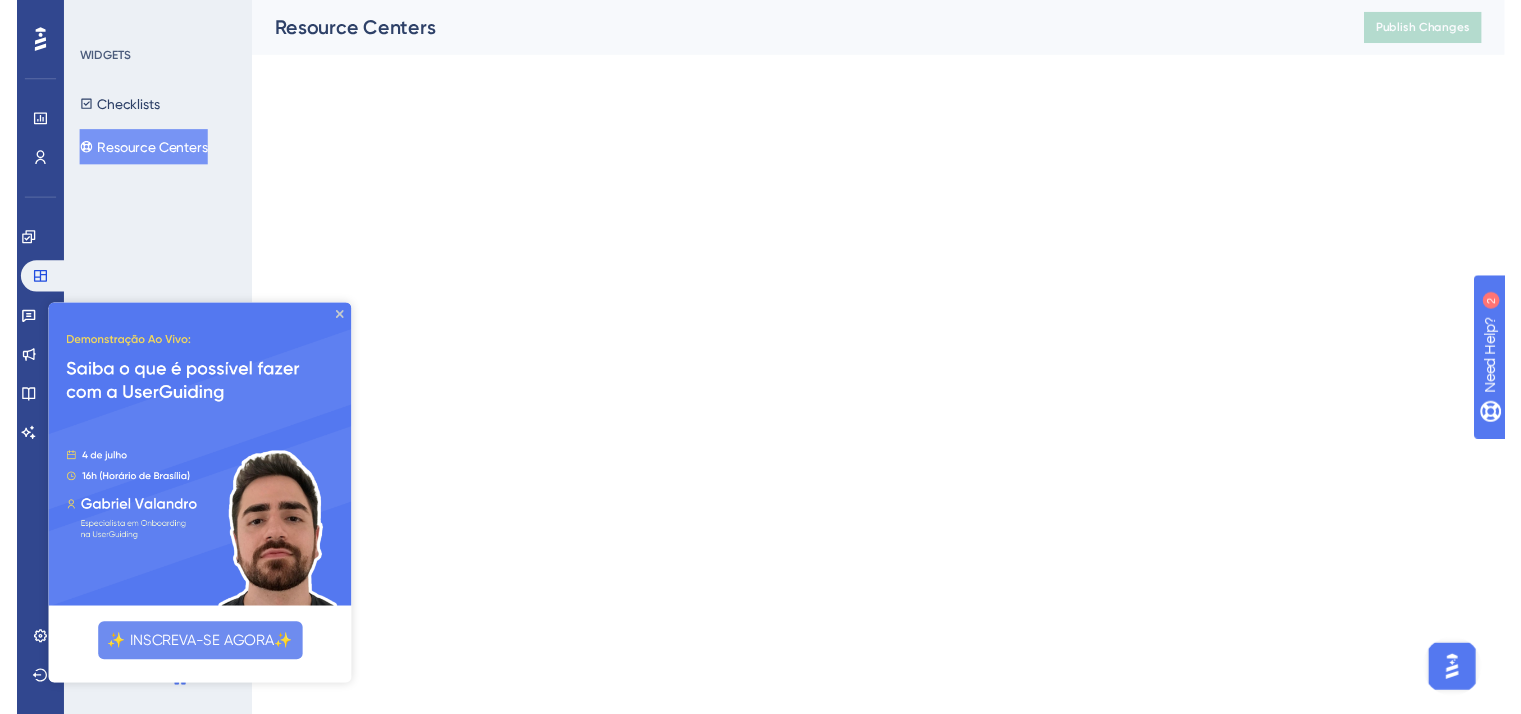 scroll, scrollTop: 0, scrollLeft: 0, axis: both 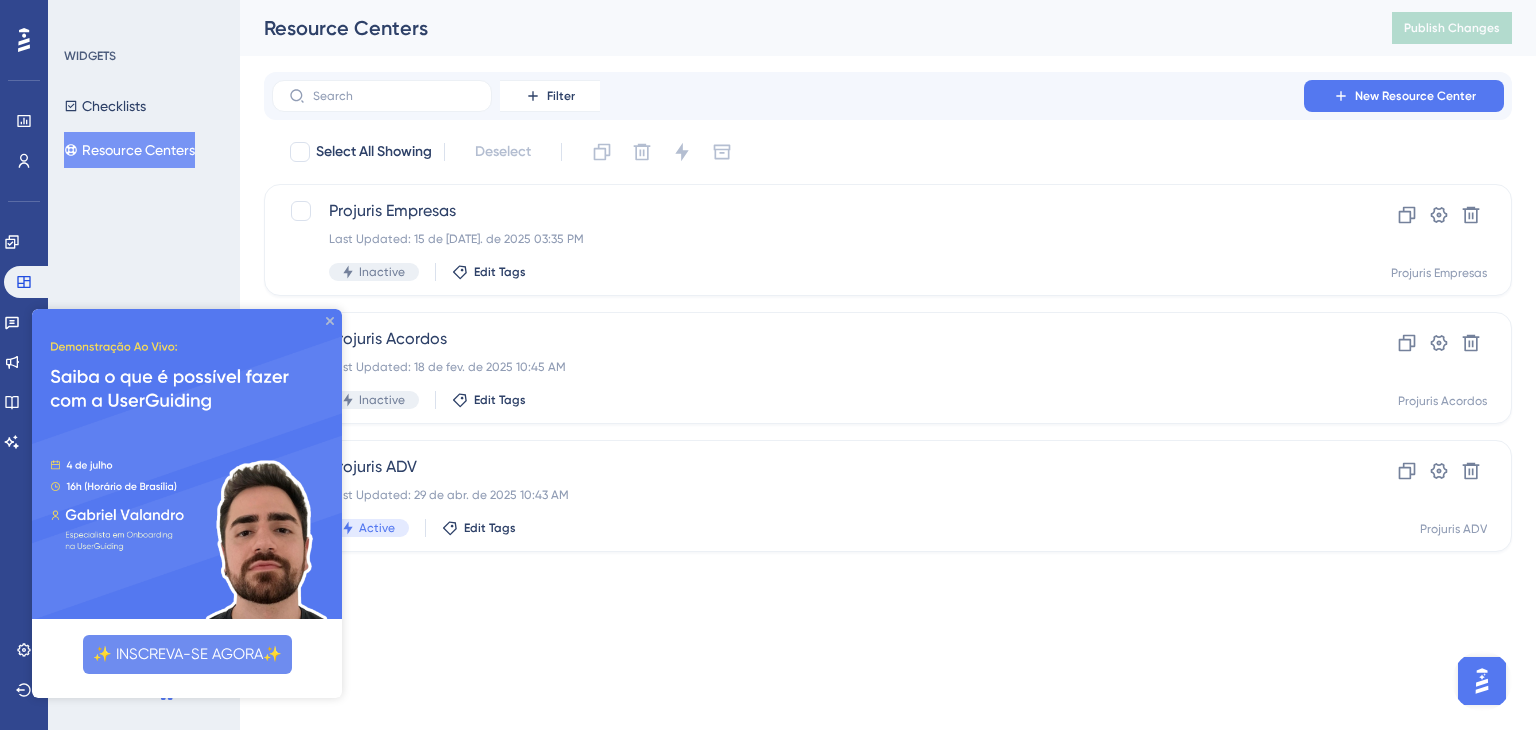 drag, startPoint x: 326, startPoint y: 316, endPoint x: 358, endPoint y: 626, distance: 311.64725 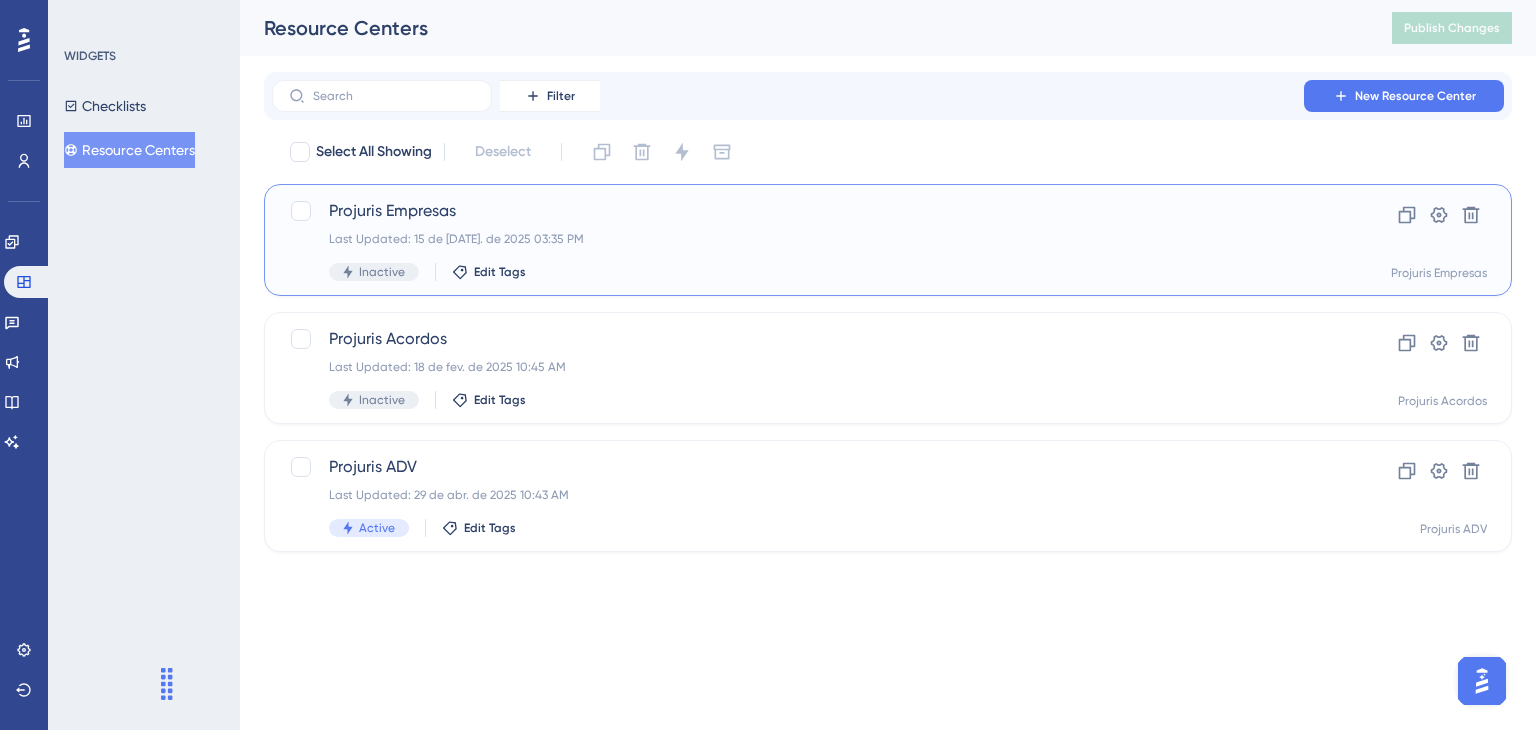 click on "Last Updated: 15 de [DATE]. de 2025 03:35 PM" at bounding box center [808, 239] 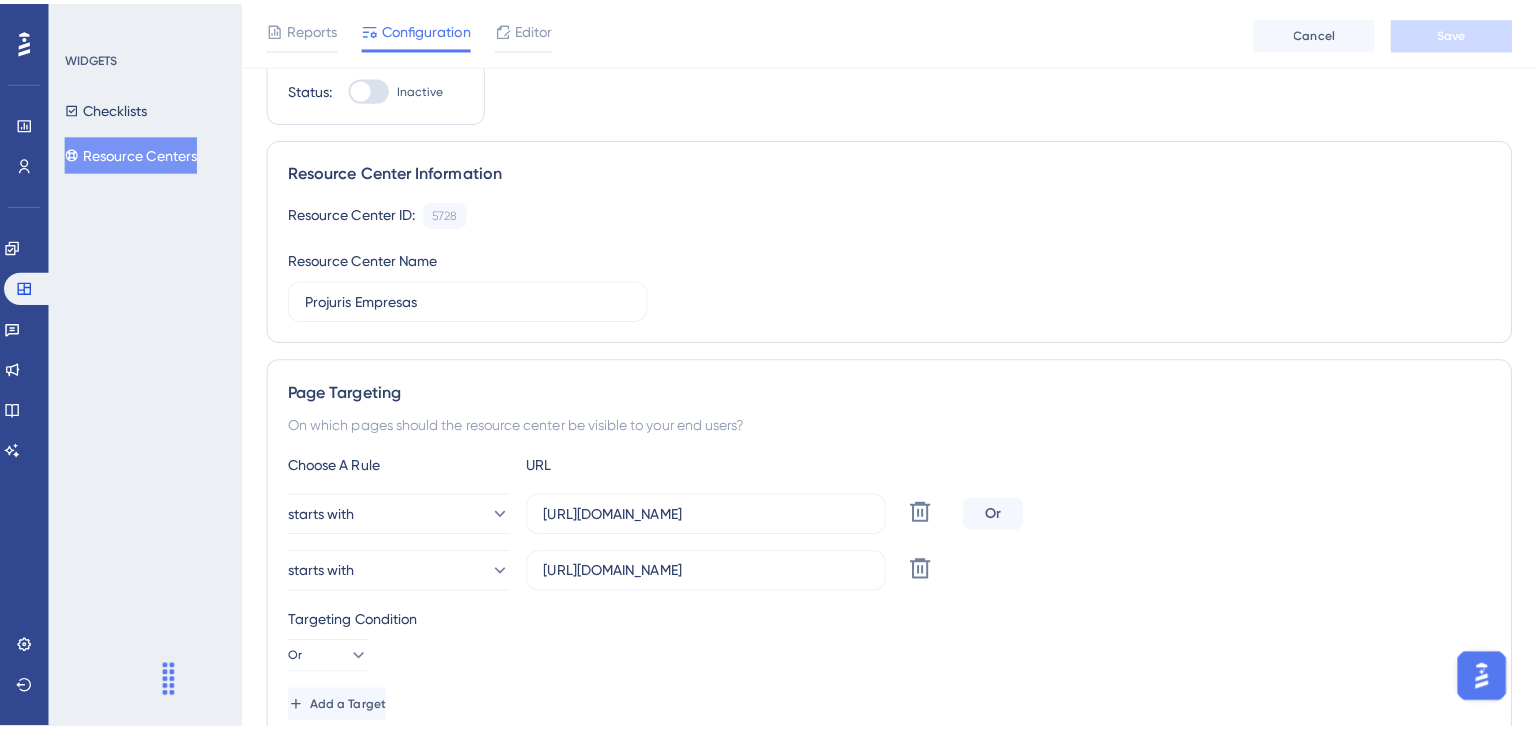 scroll, scrollTop: 0, scrollLeft: 0, axis: both 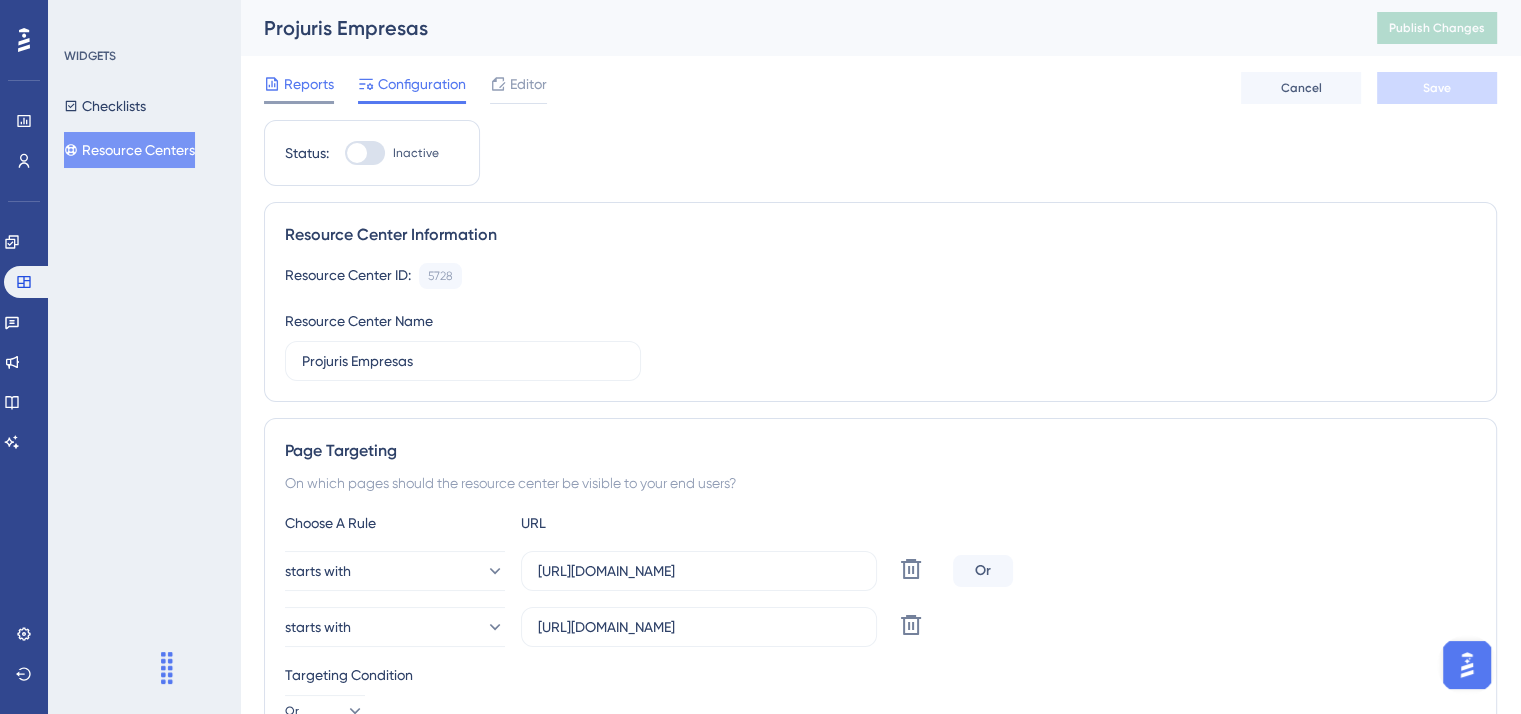 click on "Reports" at bounding box center (309, 84) 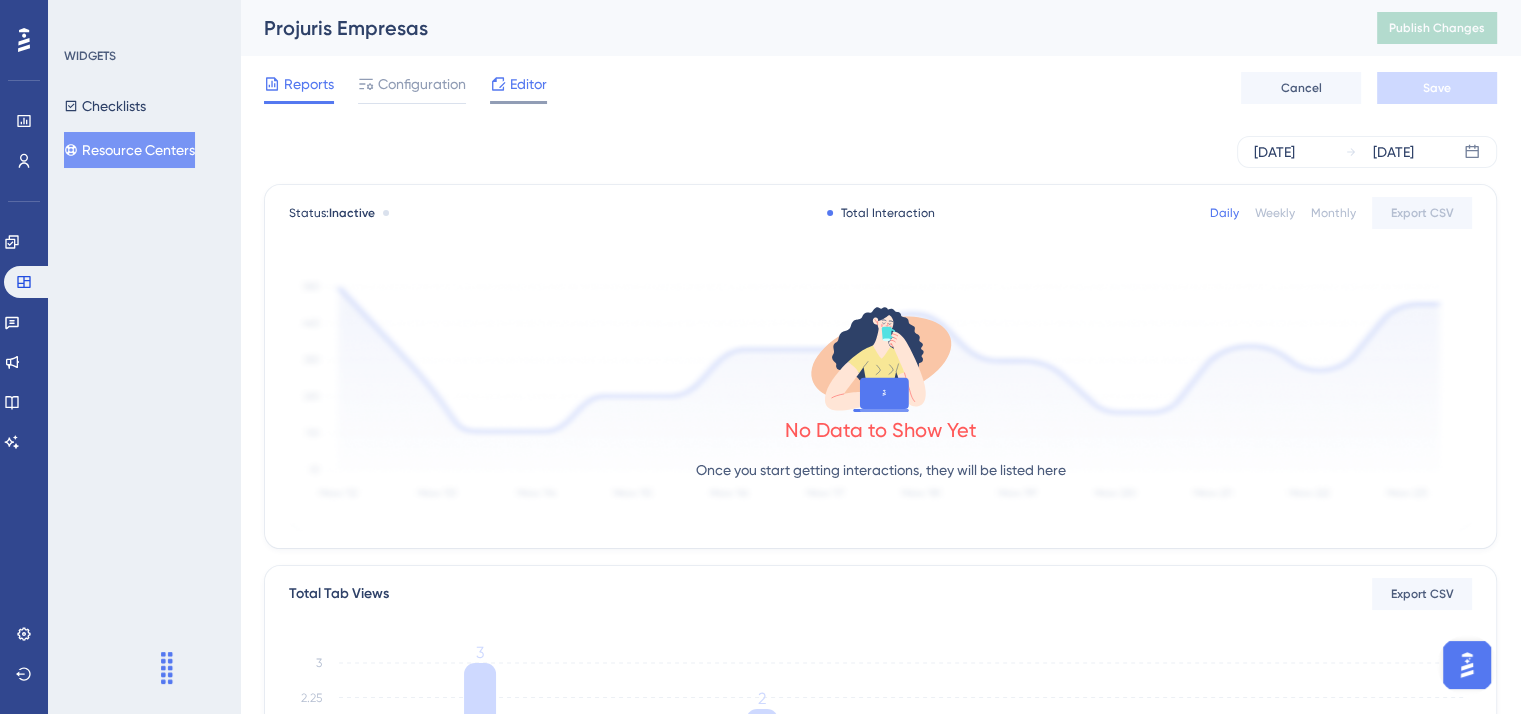 click on "Editor" at bounding box center (528, 84) 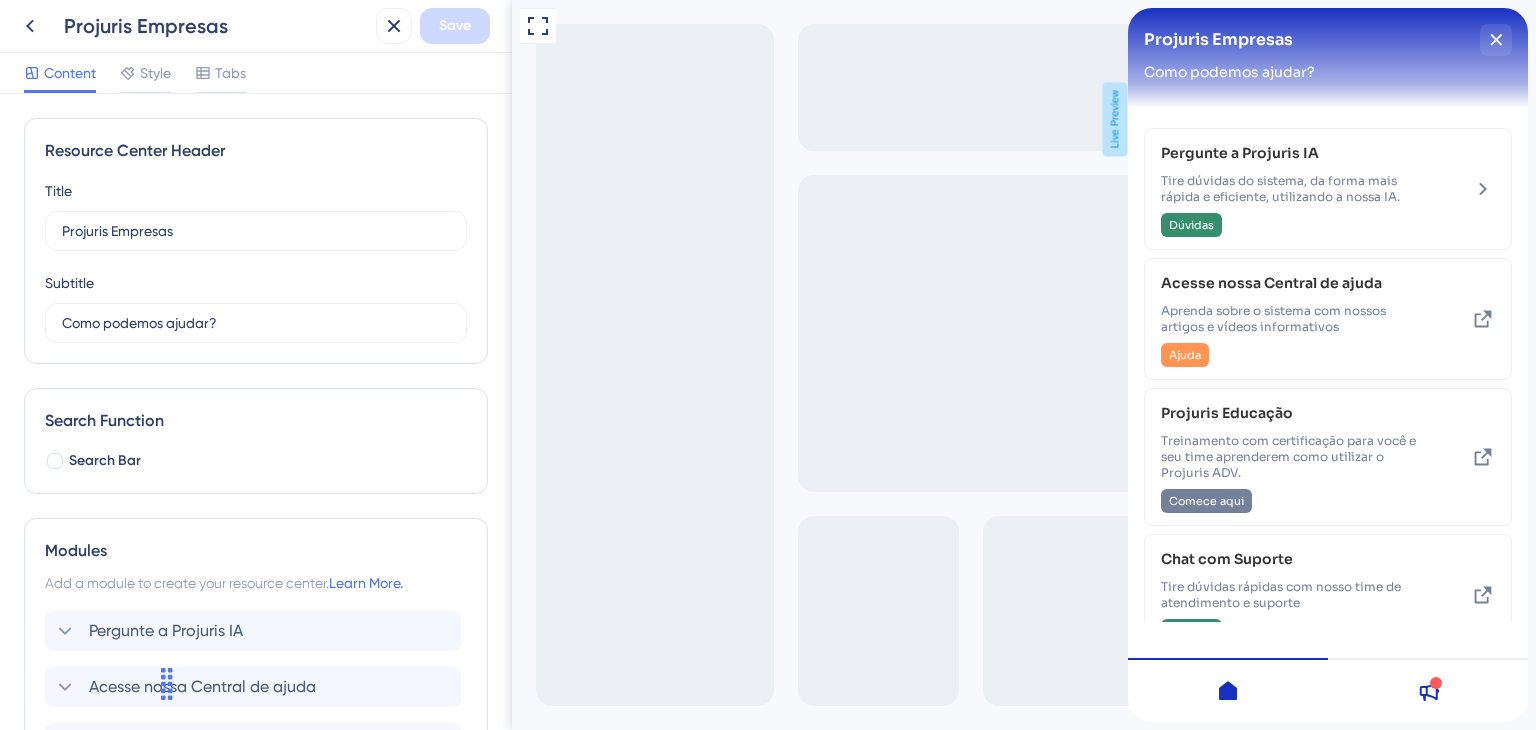 scroll, scrollTop: 0, scrollLeft: 0, axis: both 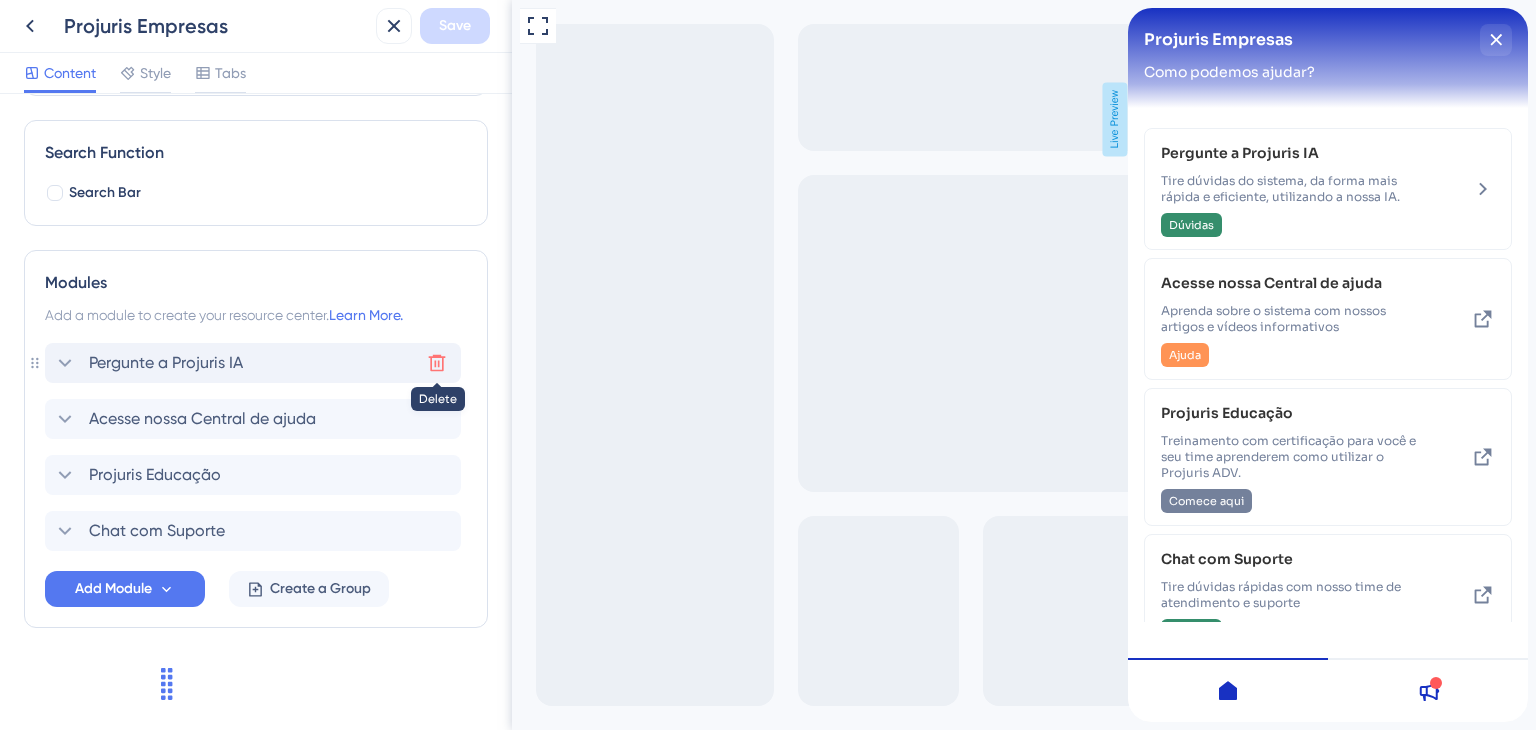 click 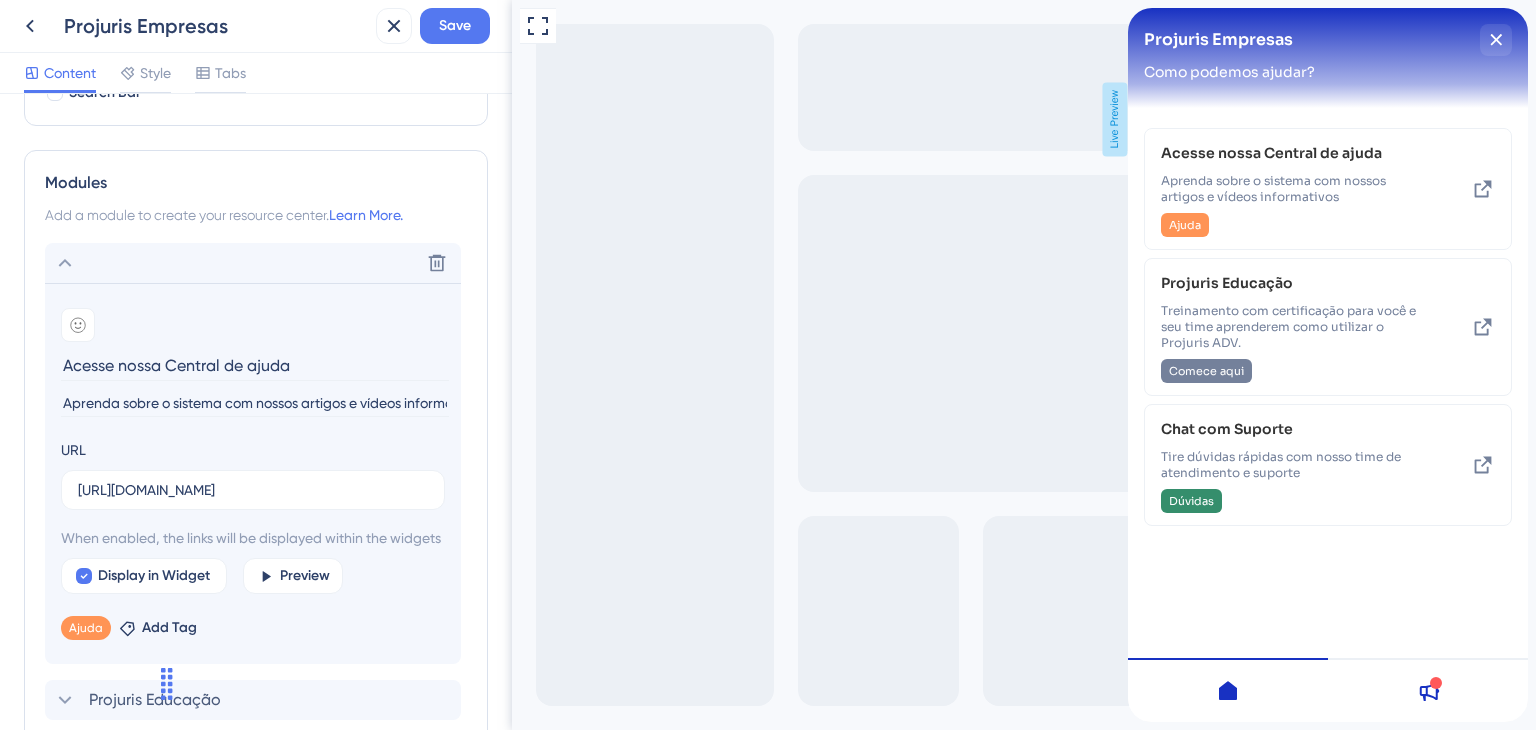 scroll, scrollTop: 568, scrollLeft: 0, axis: vertical 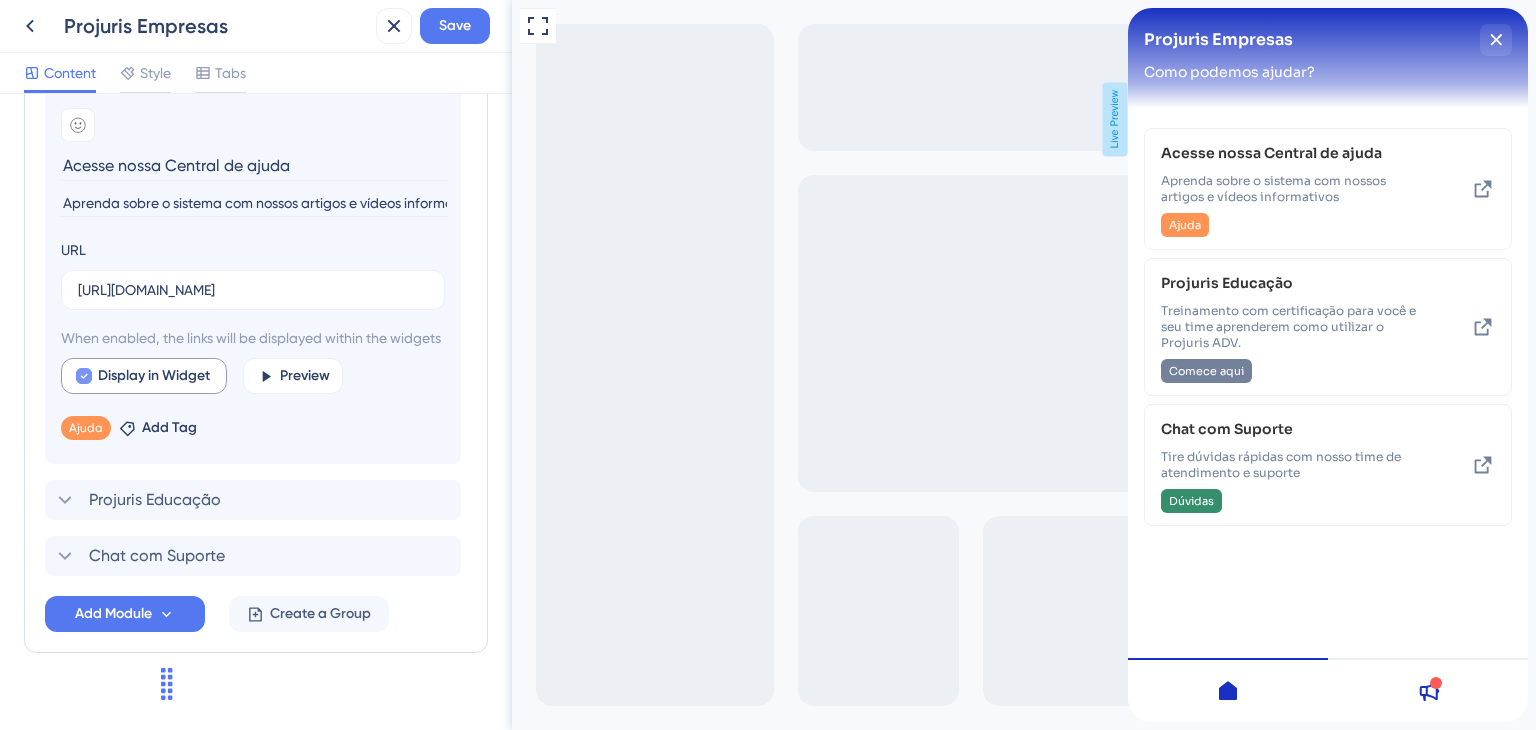 click on "Display in Widget" at bounding box center [154, 376] 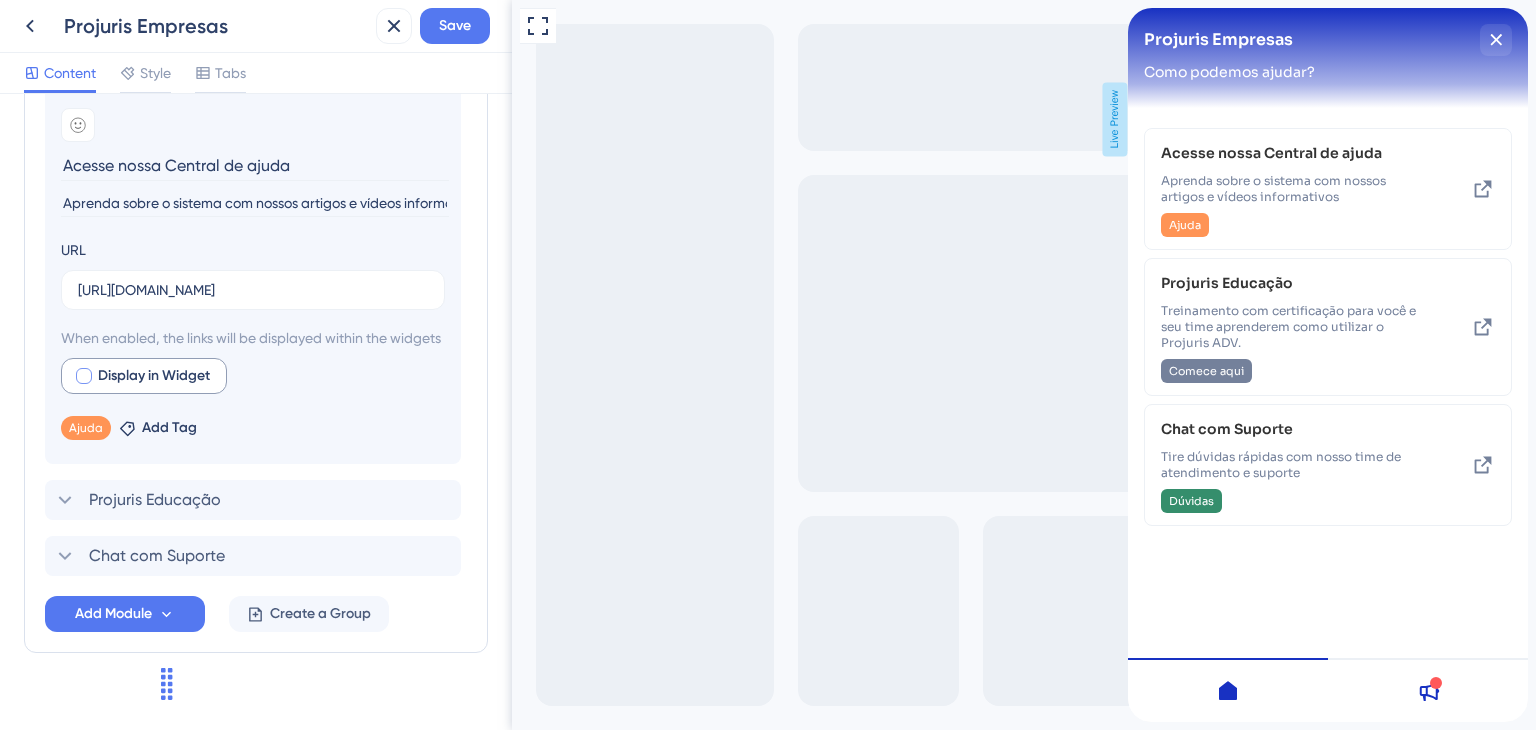 click on "Display in Widget" at bounding box center (154, 376) 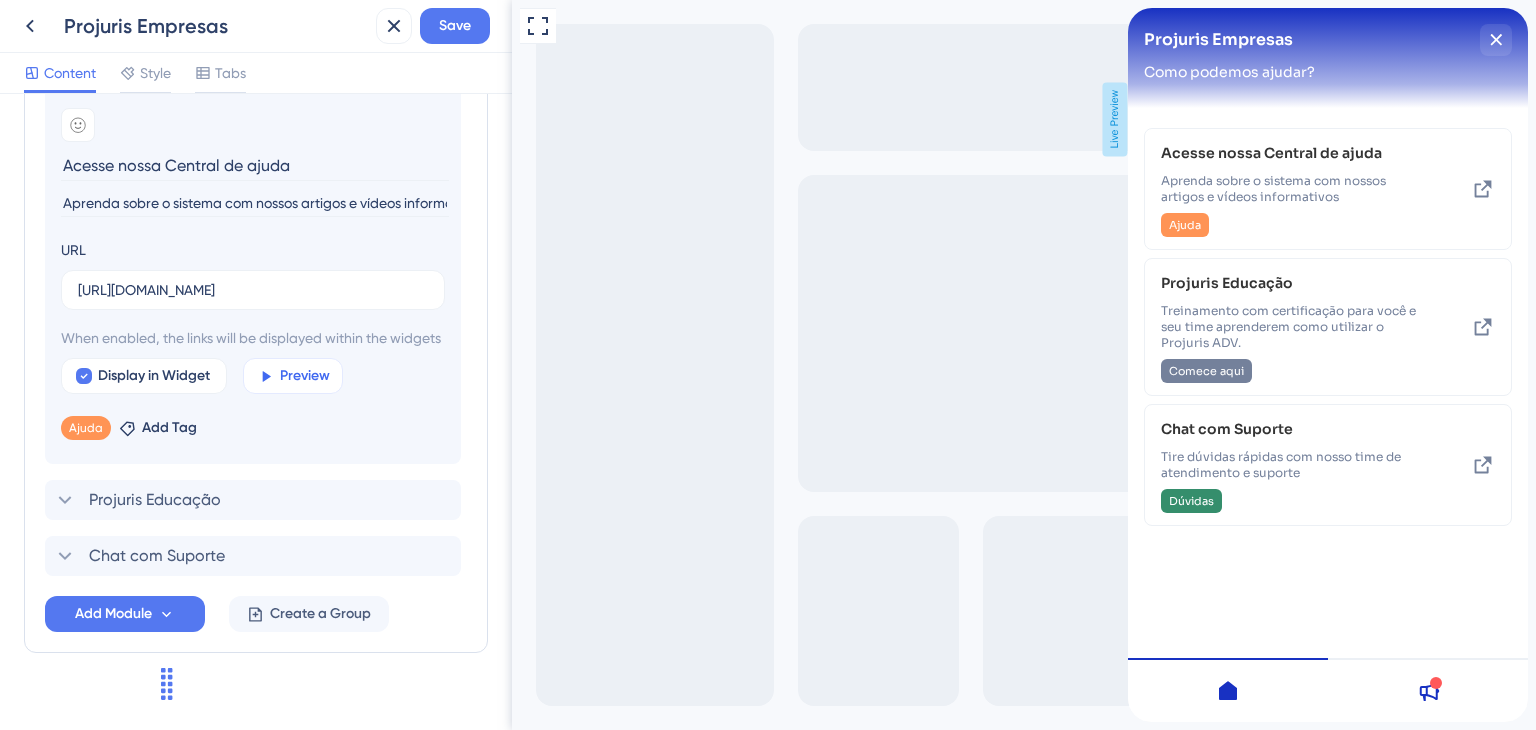 click on "Preview" at bounding box center (305, 376) 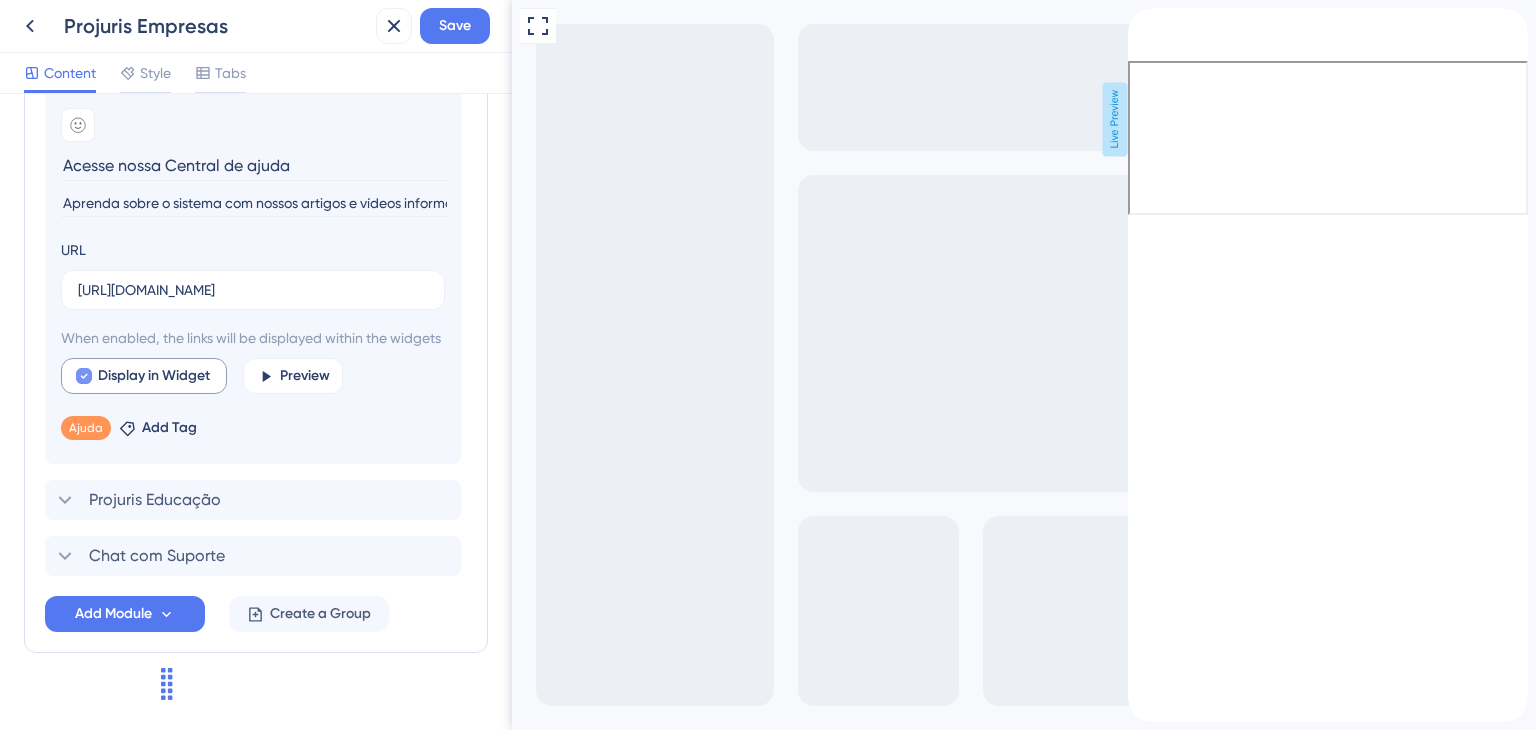 click on "Display in Widget" at bounding box center (154, 376) 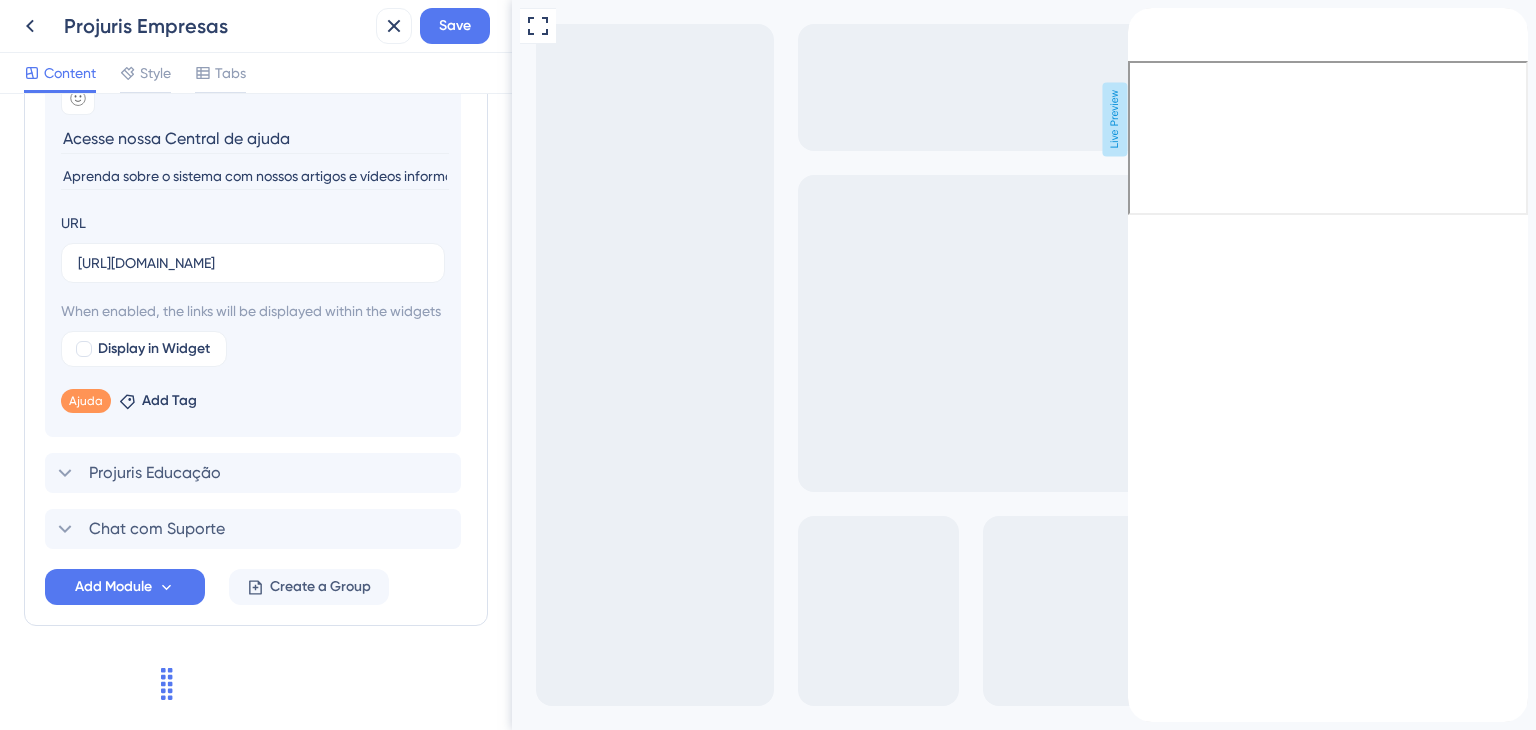 scroll, scrollTop: 617, scrollLeft: 0, axis: vertical 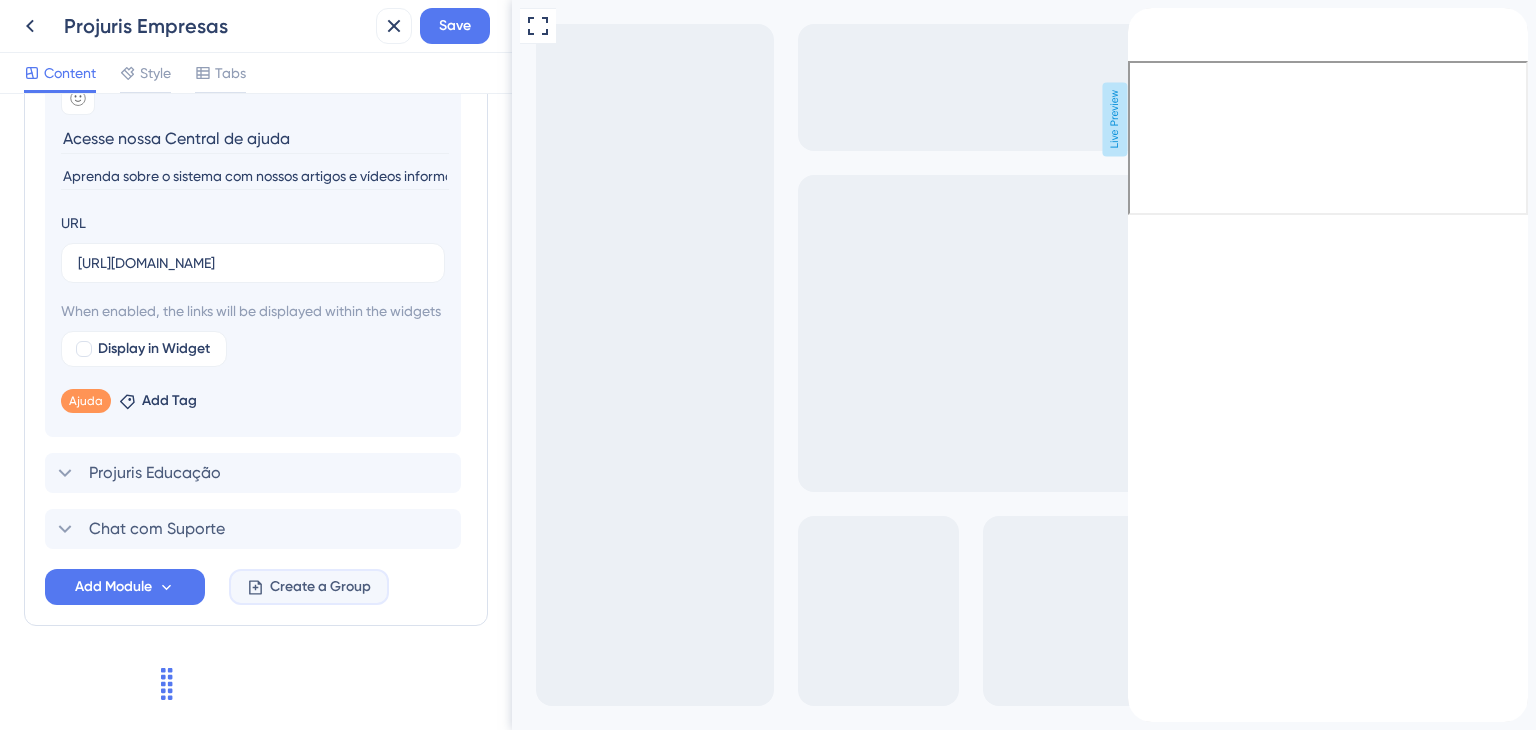 click on "Create a Group" at bounding box center (320, 587) 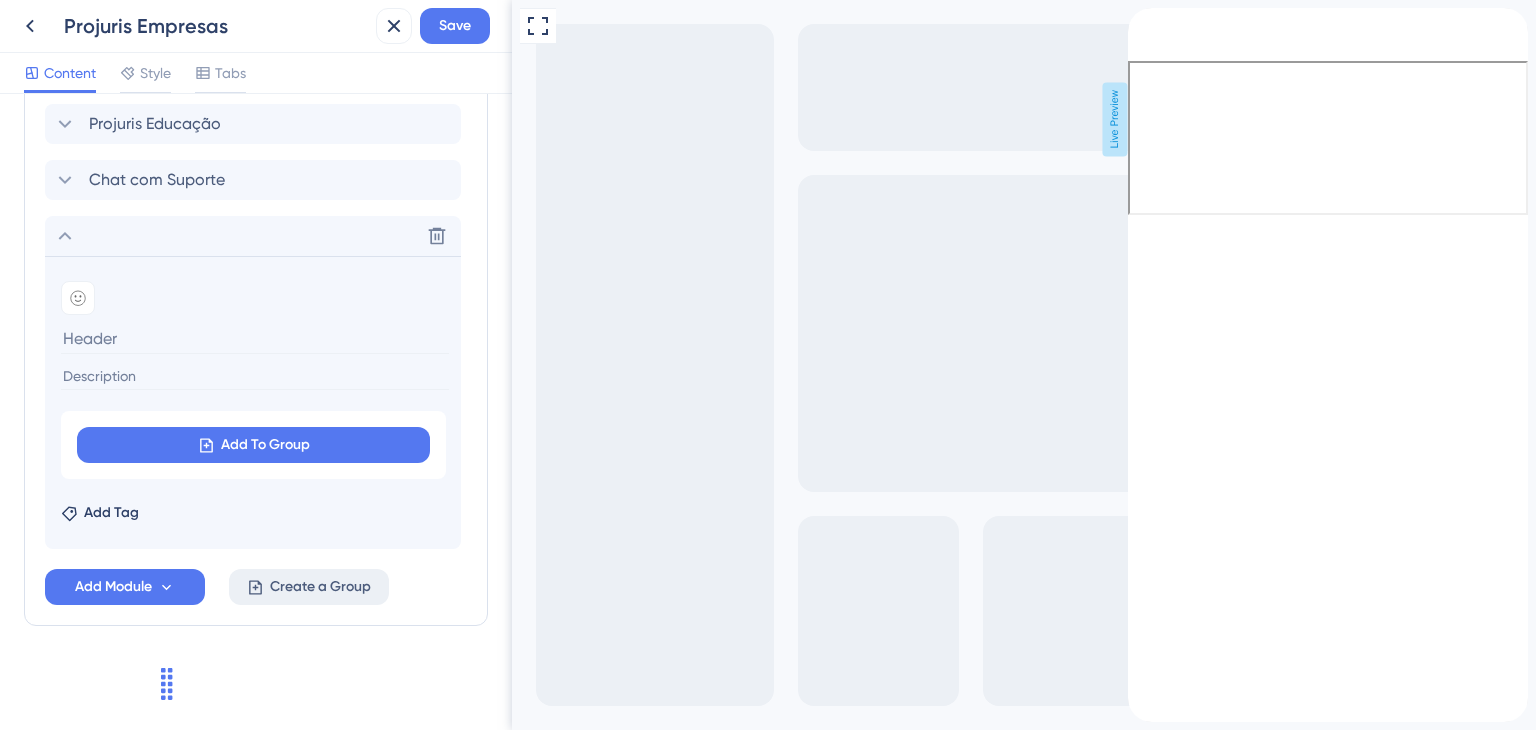 scroll, scrollTop: 561, scrollLeft: 0, axis: vertical 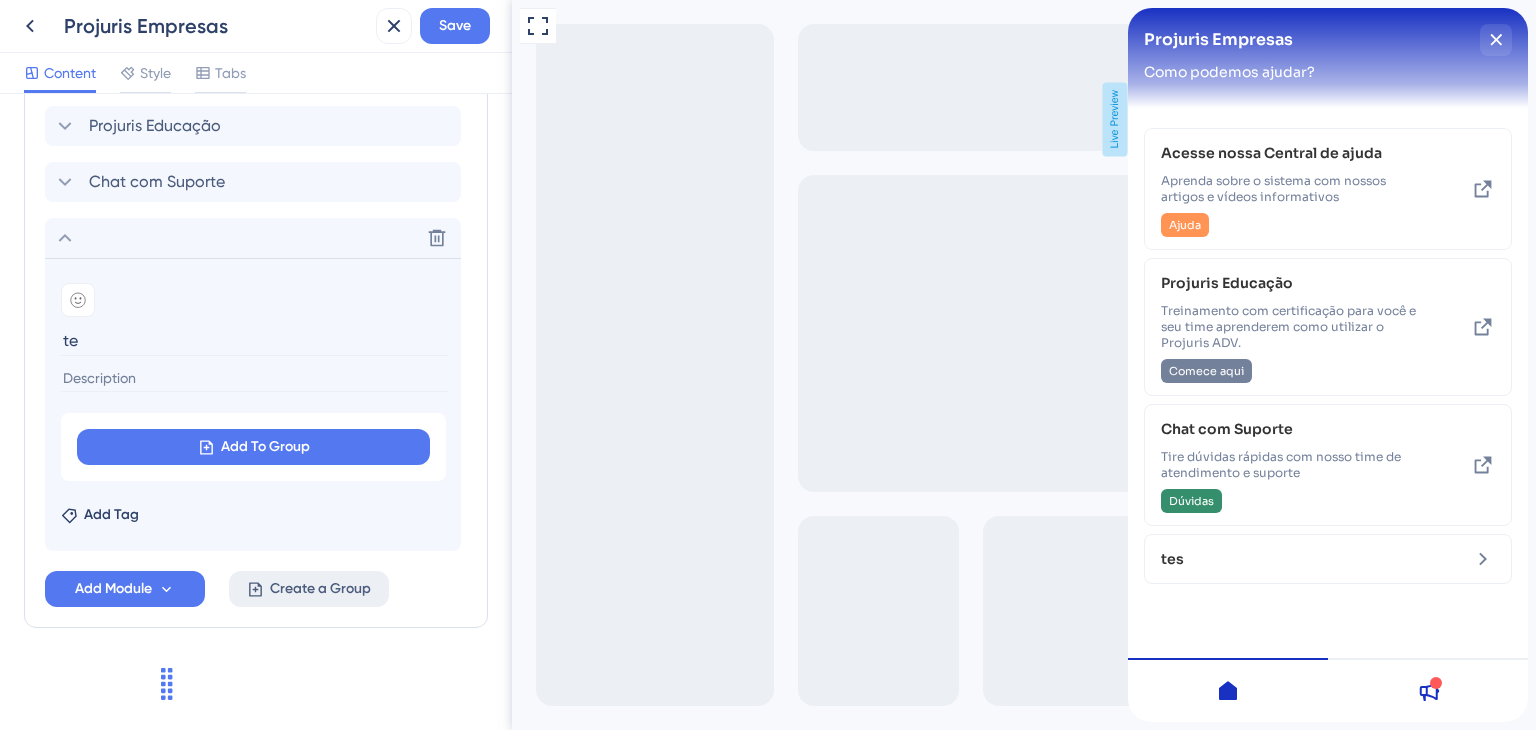 type on "t" 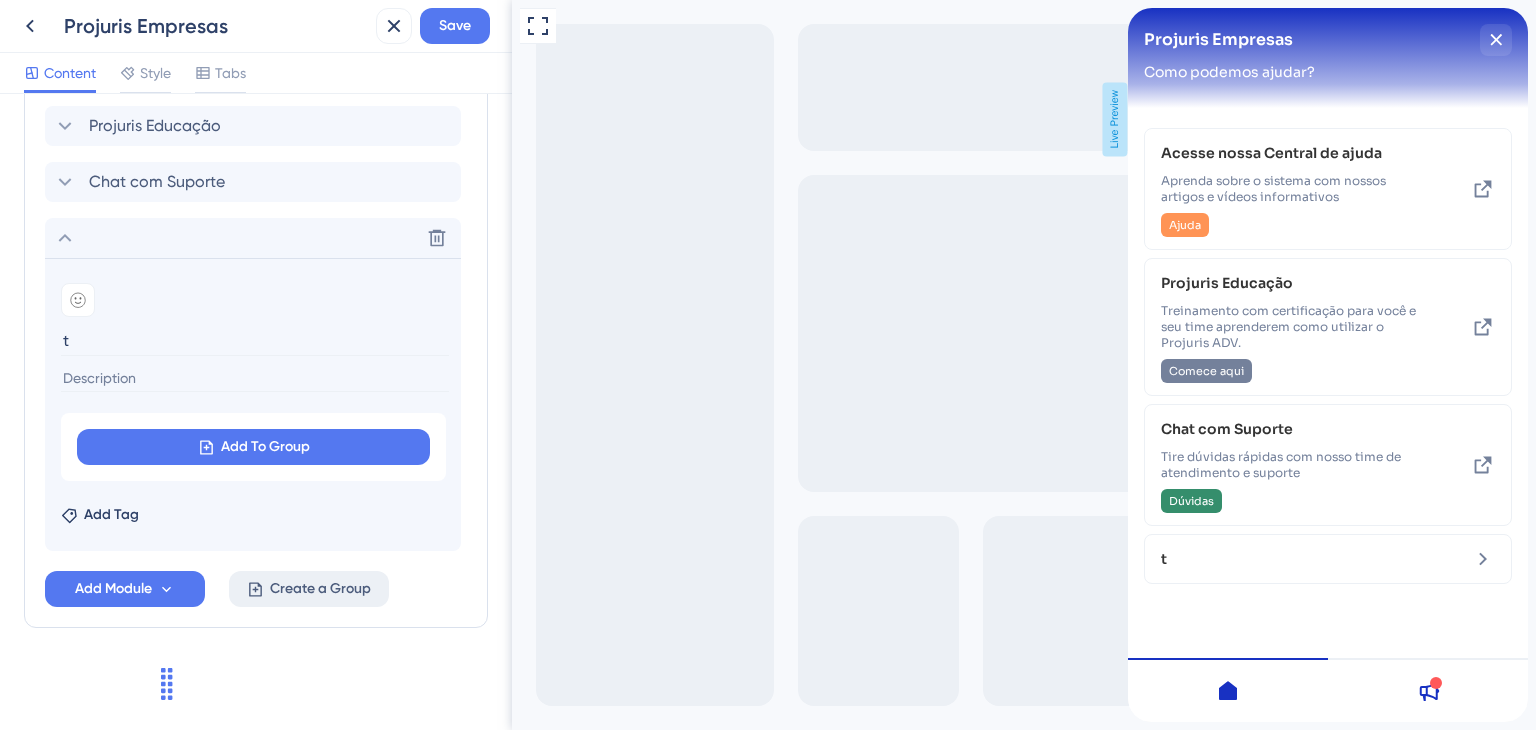 type 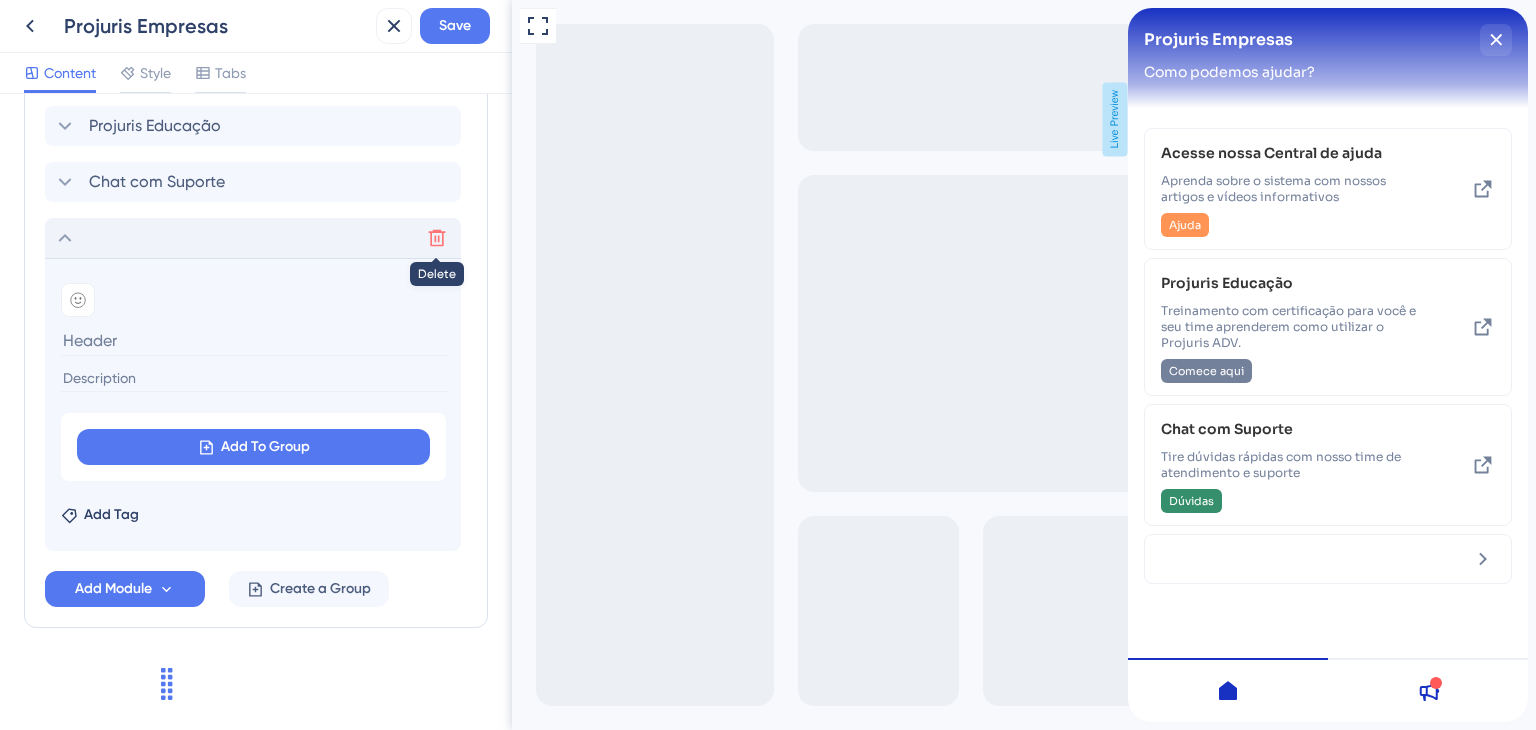 click 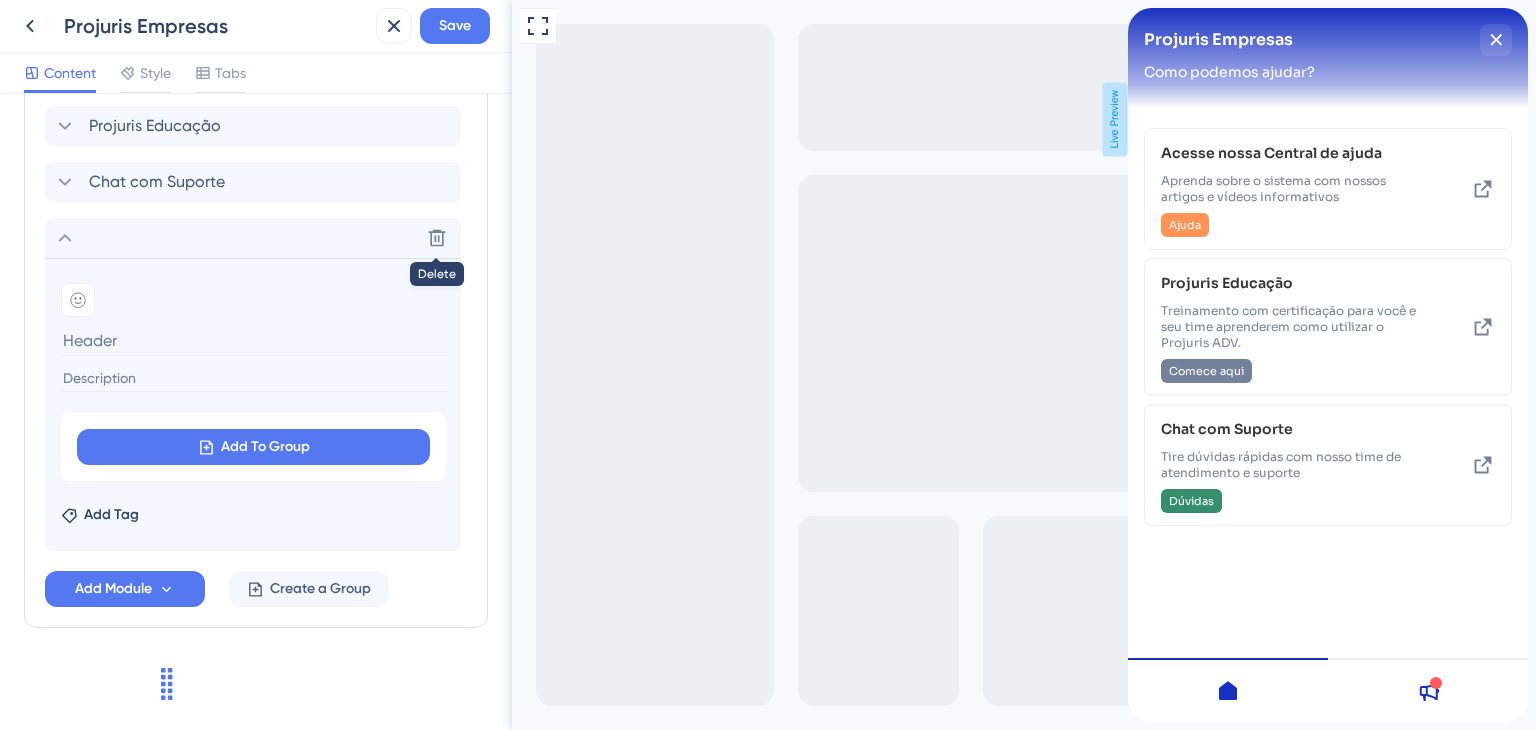 scroll, scrollTop: 212, scrollLeft: 0, axis: vertical 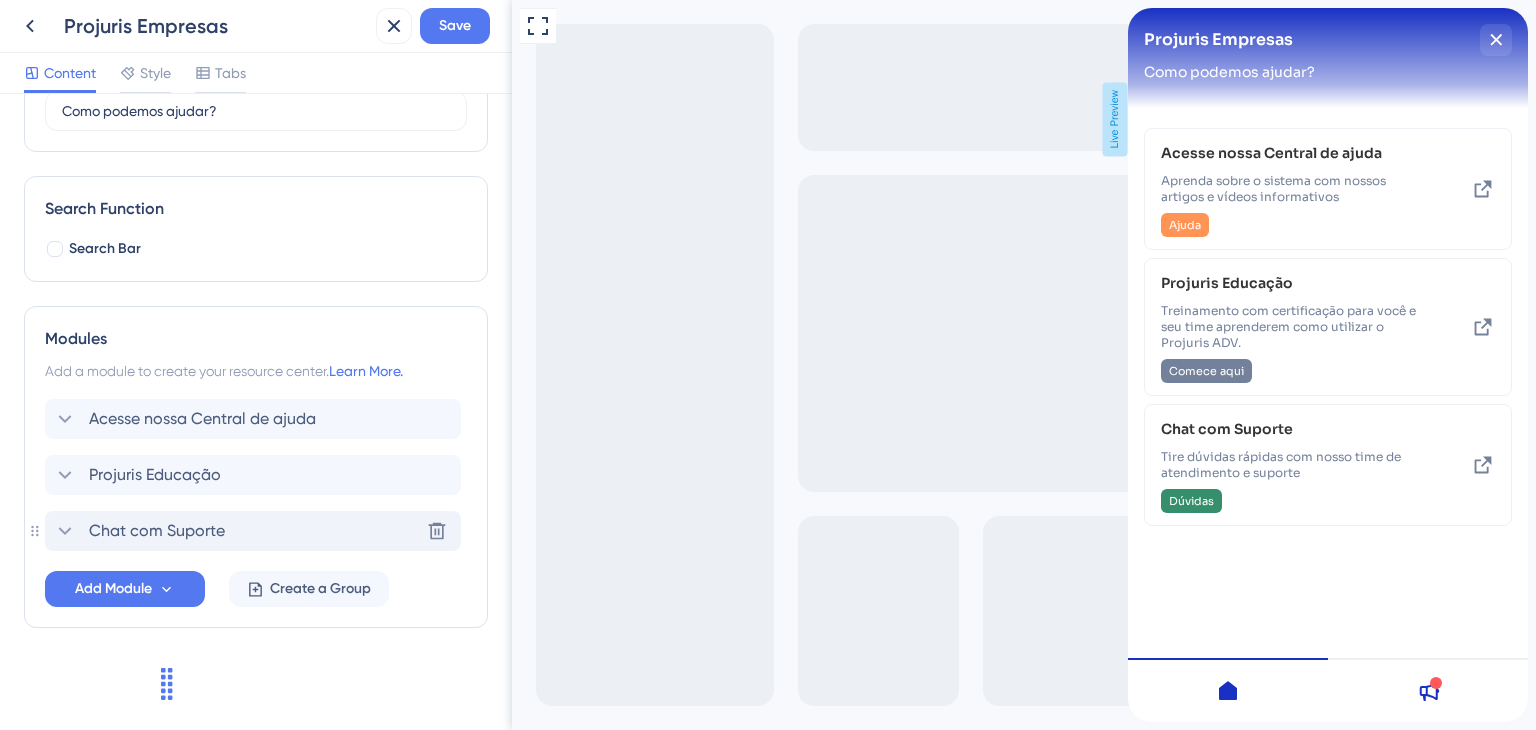click 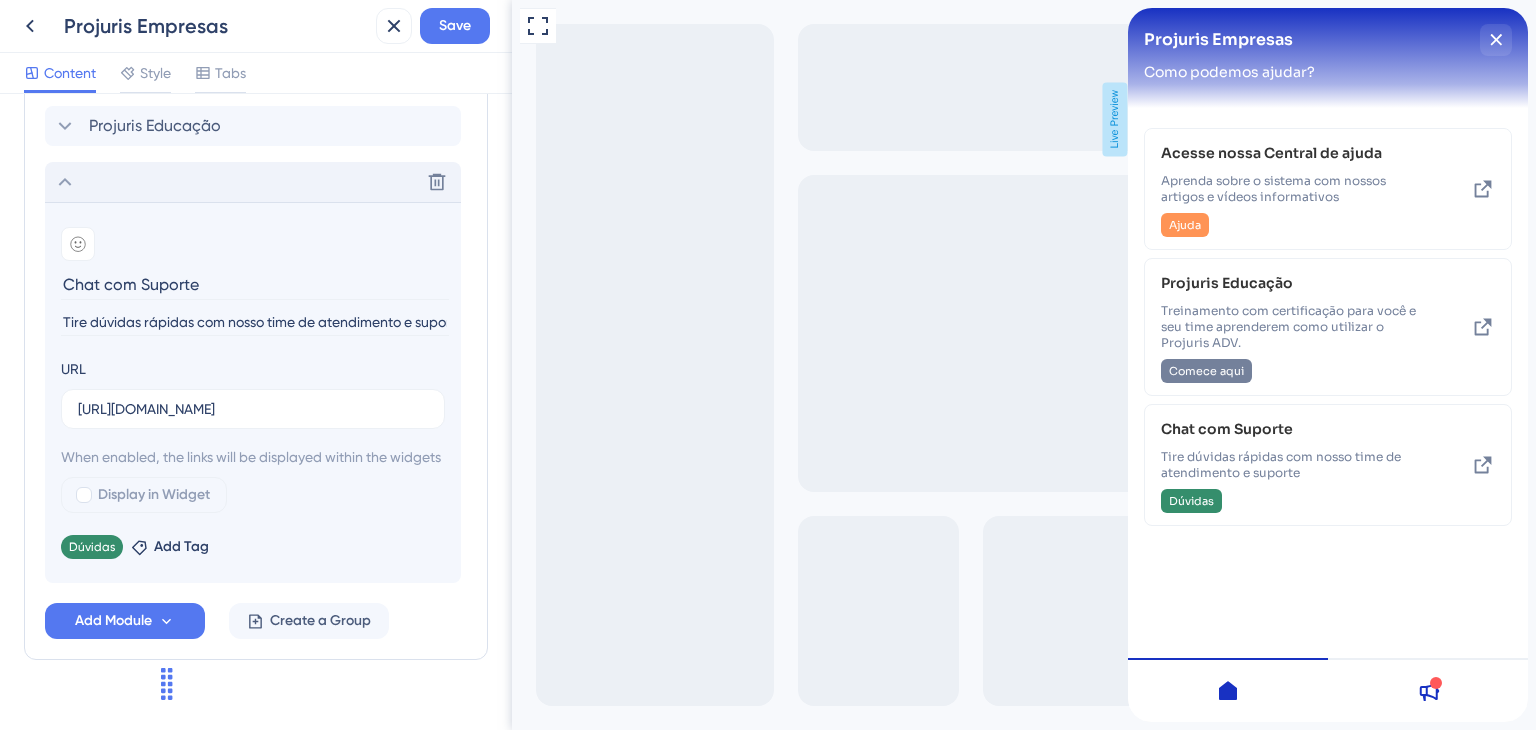 scroll, scrollTop: 617, scrollLeft: 0, axis: vertical 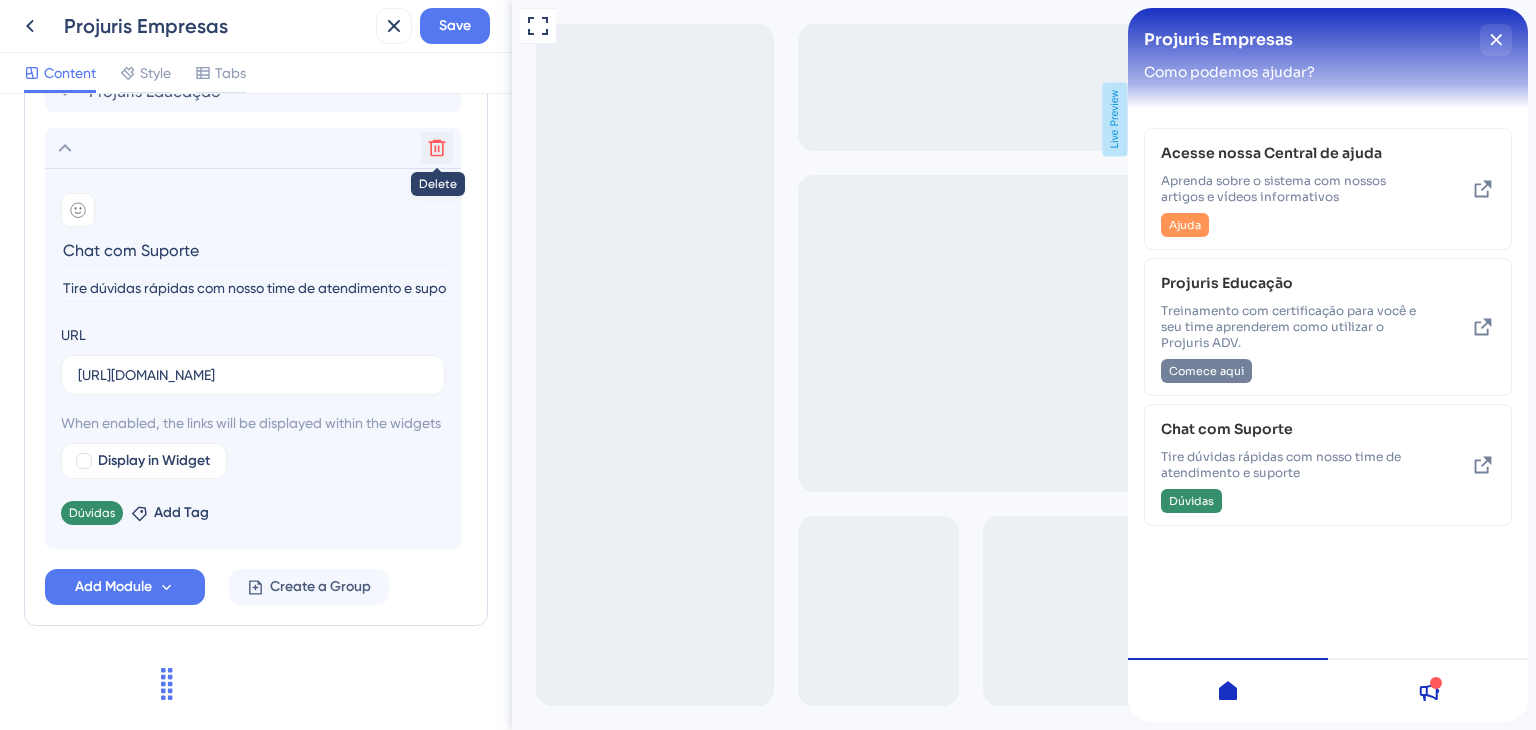 drag, startPoint x: 432, startPoint y: 120, endPoint x: 443, endPoint y: 133, distance: 17.029387 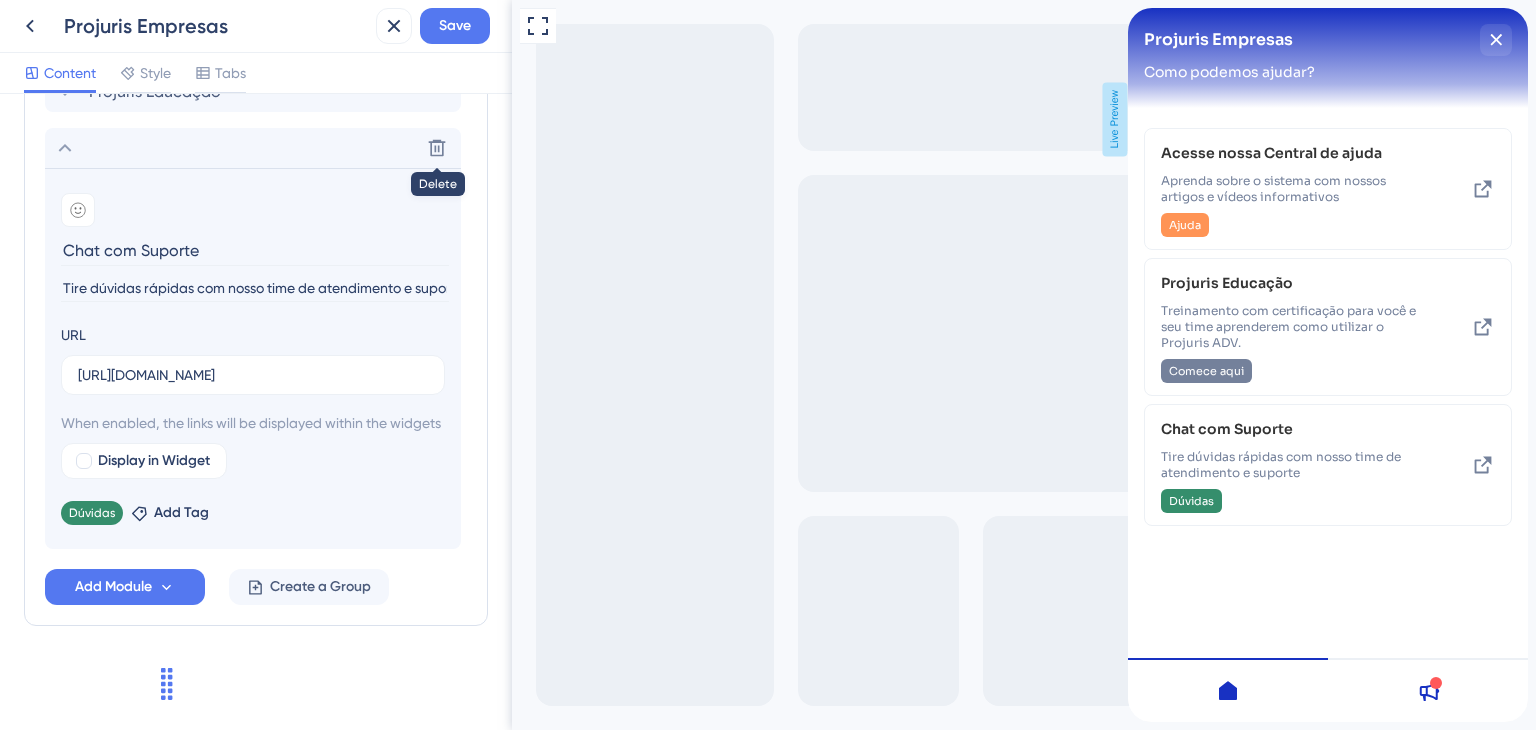 click 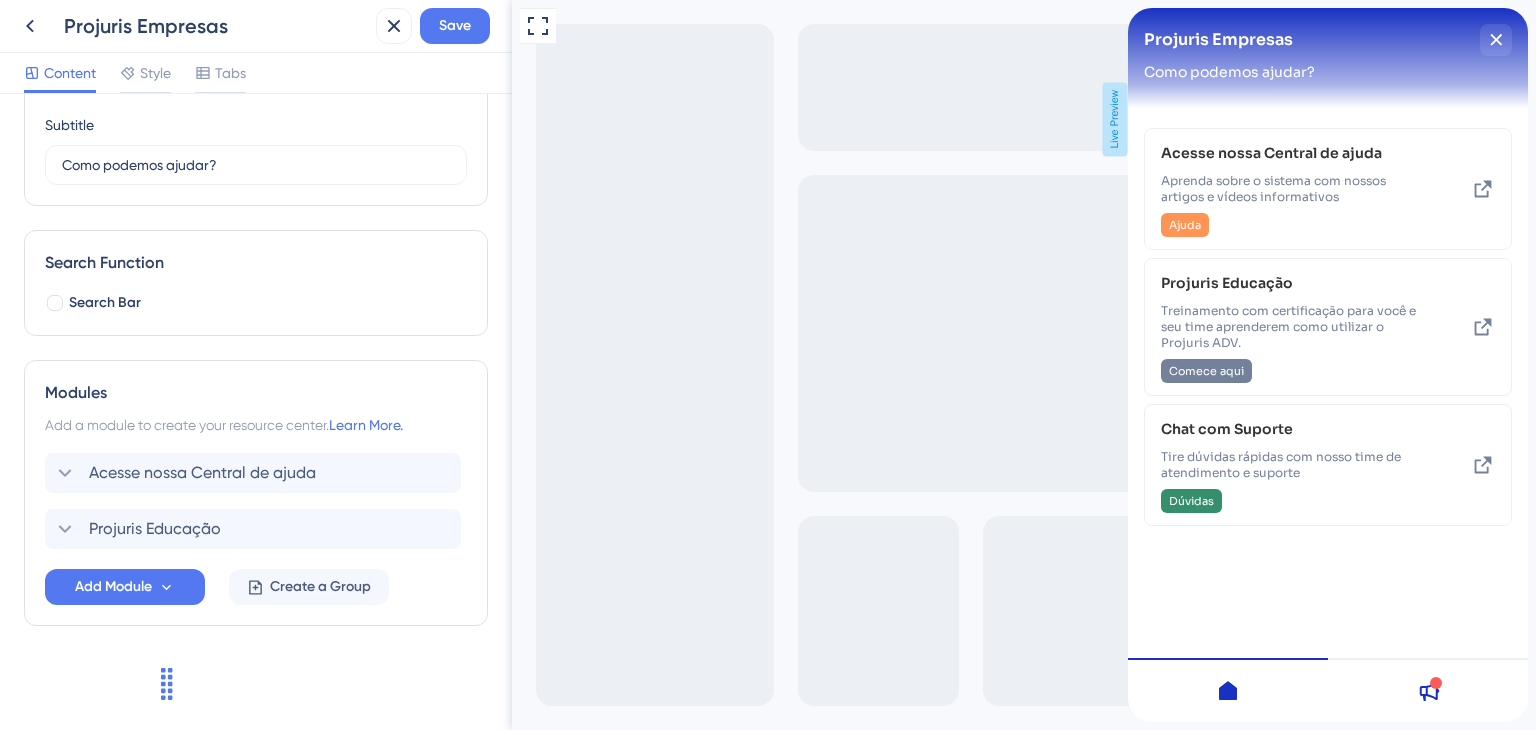 scroll, scrollTop: 156, scrollLeft: 0, axis: vertical 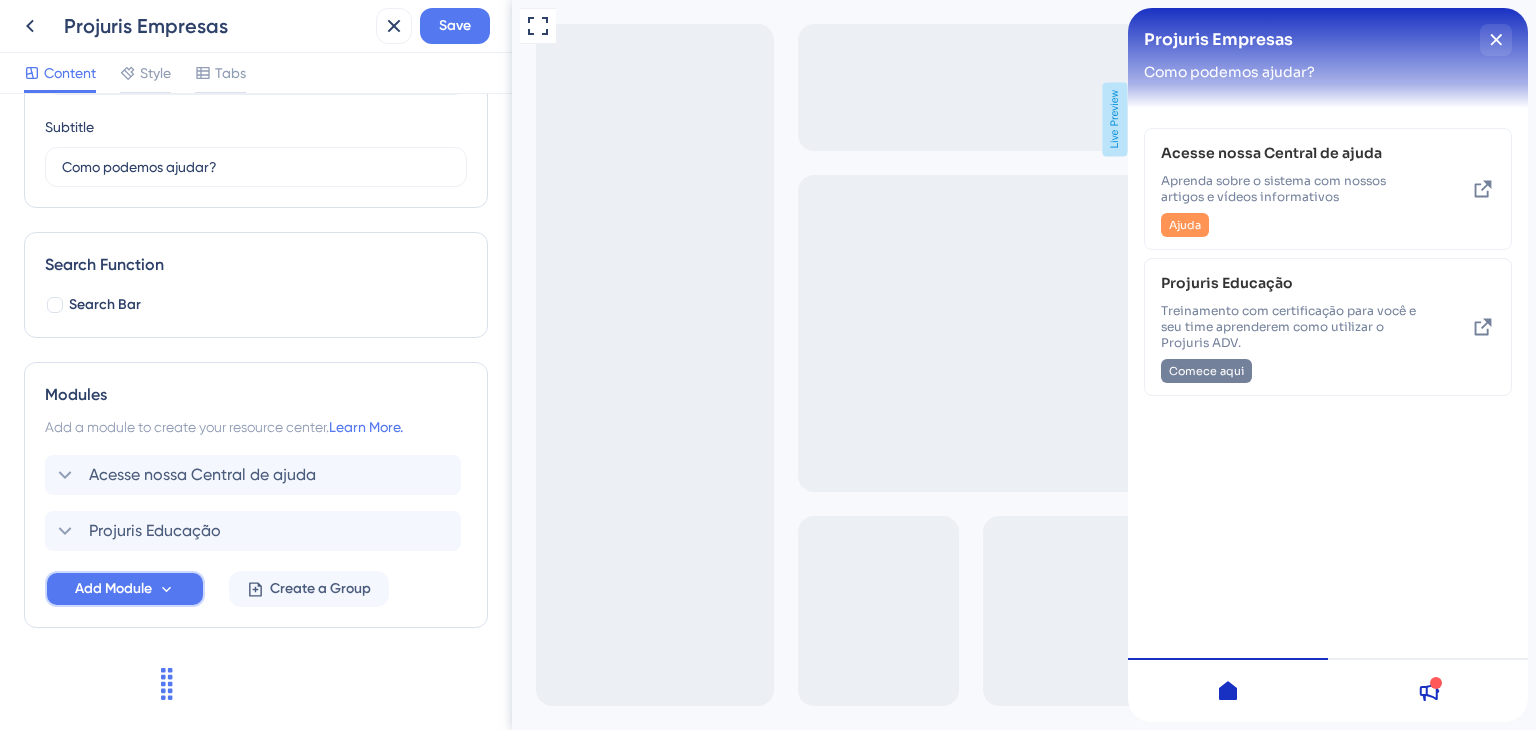 click 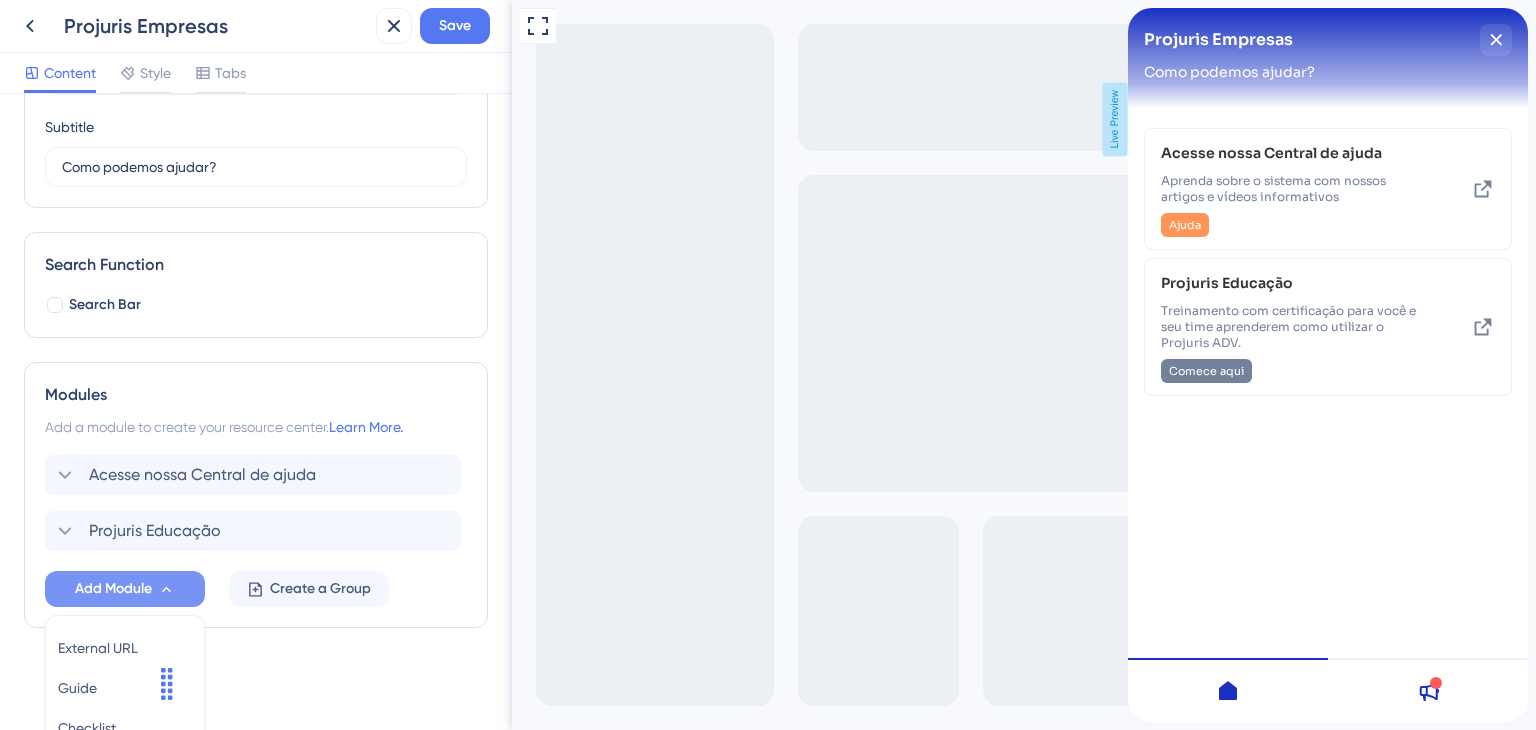 scroll, scrollTop: 345, scrollLeft: 0, axis: vertical 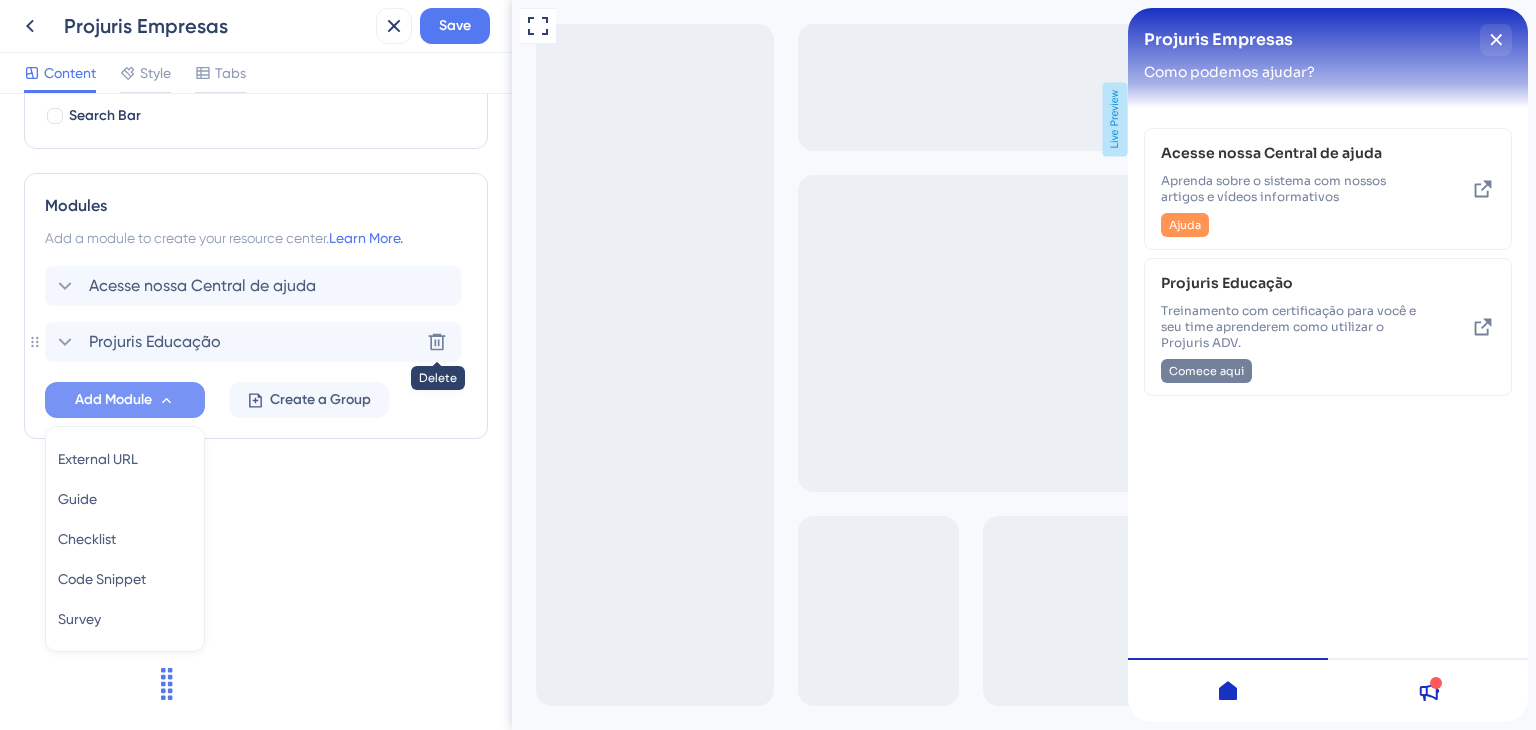 click 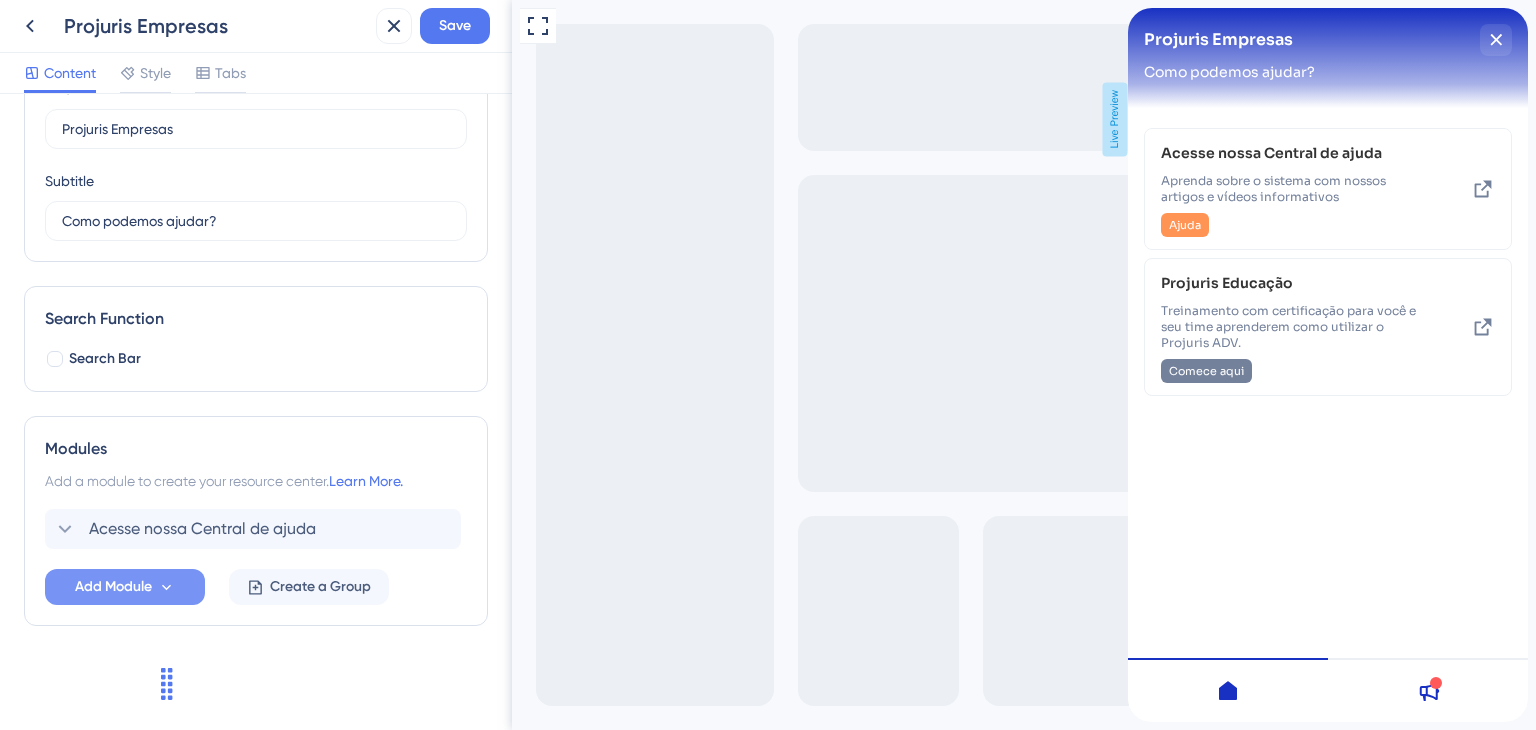 scroll, scrollTop: 100, scrollLeft: 0, axis: vertical 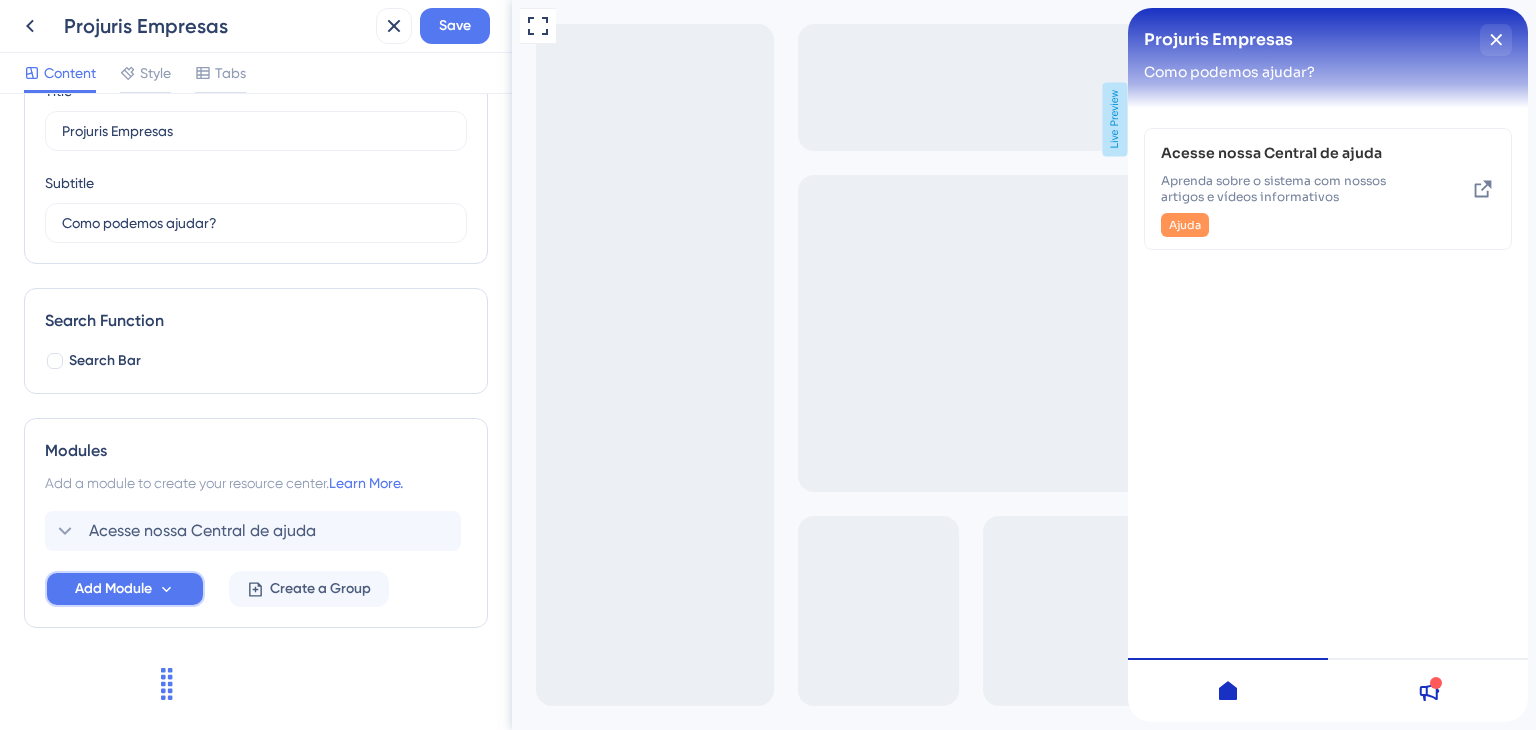 click 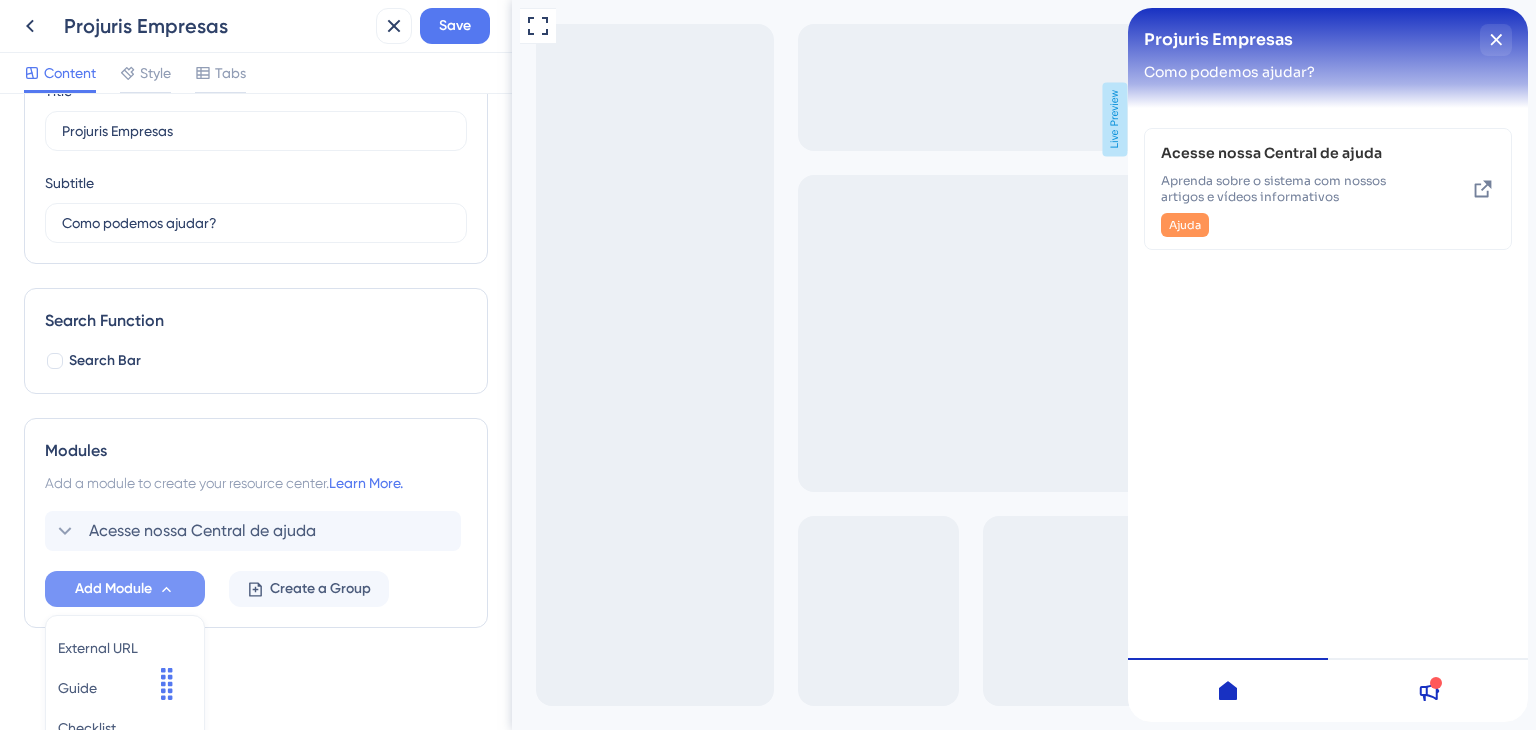scroll, scrollTop: 289, scrollLeft: 0, axis: vertical 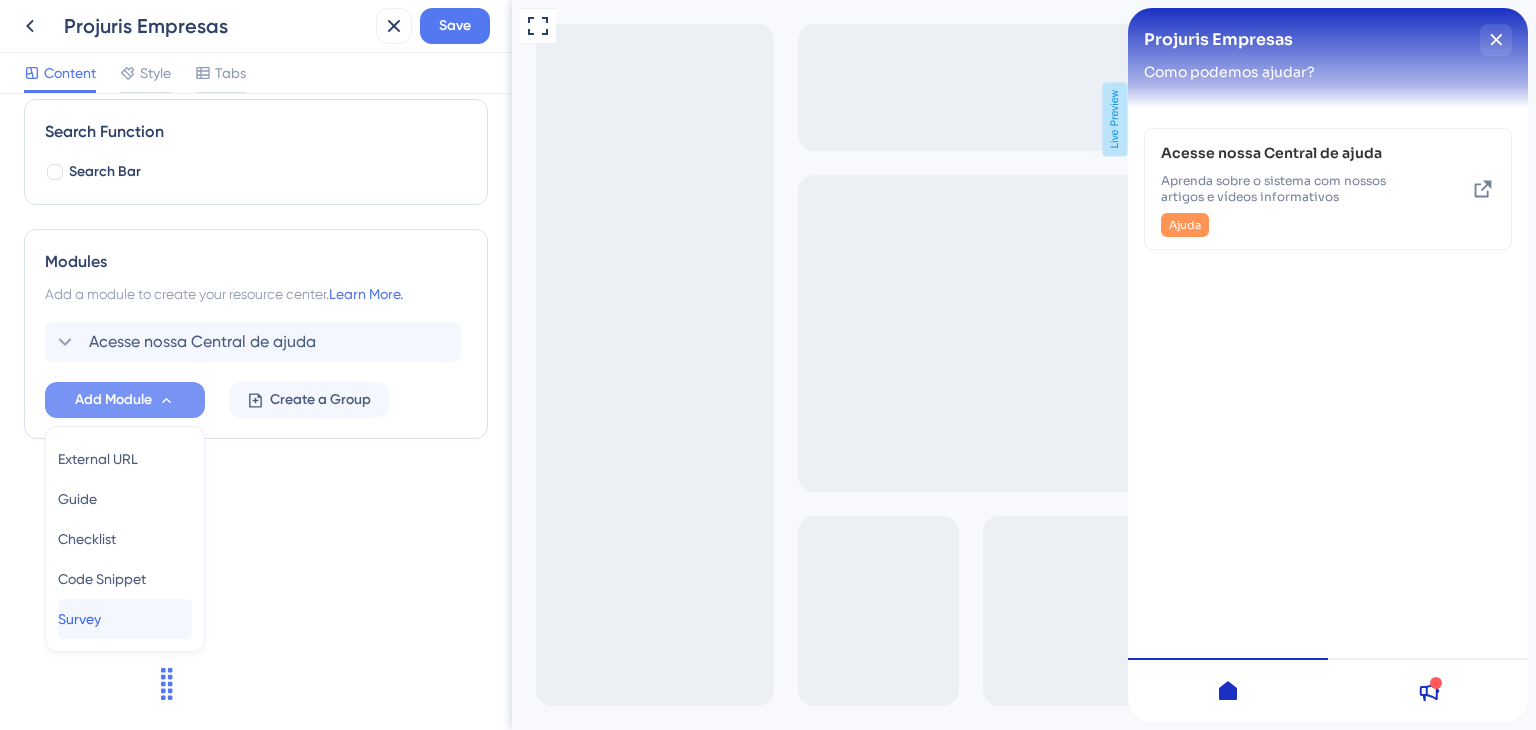 click on "Survey Survey" at bounding box center (125, 619) 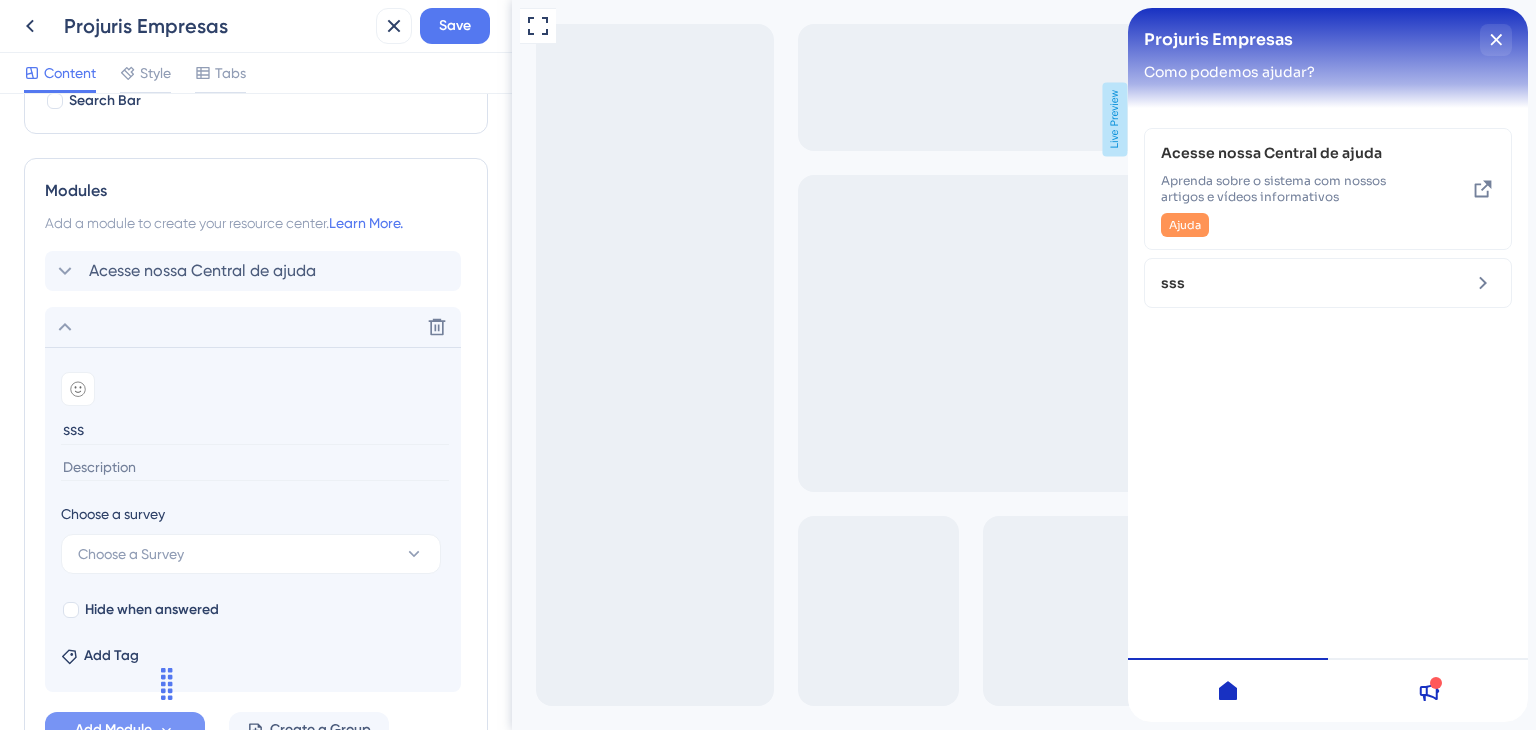 scroll, scrollTop: 501, scrollLeft: 0, axis: vertical 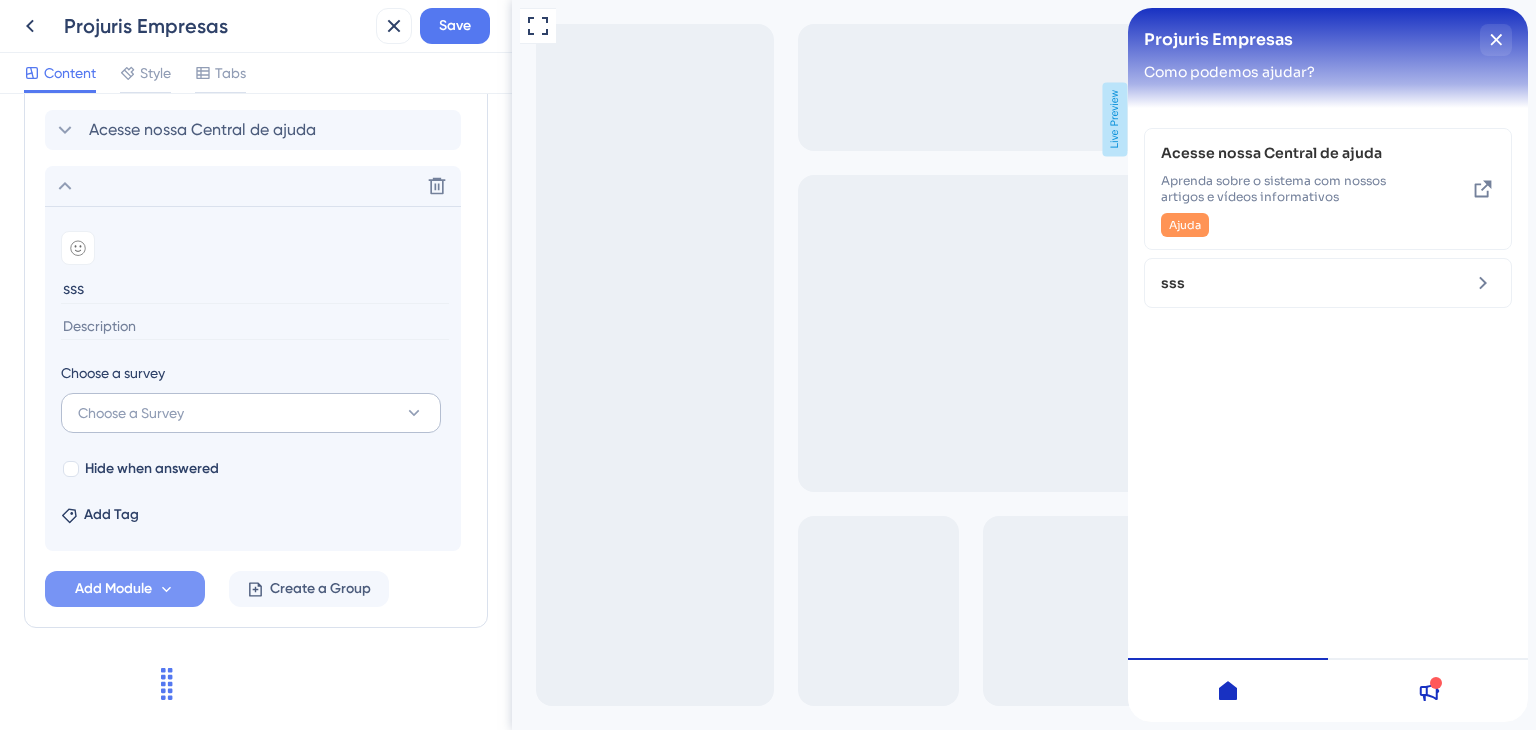 type on "sss" 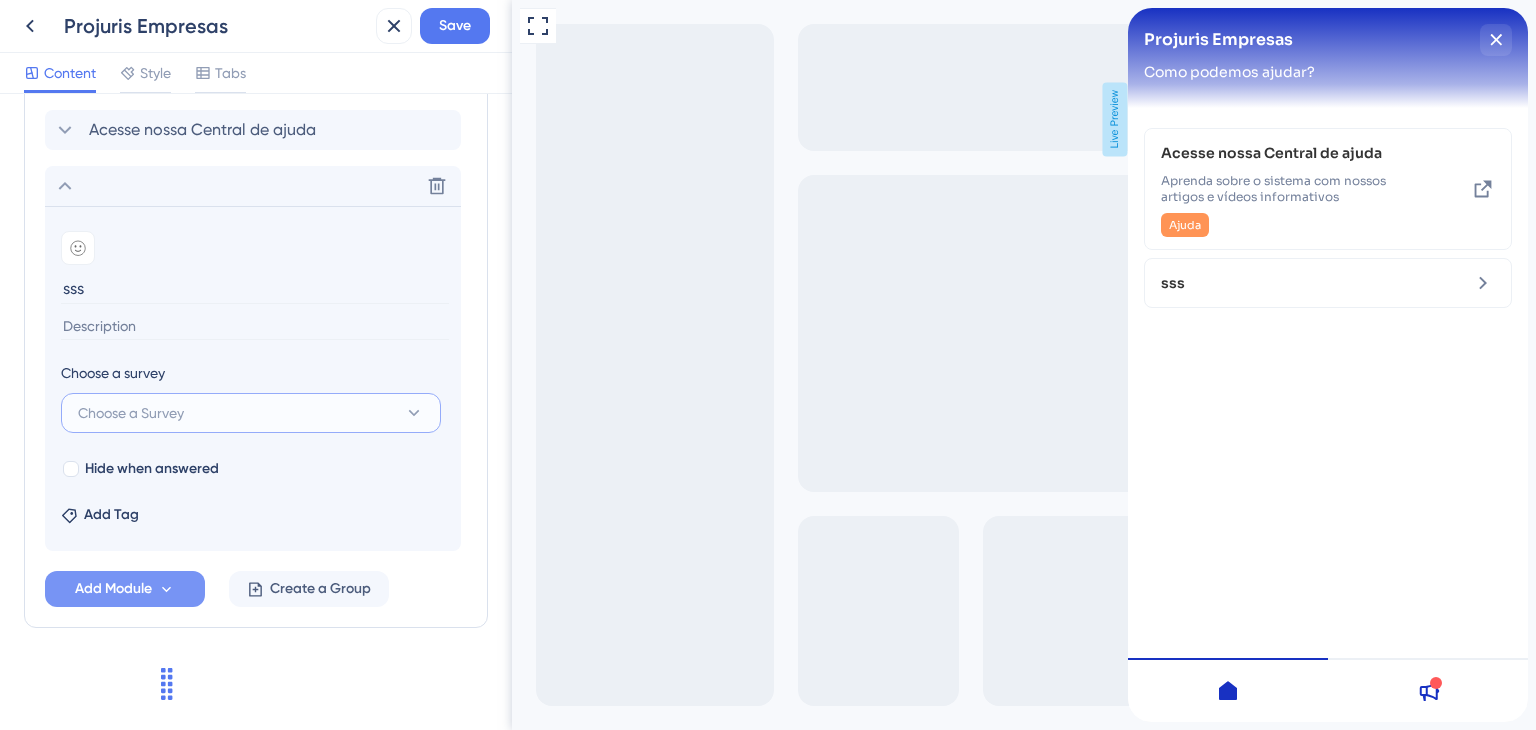 click on "Choose a Survey" at bounding box center (251, 413) 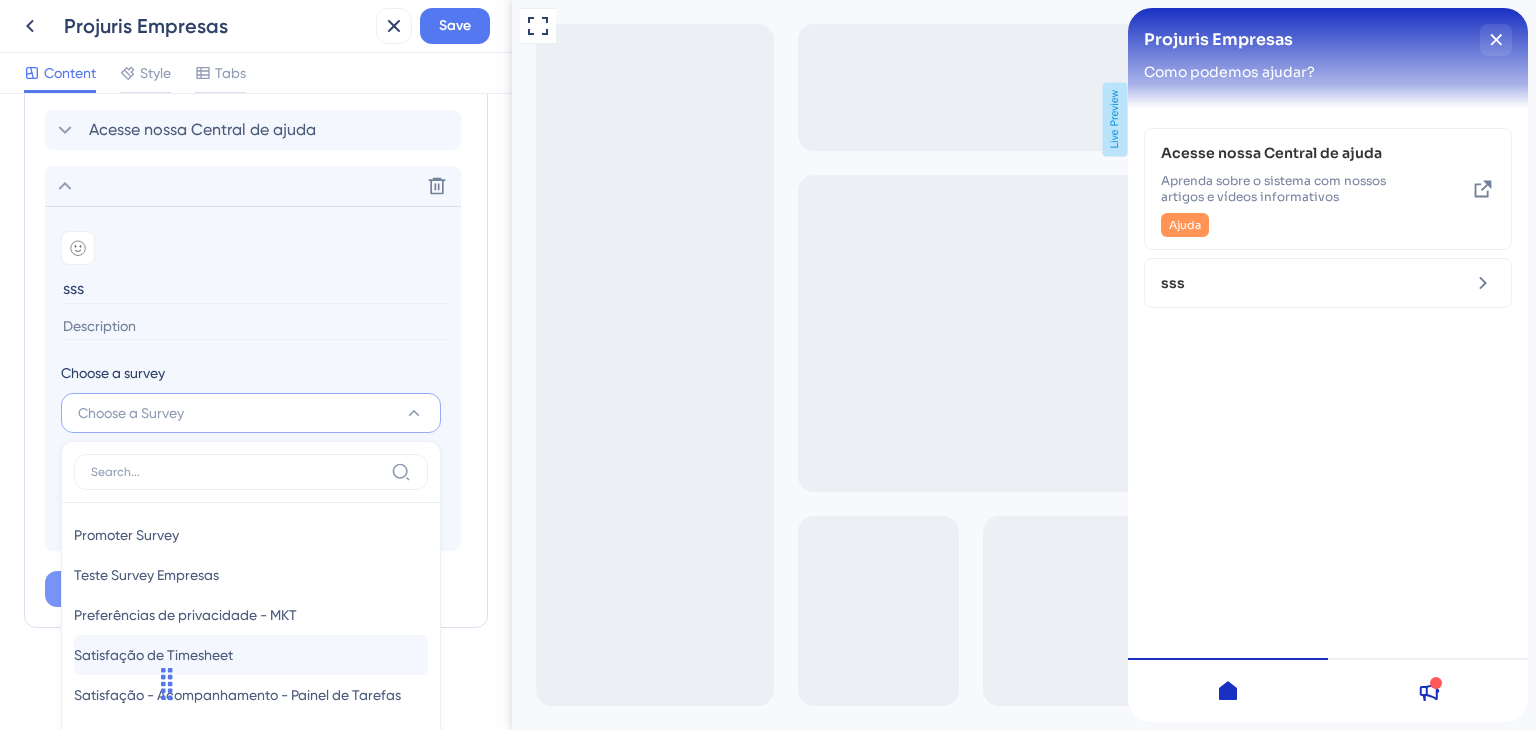 scroll, scrollTop: 726, scrollLeft: 0, axis: vertical 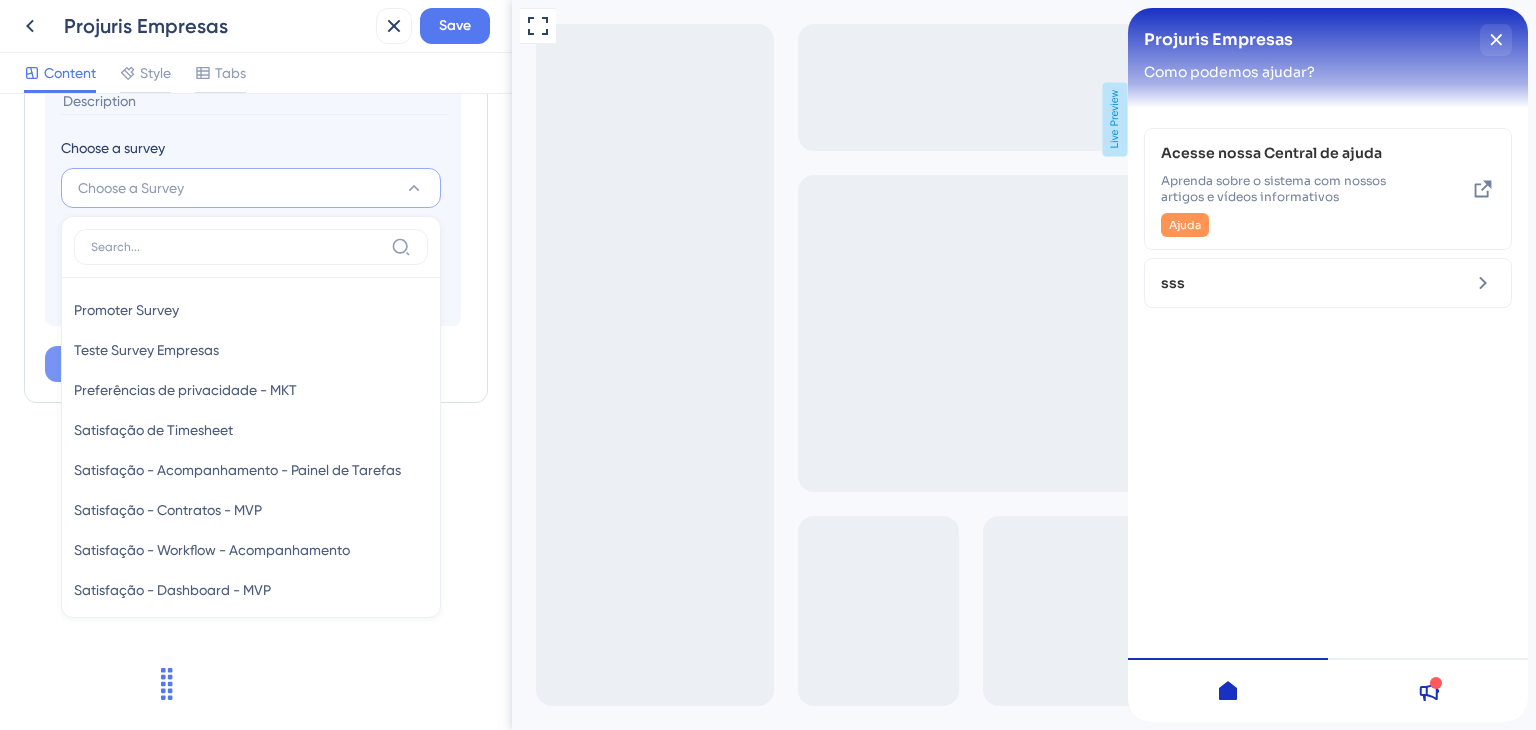 click on "Add emoji sss Choose a survey Choose a Survey Promoter Survey Promoter Survey Teste Survey Empresas Teste Survey Empresas Preferências de privacidade - MKT Preferências de privacidade - MKT Satisfação de Timesheet Satisfação de Timesheet Satisfação - Acompanhamento - Painel de Tarefas Satisfação - Acompanhamento - Painel de Tarefas Satisfação - Contratos - MVP Satisfação - Contratos - MVP Satisfação - Workflow - Acompanhamento Satisfação - Workflow - Acompanhamento Satisfação - Dashboard - MVP Satisfação - Dashboard - MVP Pesquisa Modelo de Documentos Pesquisa Modelo de Documentos Satisfação Repasse Satisfação Repasse Satisfação Nova Fonte Satisfação Nova Fonte Satisfação Nomenclatura Monitoramento (Push) Satisfação Nomenclatura Monitoramento (Push) Satisfação - Nova experiencia de Processos Satisfação - Nova experiencia de Processos Satisfação Nova Agenda Satisfação Nova Agenda Satisfação de pessoas Satisfação de pessoas Satisfação Workflow Hide when answered" at bounding box center [253, 153] 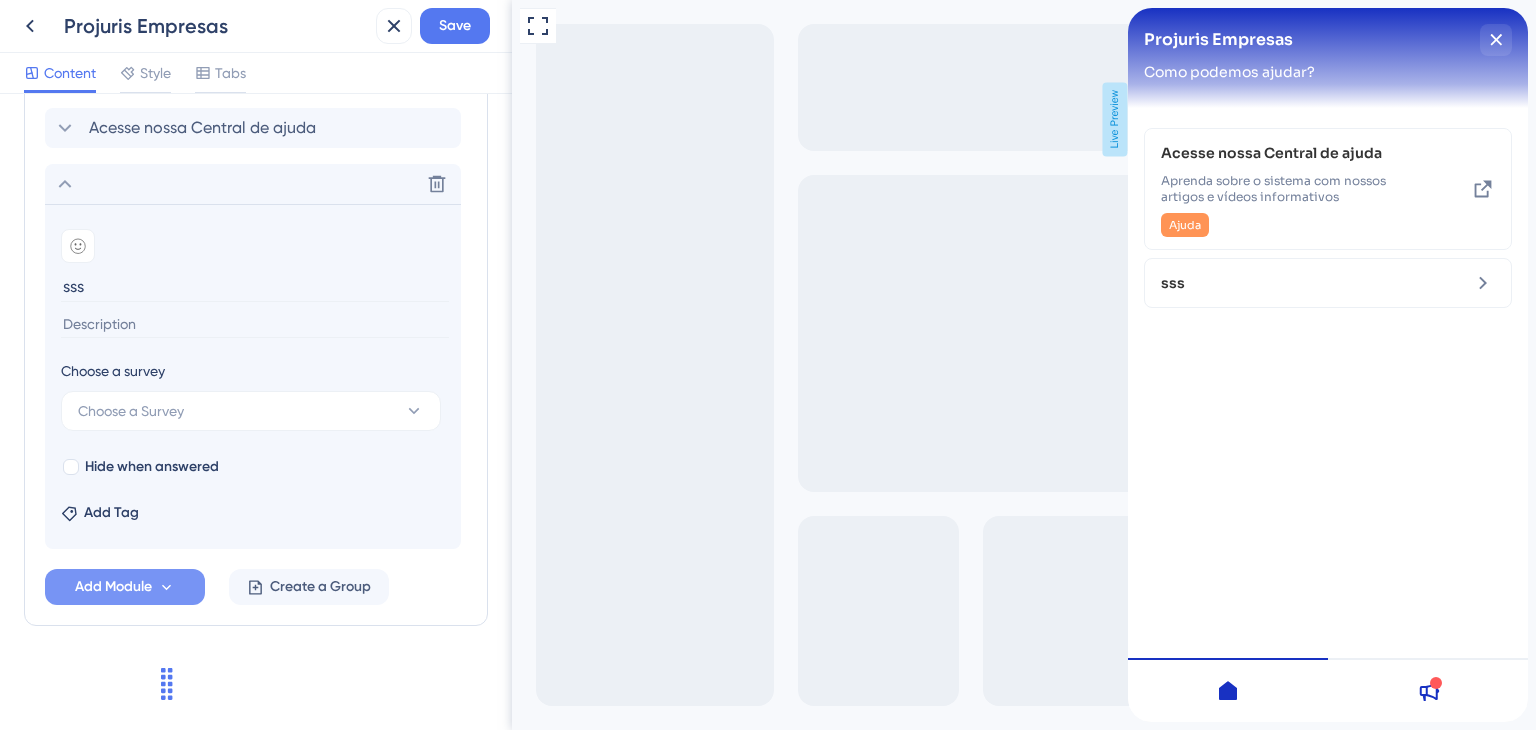 scroll, scrollTop: 501, scrollLeft: 0, axis: vertical 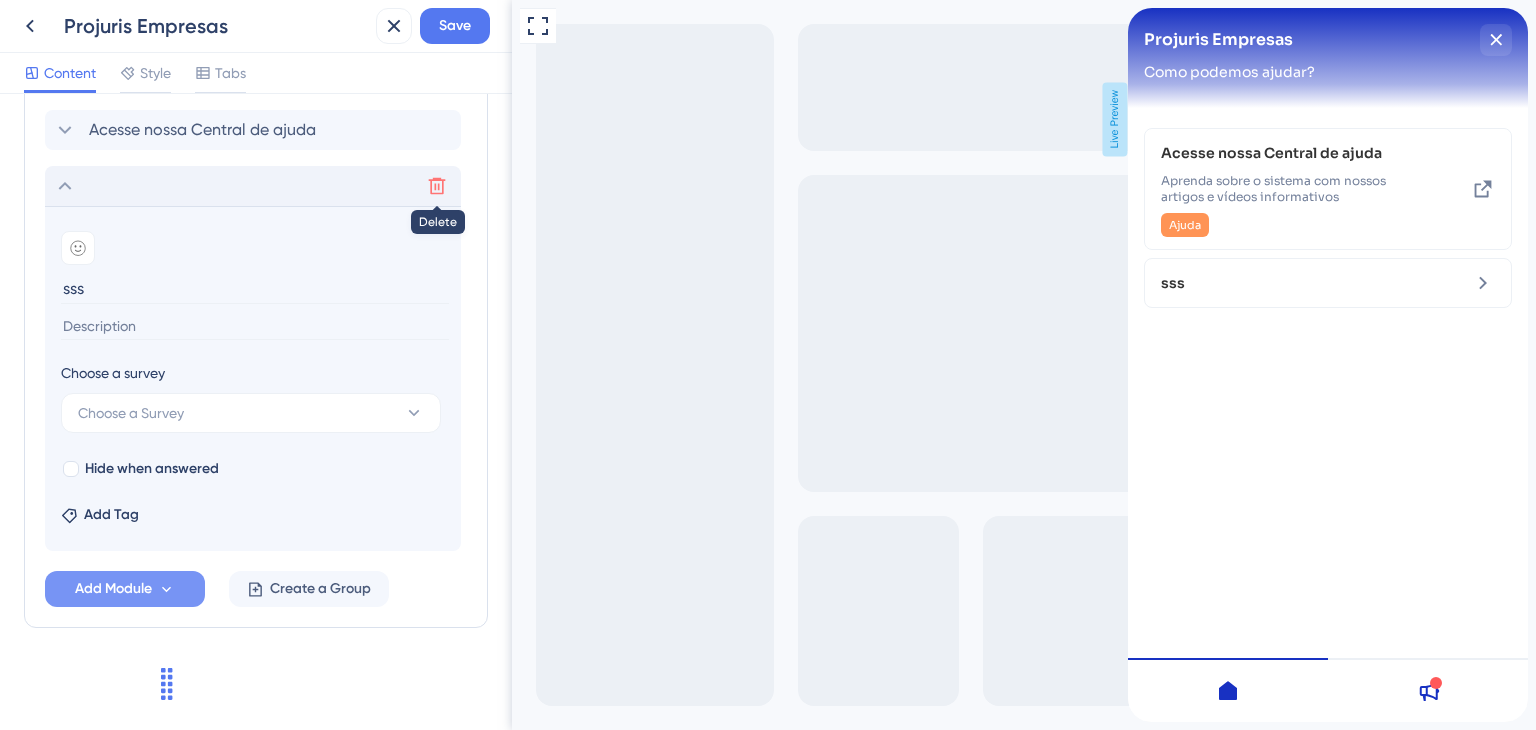 click 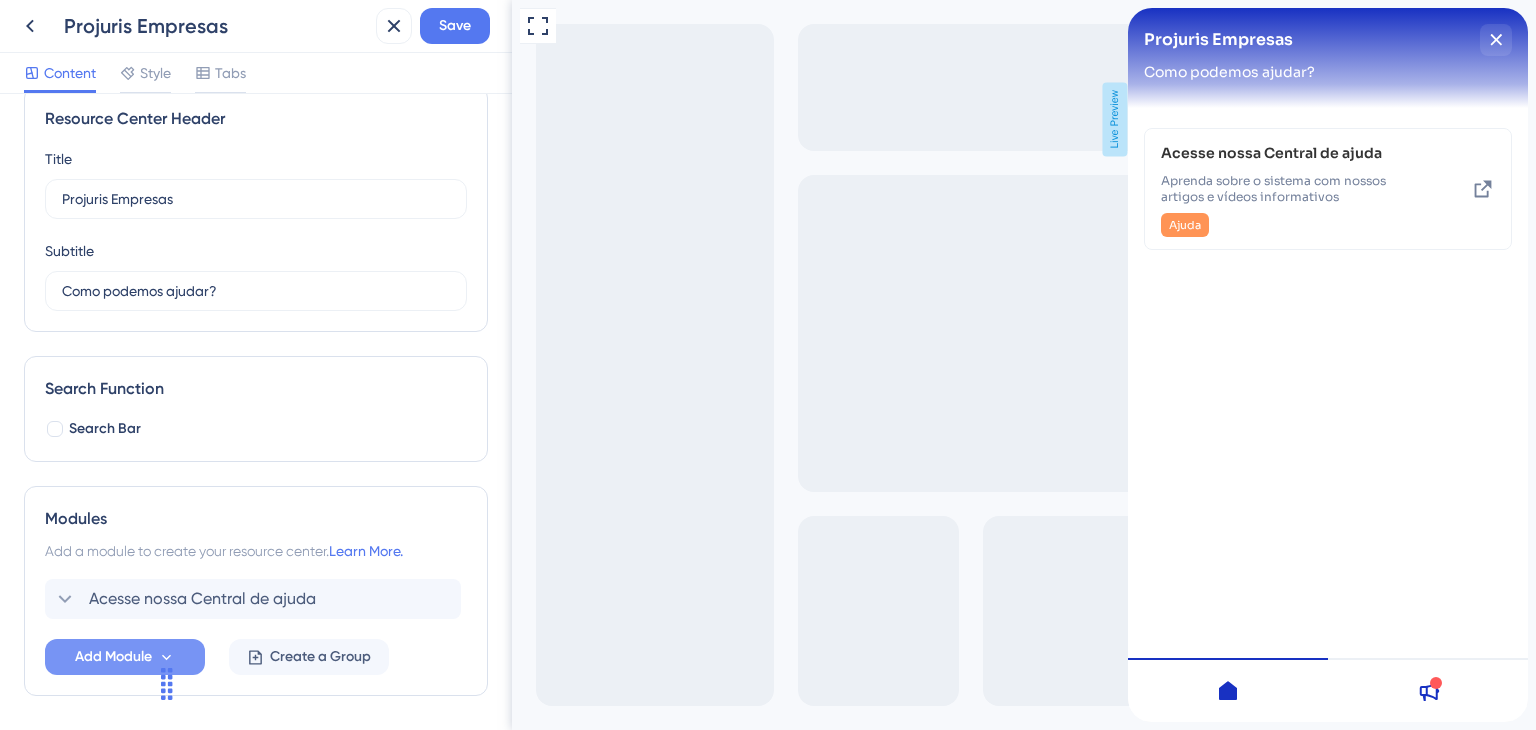 scroll, scrollTop: 0, scrollLeft: 0, axis: both 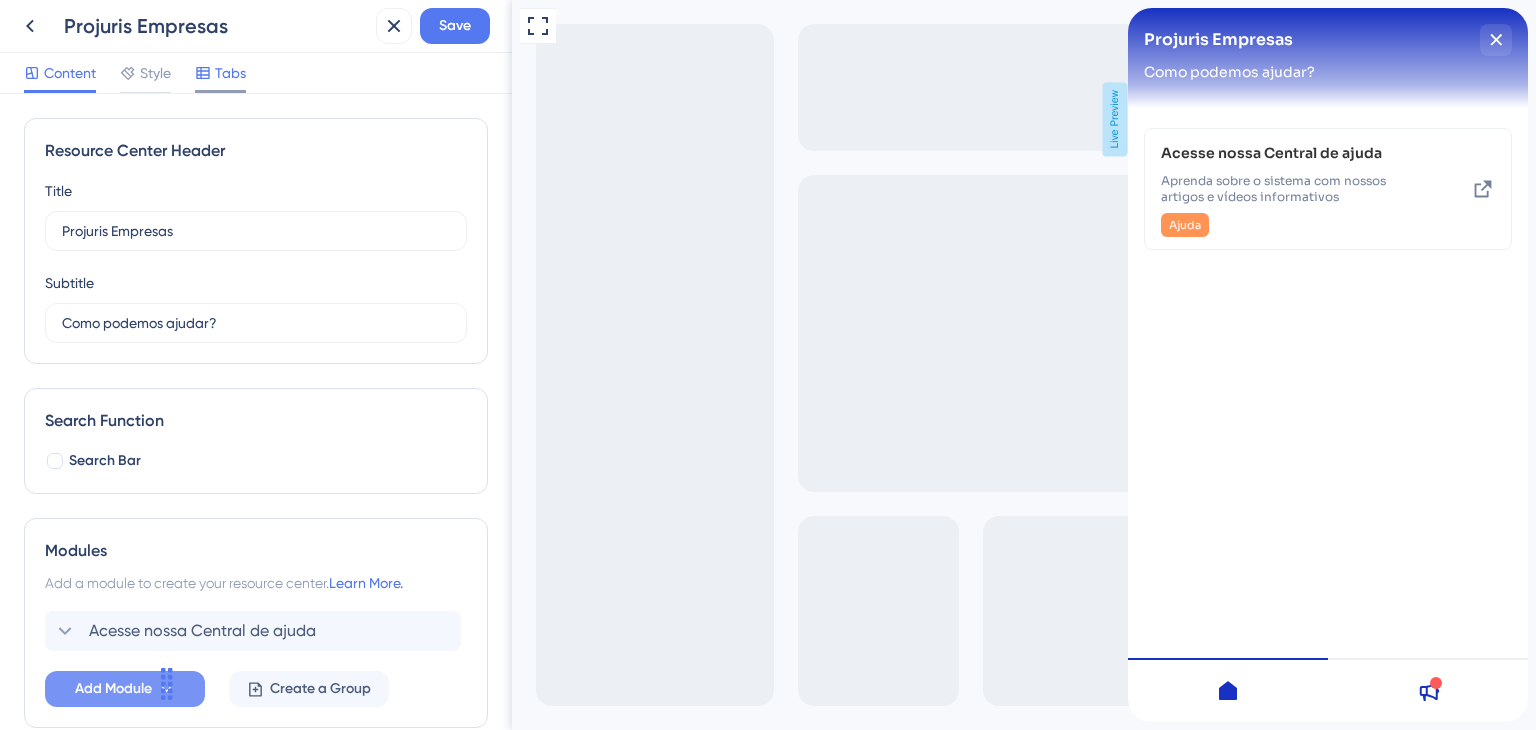 click on "Tabs" at bounding box center [220, 73] 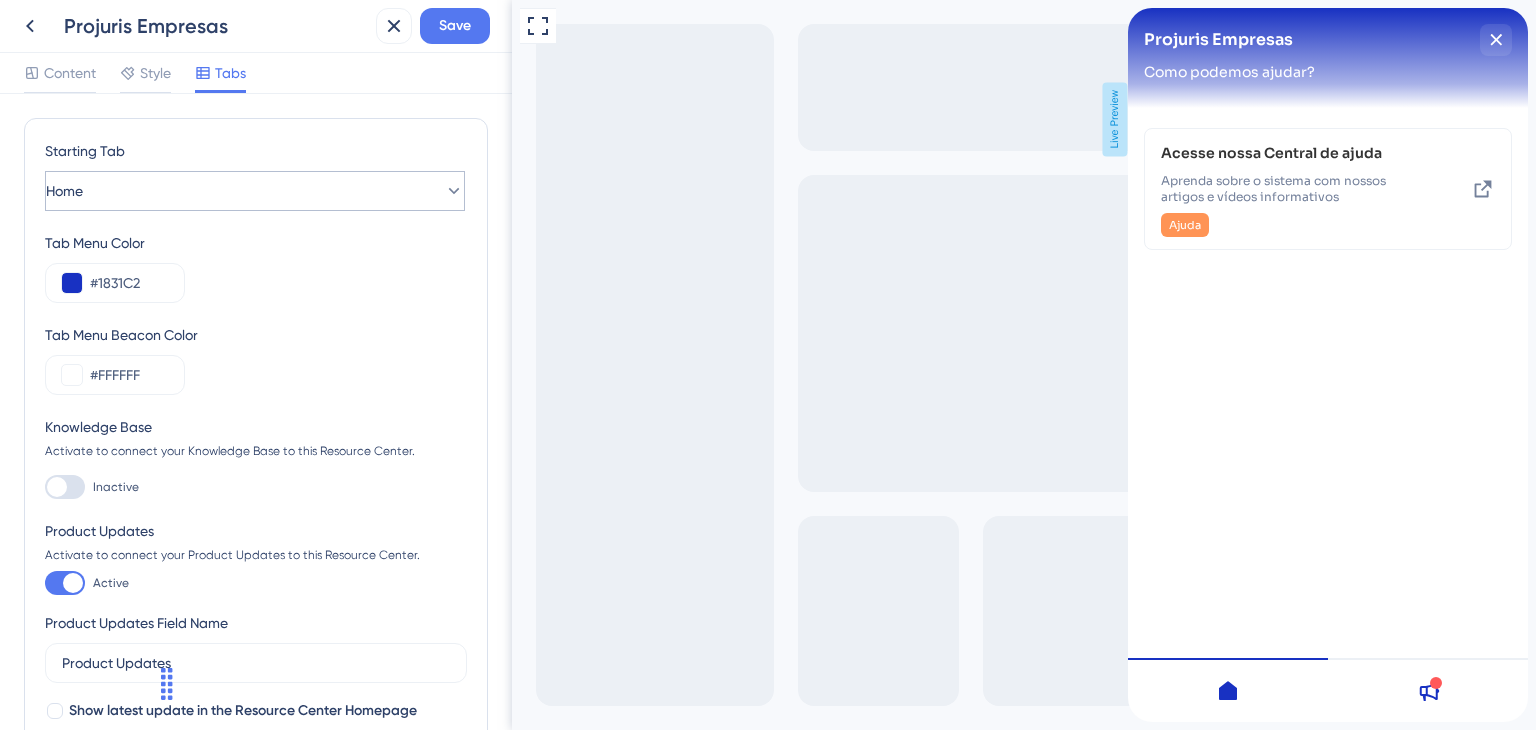 scroll, scrollTop: 0, scrollLeft: 0, axis: both 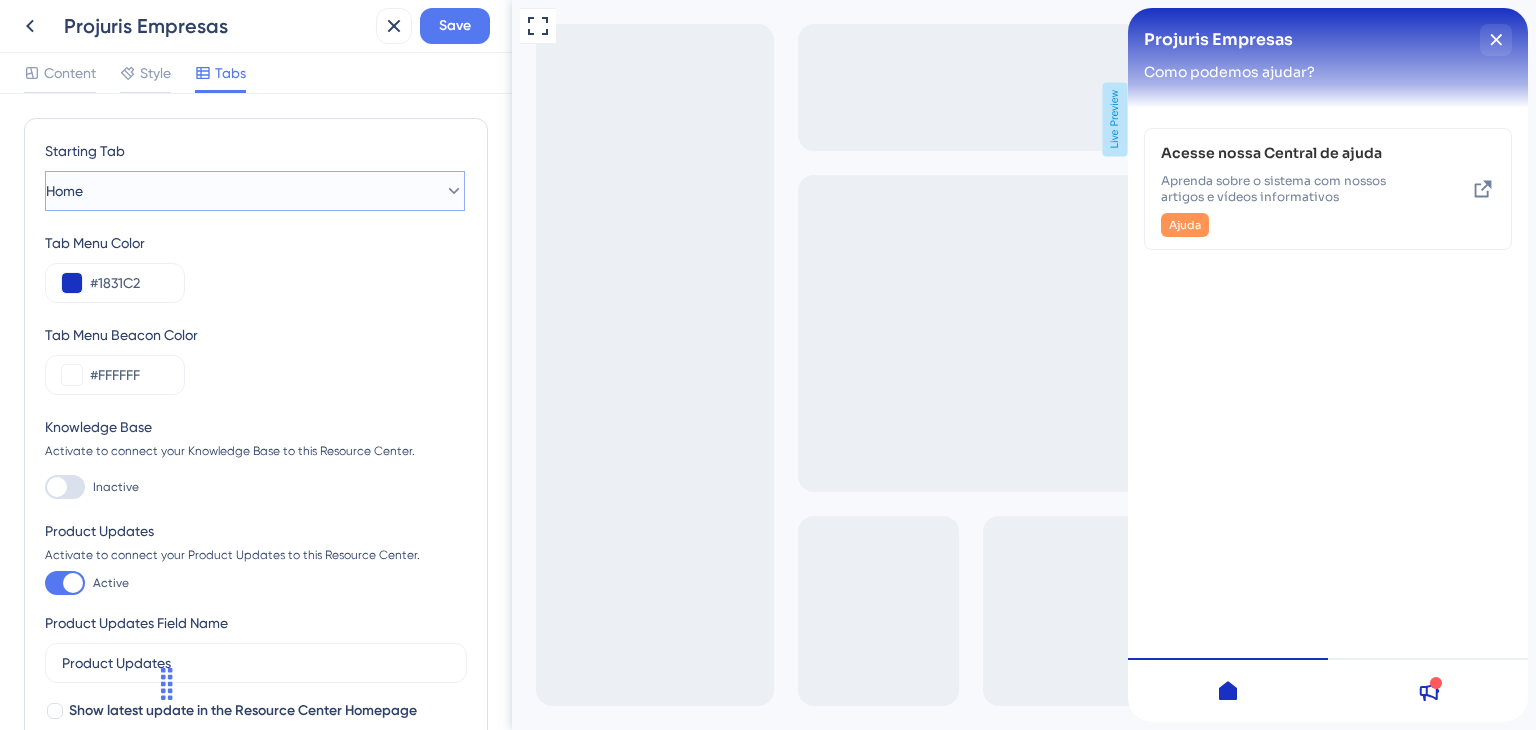 click on "Home" at bounding box center (255, 191) 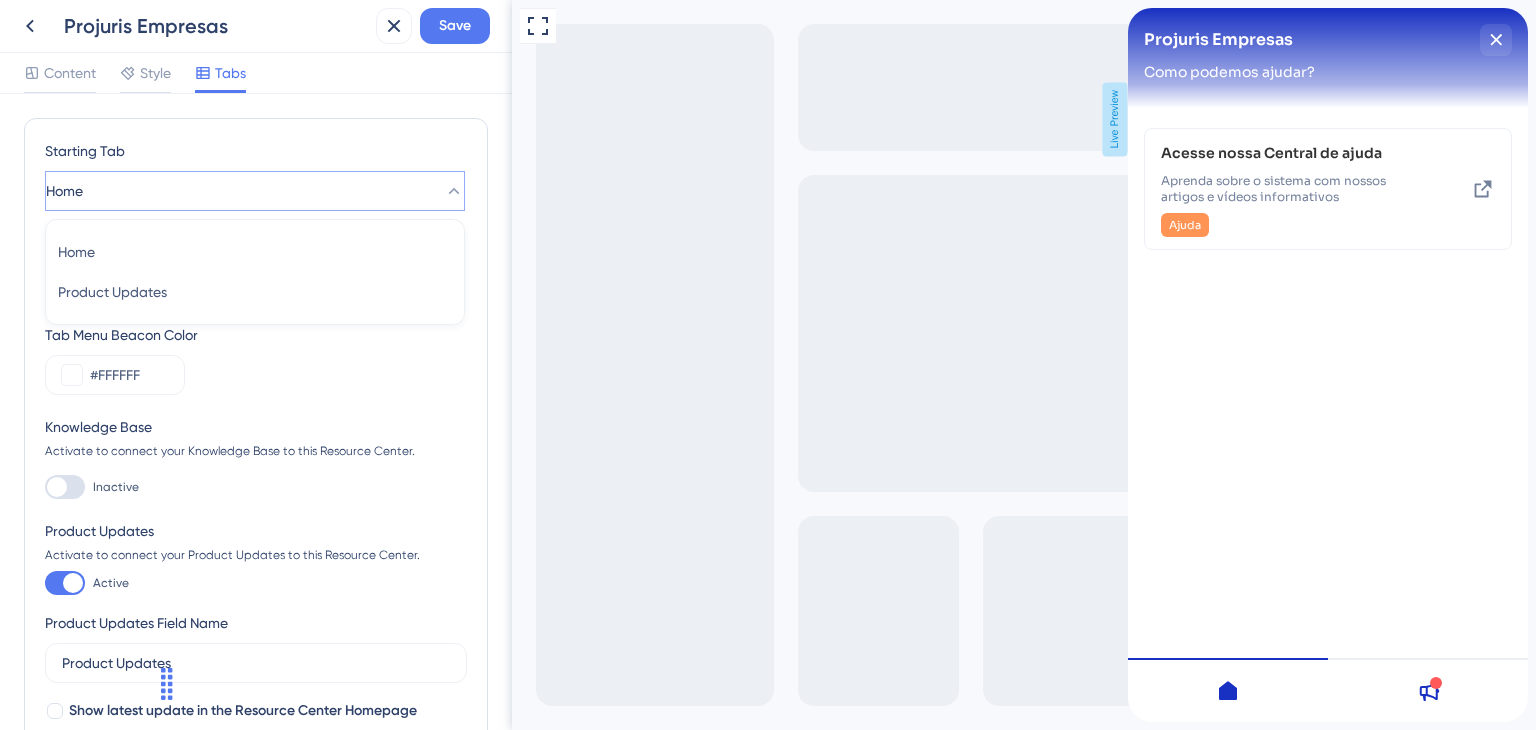 click on "Home" at bounding box center (255, 191) 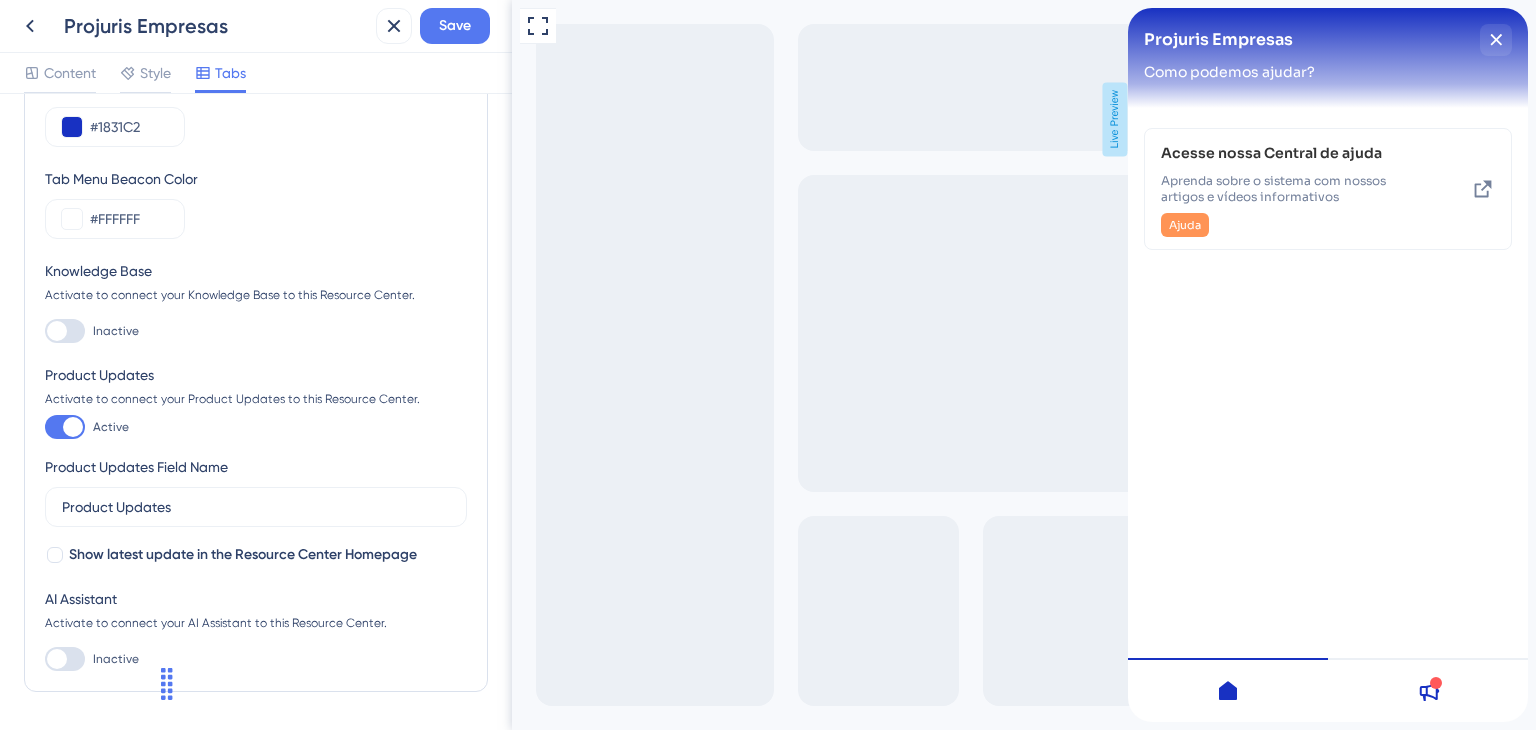 scroll, scrollTop: 121, scrollLeft: 0, axis: vertical 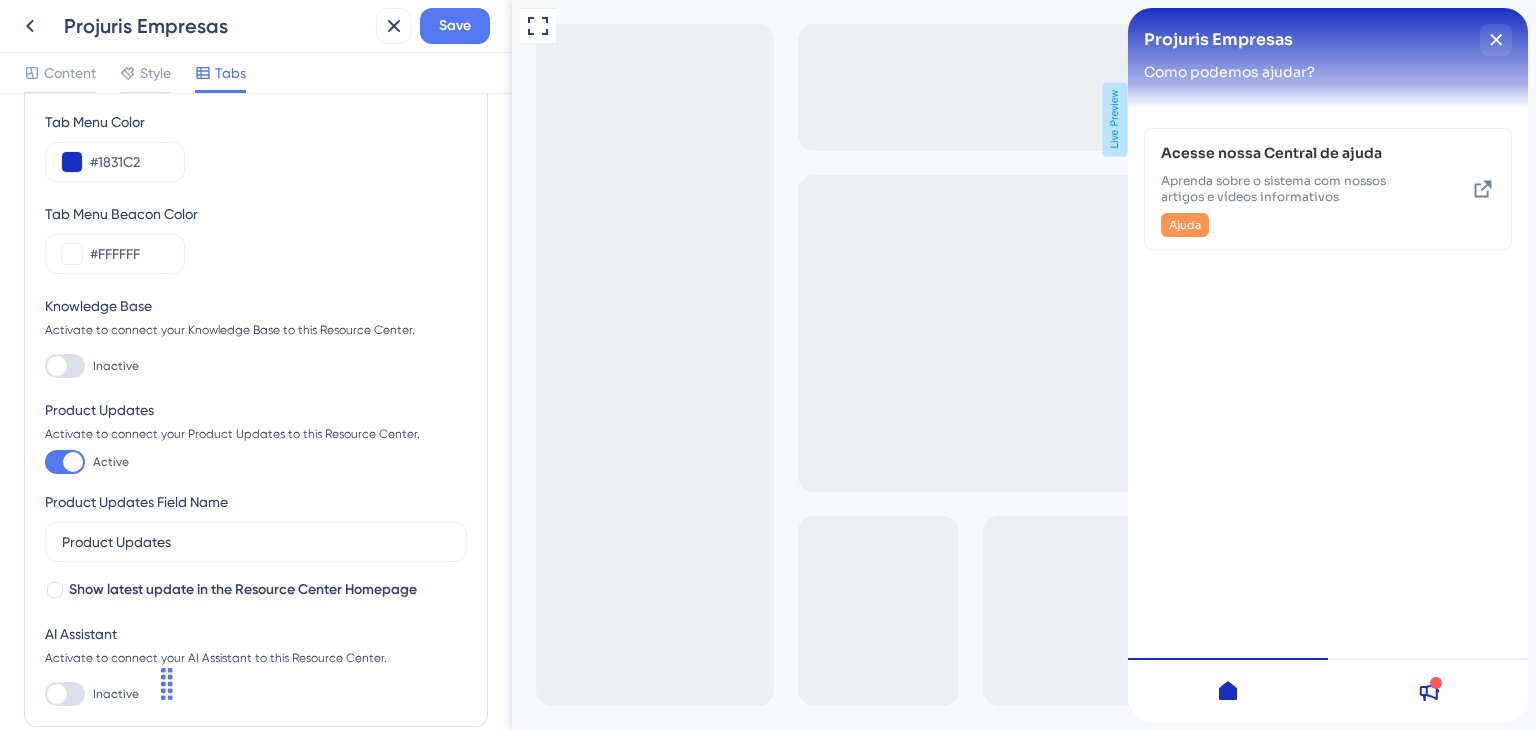 click at bounding box center (65, 366) 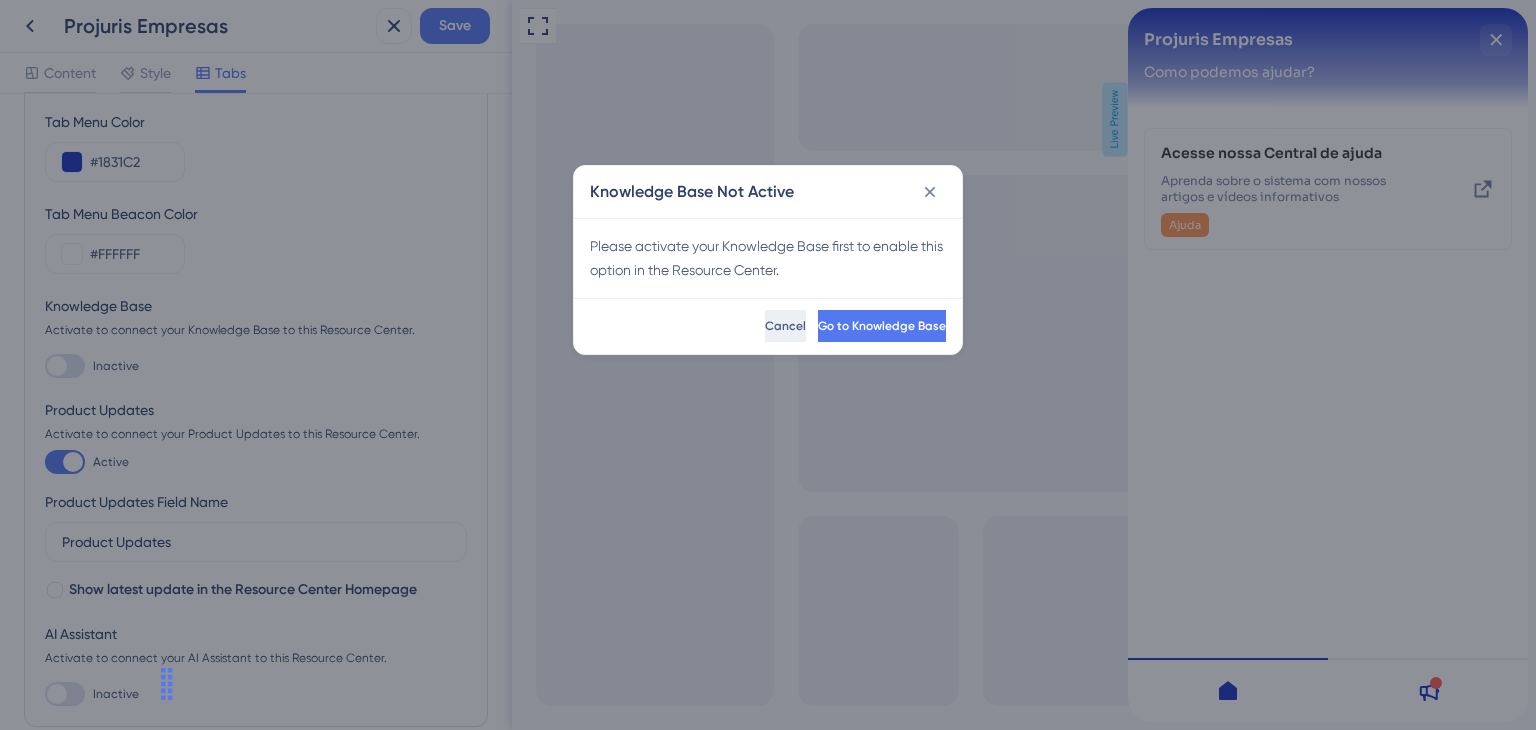 click on "Cancel" at bounding box center (785, 326) 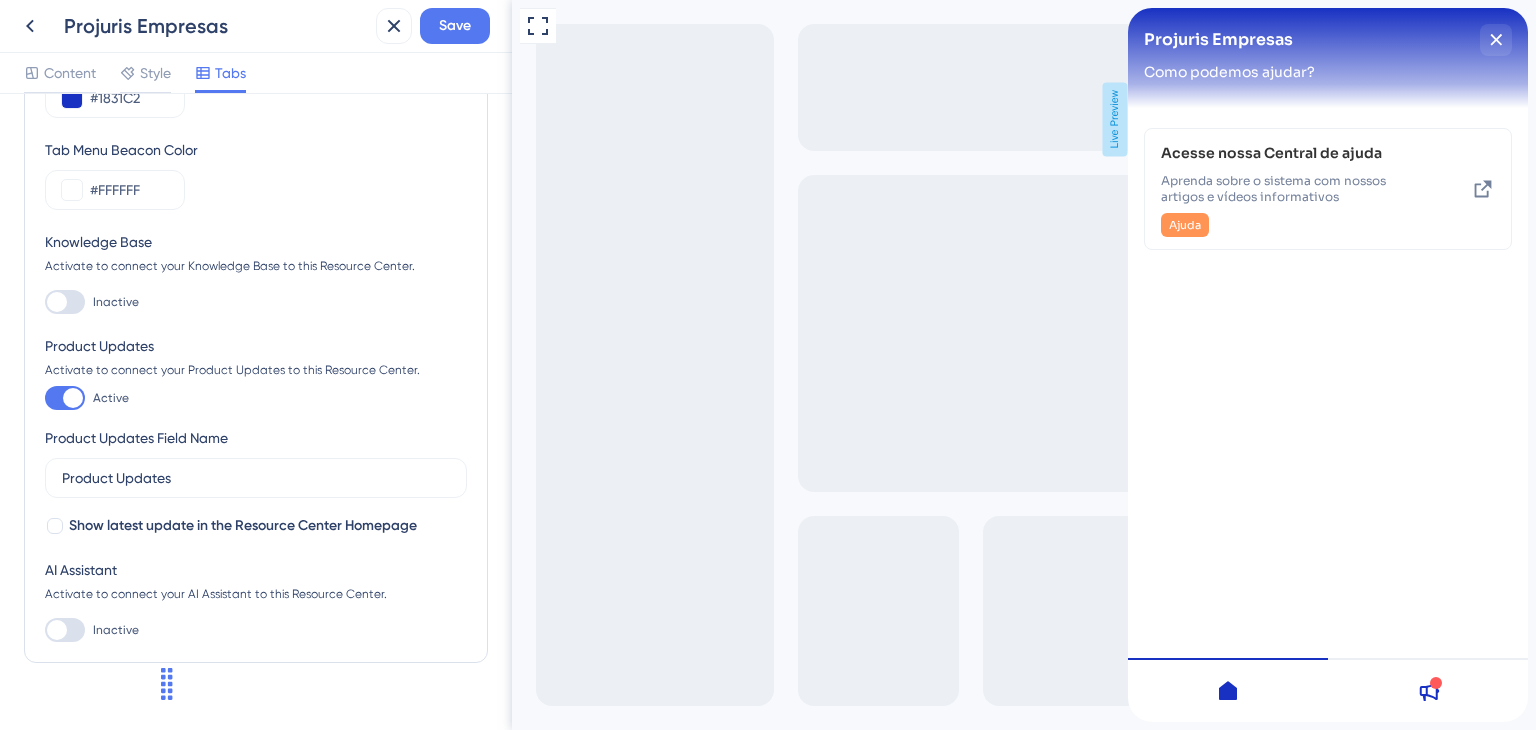scroll, scrollTop: 221, scrollLeft: 0, axis: vertical 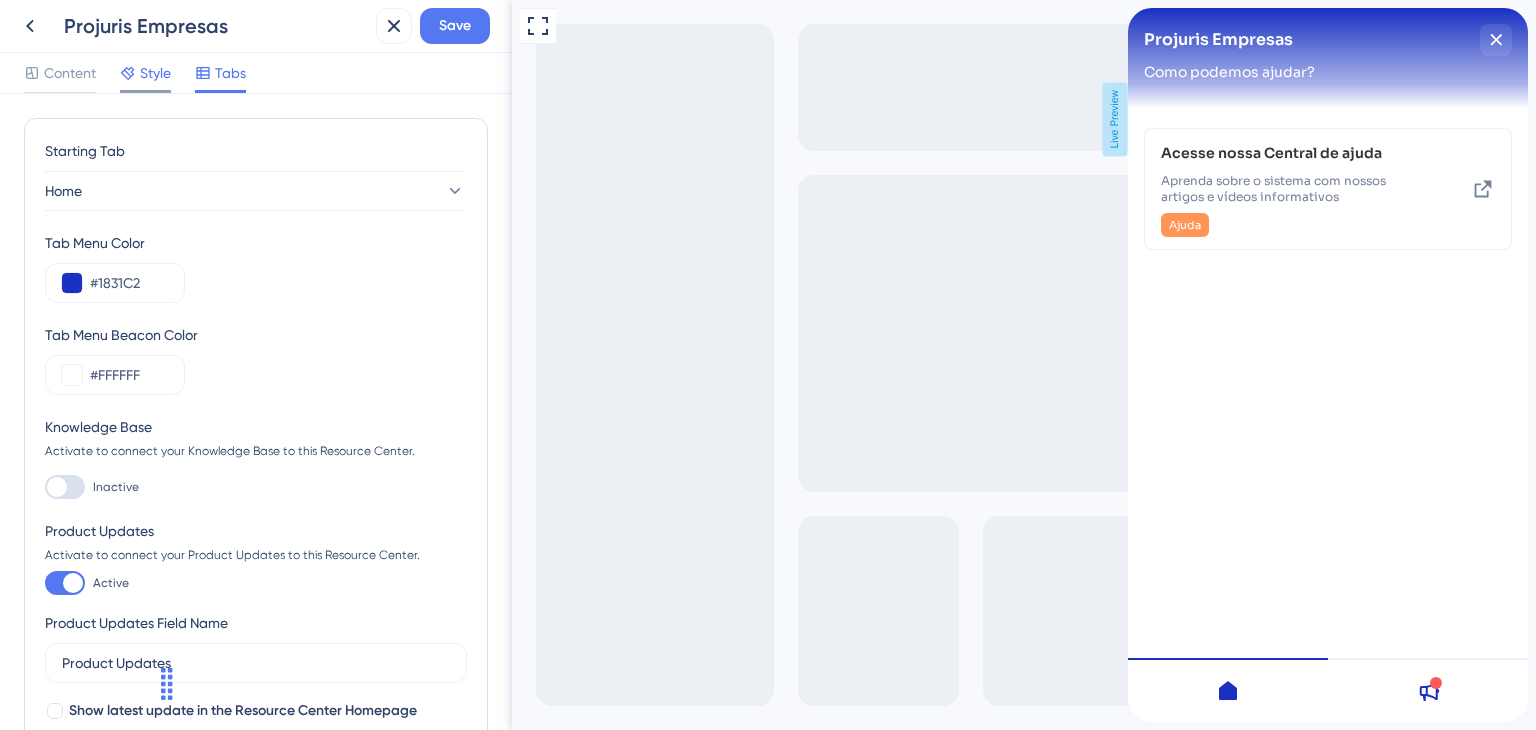 click on "Style" at bounding box center (155, 73) 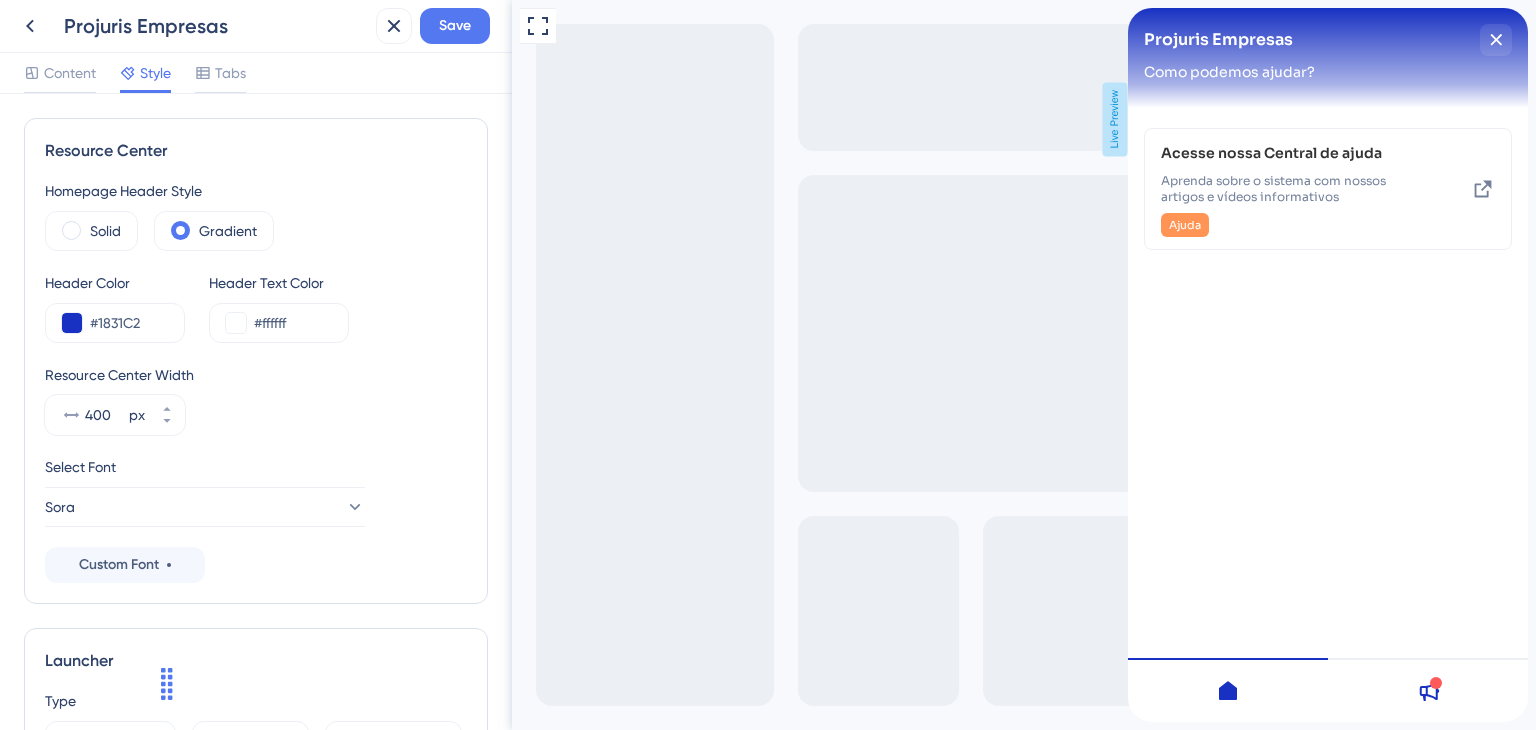 scroll, scrollTop: 0, scrollLeft: 0, axis: both 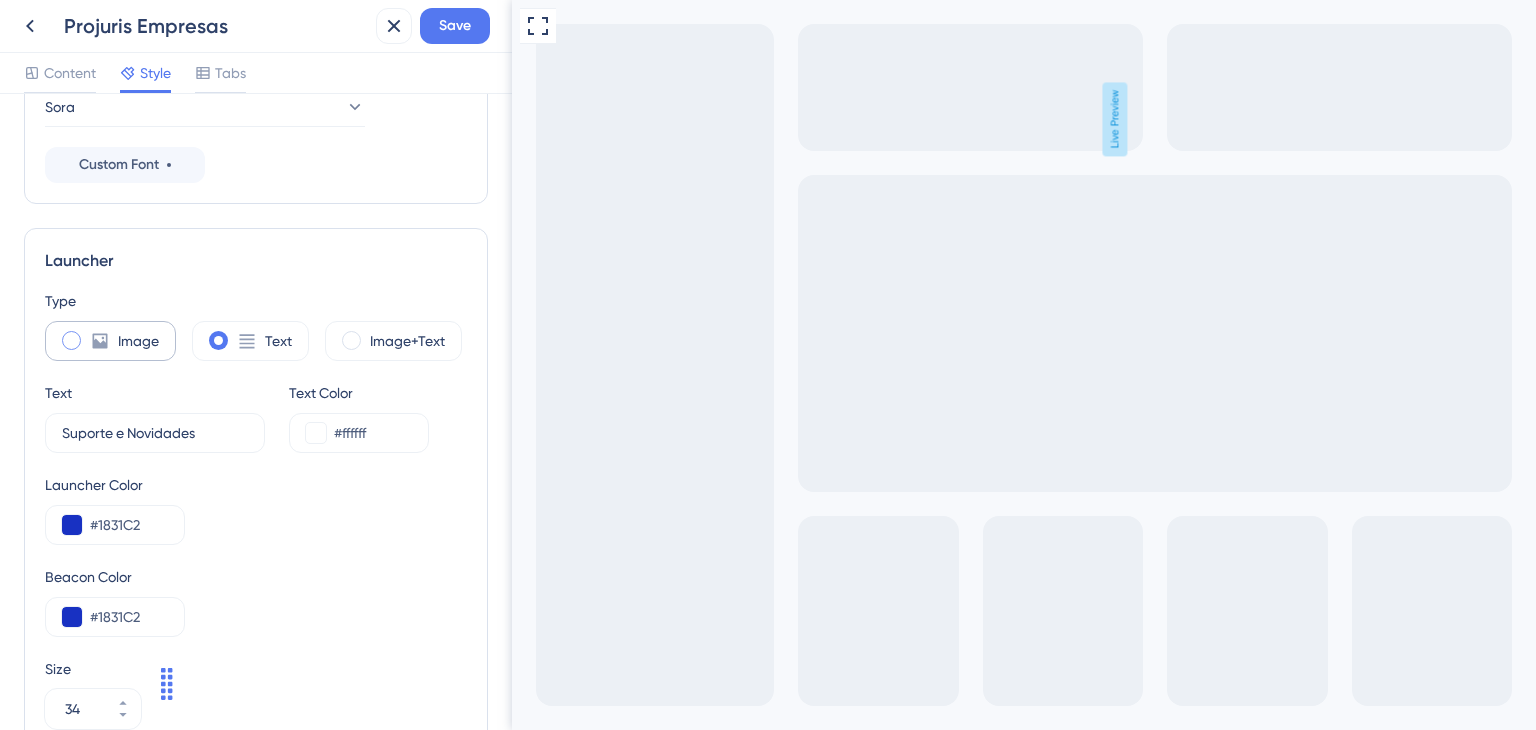 click at bounding box center [71, 340] 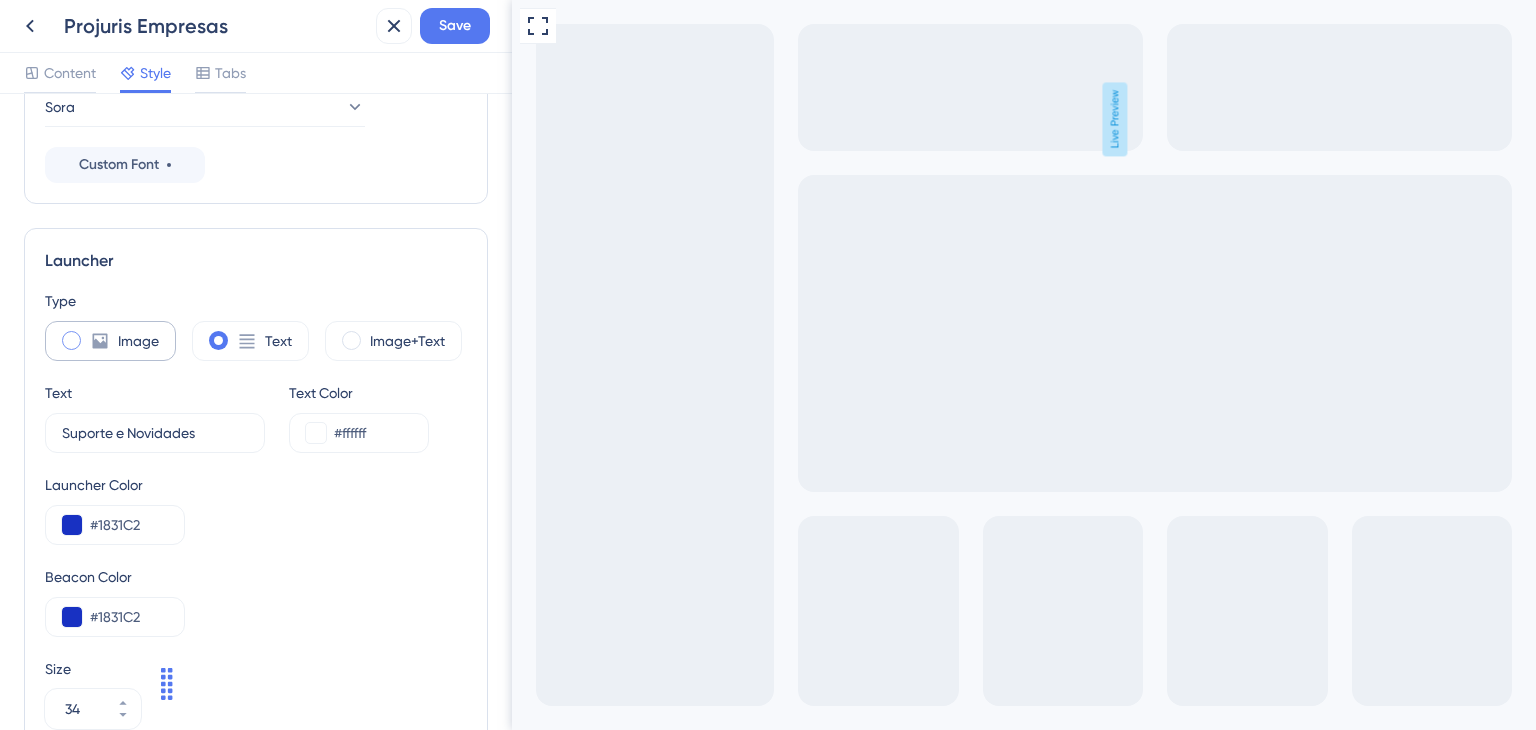 click at bounding box center [87, 334] 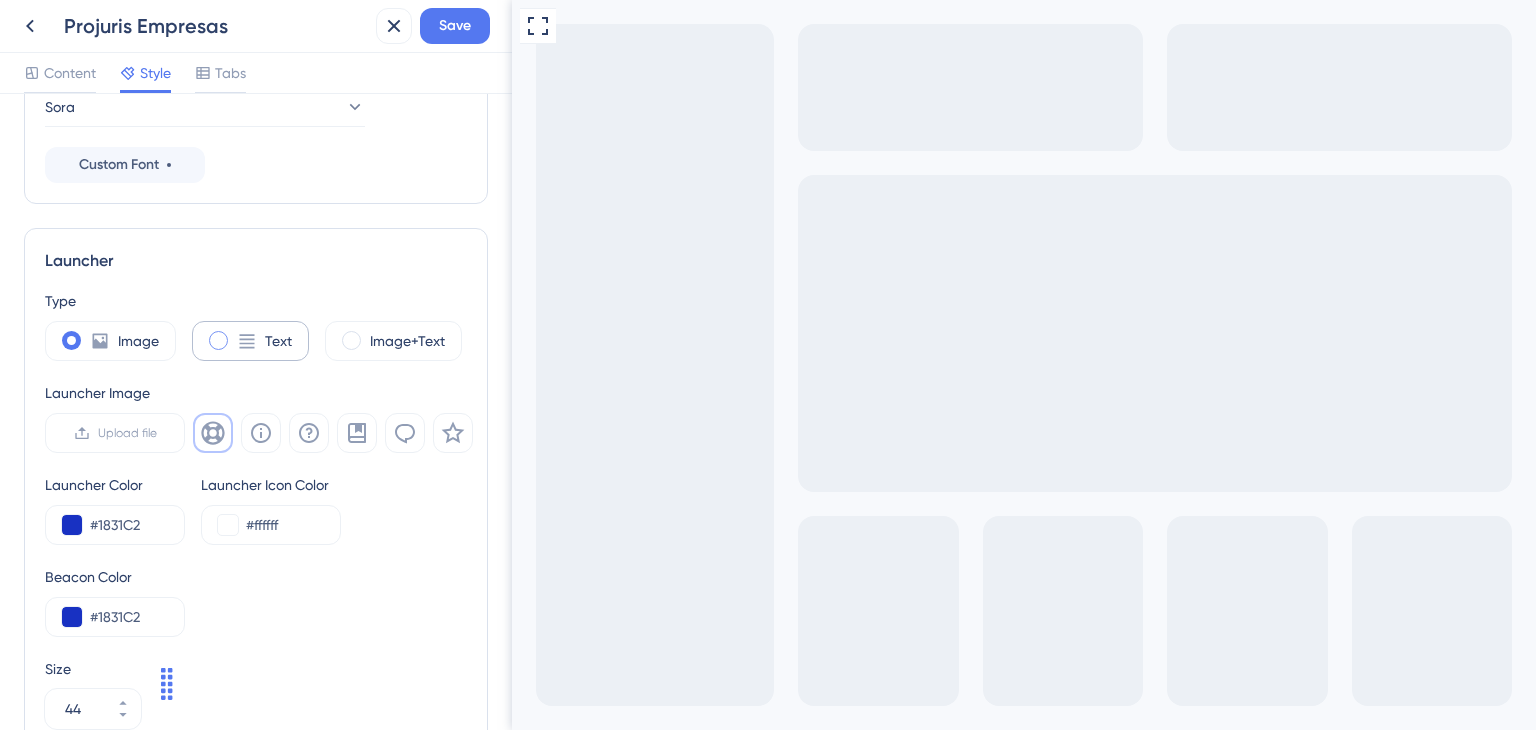 click at bounding box center [218, 340] 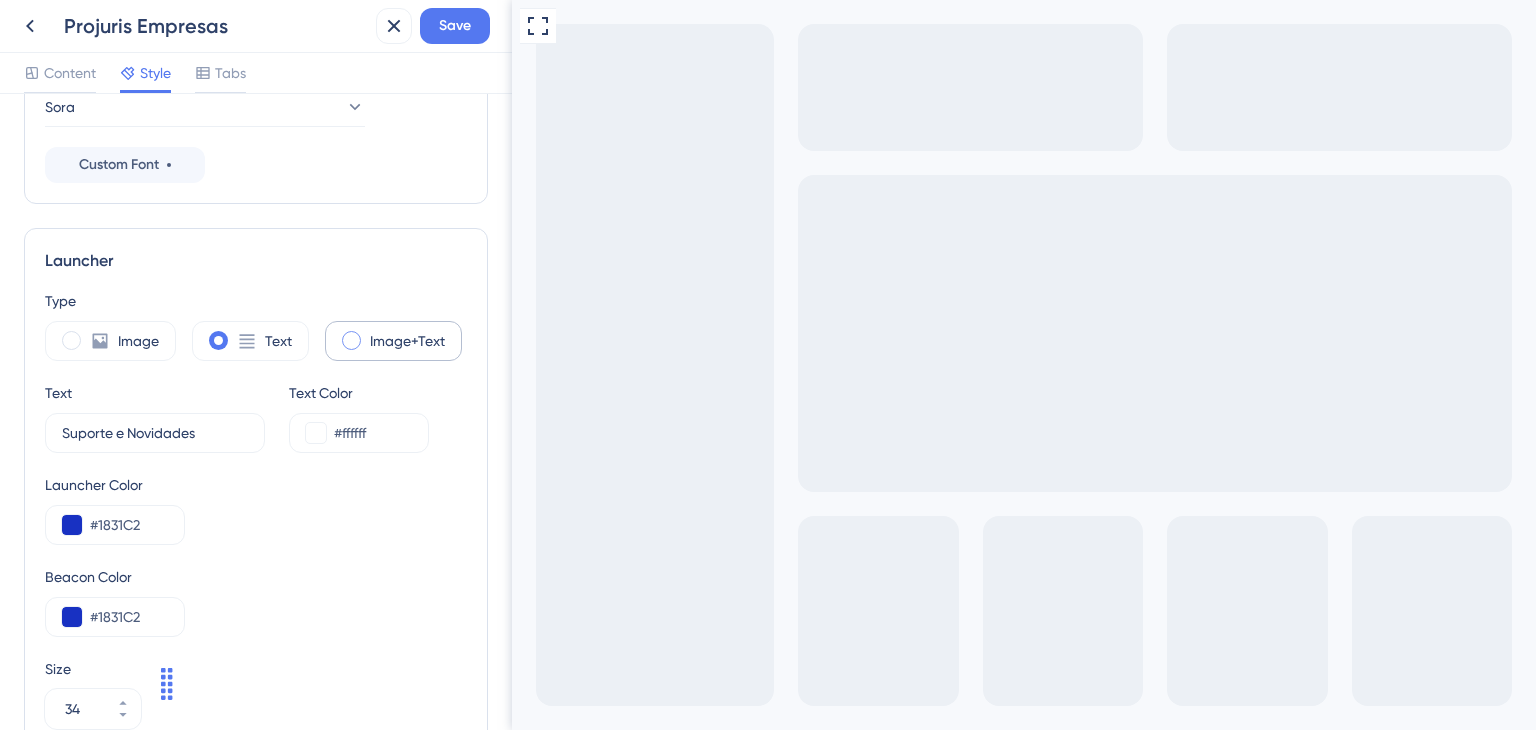 click on "Image+Text" at bounding box center (407, 341) 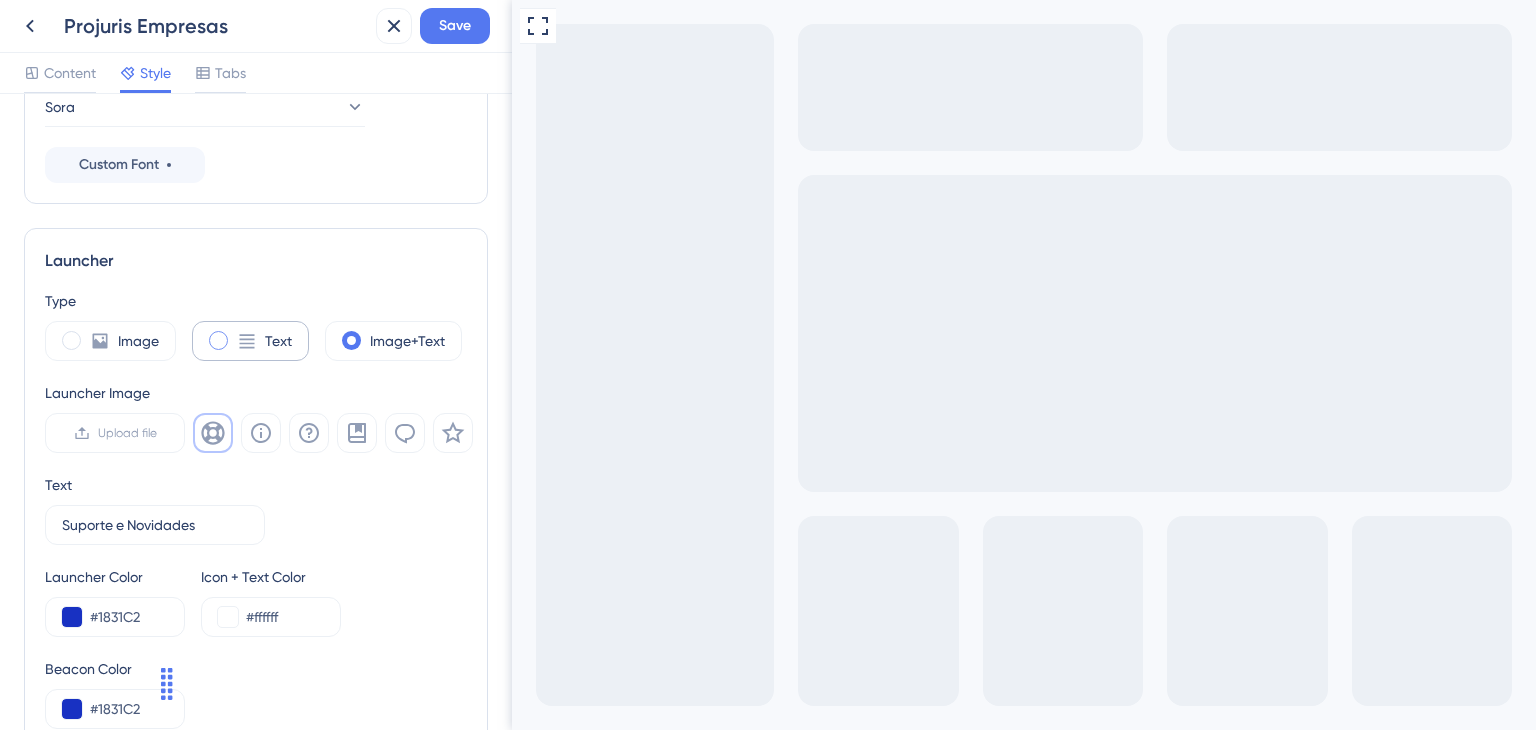 click 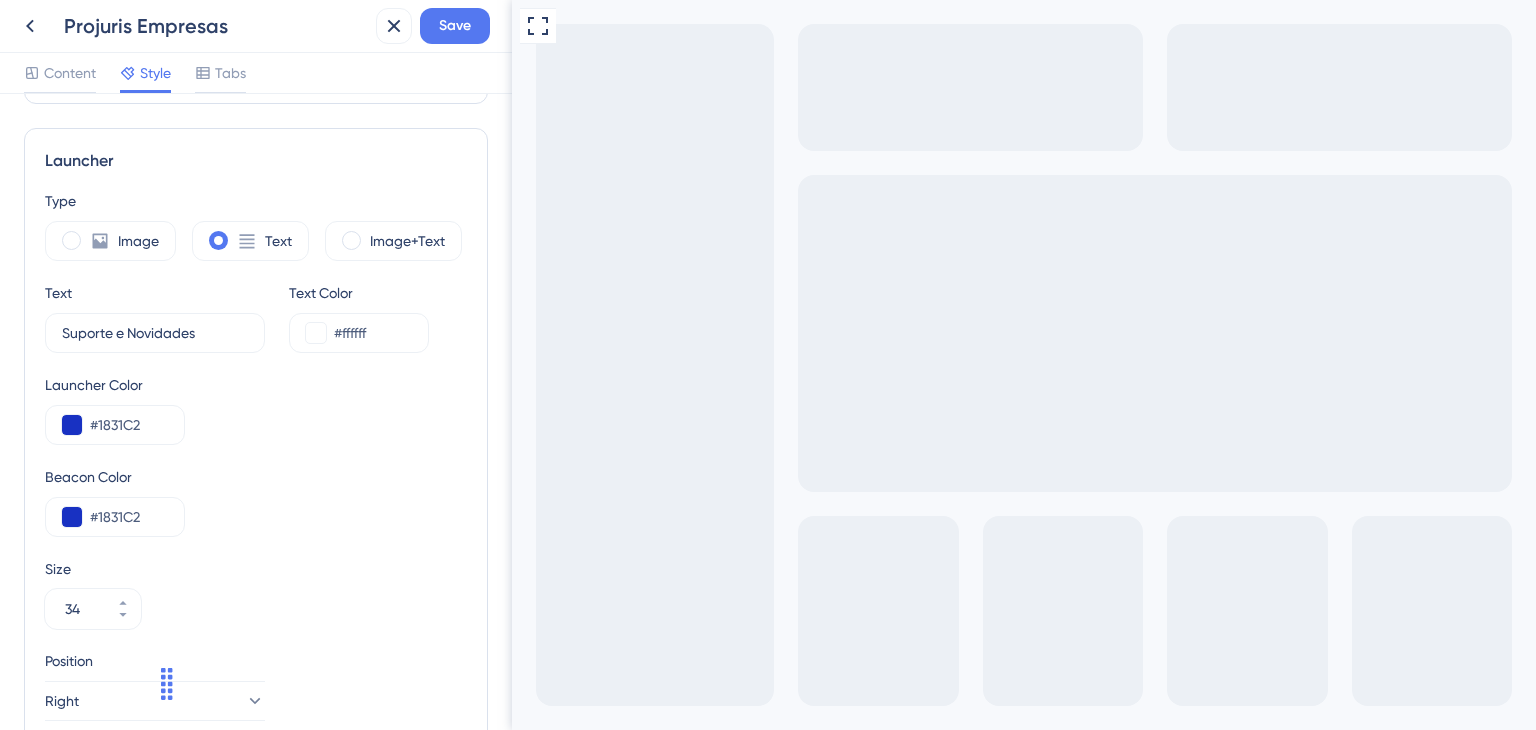 scroll, scrollTop: 600, scrollLeft: 0, axis: vertical 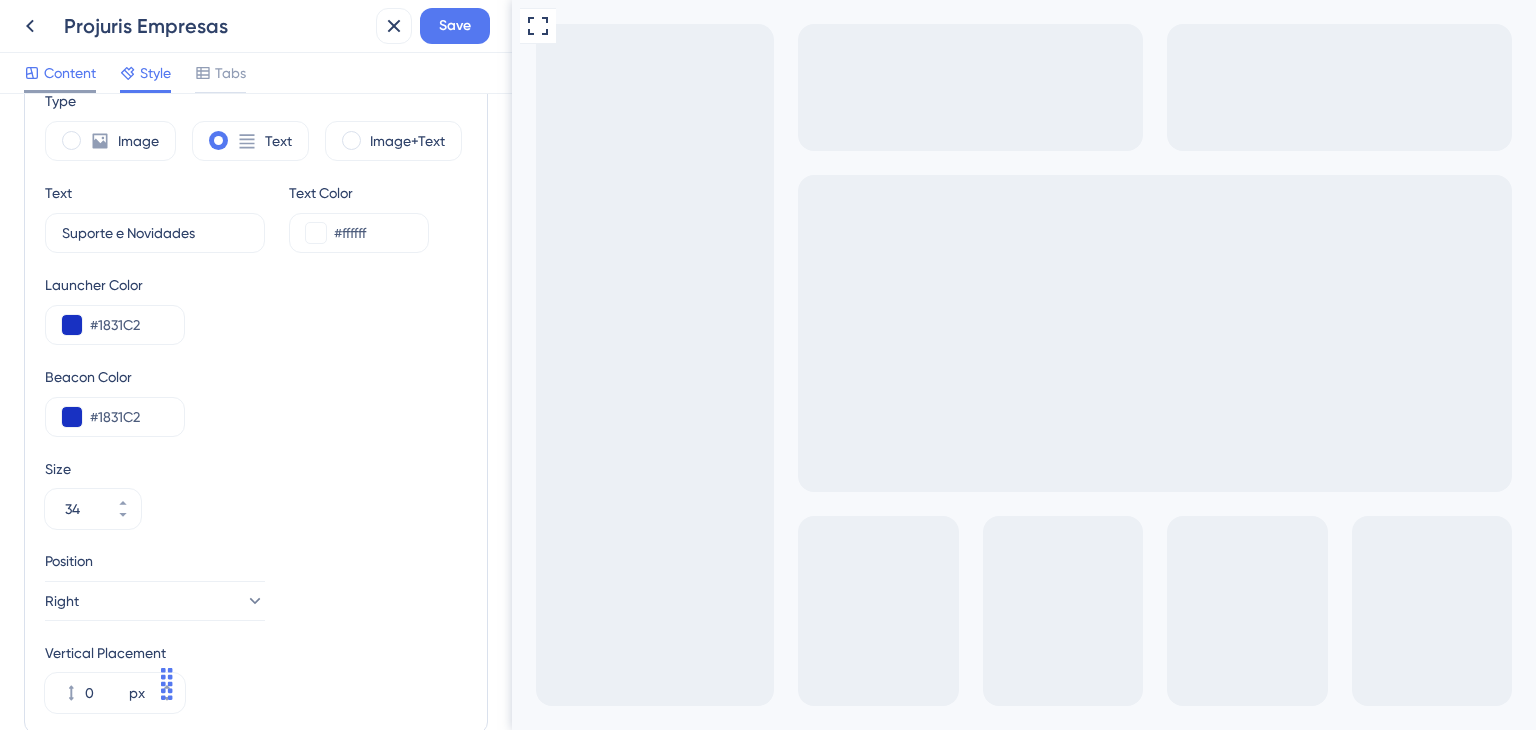 click on "Content" at bounding box center (70, 73) 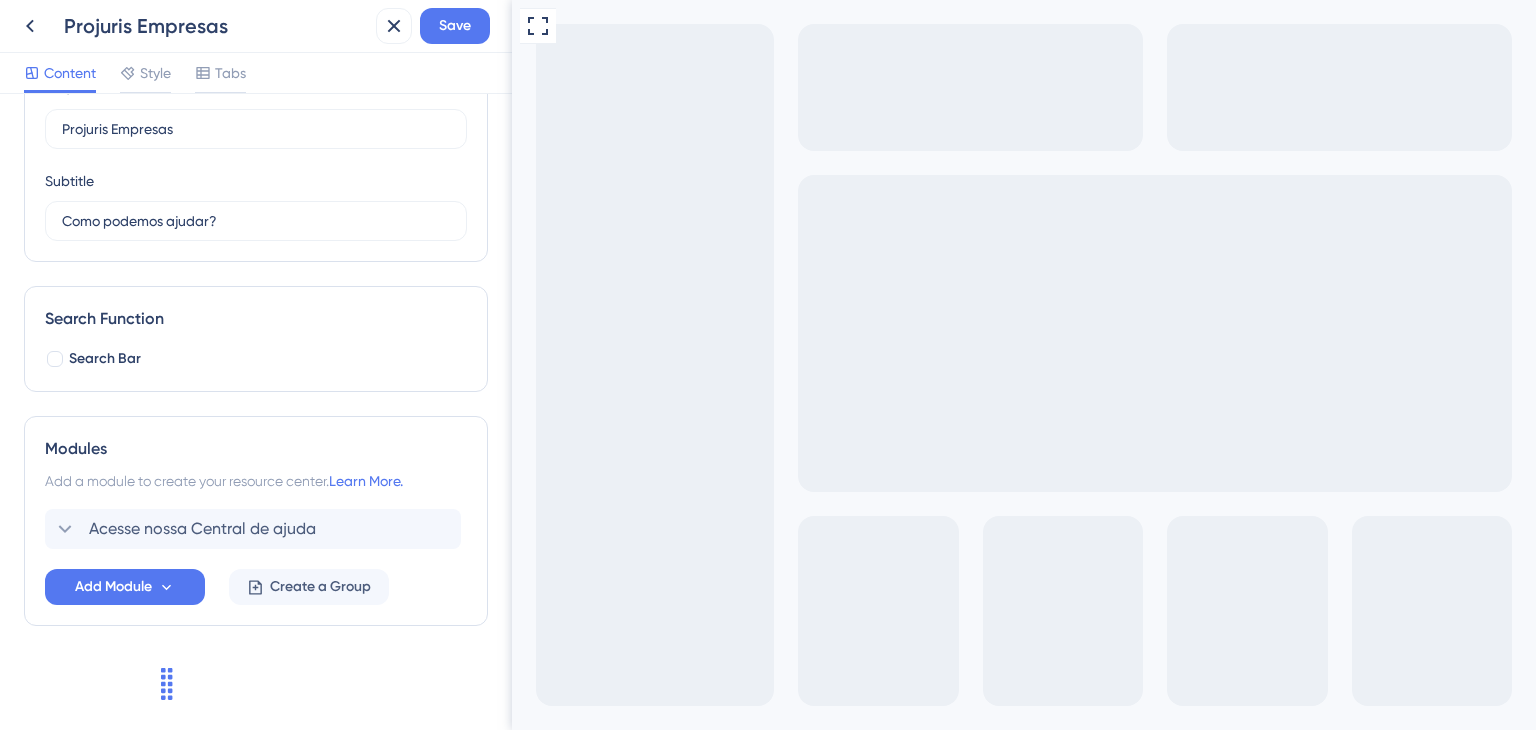 scroll, scrollTop: 100, scrollLeft: 0, axis: vertical 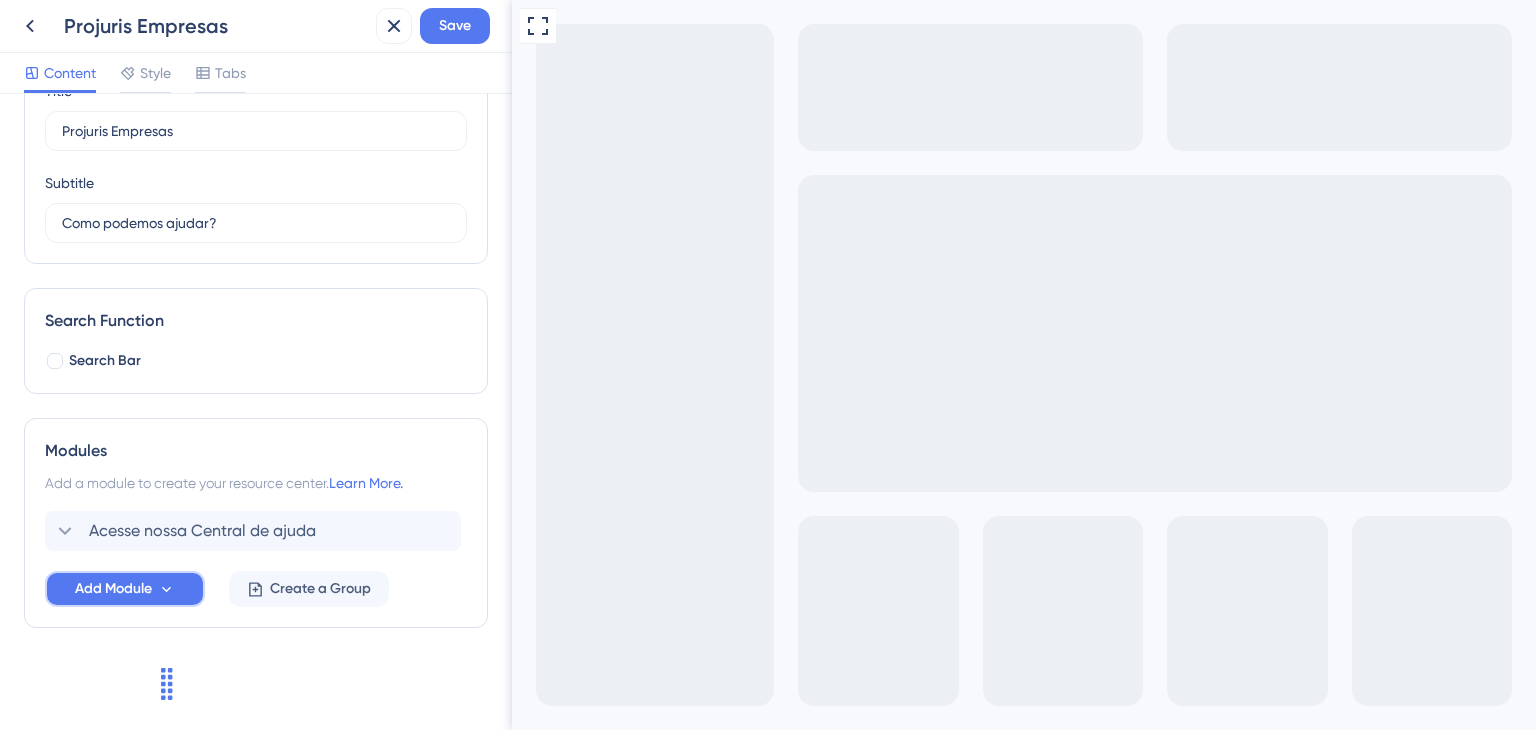 click on "Add Module" at bounding box center (113, 589) 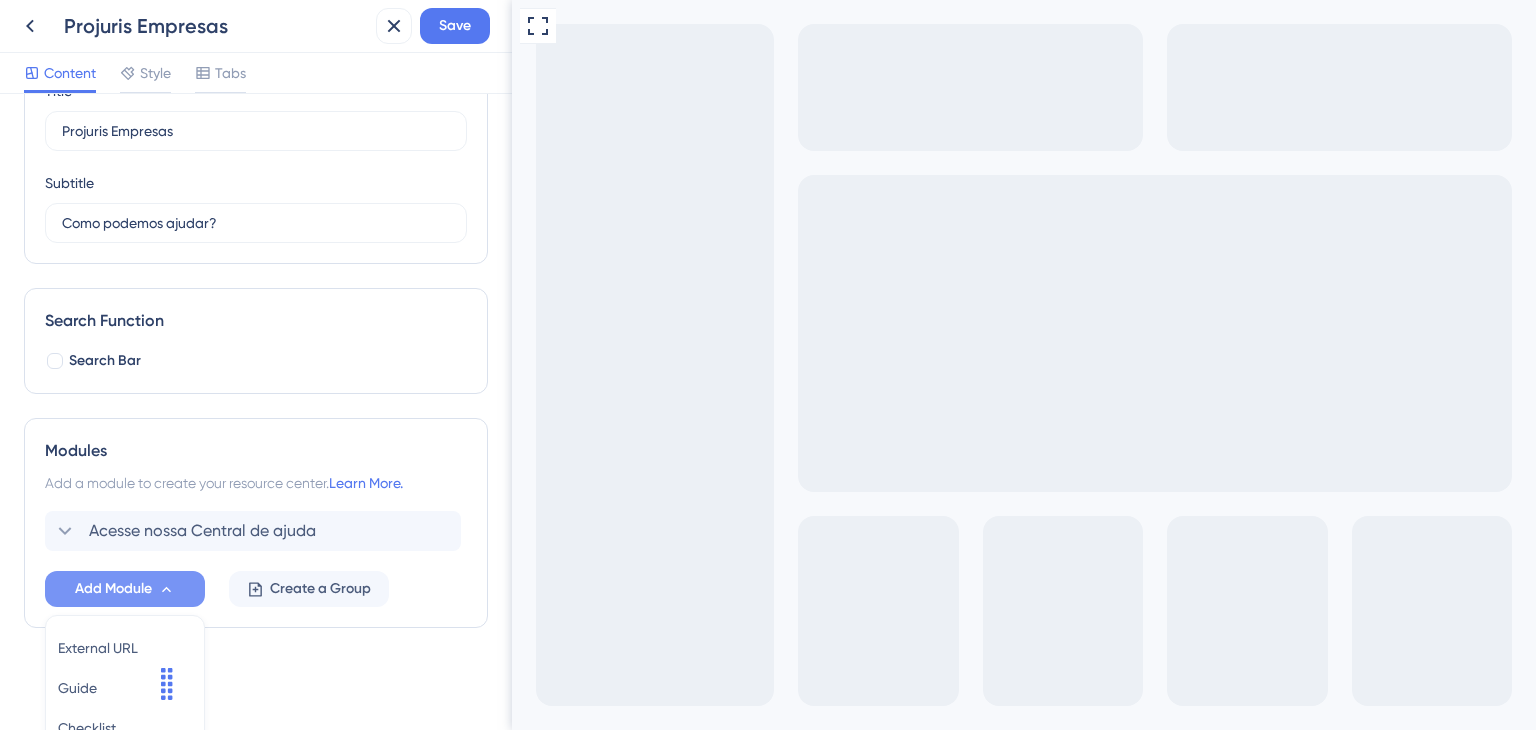 scroll, scrollTop: 0, scrollLeft: 0, axis: both 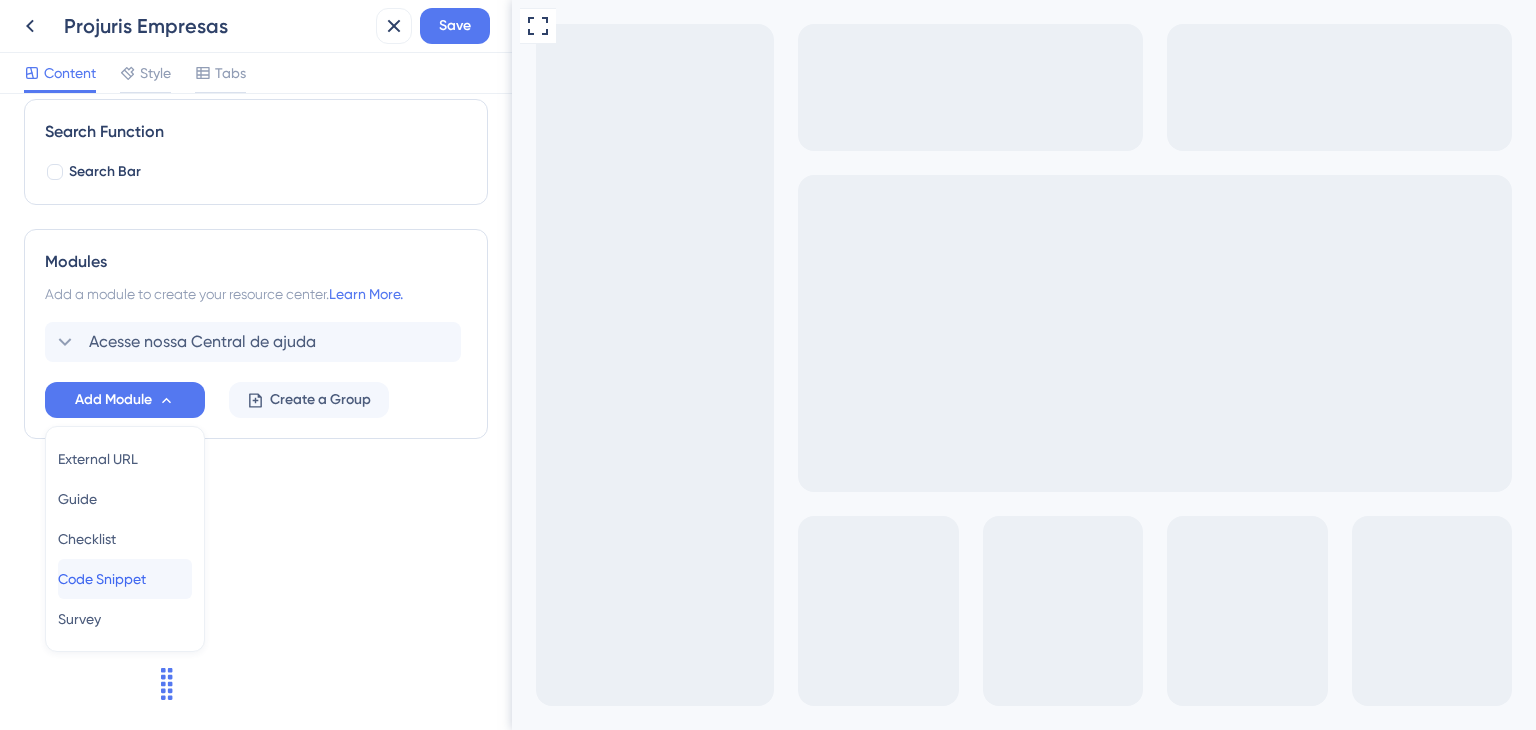 click on "Code Snippet" at bounding box center (102, 579) 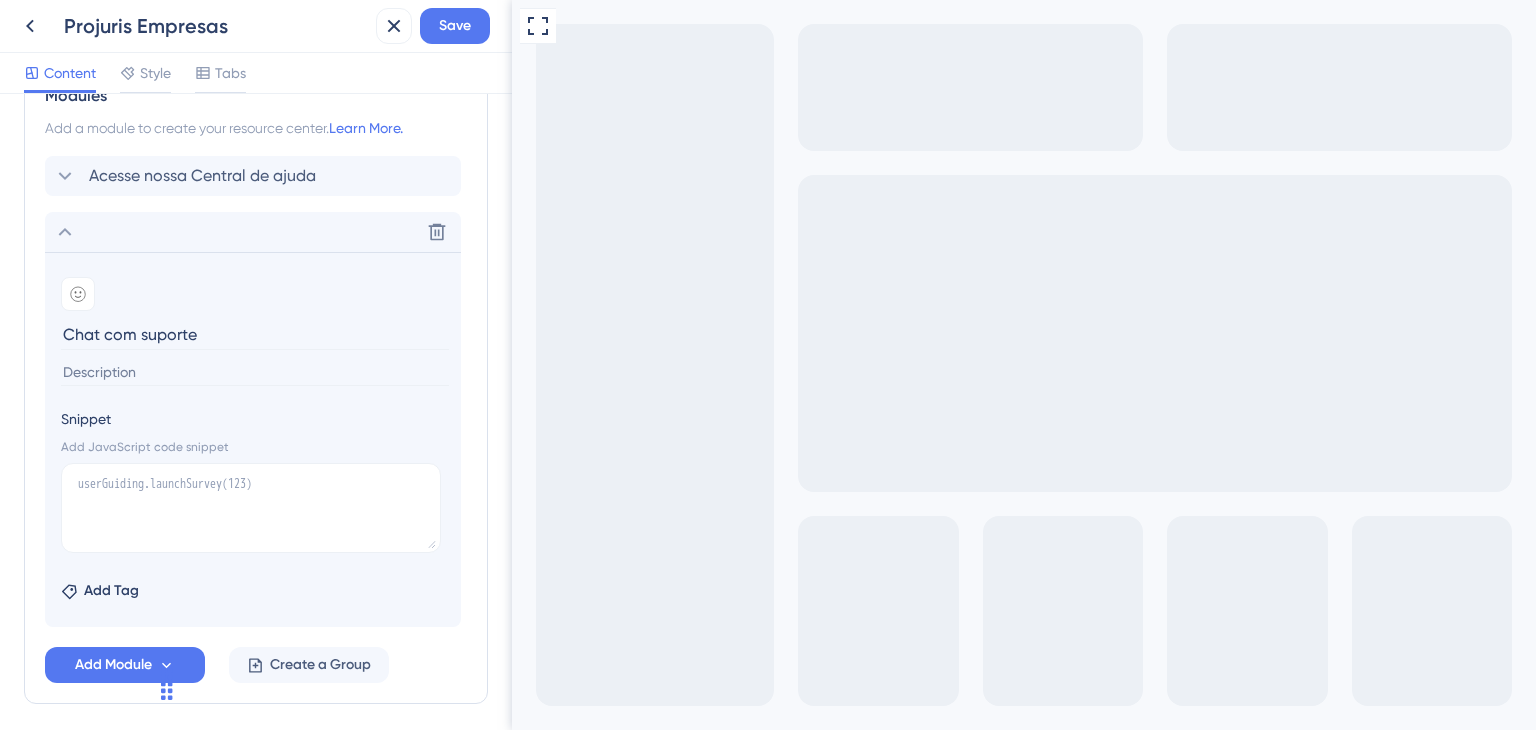 scroll, scrollTop: 489, scrollLeft: 0, axis: vertical 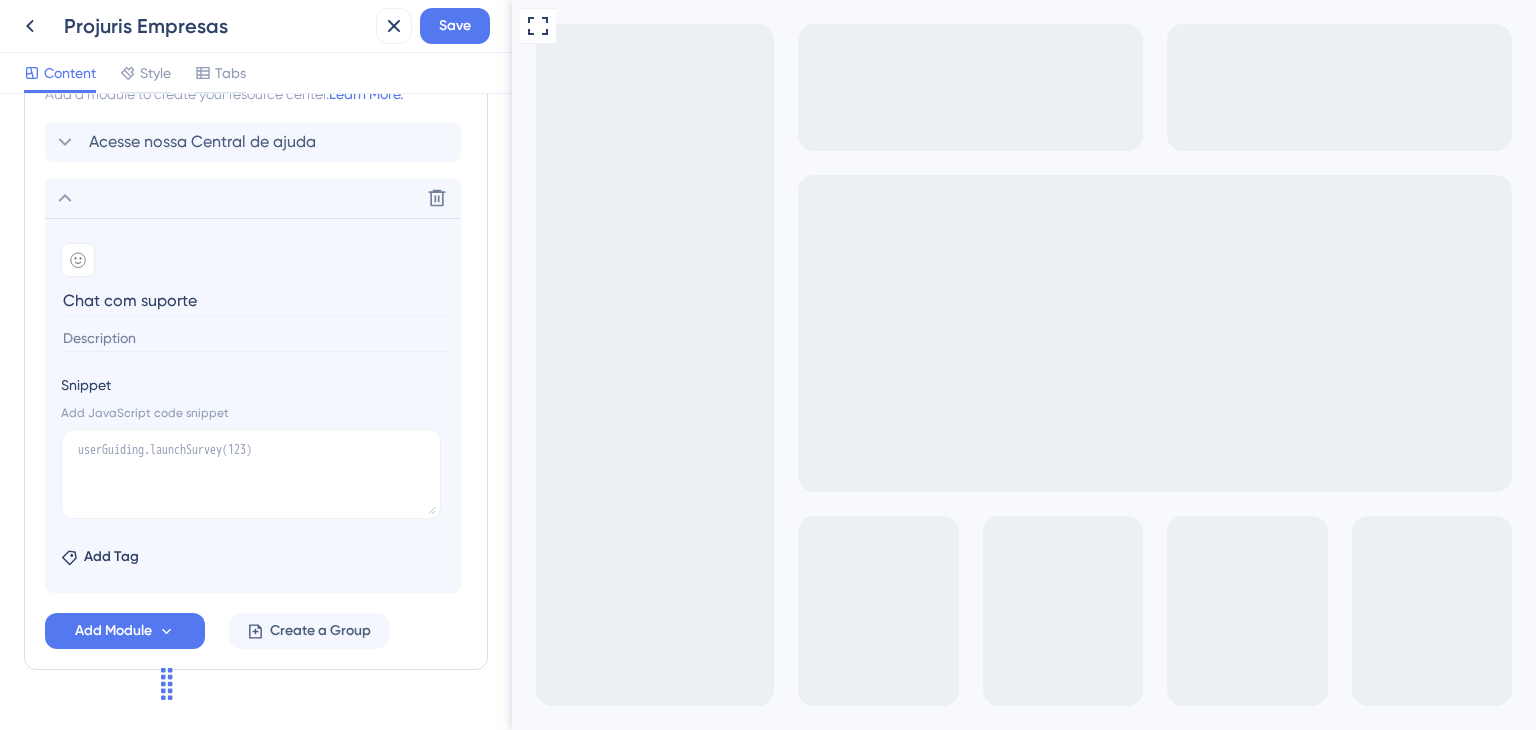 type on "Chat com suporte" 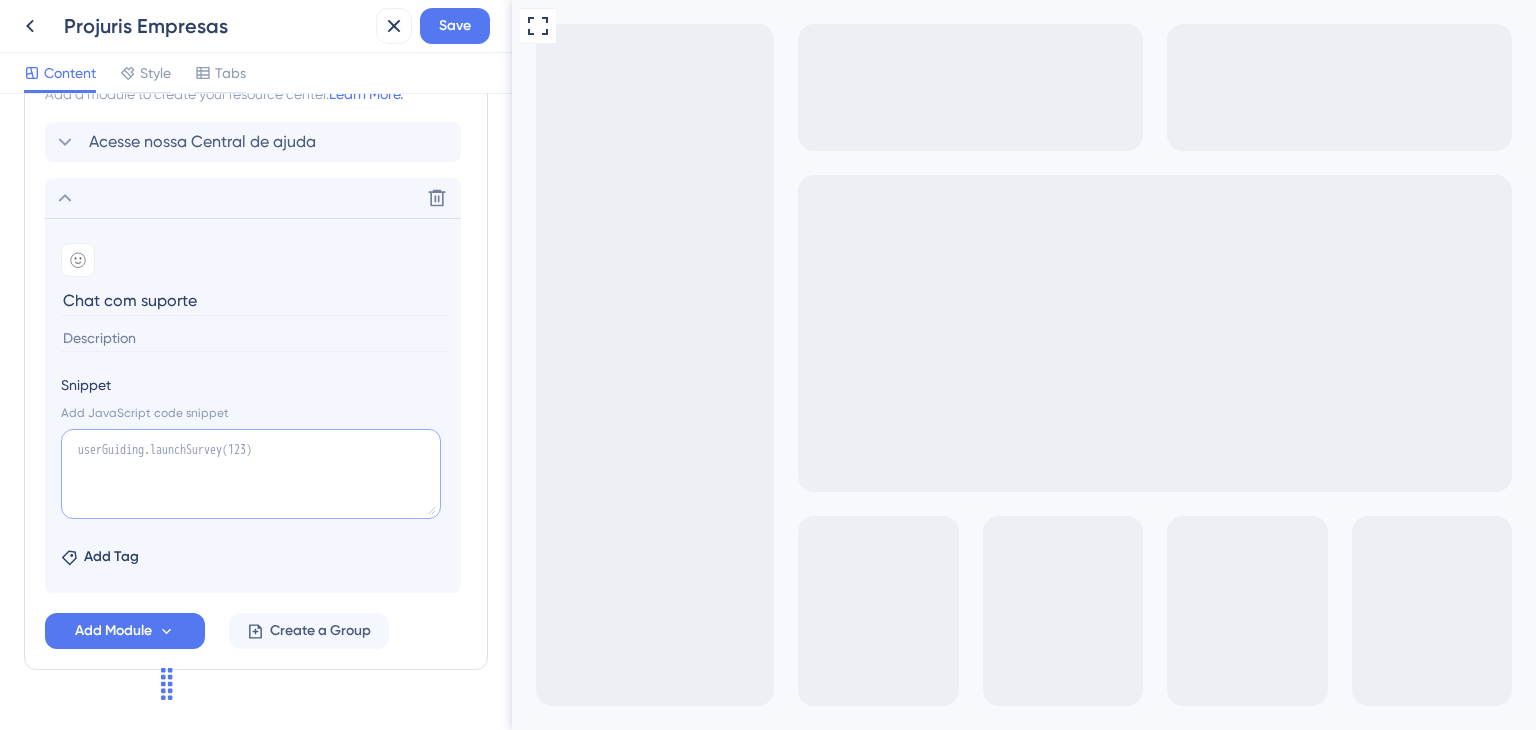click at bounding box center [251, 474] 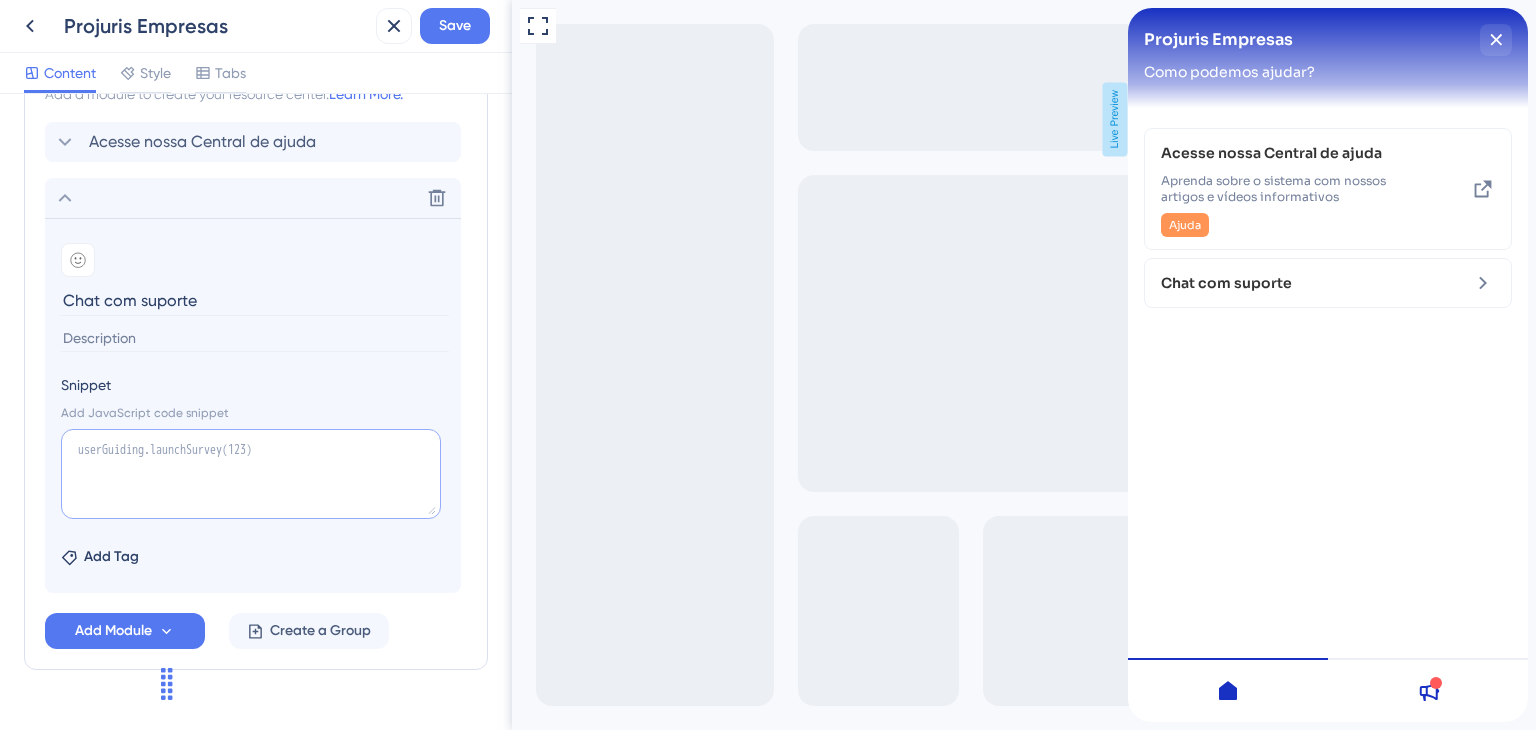 paste on "<!-- Chat Movidesk -->
<script type="text/javascript">var mdChatClient="8E3B385909CD4752BC047CB6F61E8D1A";</script>
<script src="[URL][DOMAIN_NAME]"></script>
<!-- Chat do Movidesk fim -->" 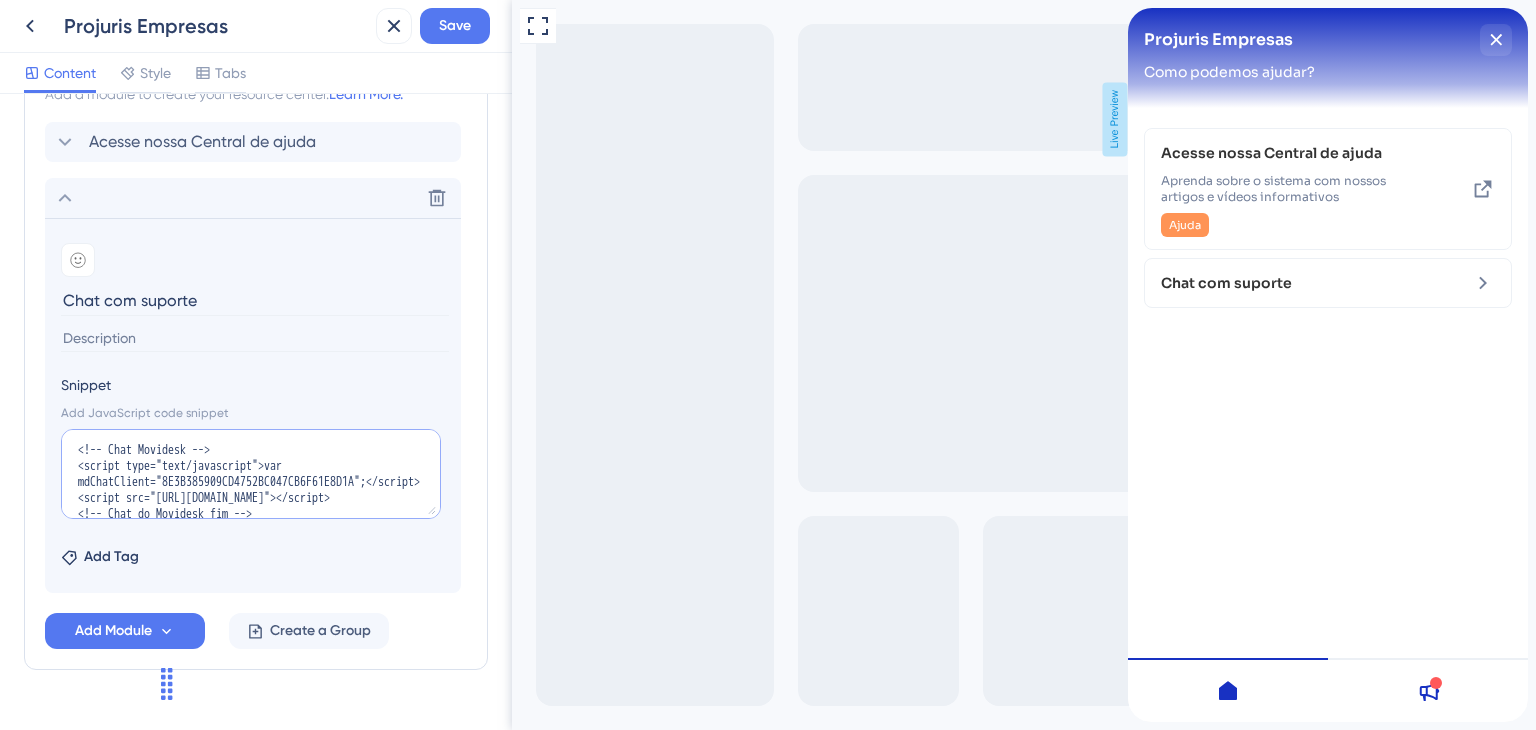 scroll, scrollTop: 84, scrollLeft: 0, axis: vertical 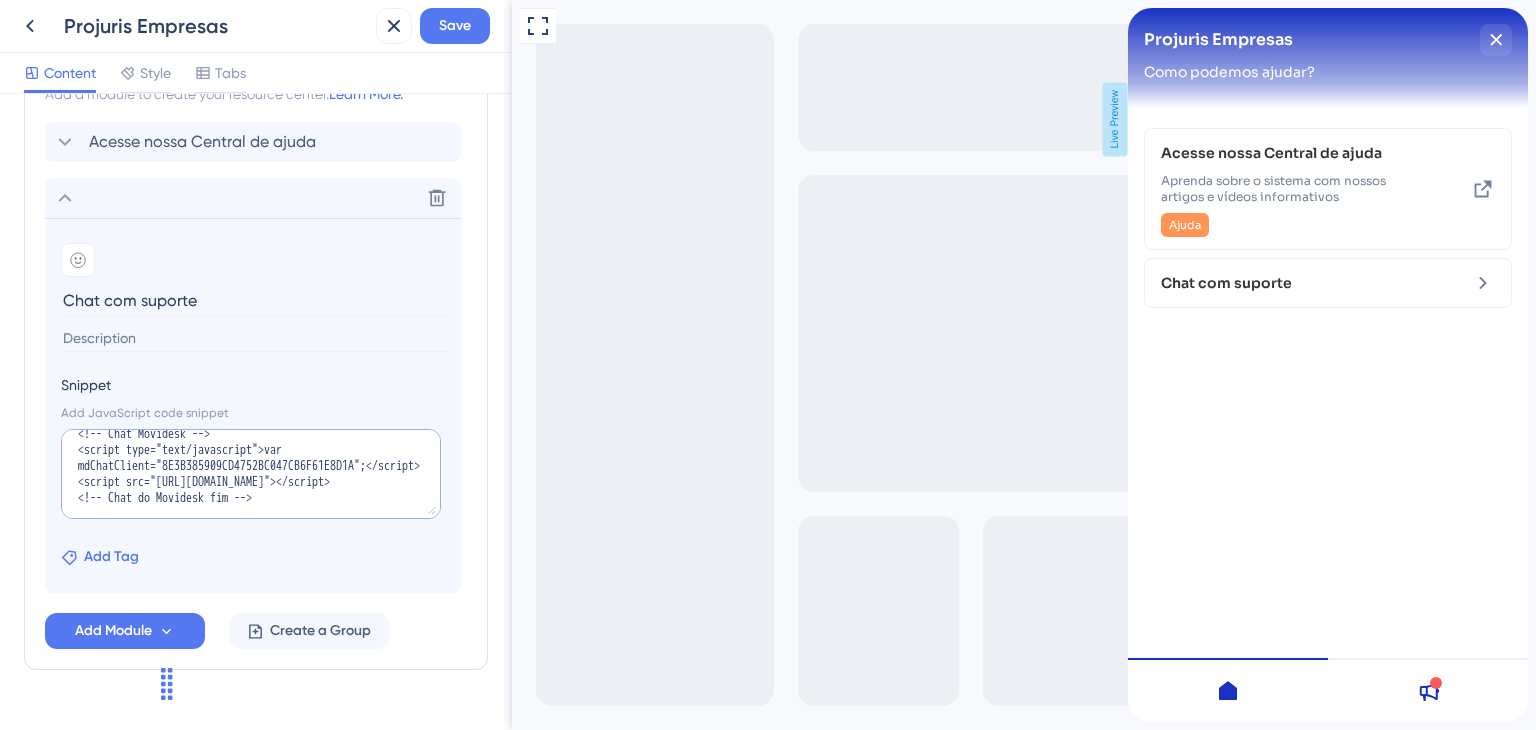 type on "<!-- Chat Movidesk -->
<script type="text/javascript">var mdChatClient="8E3B385909CD4752BC047CB6F61E8D1A";</script>
<script src="[URL][DOMAIN_NAME]"></script>
<!-- Chat do Movidesk fim -->" 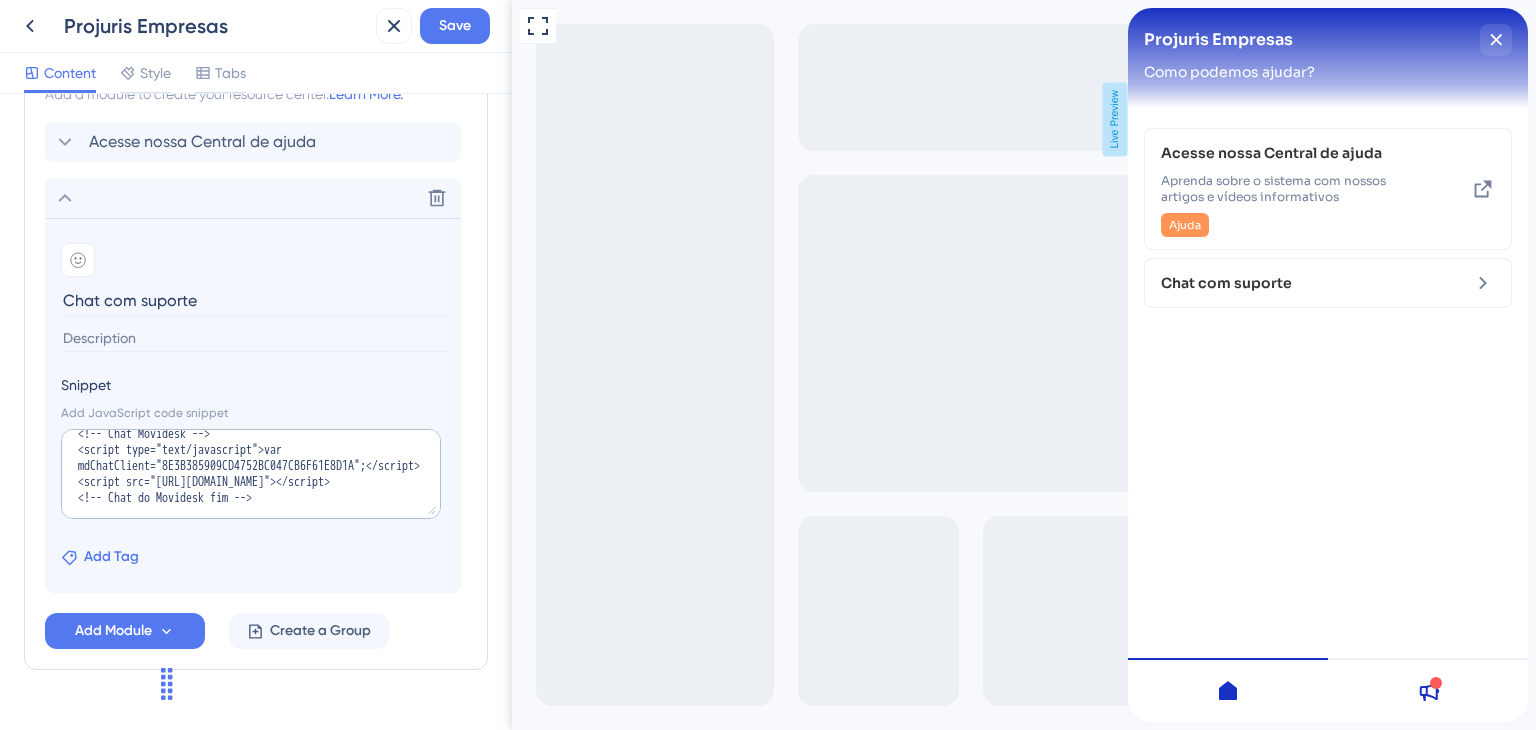 click on "Add Tag" at bounding box center [111, 557] 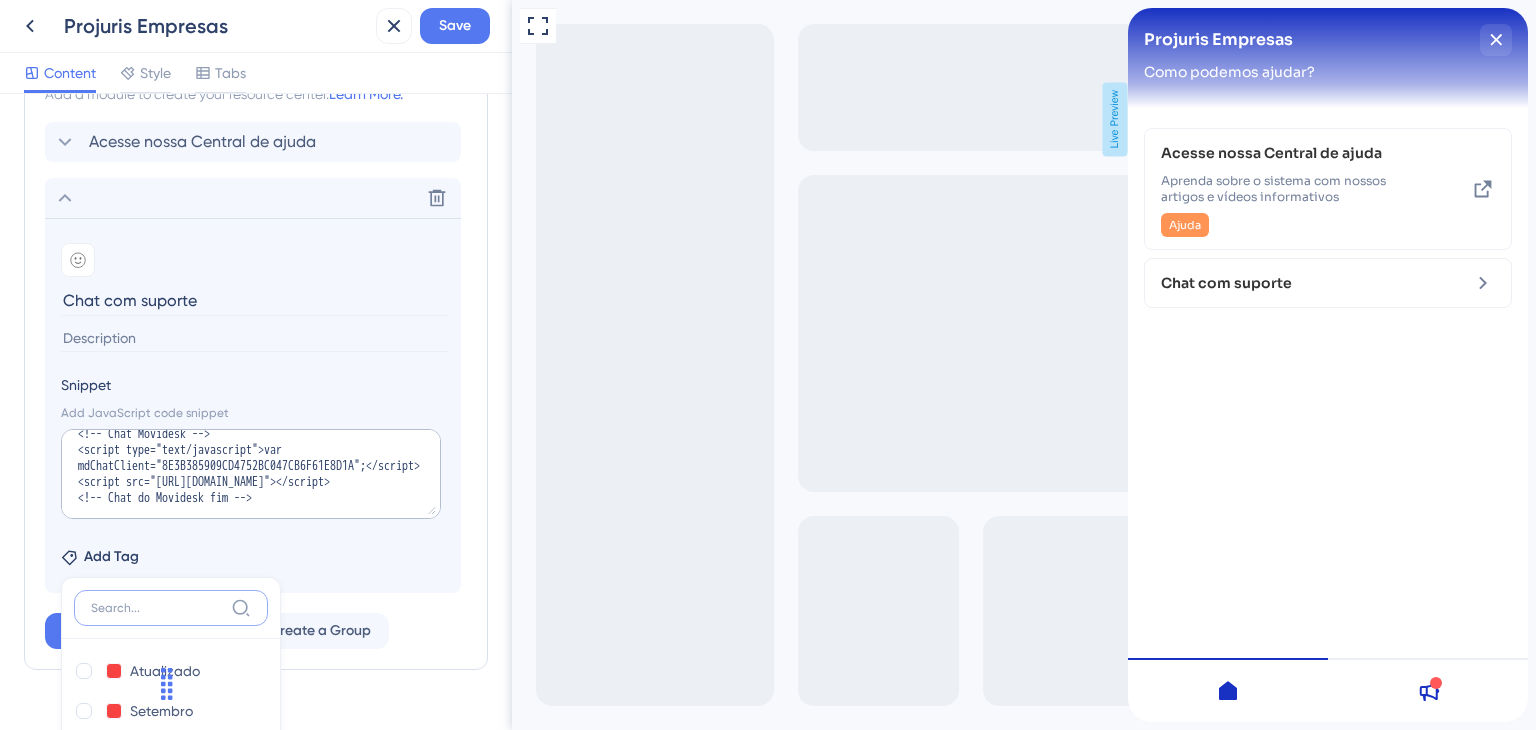 scroll, scrollTop: 853, scrollLeft: 0, axis: vertical 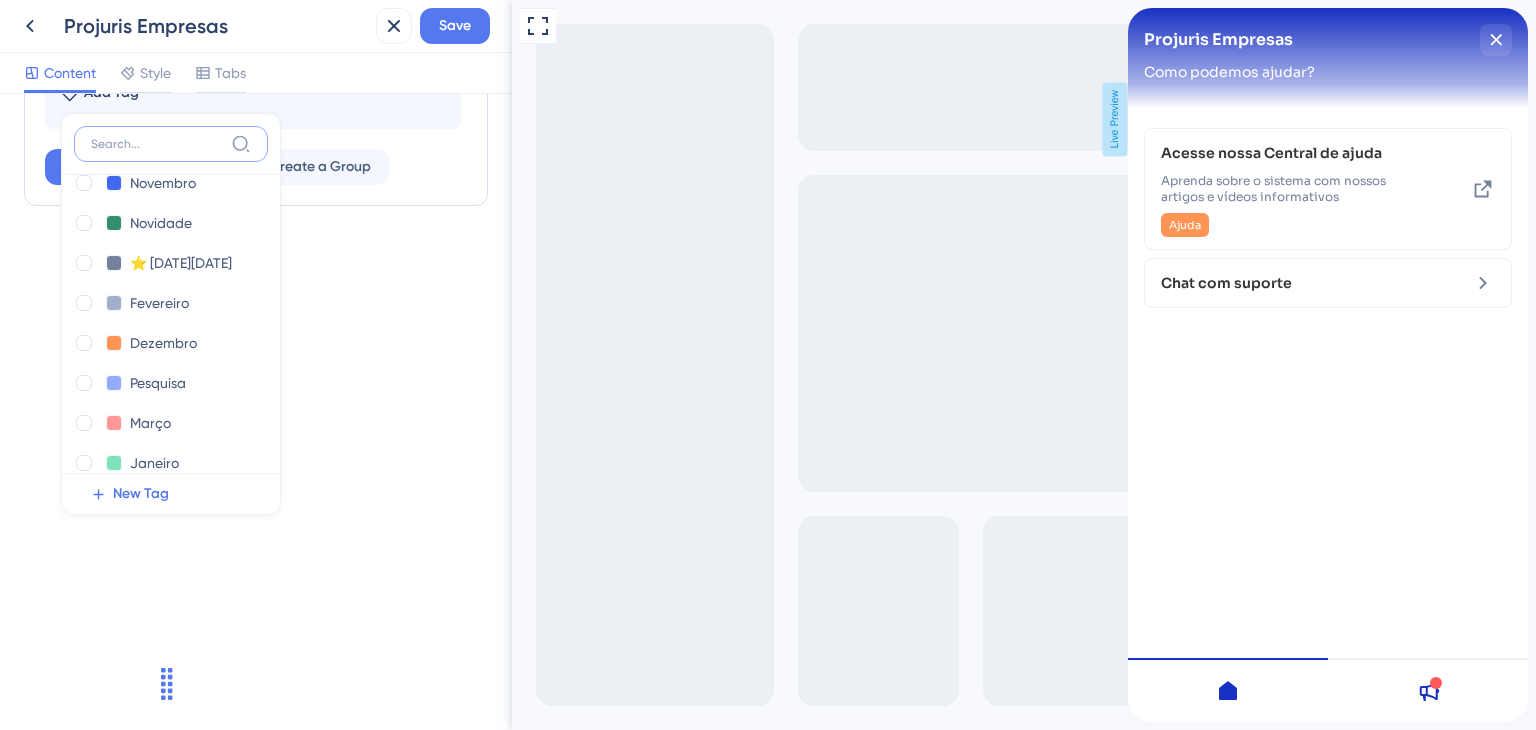 click at bounding box center [157, 144] 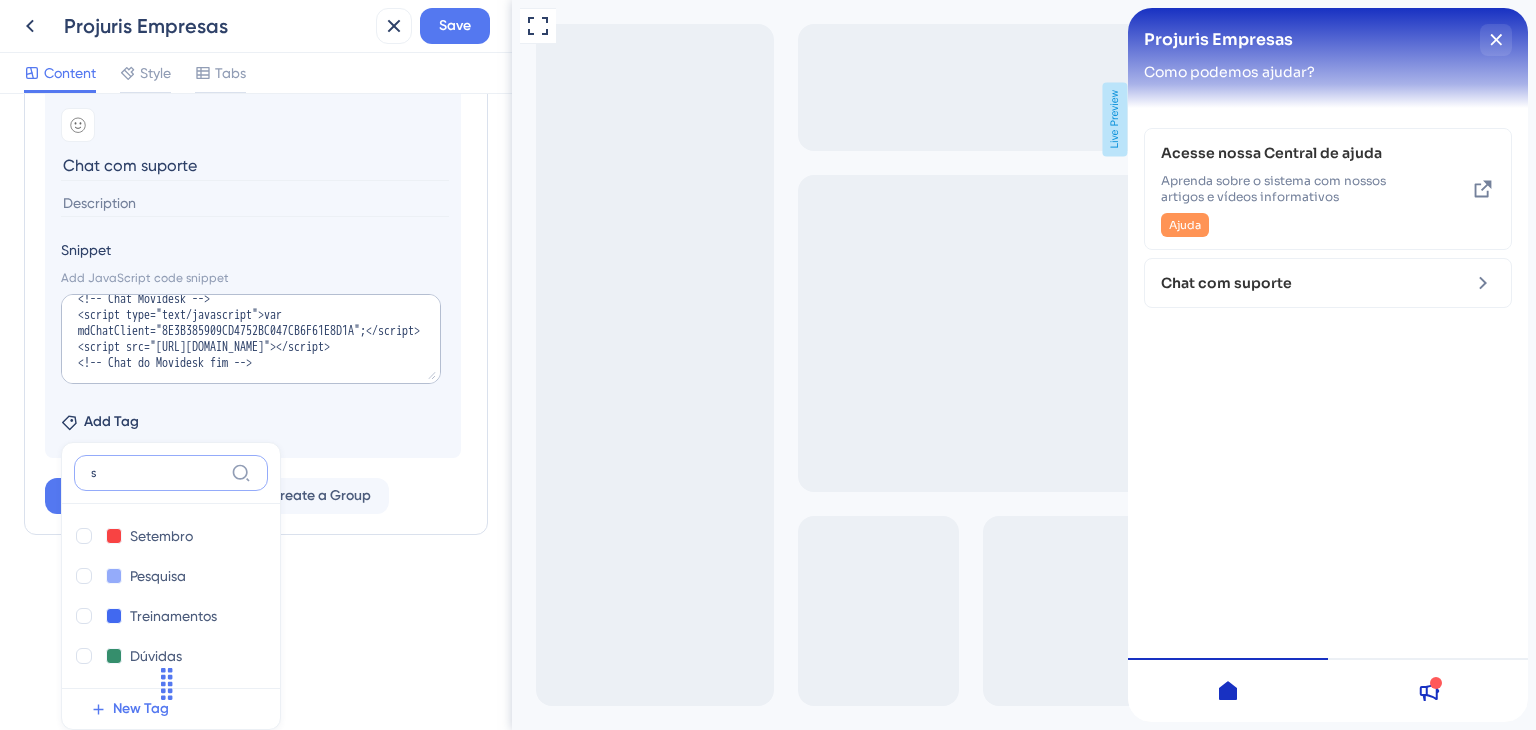 scroll, scrollTop: 0, scrollLeft: 0, axis: both 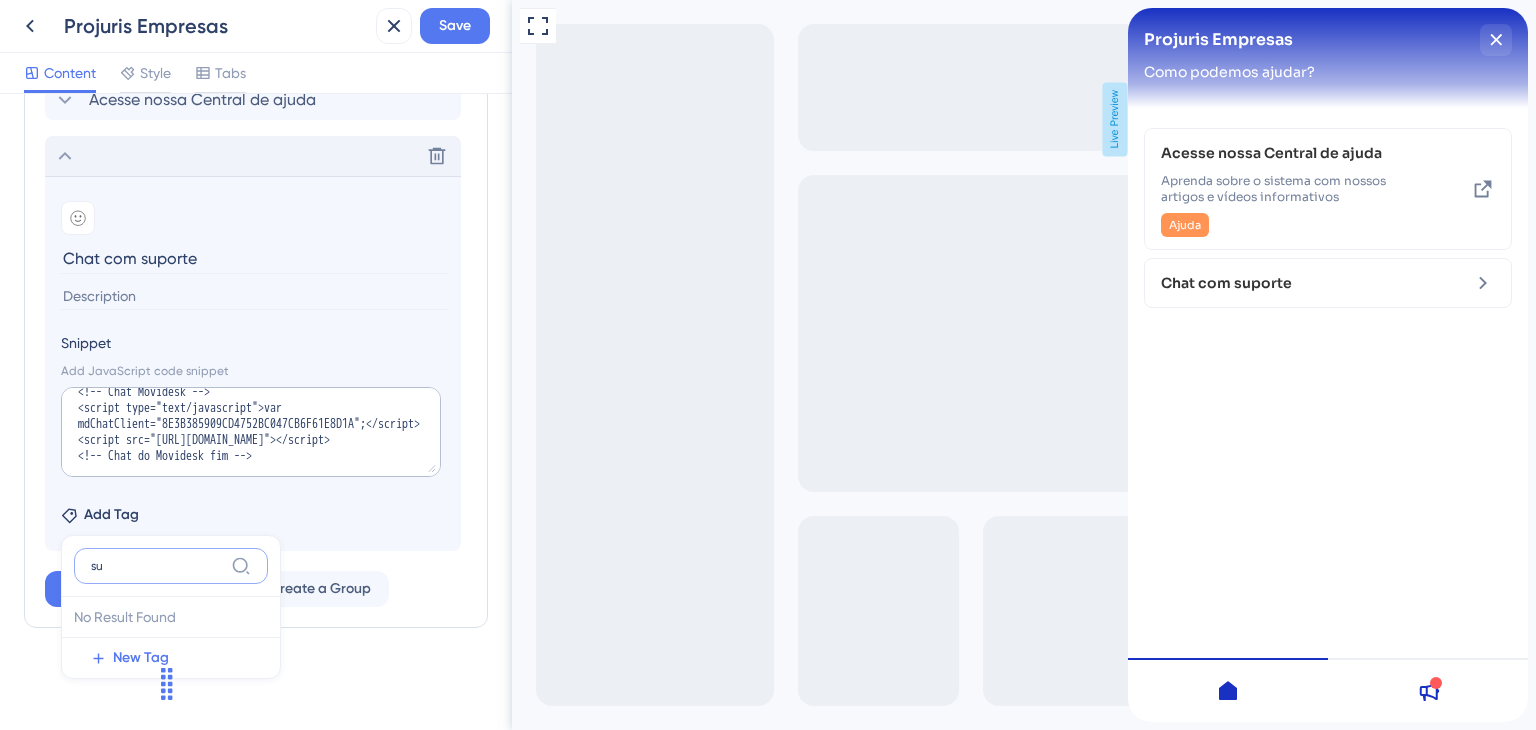 type on "s" 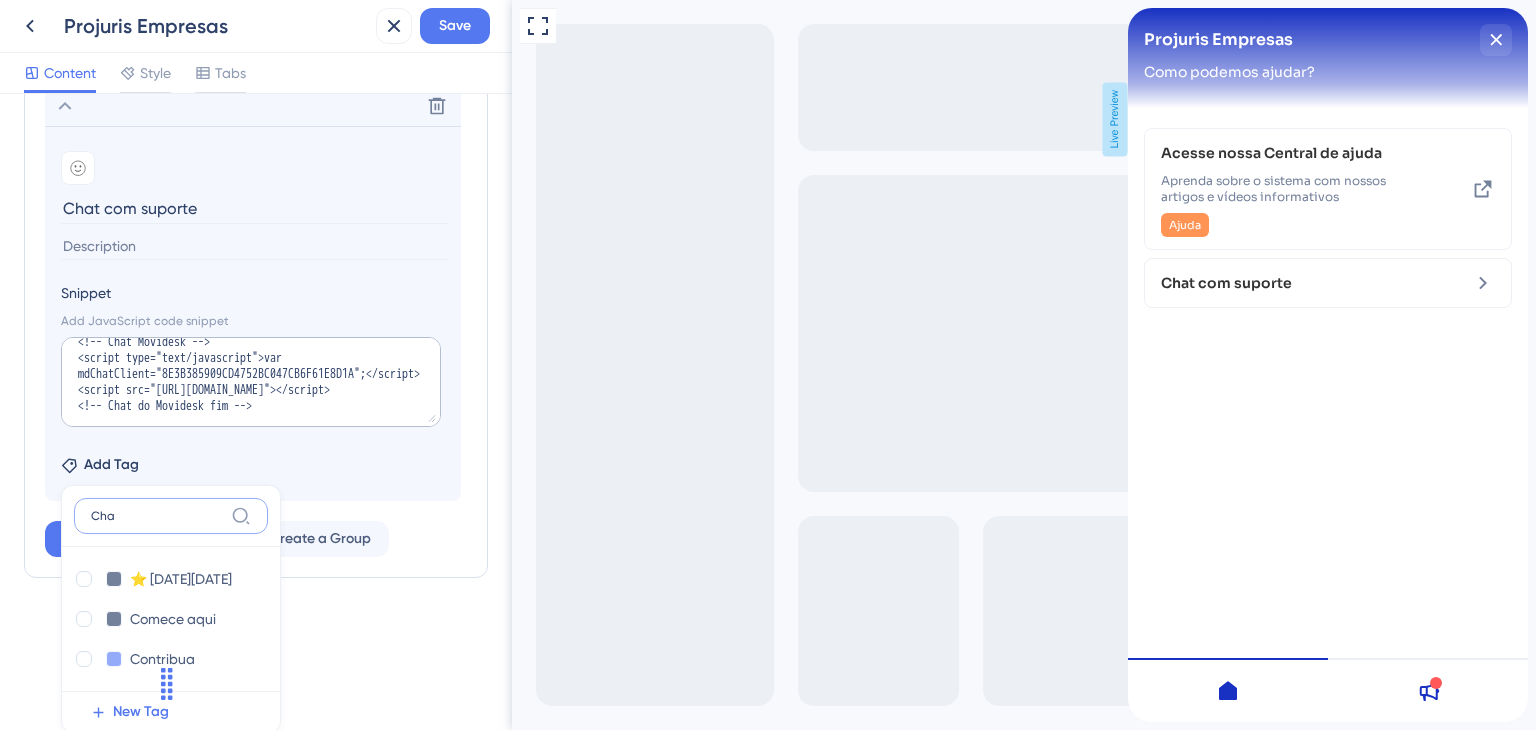 scroll, scrollTop: 531, scrollLeft: 0, axis: vertical 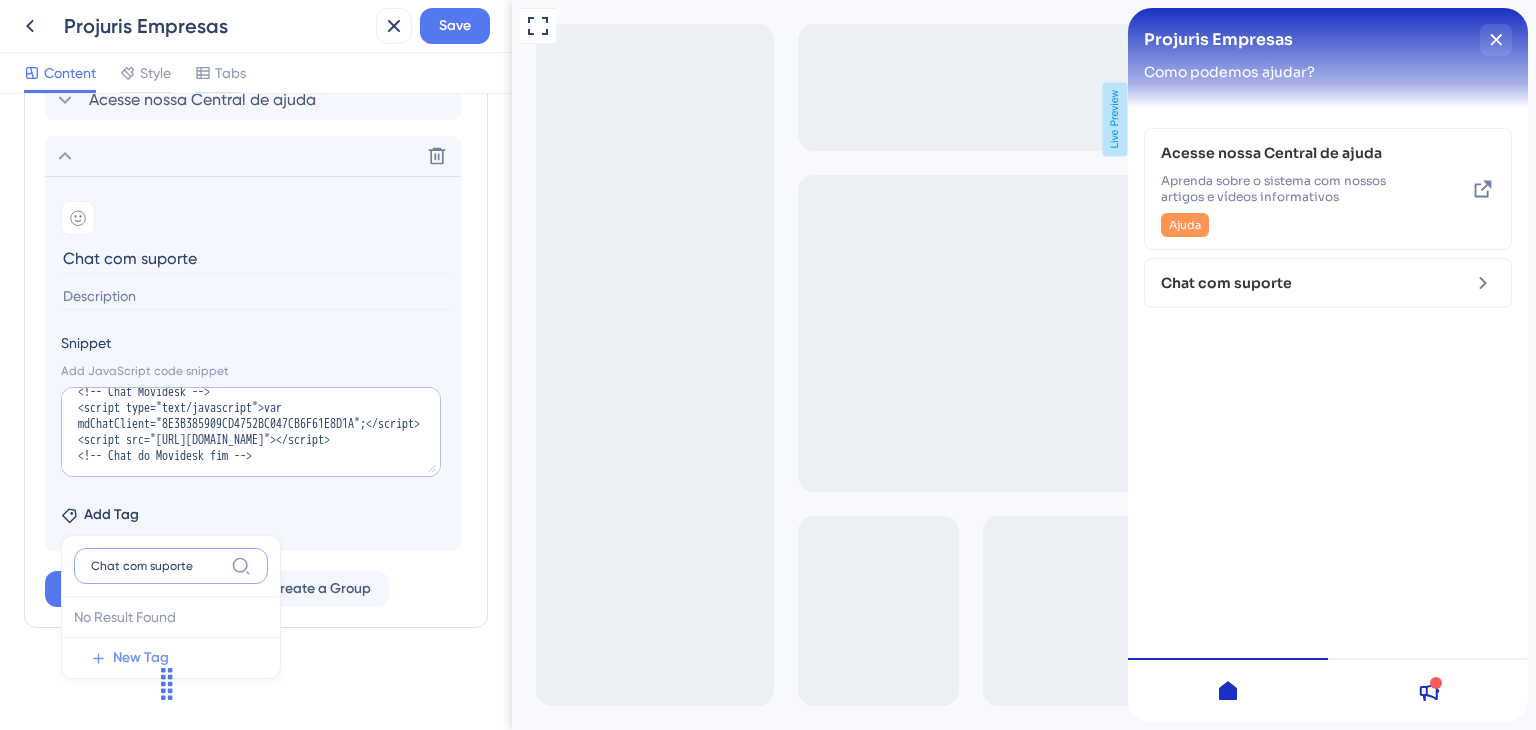 type on "Chat com suporte" 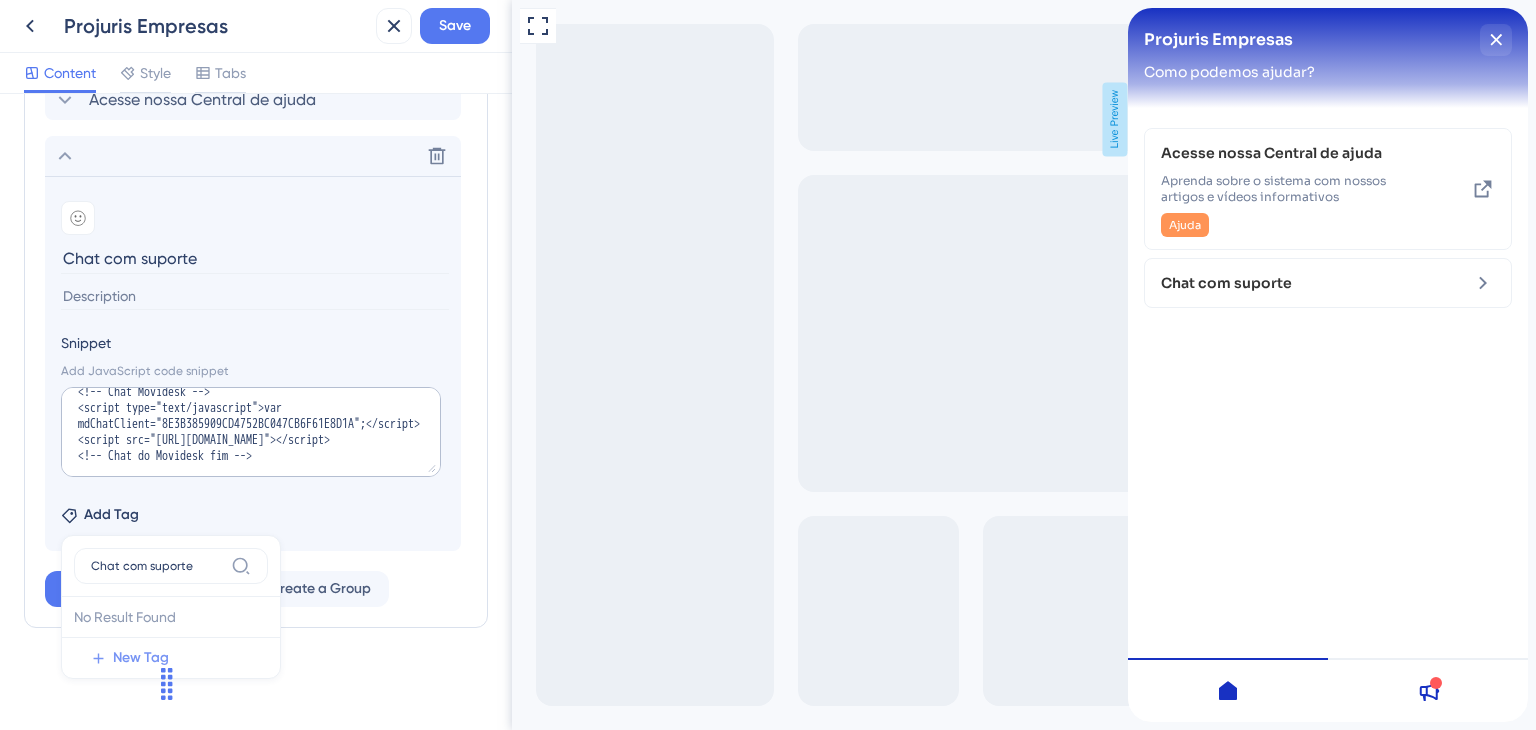click on "New Tag" at bounding box center (177, 658) 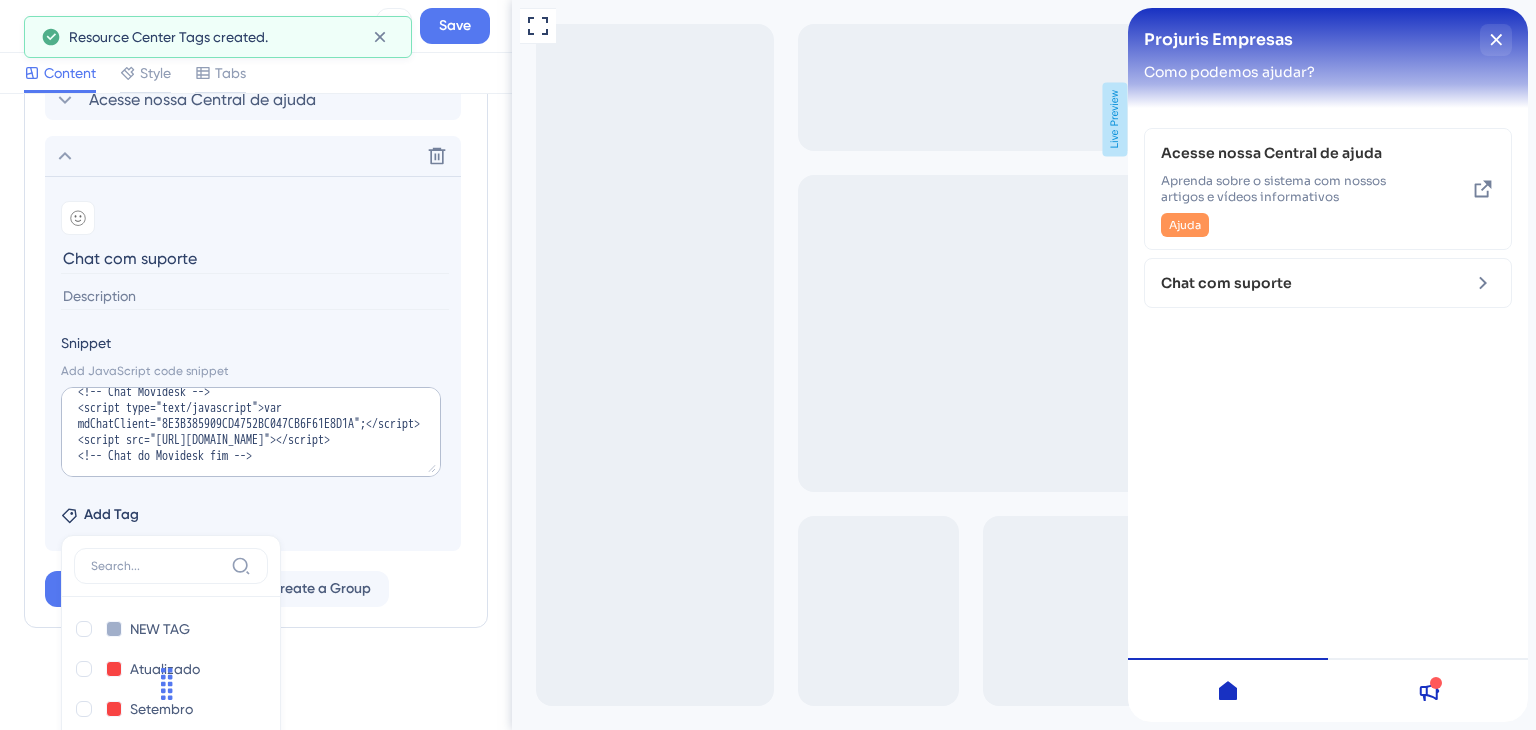 scroll, scrollTop: 631, scrollLeft: 0, axis: vertical 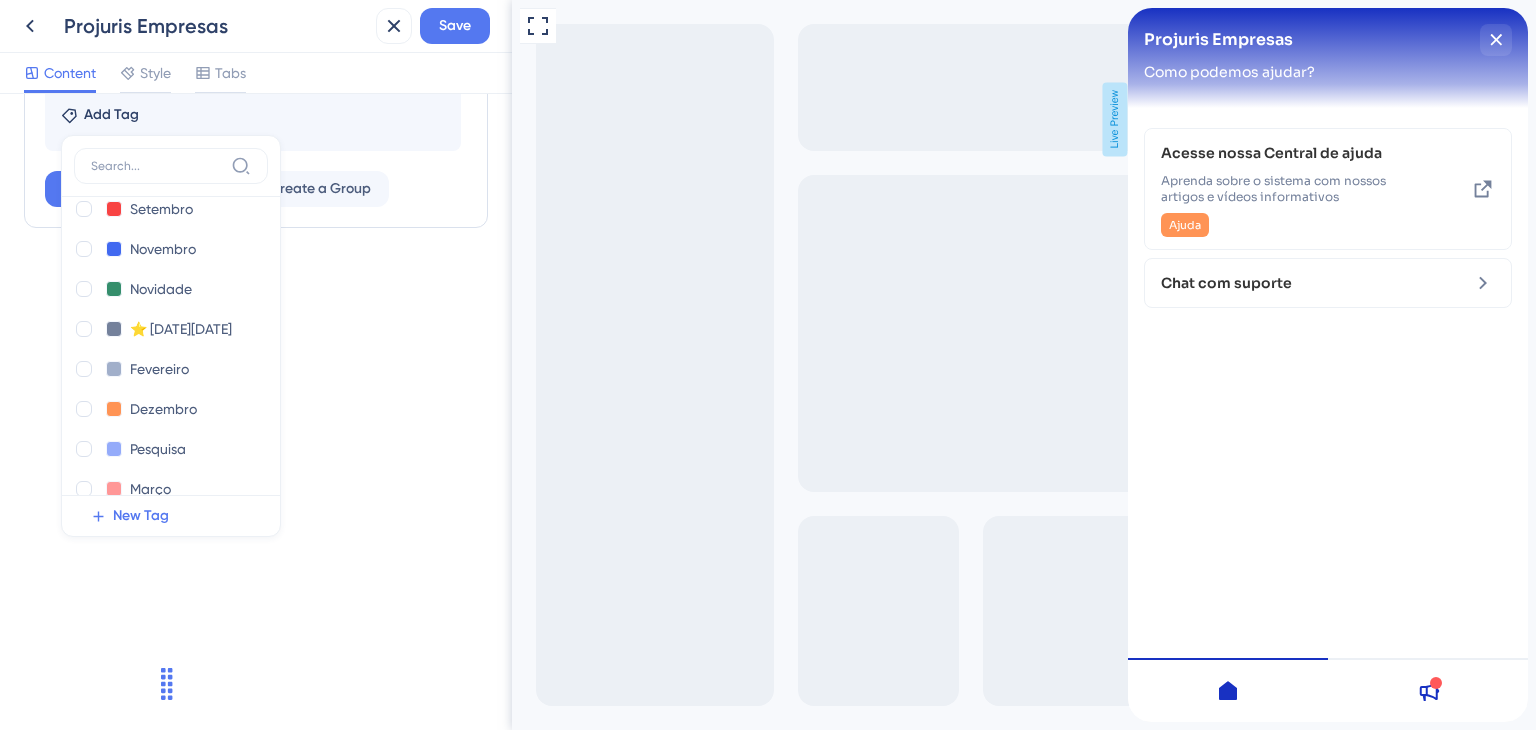 click on "Resource Center Header Title Projuris Empresas 11 Projuris Empresas Subtitle Como podemos ajudar? 16 Search Function Search Bar Modules Add a module to create your resource center.  Learn More. Acesse nossa Central de ajuda Delete Add emoji Chat com suporte Snippet Add JavaScript code snippet
<!-- Chat Movidesk -->
<script type="text/javascript">var mdChatClient="8E3B385909CD4752BC047CB6F61E8D1A";</script>
<script src="[URL][DOMAIN_NAME]"></script>
<!-- Chat do Movidesk fim -->
Add Tag NEW TAG NEW TAG Delete Atualizado Atualizado Delete Setembro Setembro Delete Novembro Novembro Delete Novidade Novidade Delete ⭐ [DATE][DATE] ⭐ [DATE][DATE] Delete Fevereiro Fevereiro Delete Dezembro Dezembro Delete Pesquisa Pesquisa Delete [PERSON_NAME] Delete Janeiro Janeiro Delete Treinamentos Treinamentos Delete Ajuda Ajuda Delete Comece aqui Comece aqui Delete NEW TAG NEW TAG Delete Dúvidas Dúvidas Delete Contribua Contribua Delete NEW TAG NEW TAG Delete New Tag Add Module" at bounding box center (256, 412) 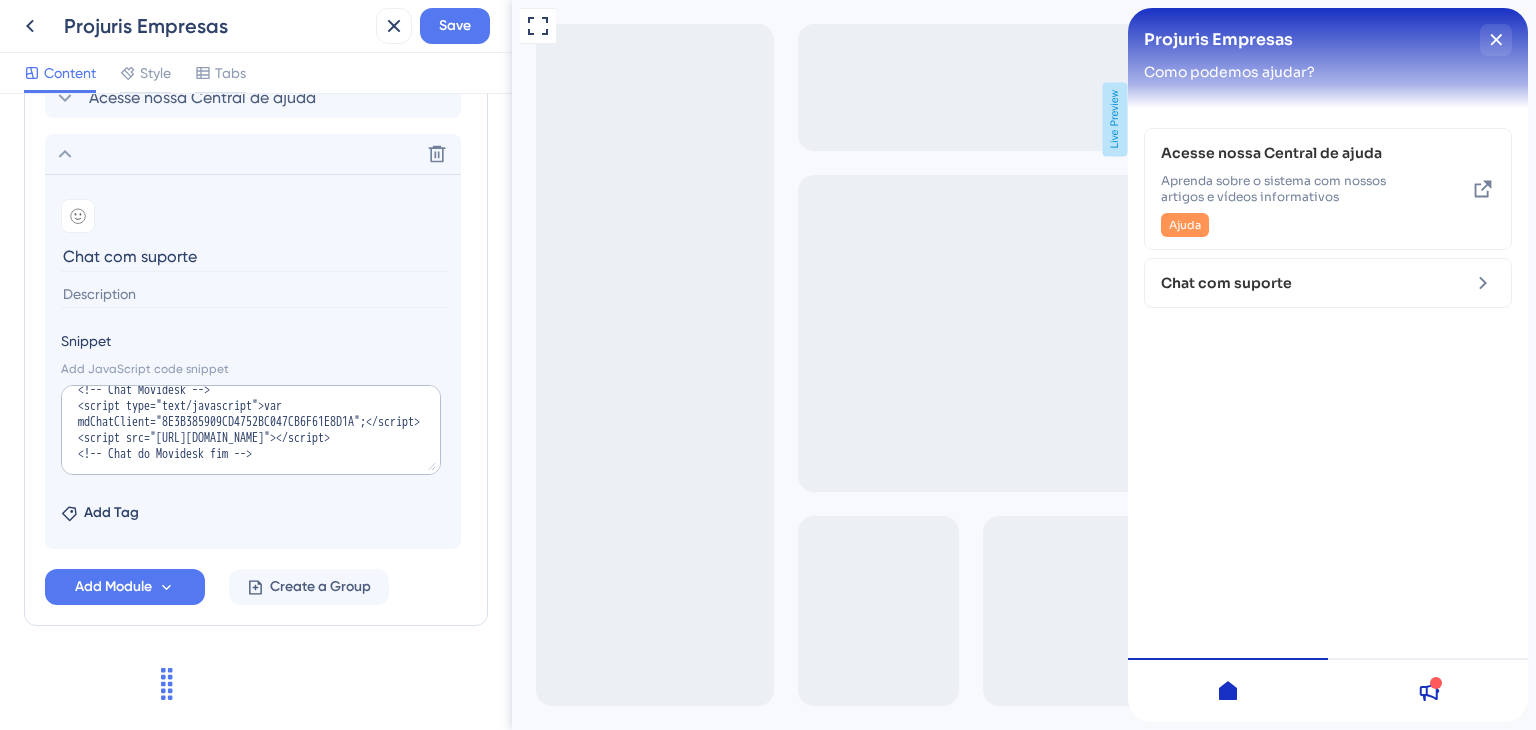 scroll, scrollTop: 531, scrollLeft: 0, axis: vertical 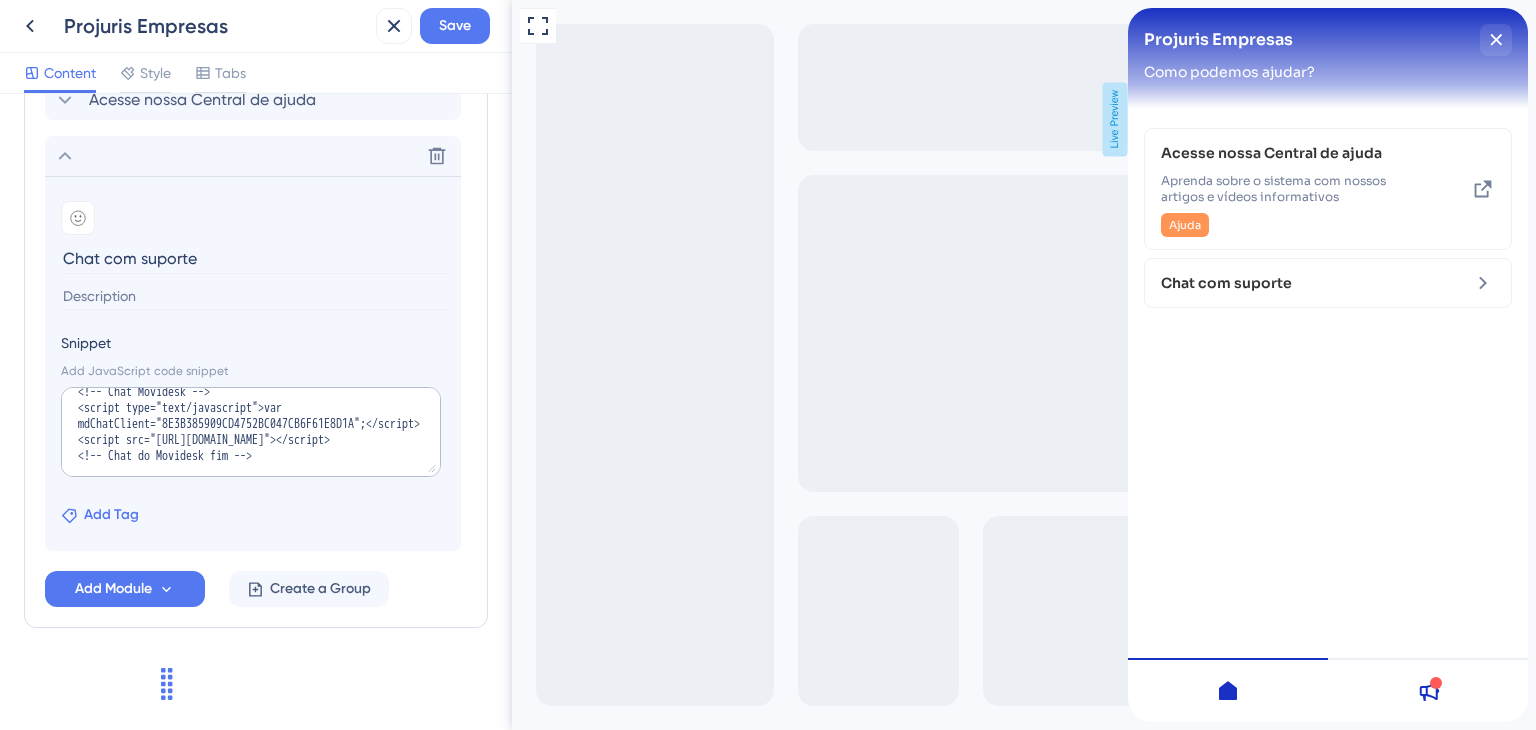 click on "Add Tag" at bounding box center (111, 515) 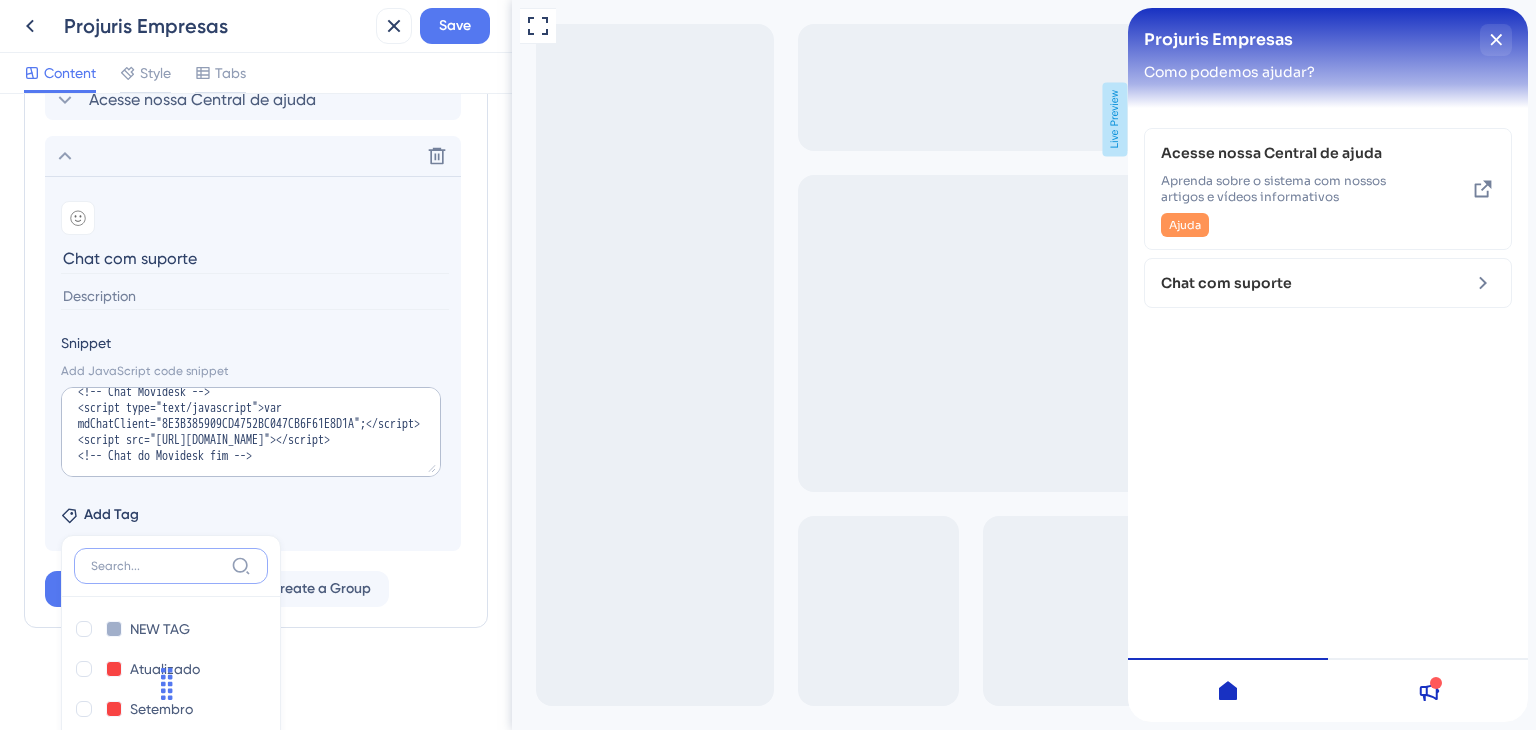 scroll, scrollTop: 853, scrollLeft: 0, axis: vertical 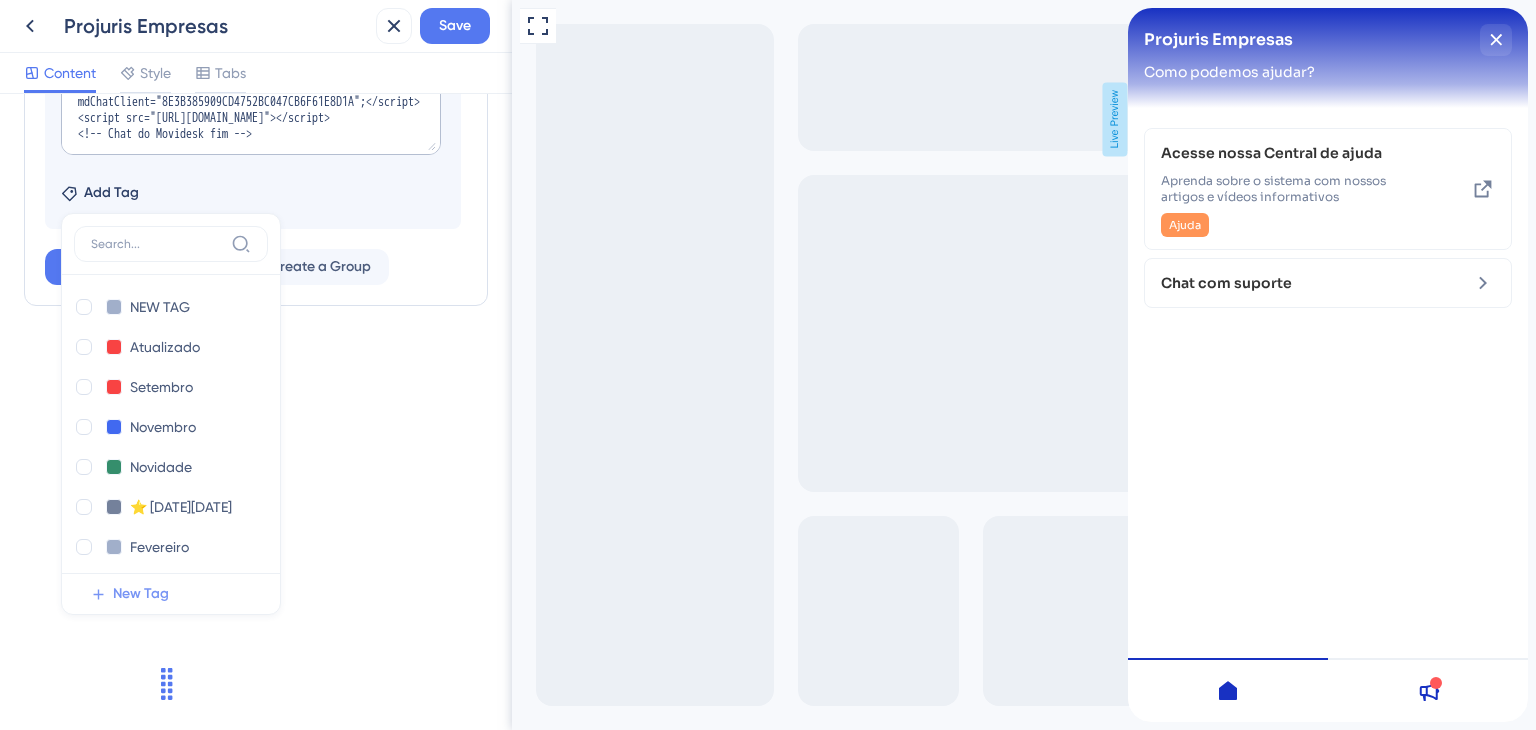 click on "New Tag" at bounding box center (141, 594) 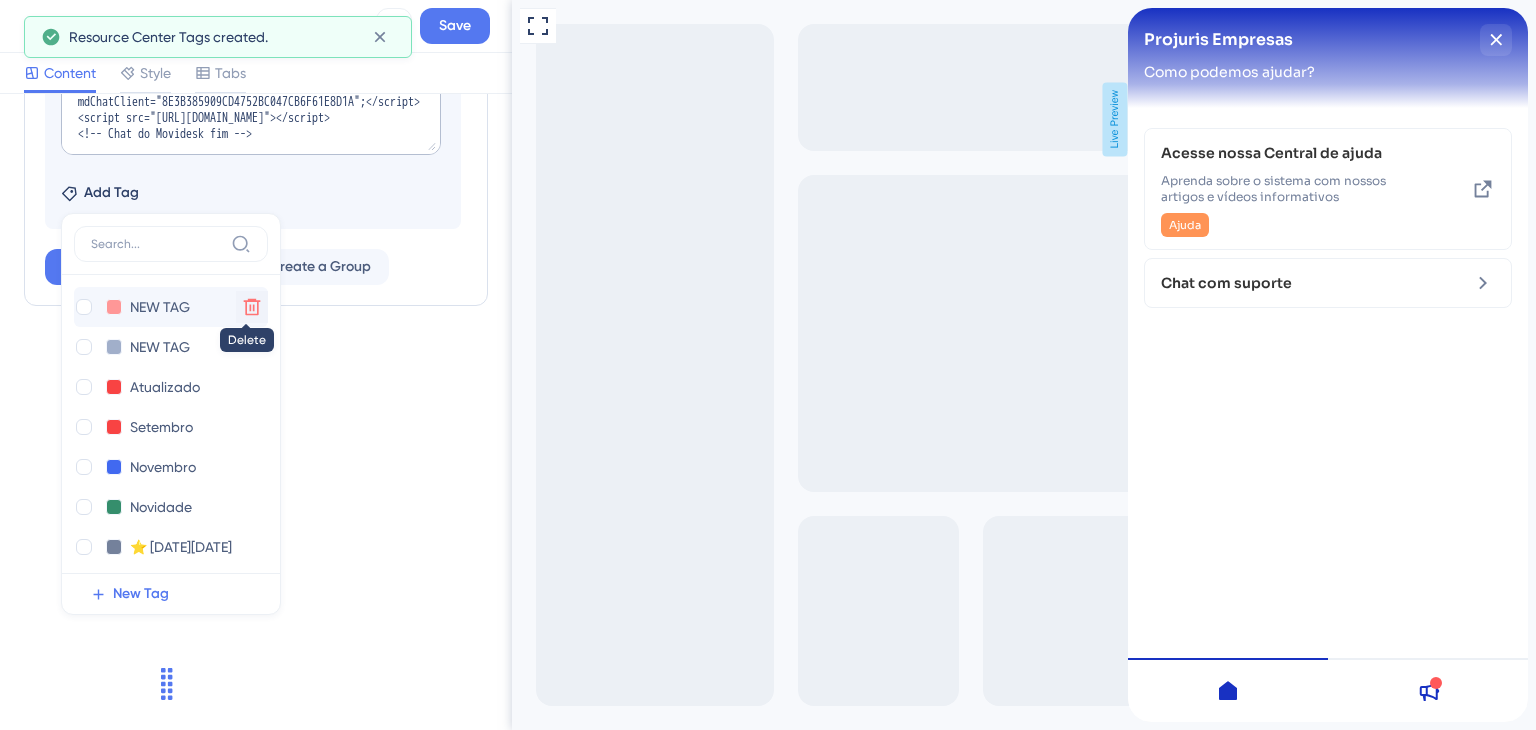 click 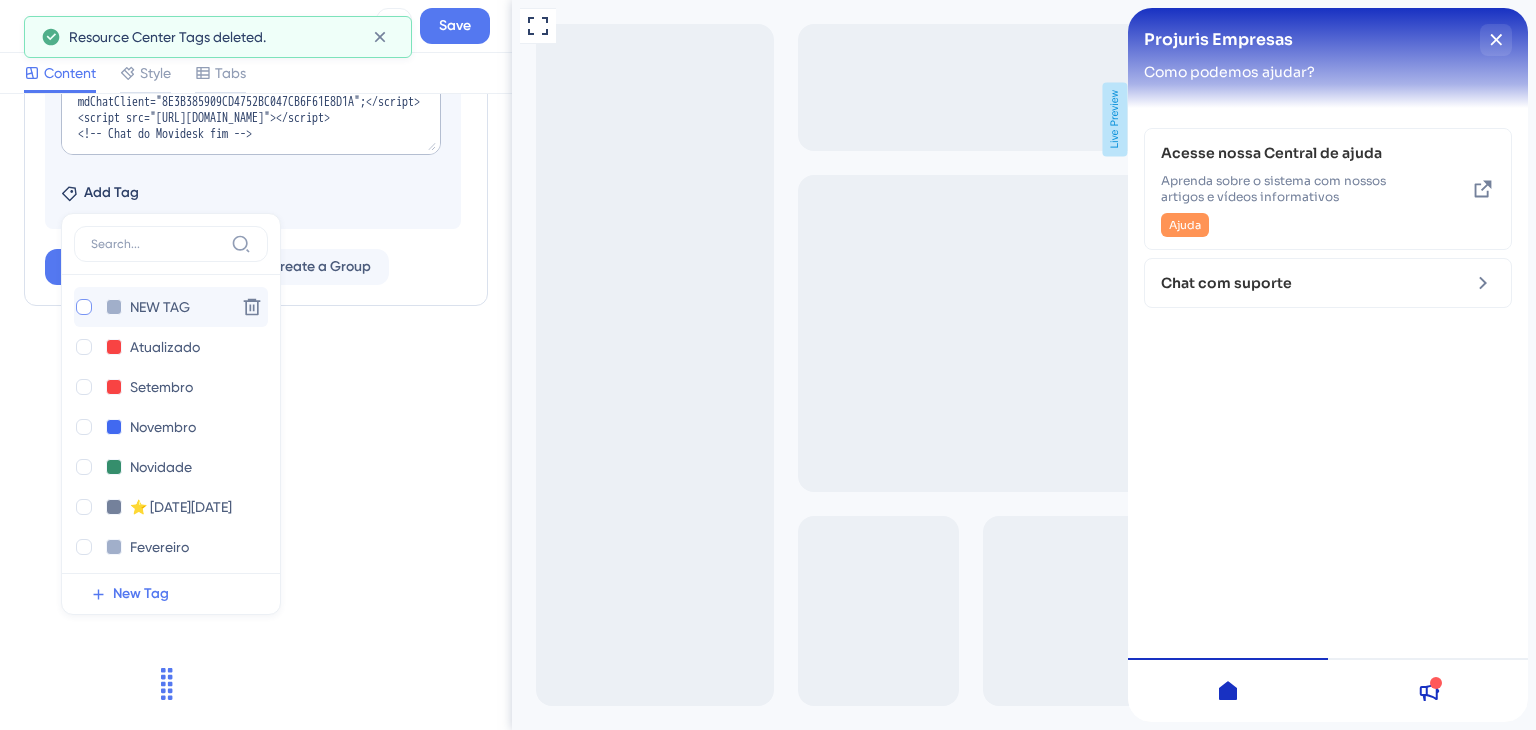 click at bounding box center (84, 307) 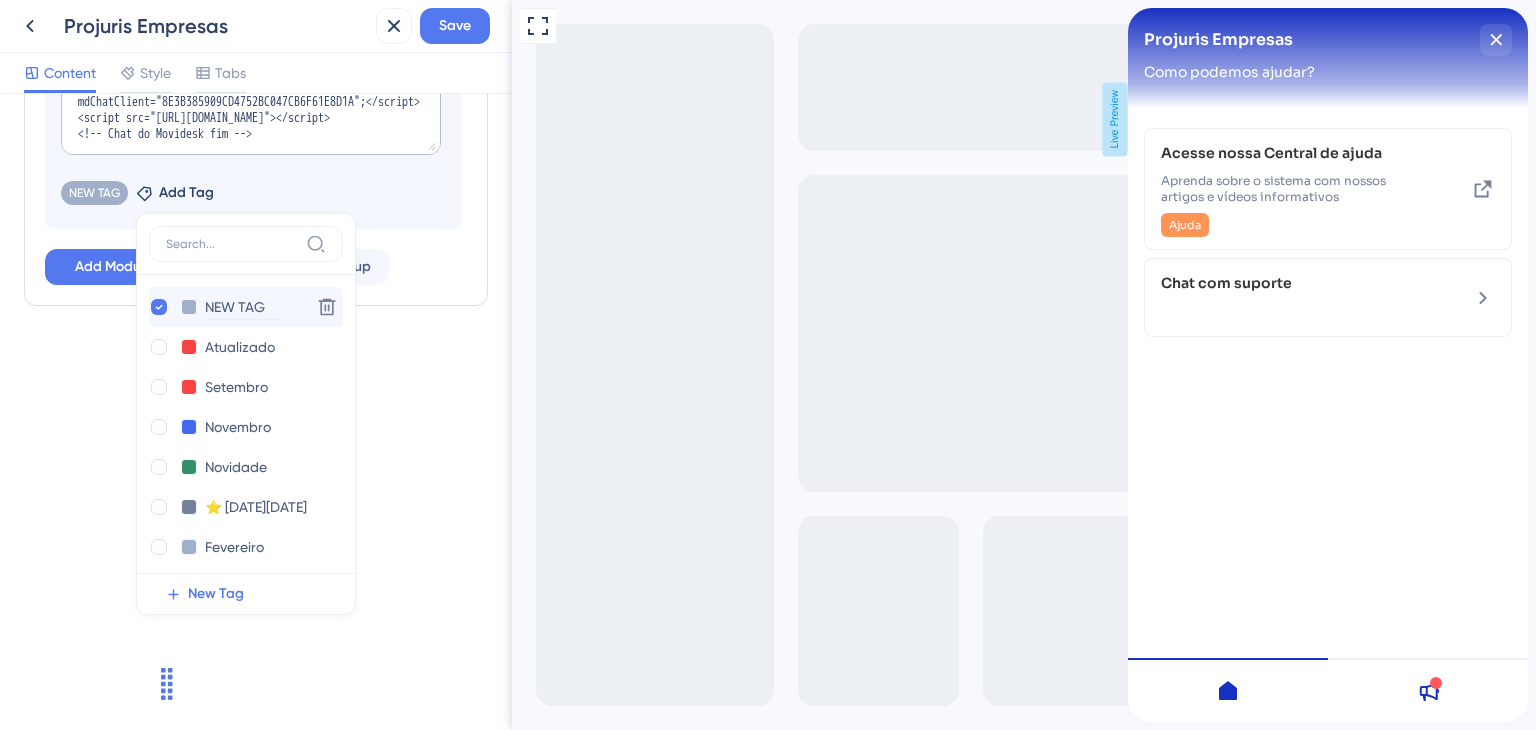 click 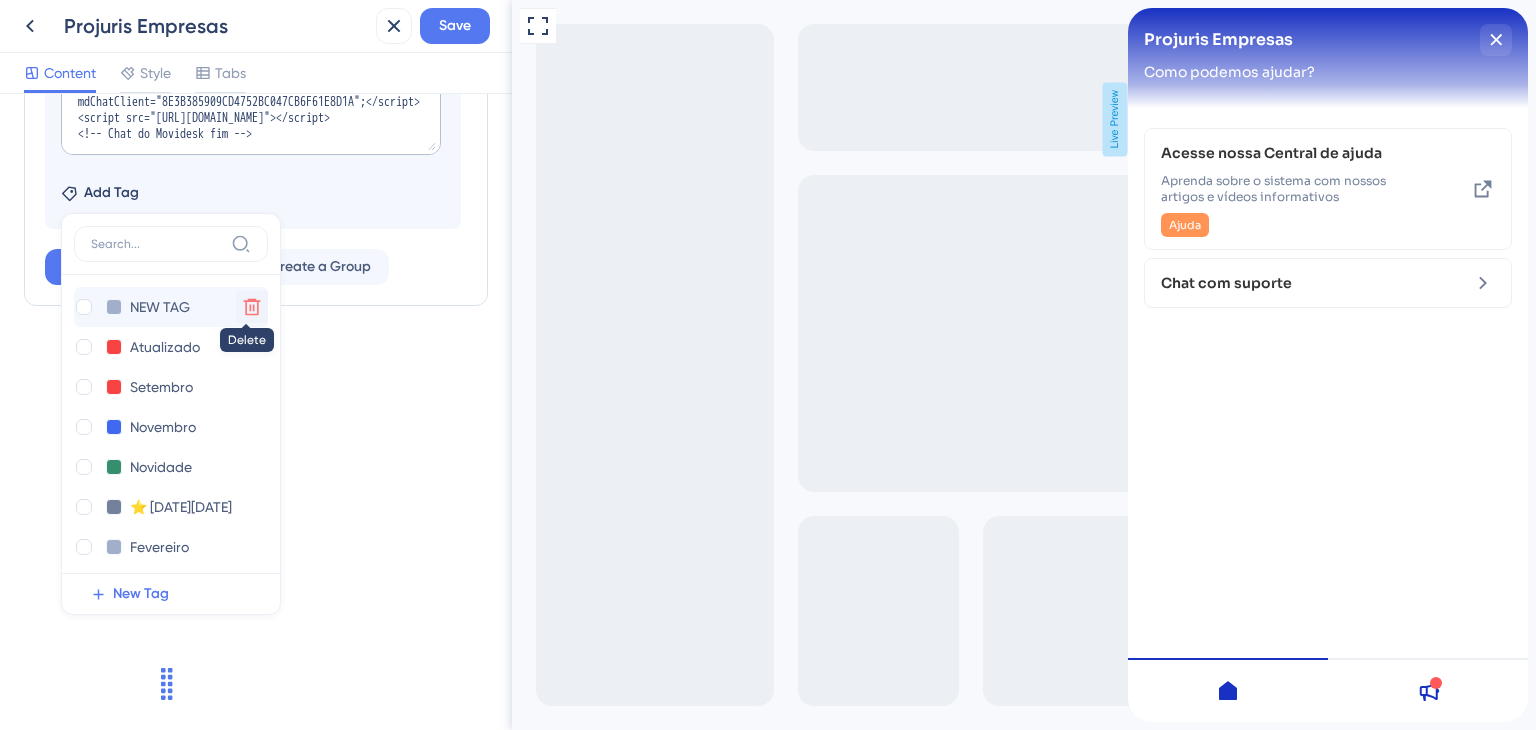click 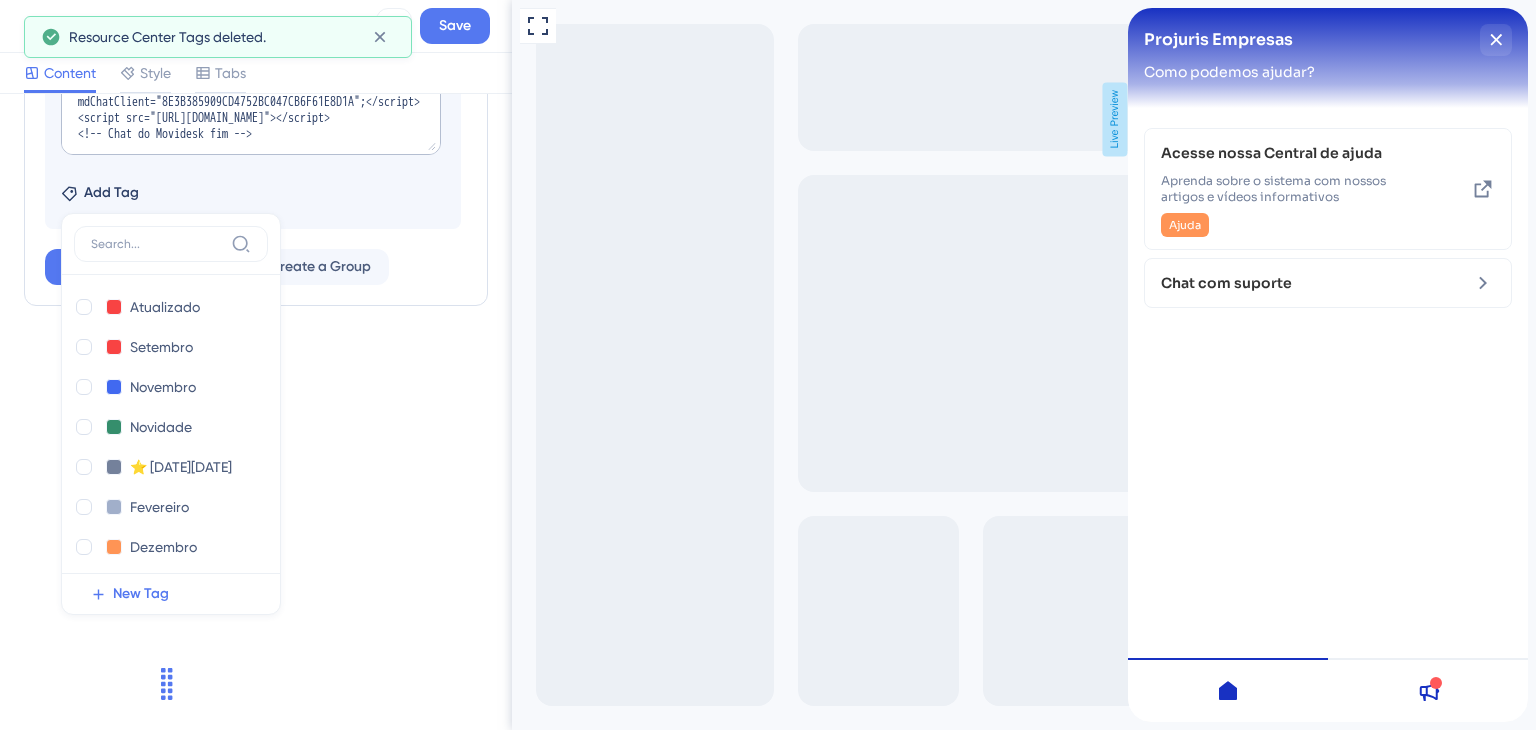 click on "Resource Center Header Title Projuris Empresas 11 Projuris Empresas Subtitle Como podemos ajudar? 16 Search Function Search Bar Modules Add a module to create your resource center.  Learn More. Acesse nossa Central de ajuda Delete Add emoji Chat com suporte Snippet Add JavaScript code snippet
<!-- Chat Movidesk -->
<script type="text/javascript">var mdChatClient="8E3B385909CD4752BC047CB6F61E8D1A";</script>
<script src="[URL][DOMAIN_NAME]"></script>
<!-- Chat do Movidesk fim -->
Add Tag Atualizado Atualizado Delete Setembro Setembro Delete Novembro Novembro Delete Novidade Novidade Delete ⭐ [DATE][DATE] ⭐ [DATE][DATE] Delete Fevereiro Fevereiro Delete Dezembro Dezembro Delete Pesquisa Pesquisa Delete [PERSON_NAME] Delete Janeiro Janeiro Delete Treinamentos Treinamentos Delete Ajuda Ajuda Delete Comece aqui Comece aqui Delete NEW TAG NEW TAG Delete Dúvidas Dúvidas Delete Contribua Contribua Delete NEW TAG NEW TAG Delete New Tag Add Module Create a Group" at bounding box center [256, 412] 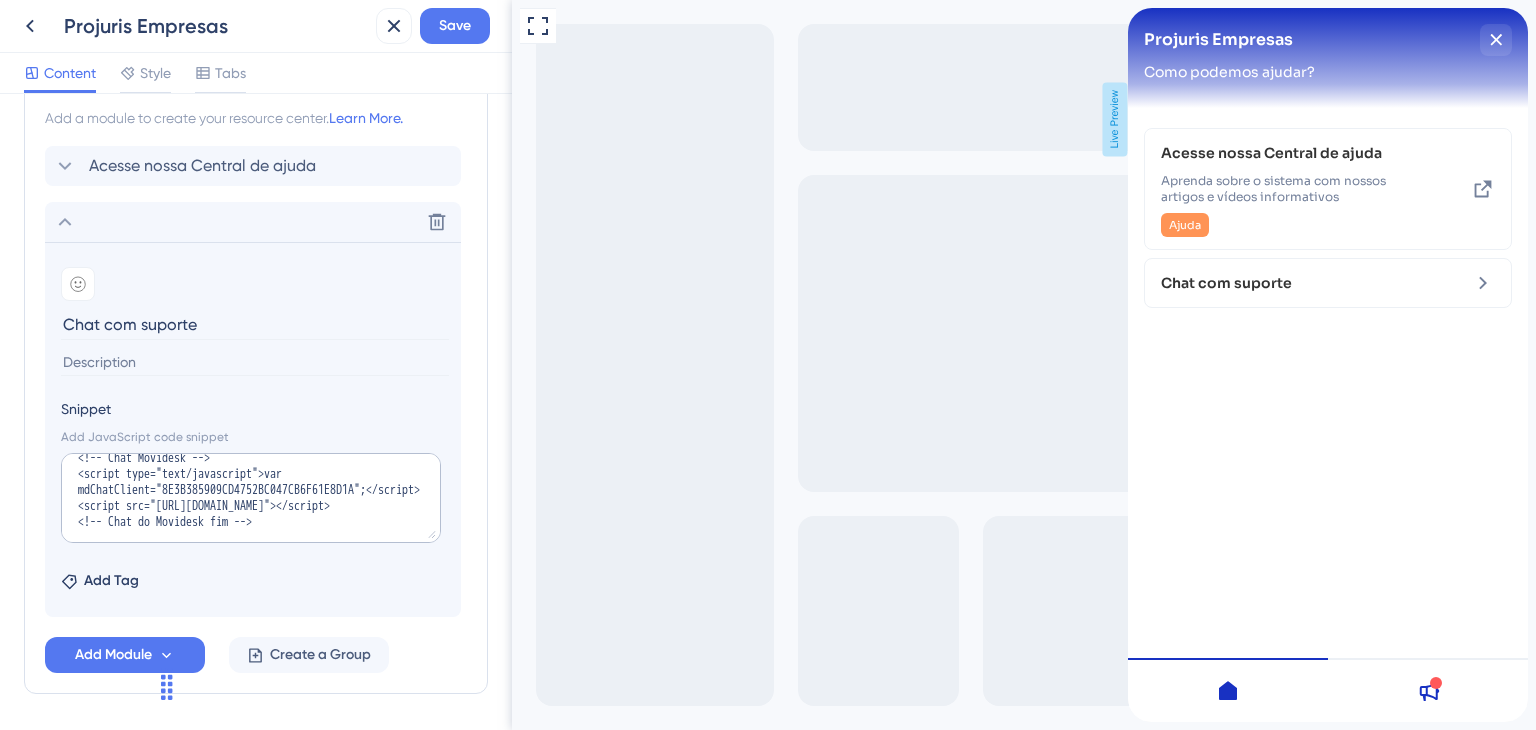 scroll, scrollTop: 431, scrollLeft: 0, axis: vertical 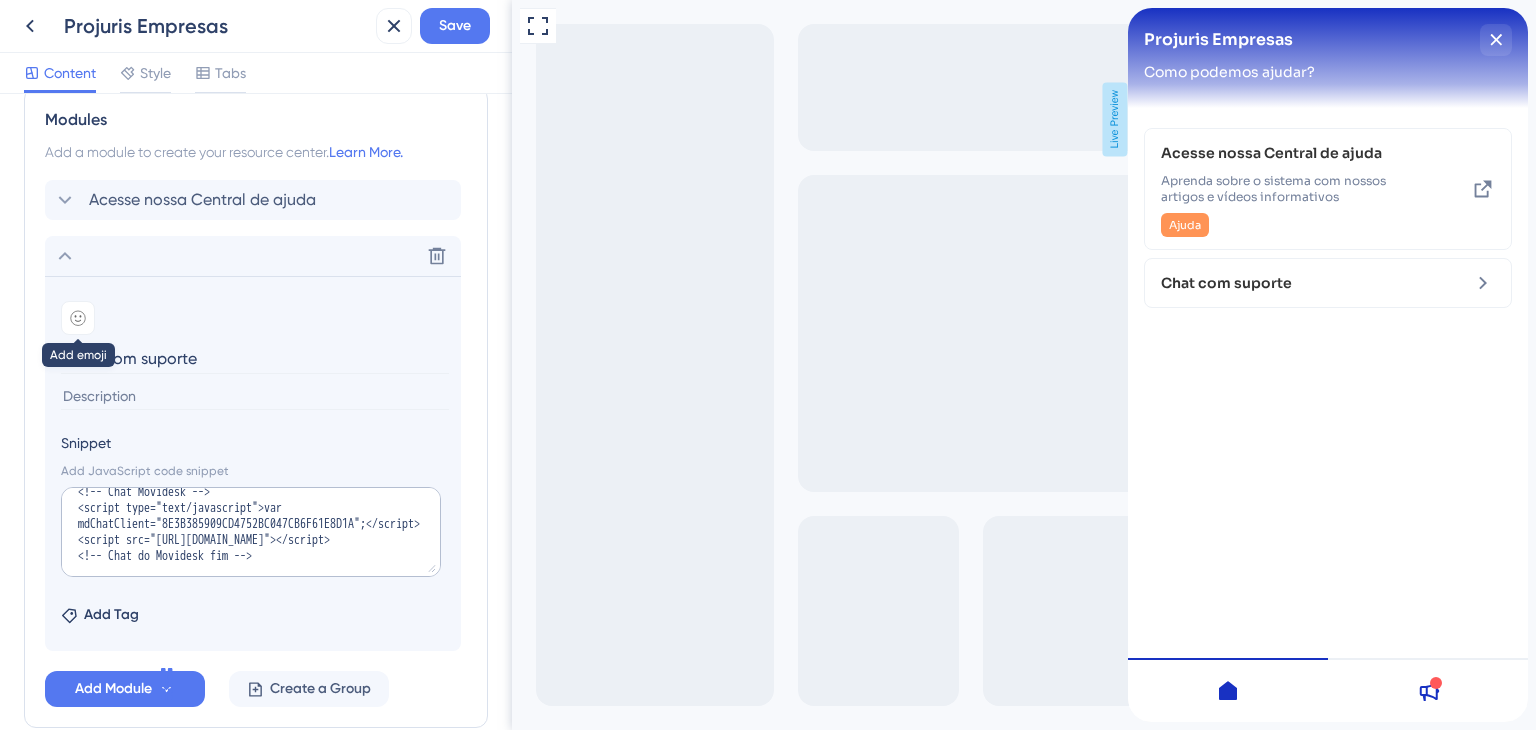 click 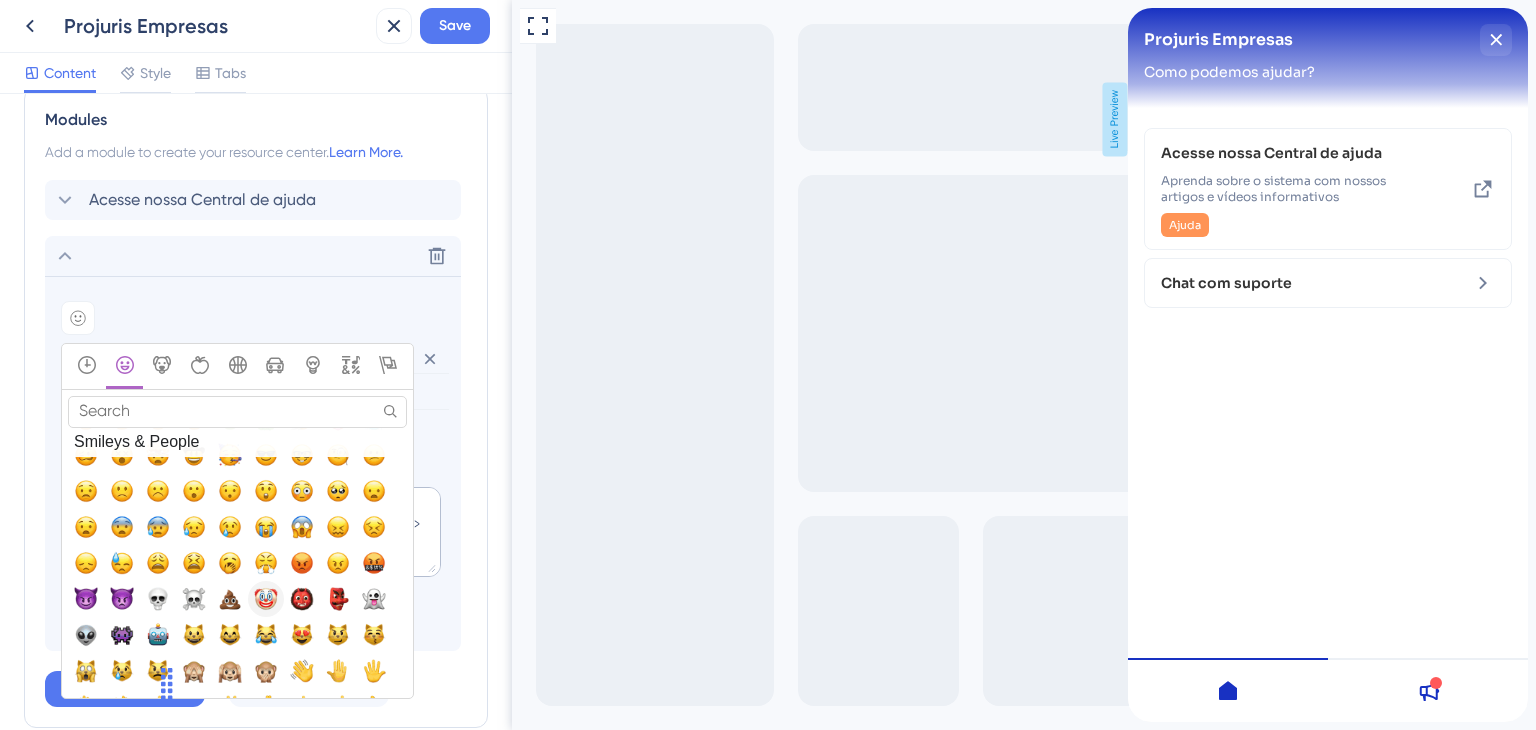 scroll, scrollTop: 400, scrollLeft: 0, axis: vertical 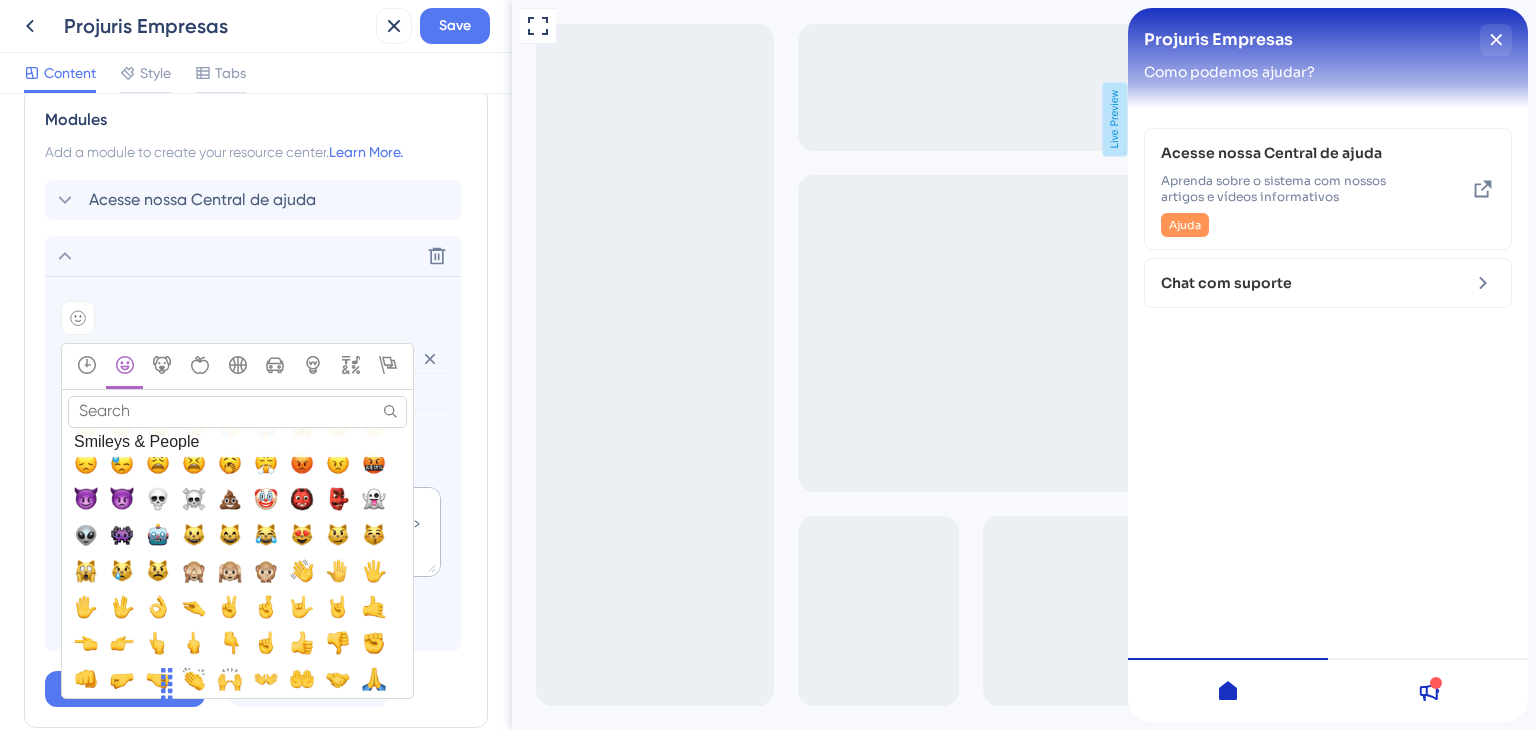 click on "Search" at bounding box center [237, 411] 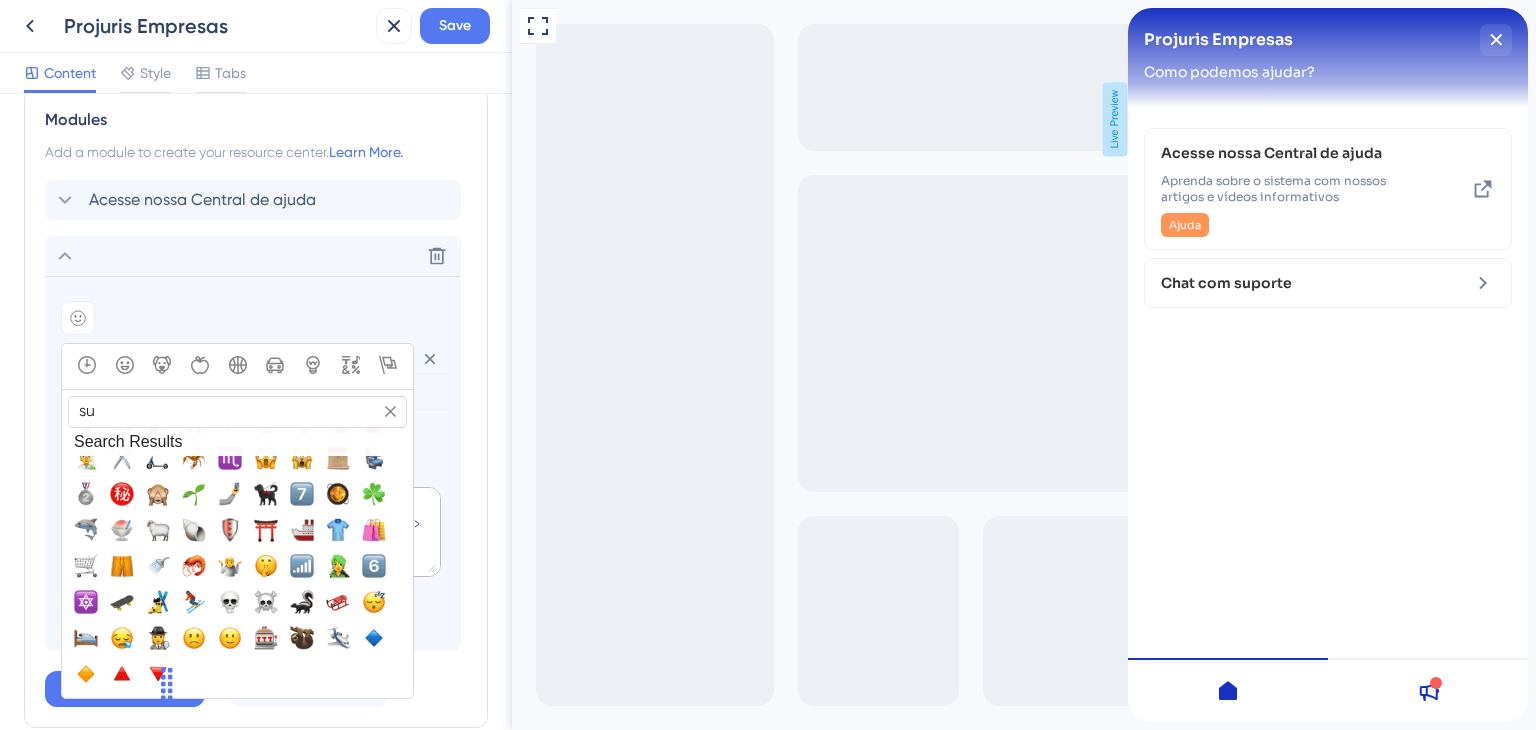 scroll, scrollTop: 0, scrollLeft: 0, axis: both 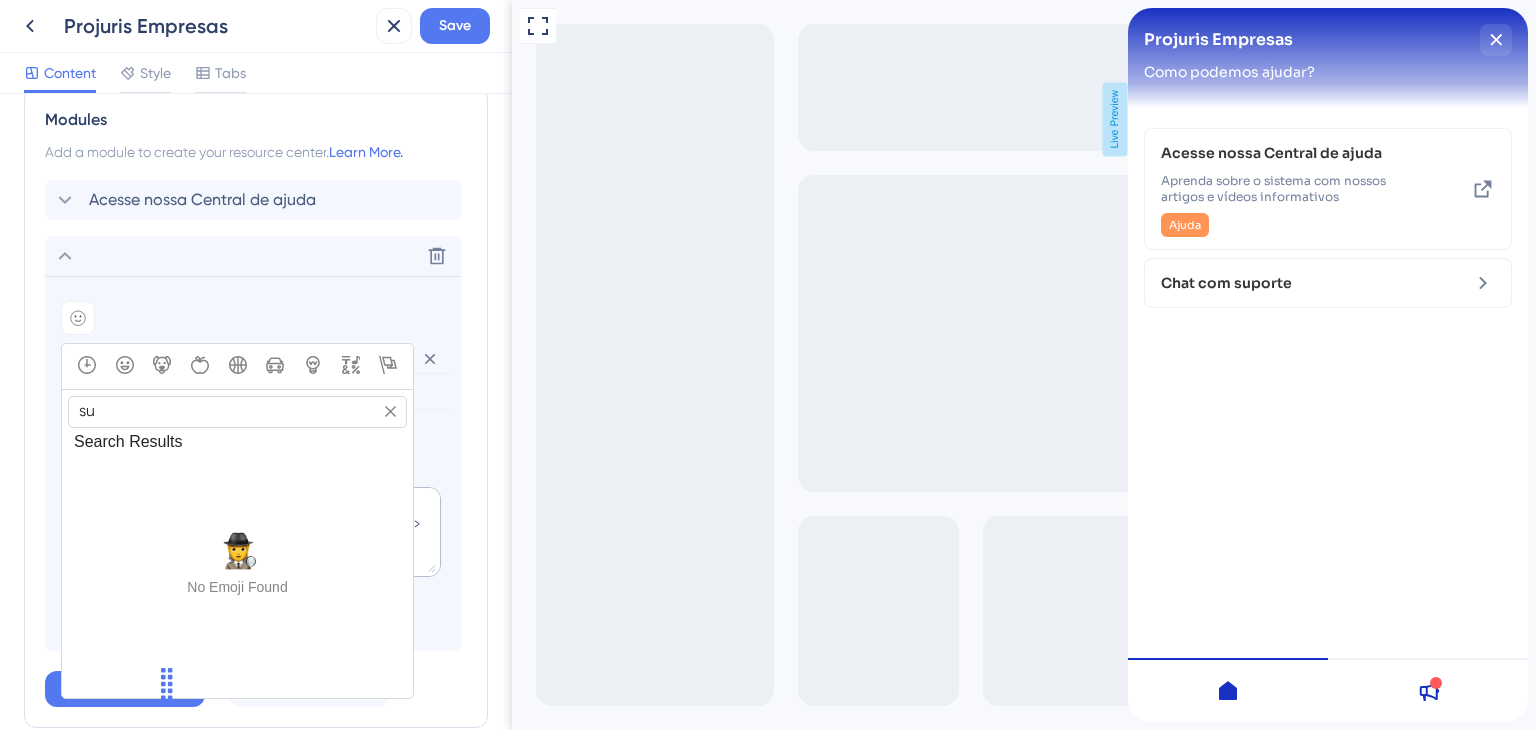 type on "s" 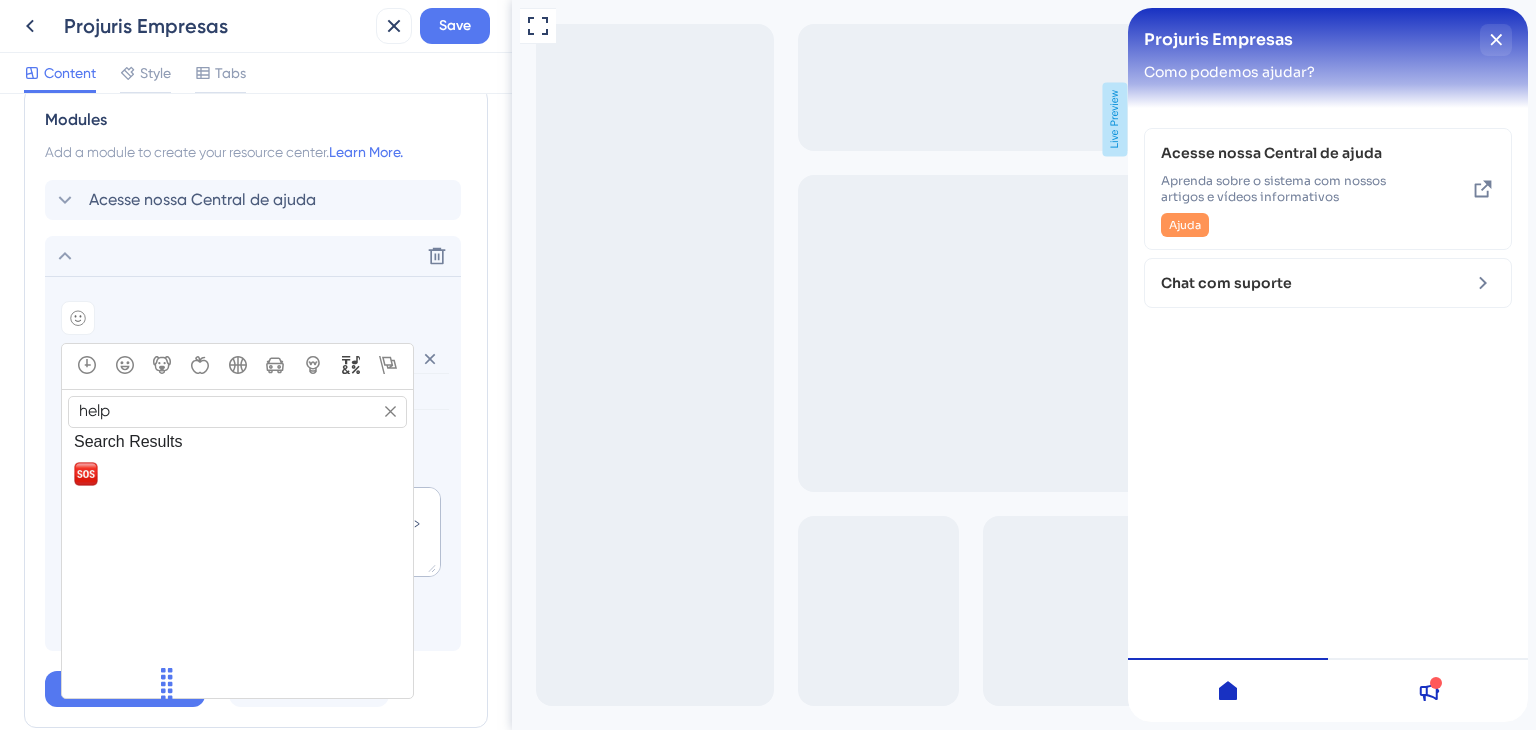type on "help" 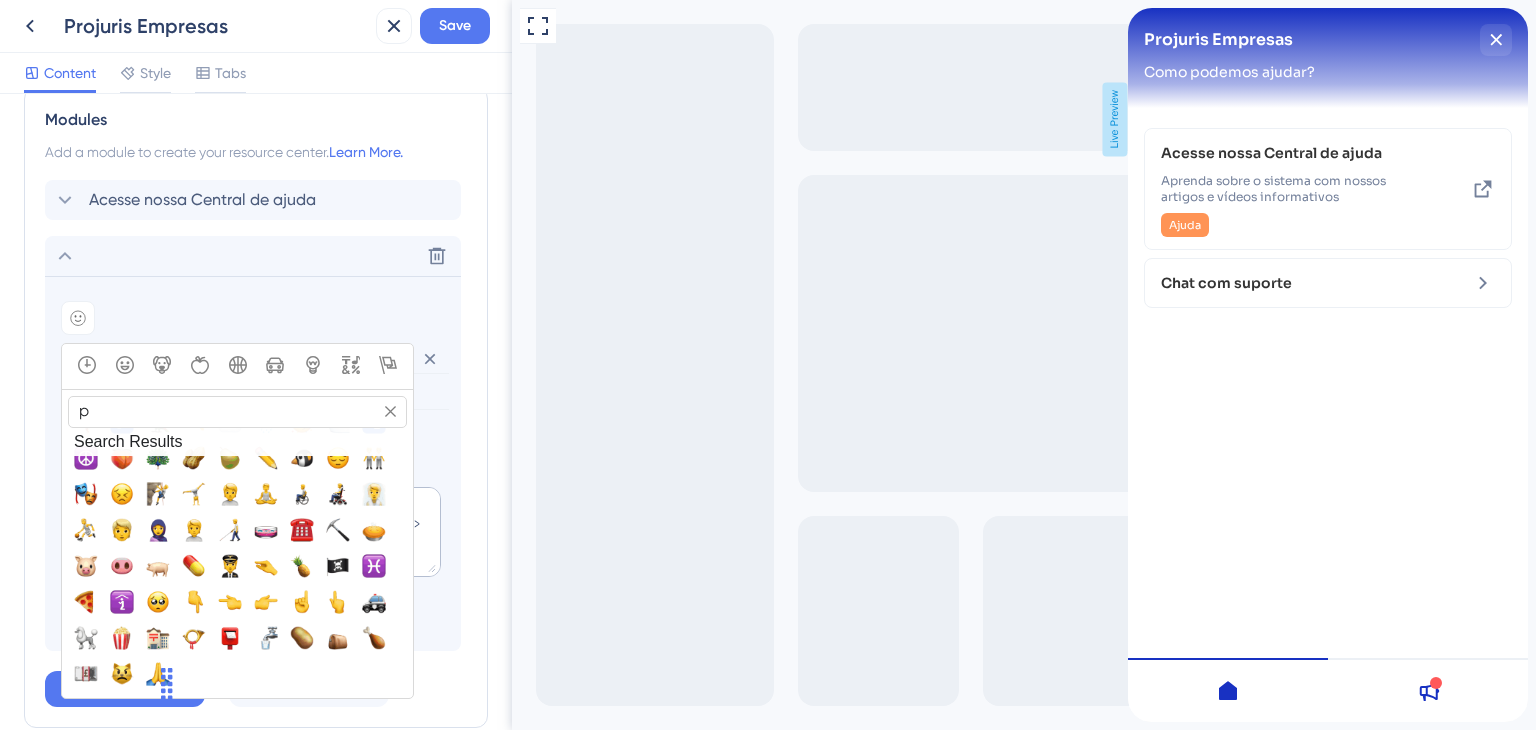 scroll, scrollTop: 0, scrollLeft: 0, axis: both 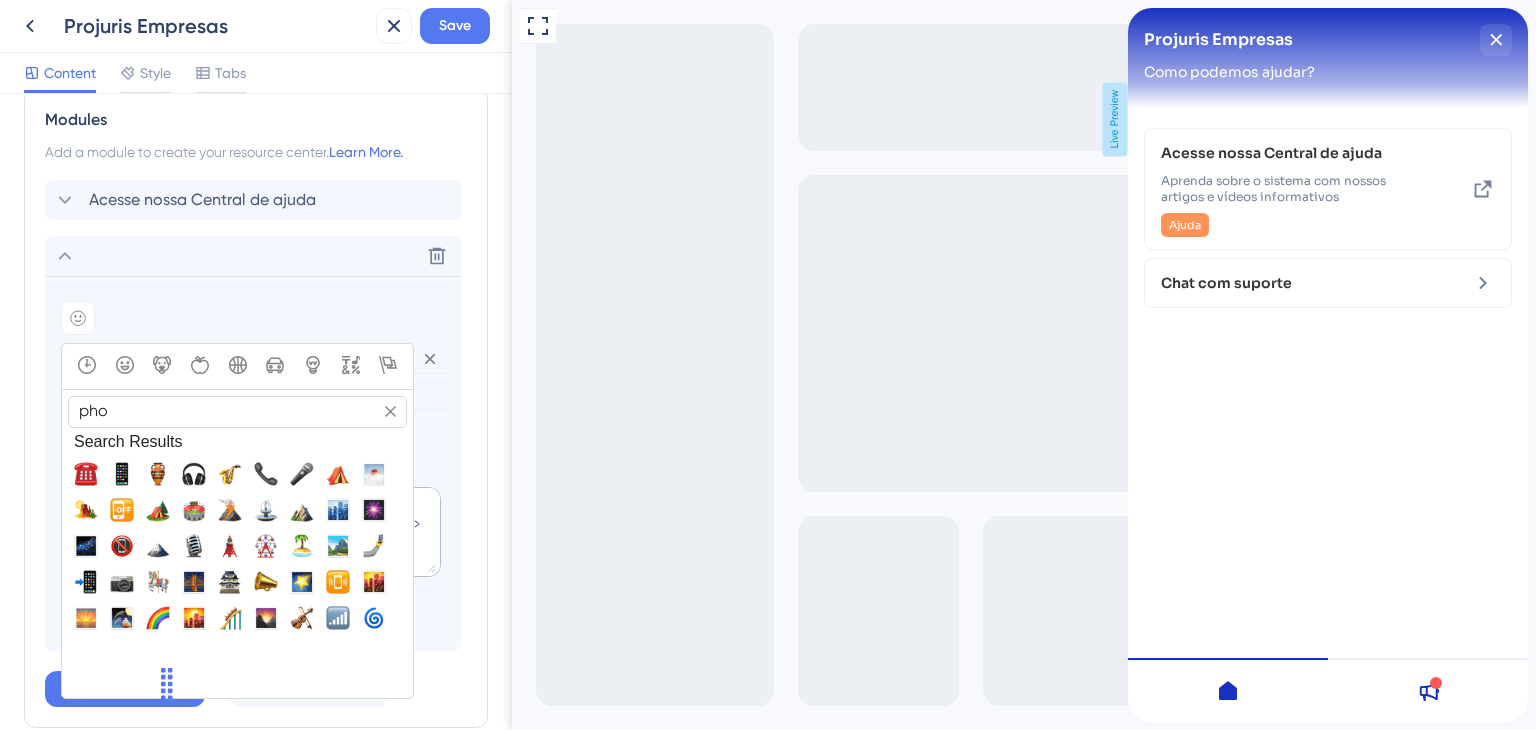 drag, startPoint x: 136, startPoint y: 404, endPoint x: 60, endPoint y: 413, distance: 76.53104 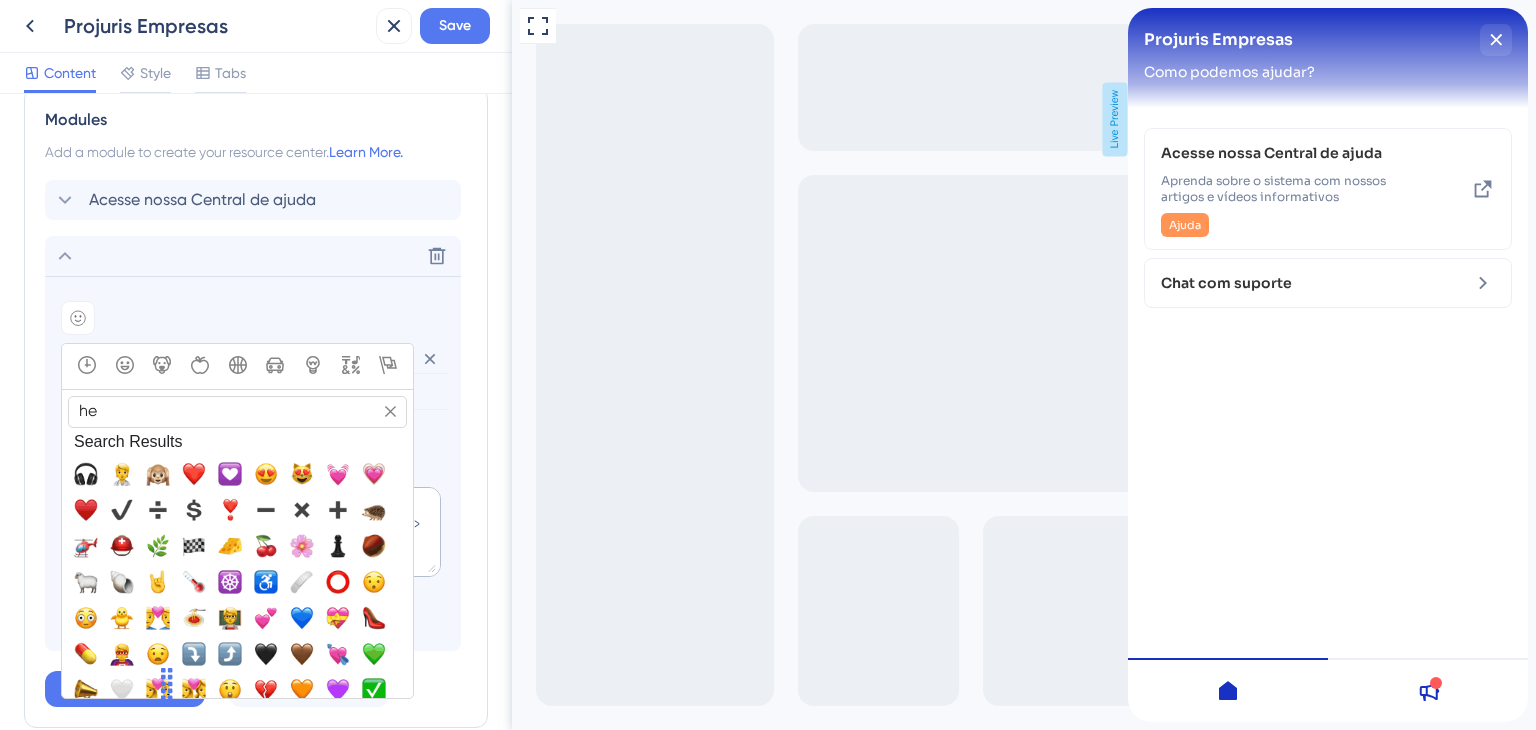 type on "h" 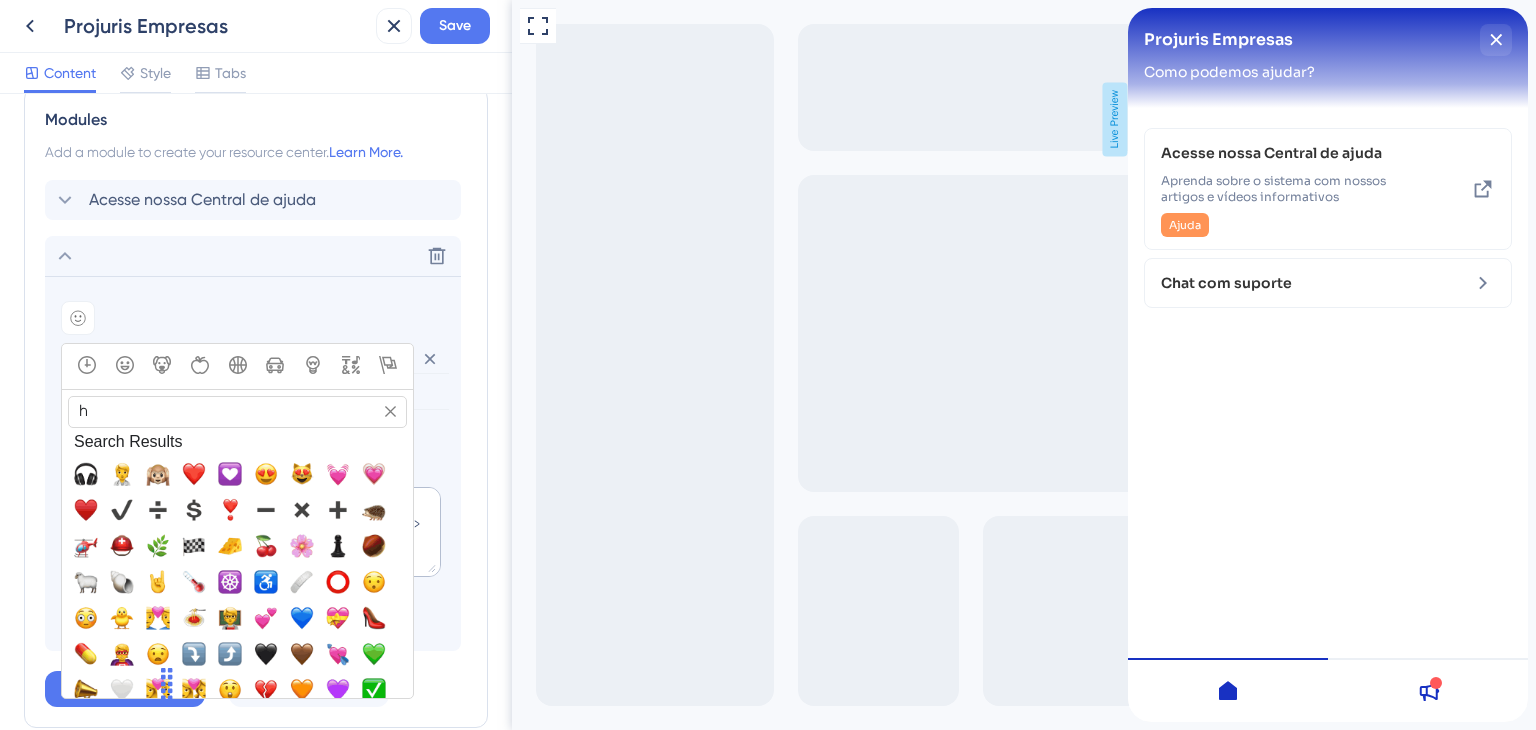 type 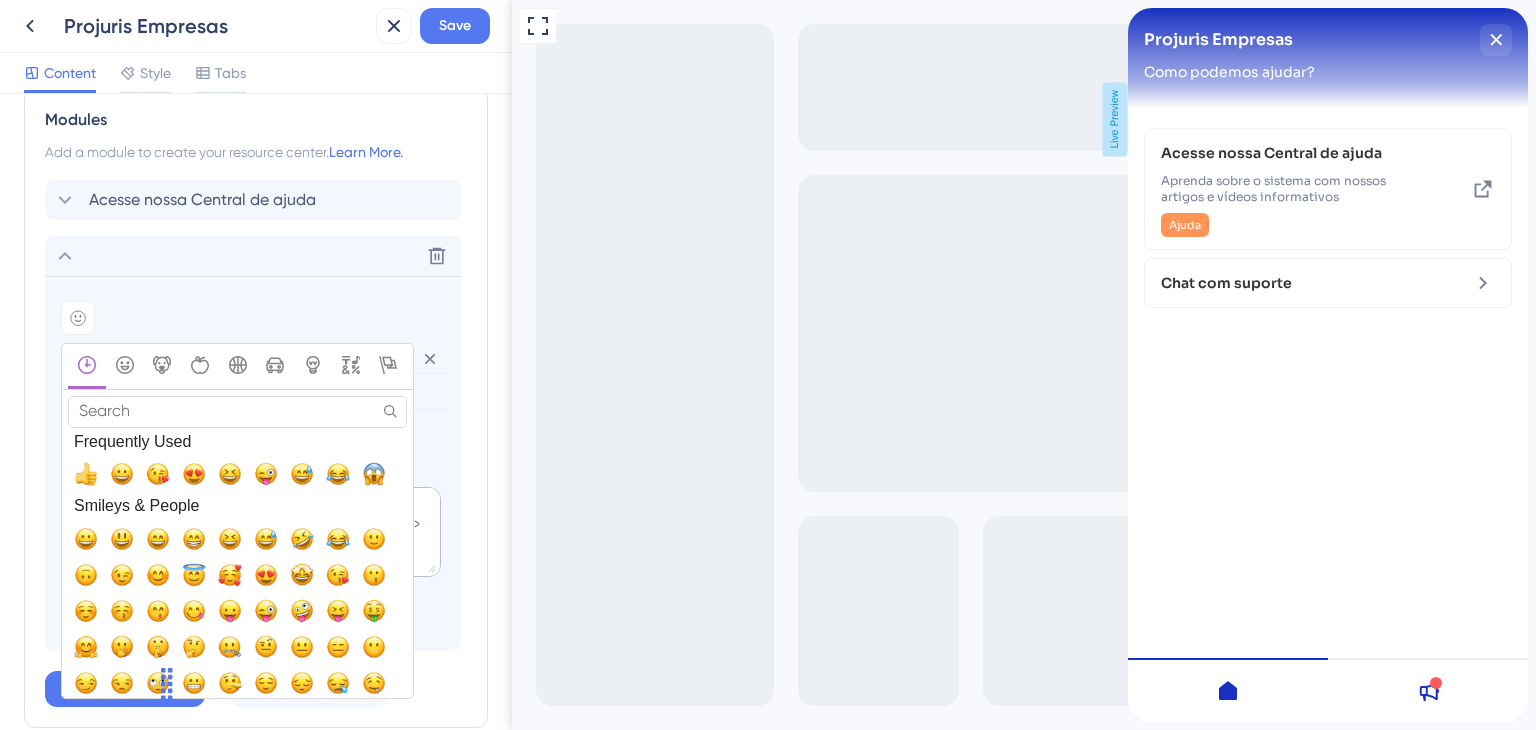 click on "Add emoji Search Search Results Frequently Used Smileys & People Animals & Nature Food & Drink Activity Travel & Places Objects Symbols Flags Emoji Mart™ Close Chat com suporte Snippet Add JavaScript code snippet
<!-- Chat Movidesk -->
<script type="text/javascript">var mdChatClient="8E3B385909CD4752BC047CB6F61E8D1A";</script>
<script src="[URL][DOMAIN_NAME]"></script>
<!-- Chat do Movidesk fim -->
Add Tag" at bounding box center (253, 463) 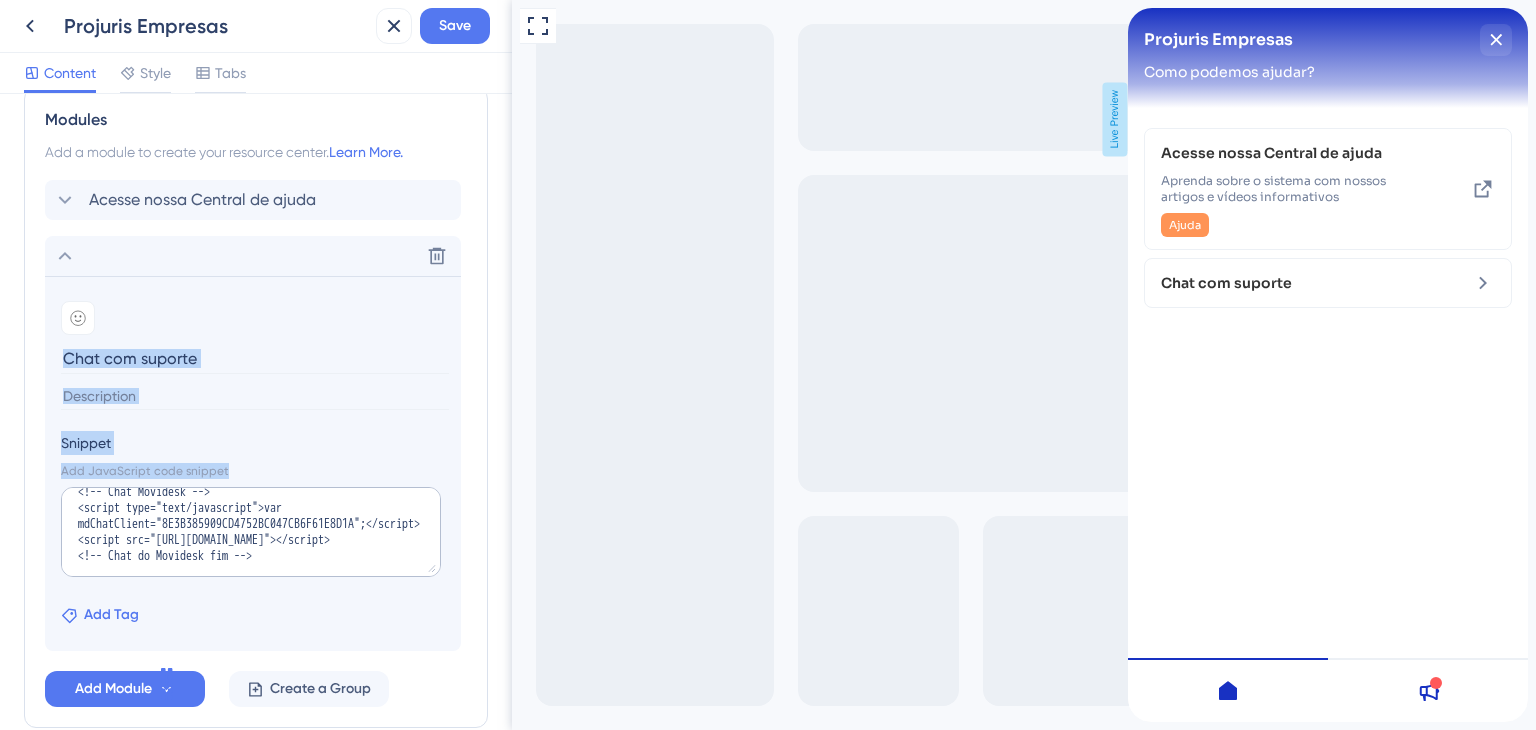 click on "Add Tag" at bounding box center (111, 615) 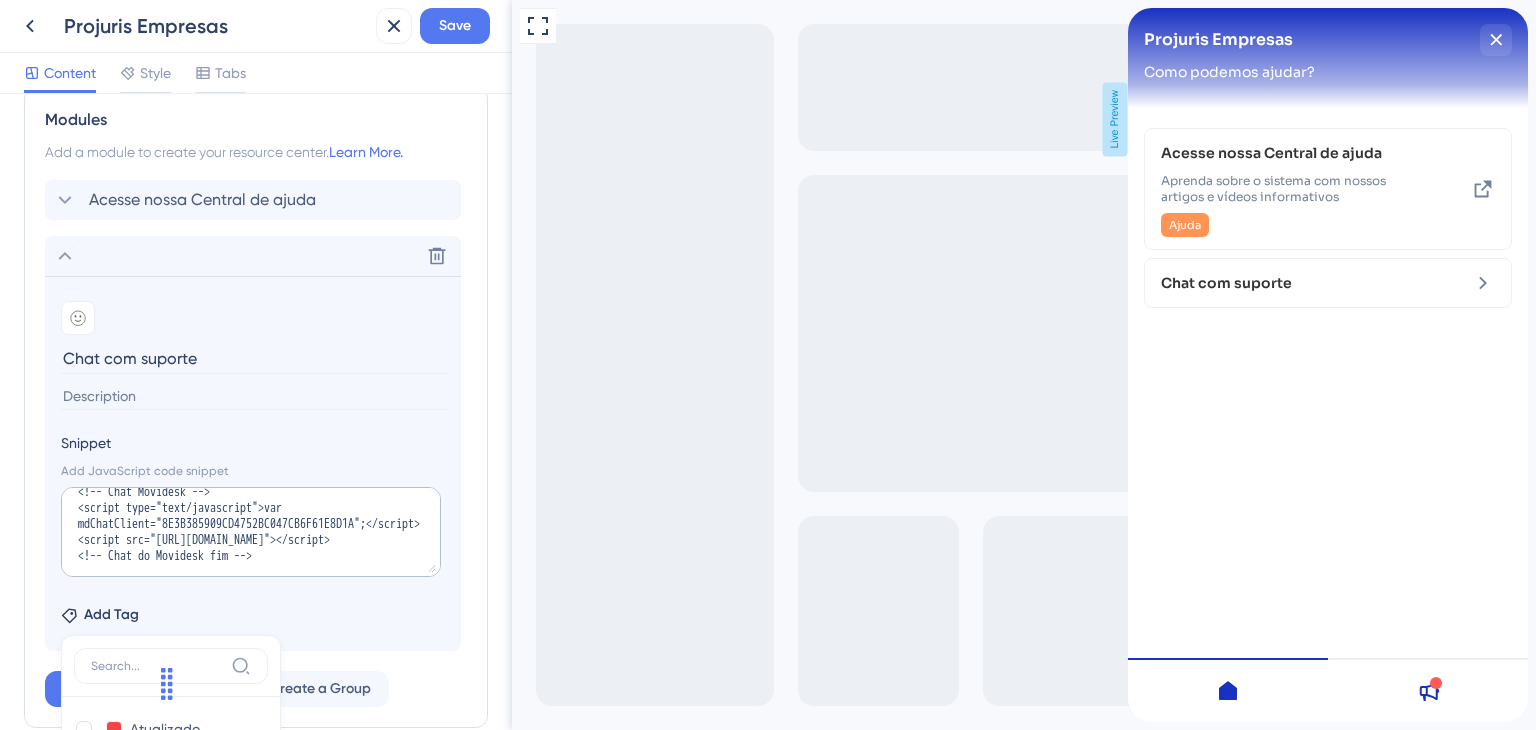 scroll, scrollTop: 838, scrollLeft: 0, axis: vertical 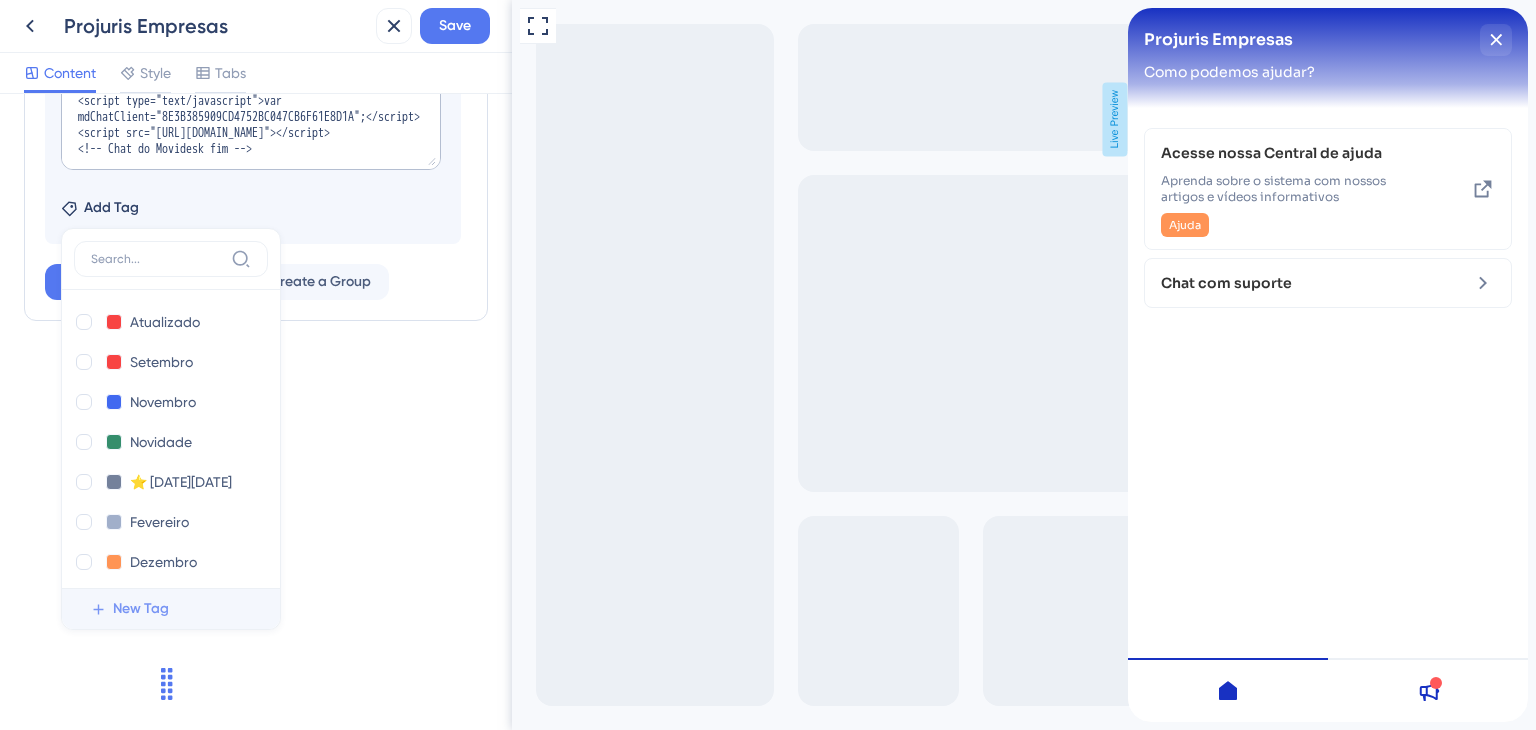 click on "New Tag" at bounding box center (141, 609) 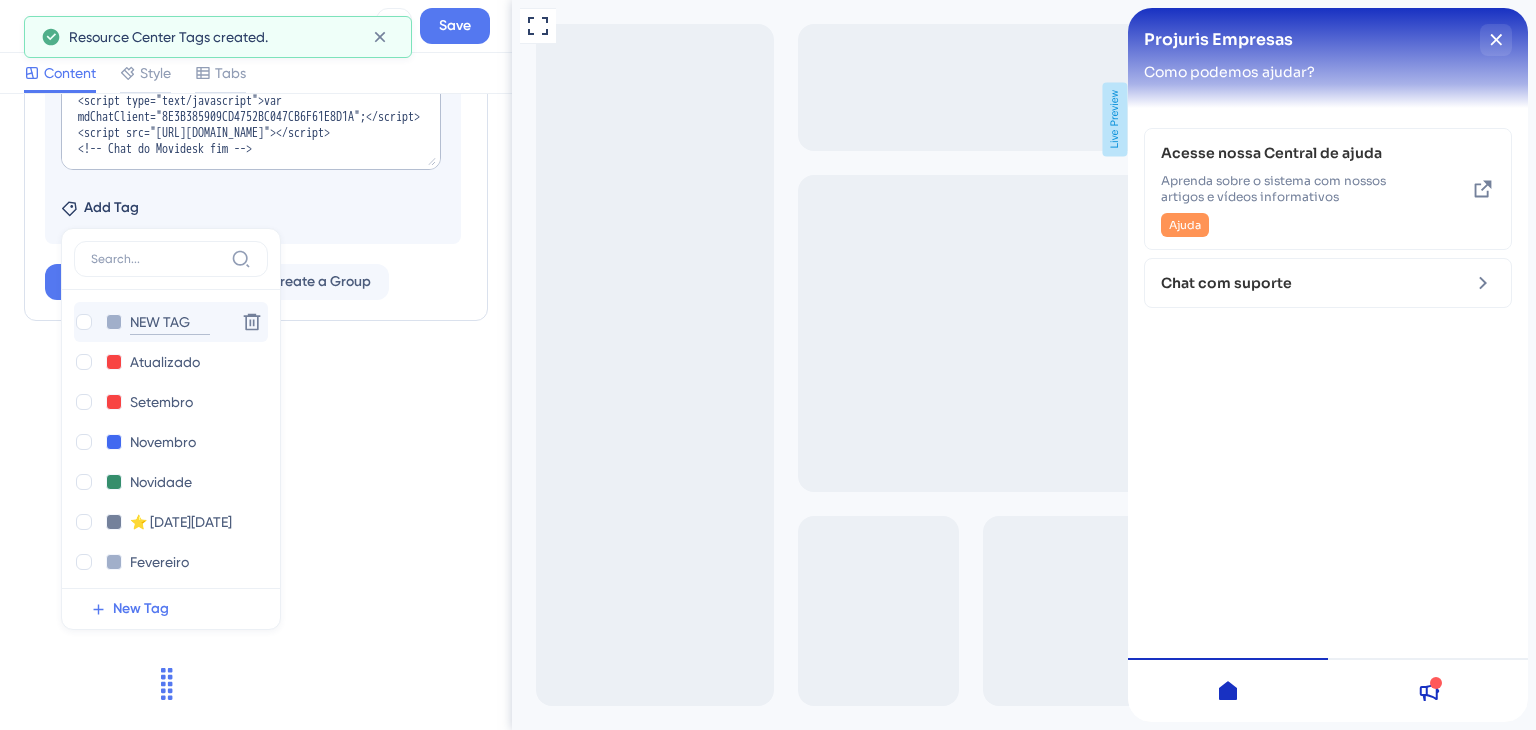click on "NEW TAG" at bounding box center [170, 322] 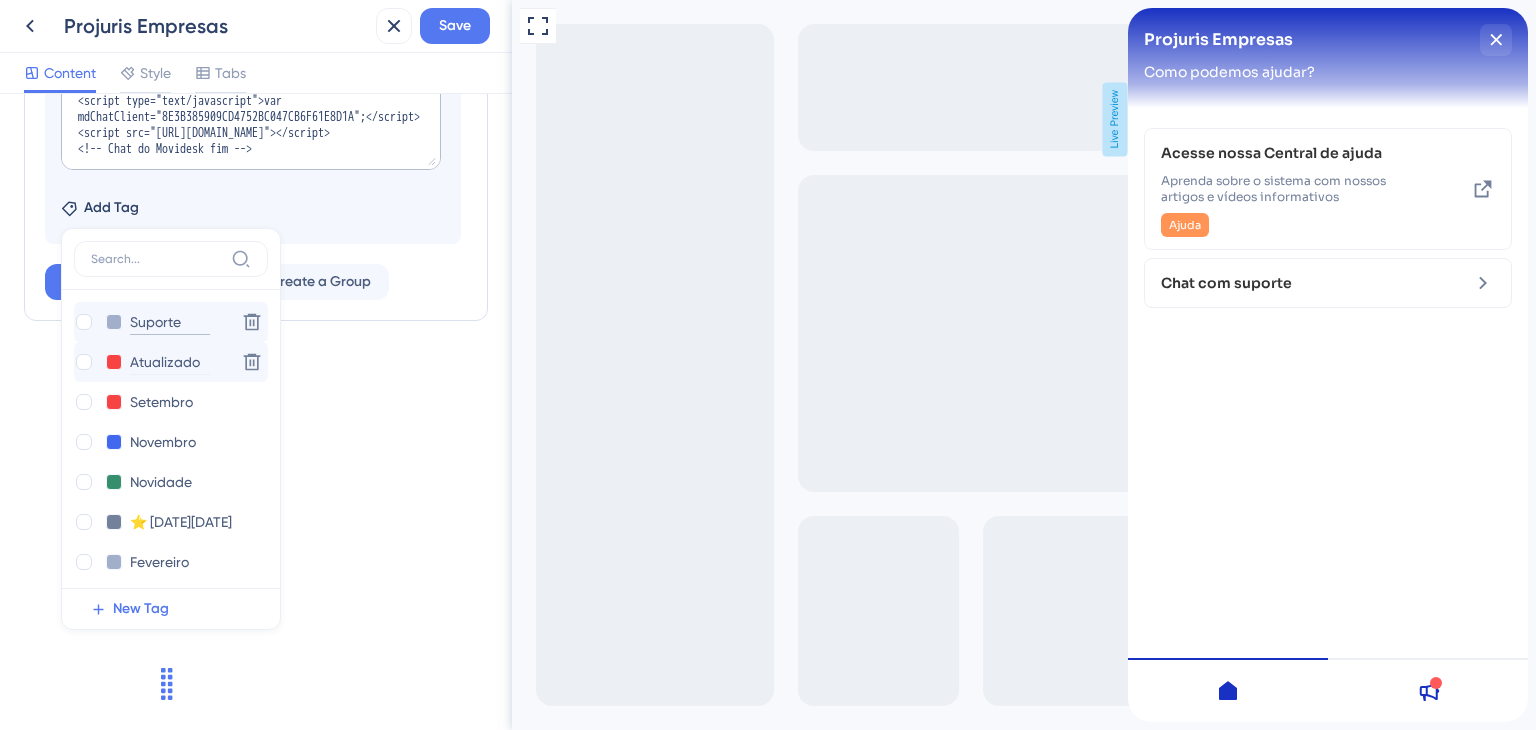 type on "Suporte" 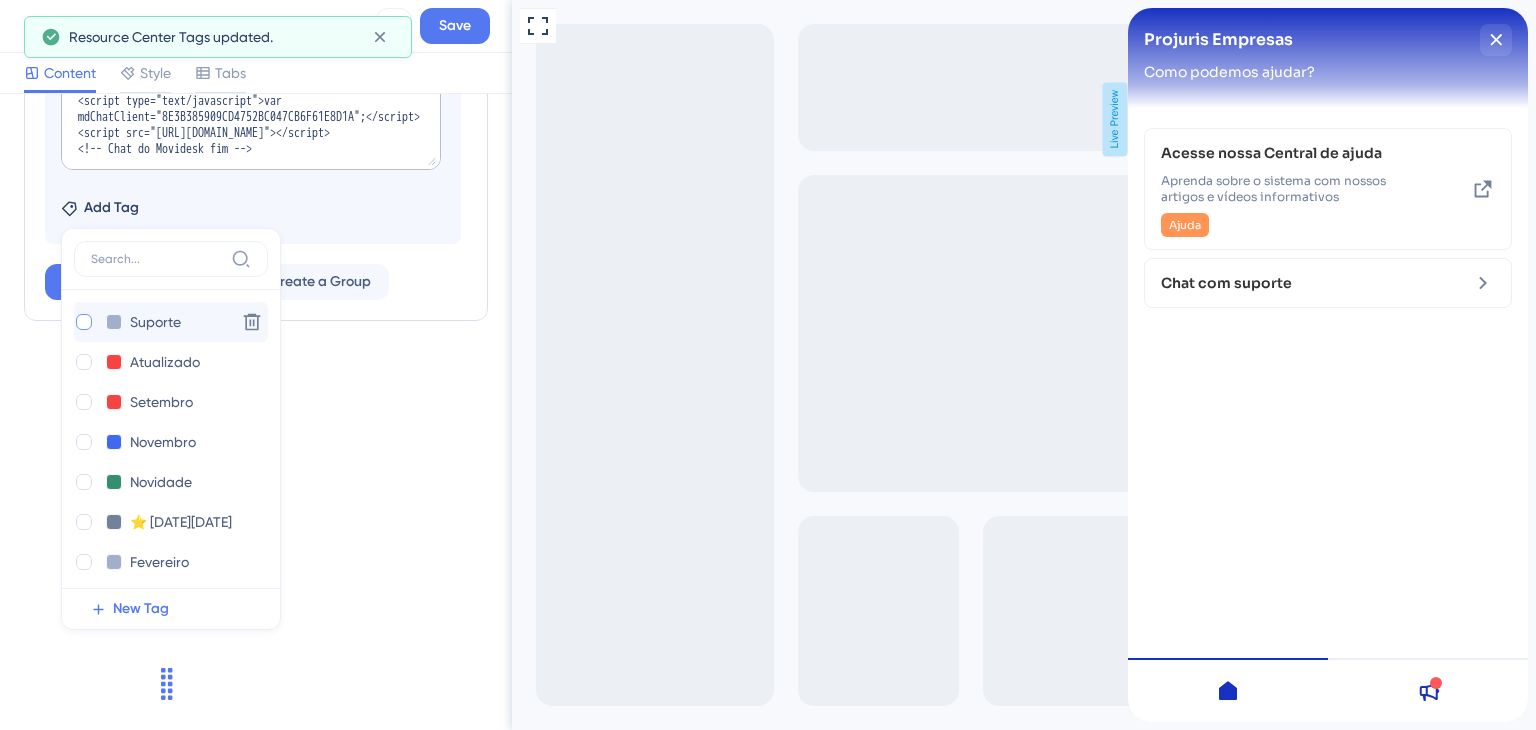 click at bounding box center [84, 322] 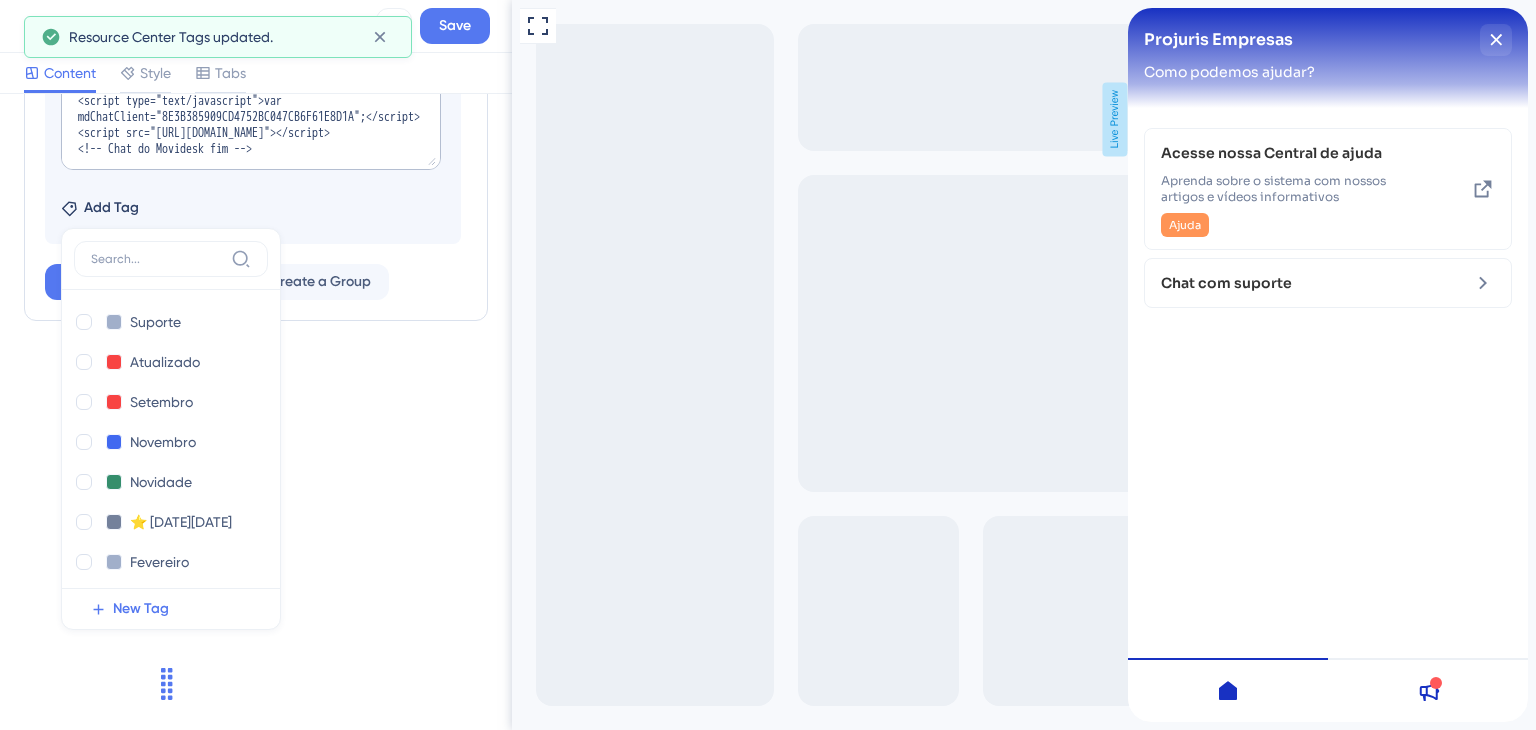 checkbox on "true" 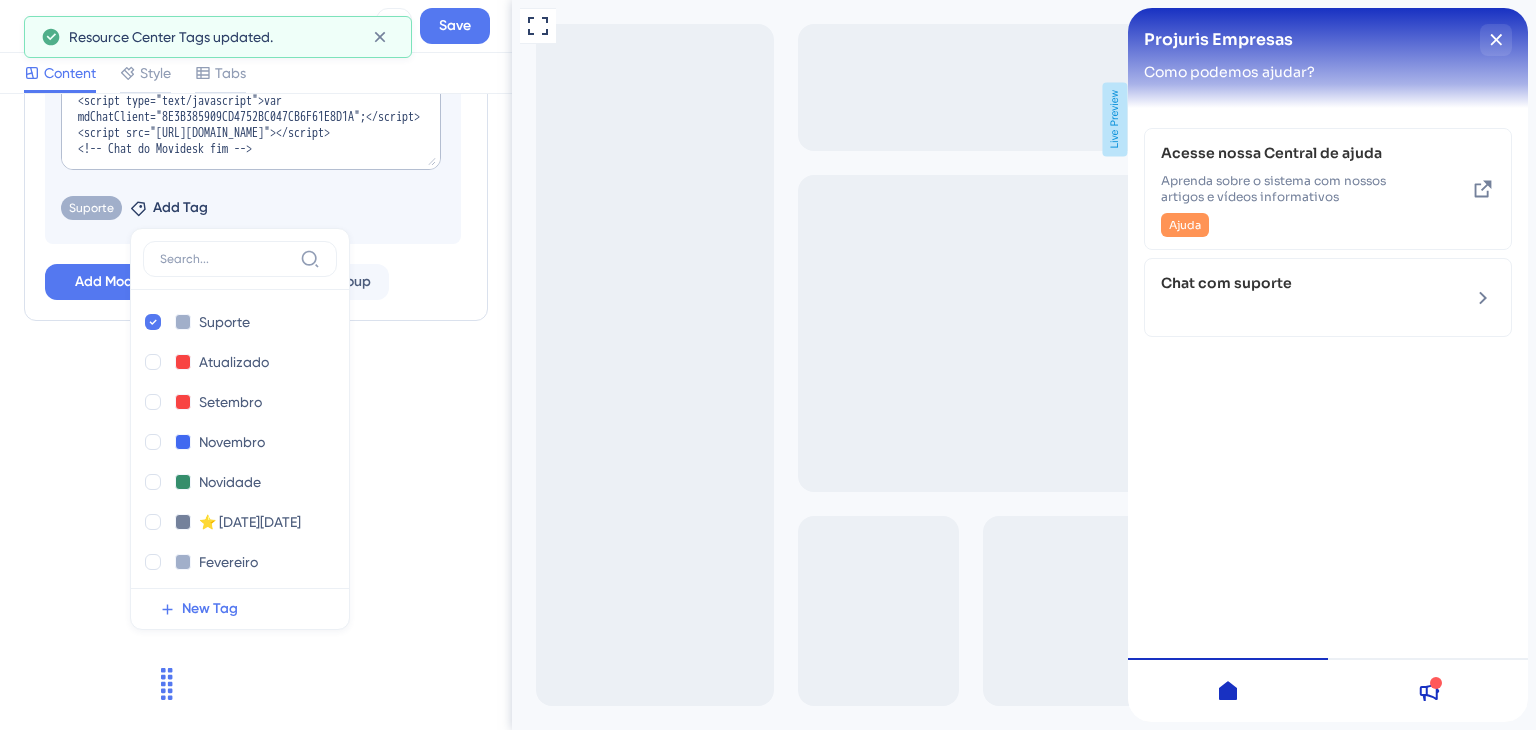click on "Resource Center Header Title Projuris Empresas 11 Projuris Empresas Subtitle Como podemos ajudar? 16 Search Function Search Bar Modules Add a module to create your resource center.  Learn More. Acesse nossa Central de ajuda Delete Add emoji Chat com suporte Snippet Add JavaScript code snippet
<!-- Chat Movidesk -->
<script type="text/javascript">var mdChatClient="8E3B385909CD4752BC047CB6F61E8D1A";</script>
<script src="[URL][DOMAIN_NAME]"></script>
<!-- Chat do Movidesk fim -->
Suporte Remove Add Tag Suporte Suporte Delete Atualizado Atualizado Delete Setembro Setembro Delete Novembro Novembro Delete Novidade Novidade Delete ⭐ [DATE][DATE] ⭐ [DATE][DATE] Delete Fevereiro Fevereiro Delete Dezembro Dezembro Delete Pesquisa Pesquisa [GEOGRAPHIC_DATA] [PERSON_NAME] Delete Janeiro Janeiro Delete Treinamentos Treinamentos Delete Ajuda Ajuda Delete Comece aqui Comece aqui Delete NEW TAG NEW TAG Delete Dúvidas Dúvidas Delete Contribua Contribua Delete NEW TAG NEW TAG Delete New Tag" at bounding box center (256, 412) 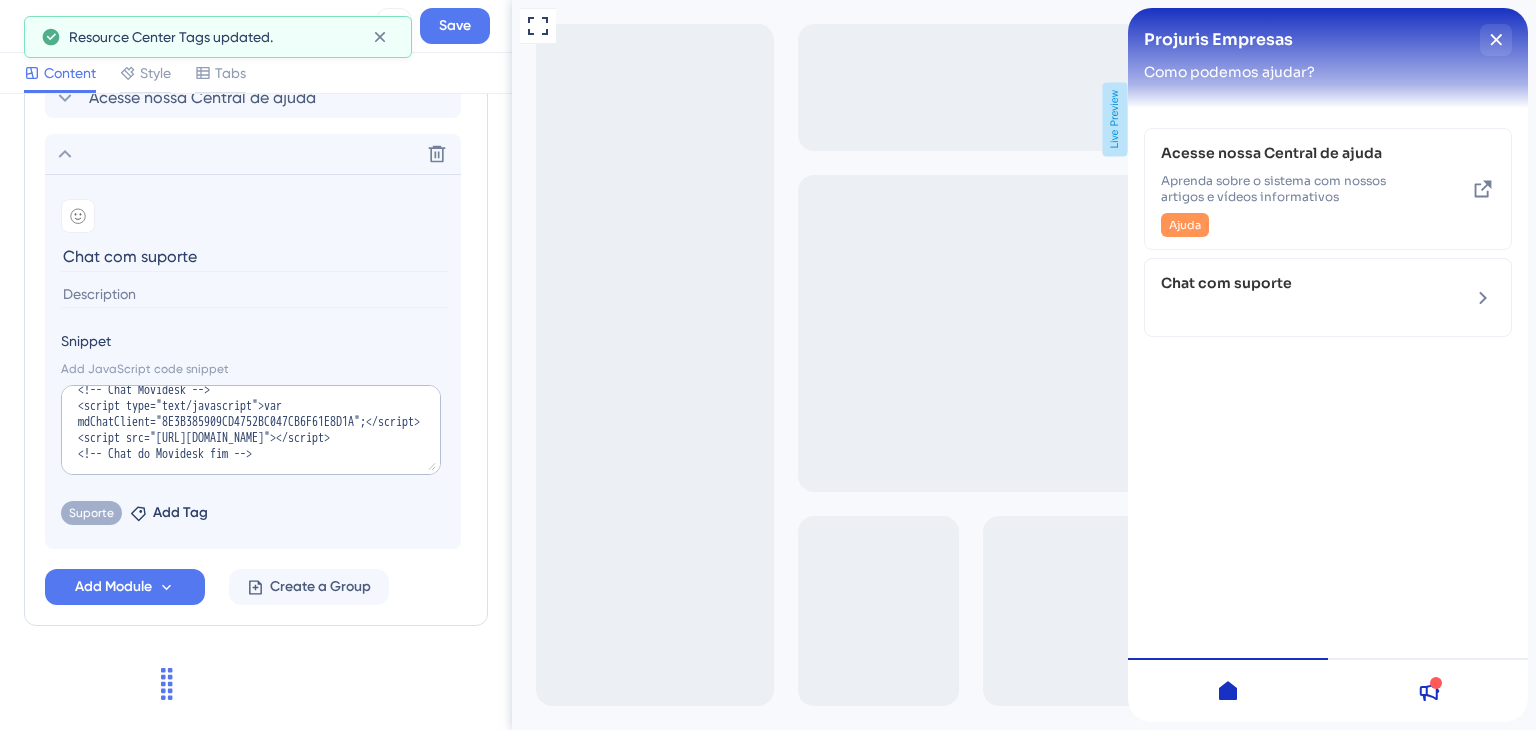 scroll, scrollTop: 531, scrollLeft: 0, axis: vertical 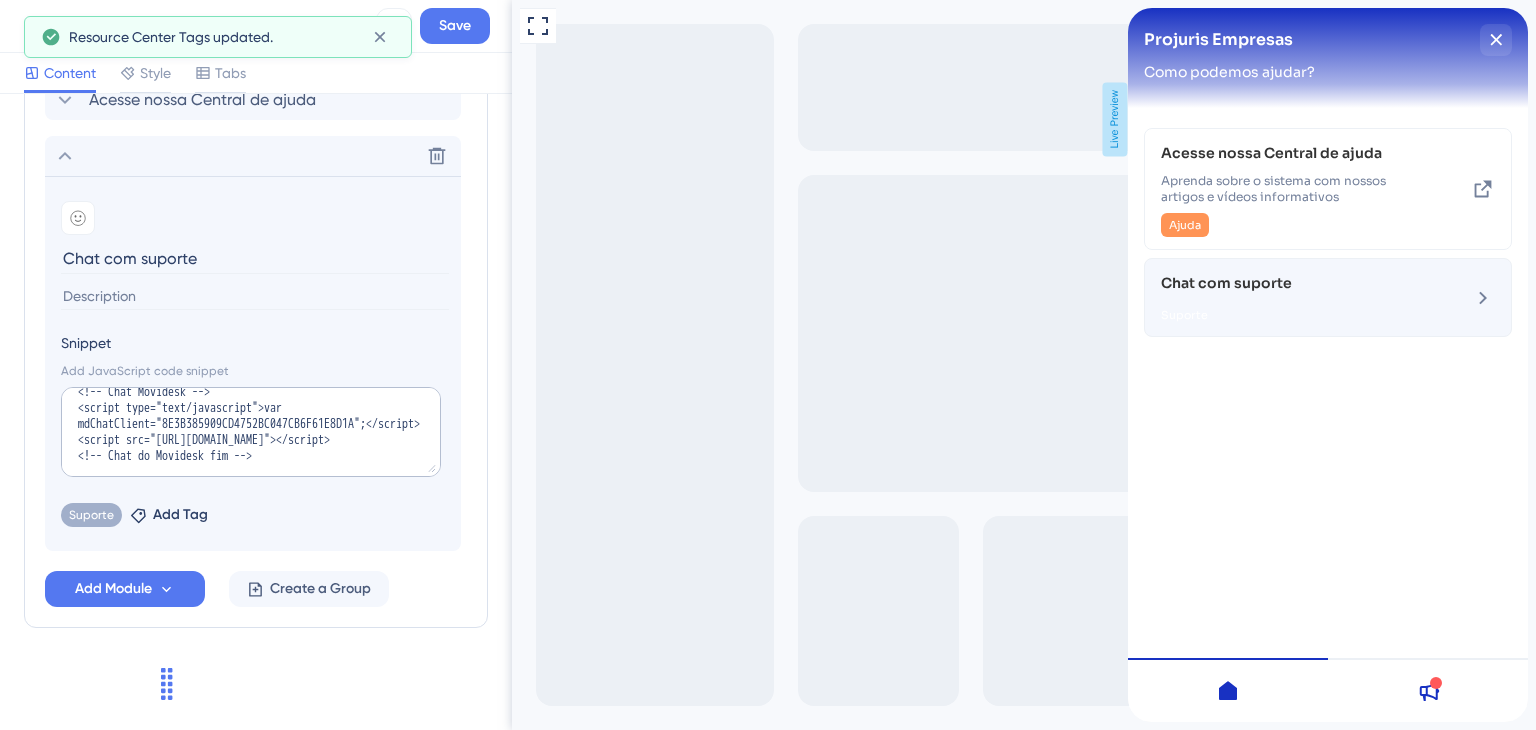 click on "Chat com suporte Suporte" at bounding box center (1328, 297) 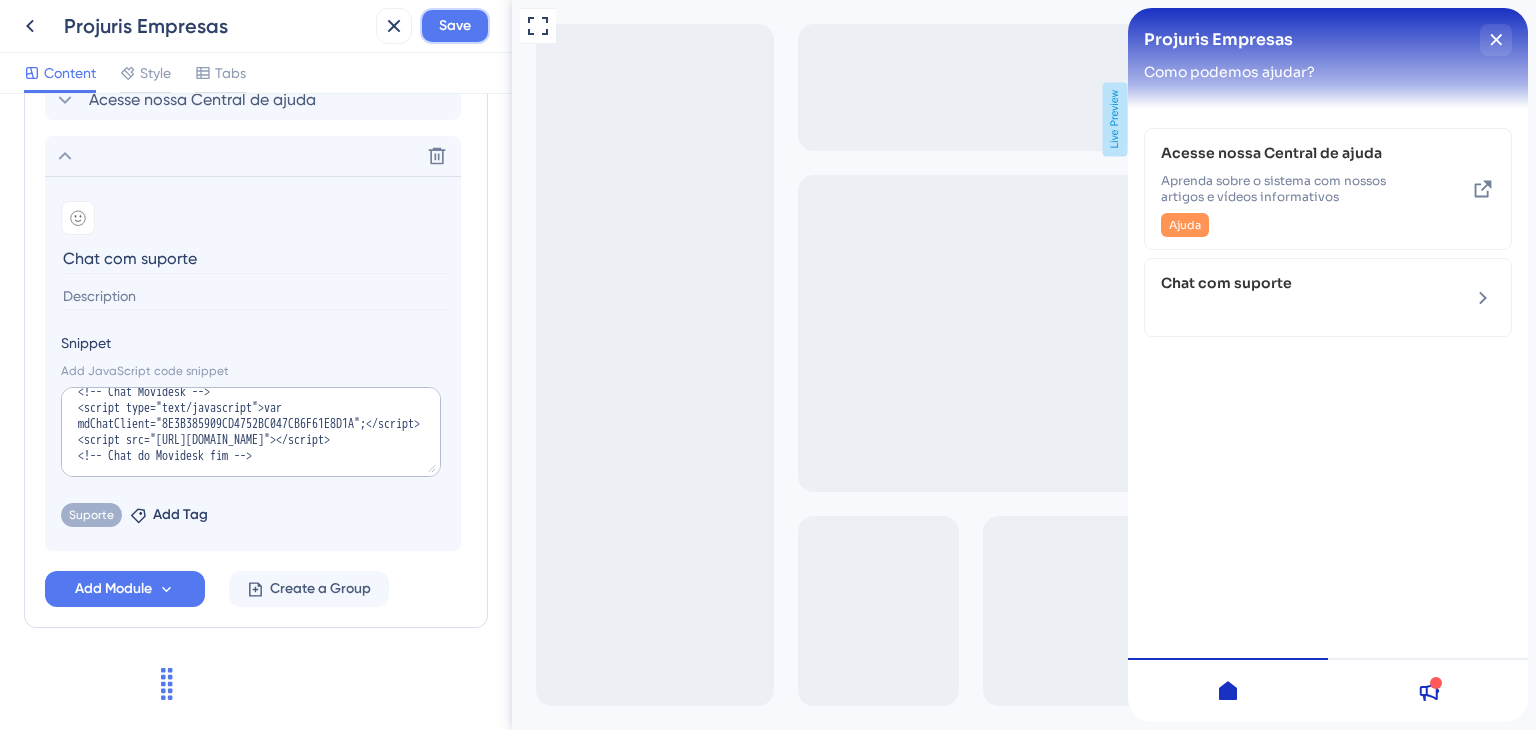 click on "Save" at bounding box center [455, 26] 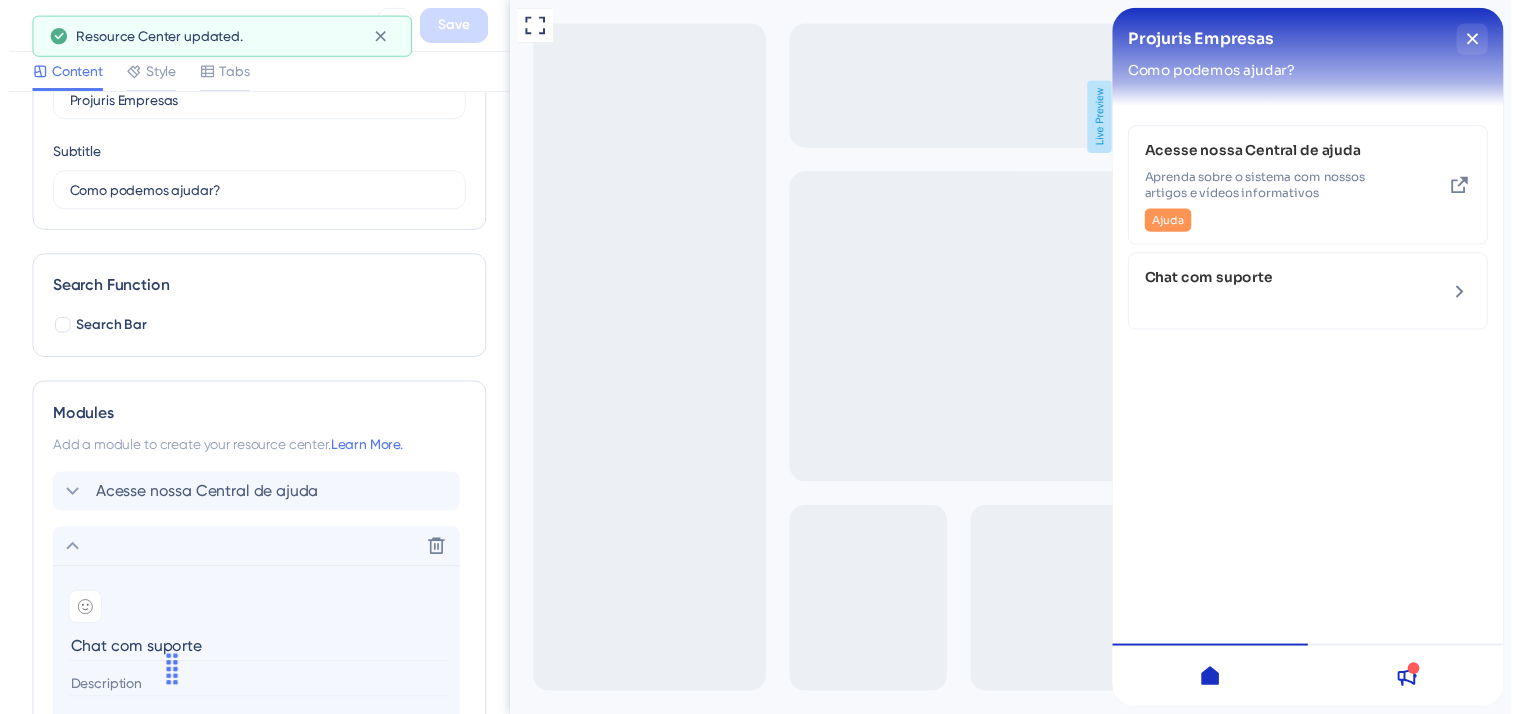 scroll, scrollTop: 0, scrollLeft: 0, axis: both 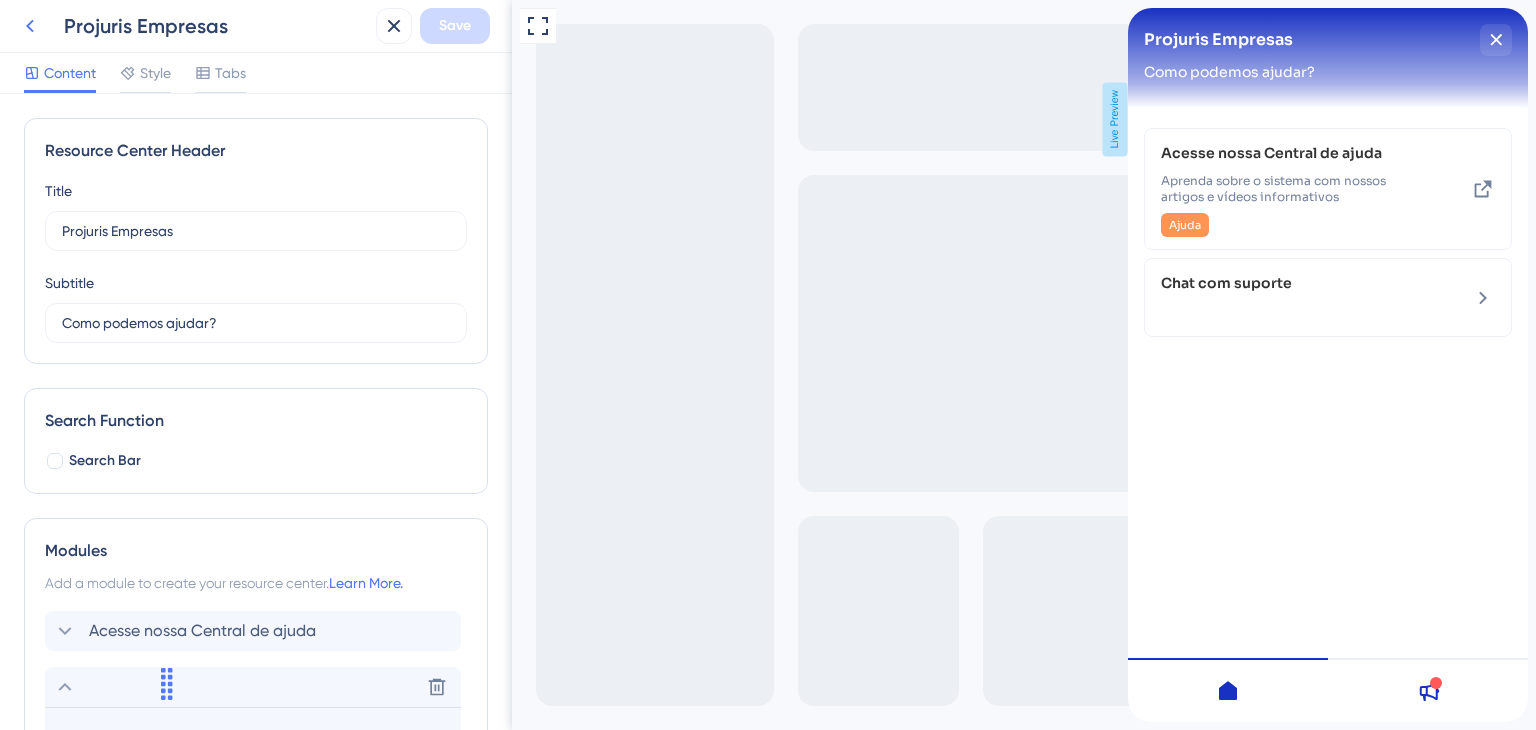 click 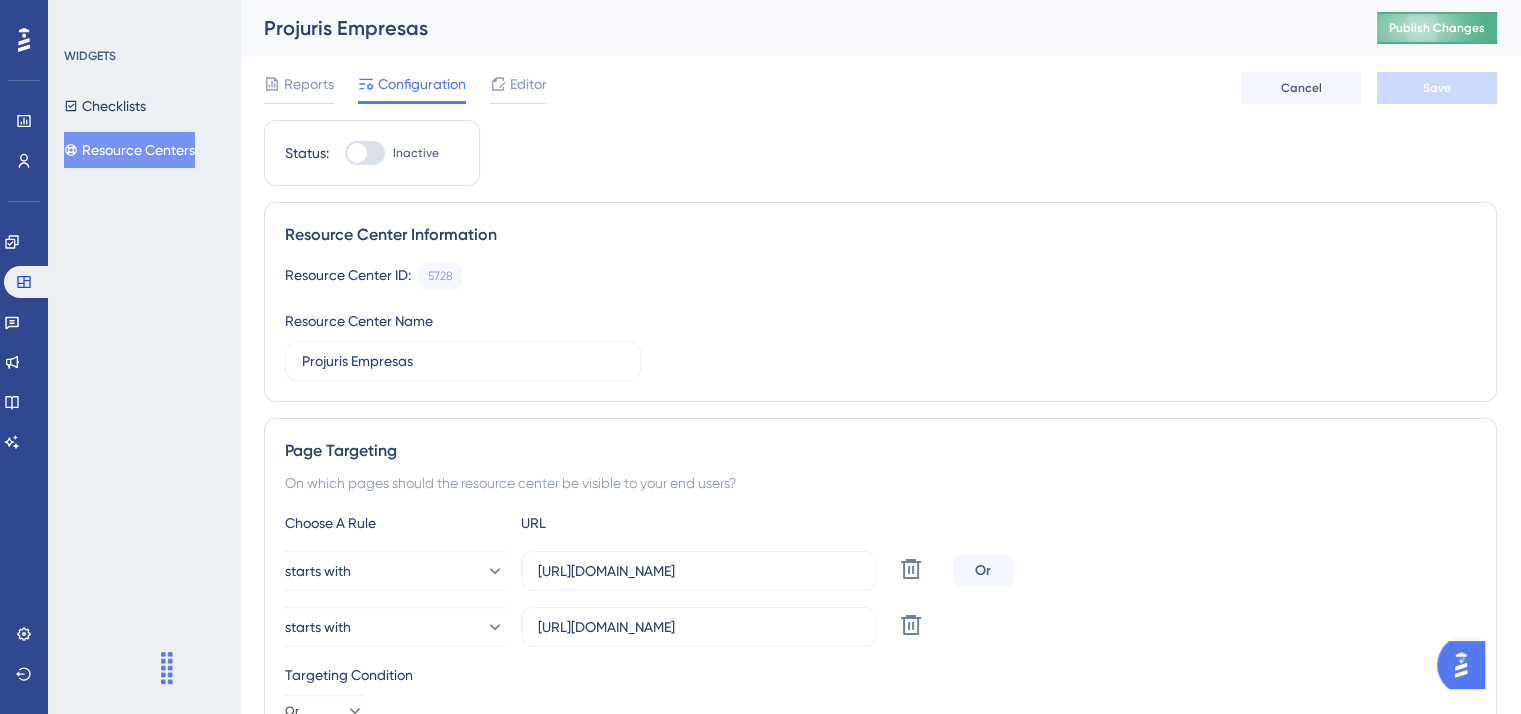 click on "Publish Changes" at bounding box center [1437, 28] 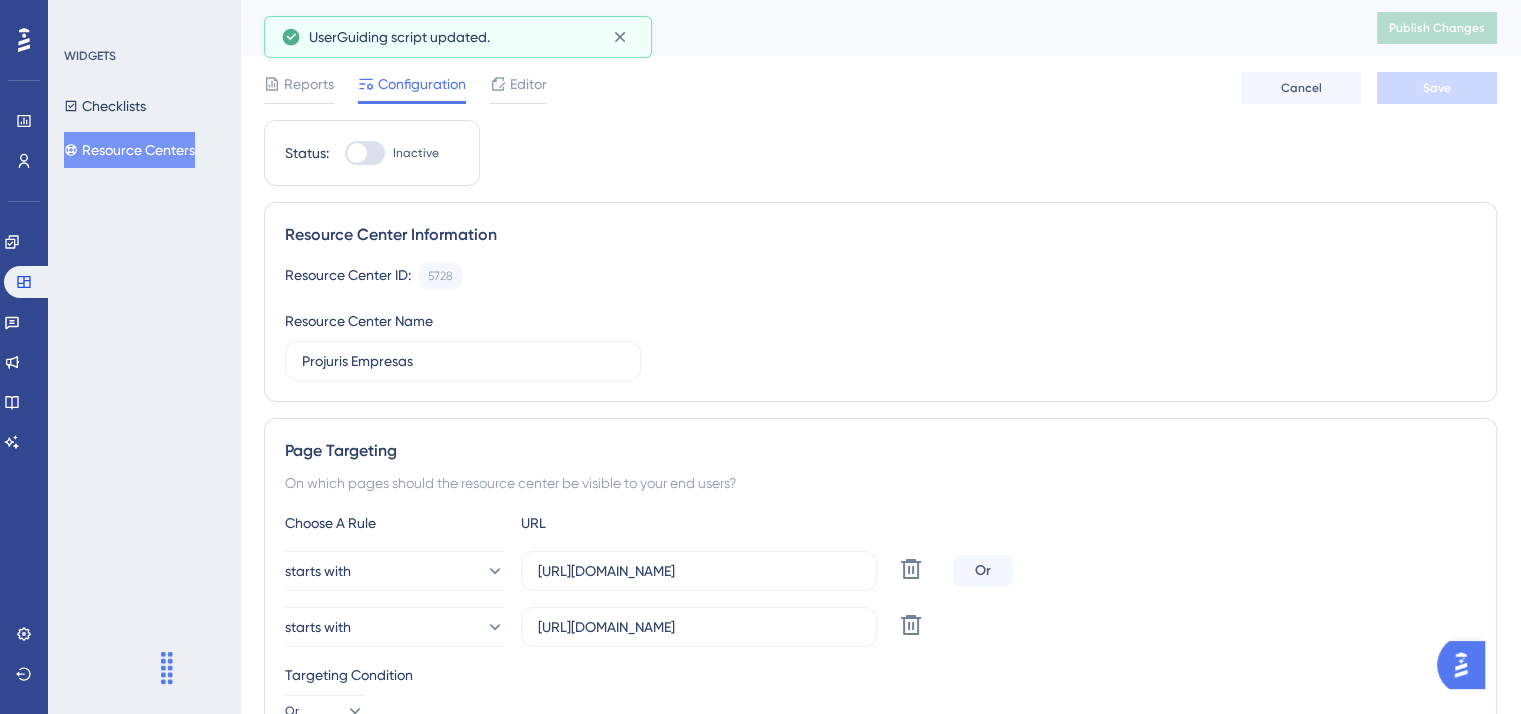 click at bounding box center (365, 153) 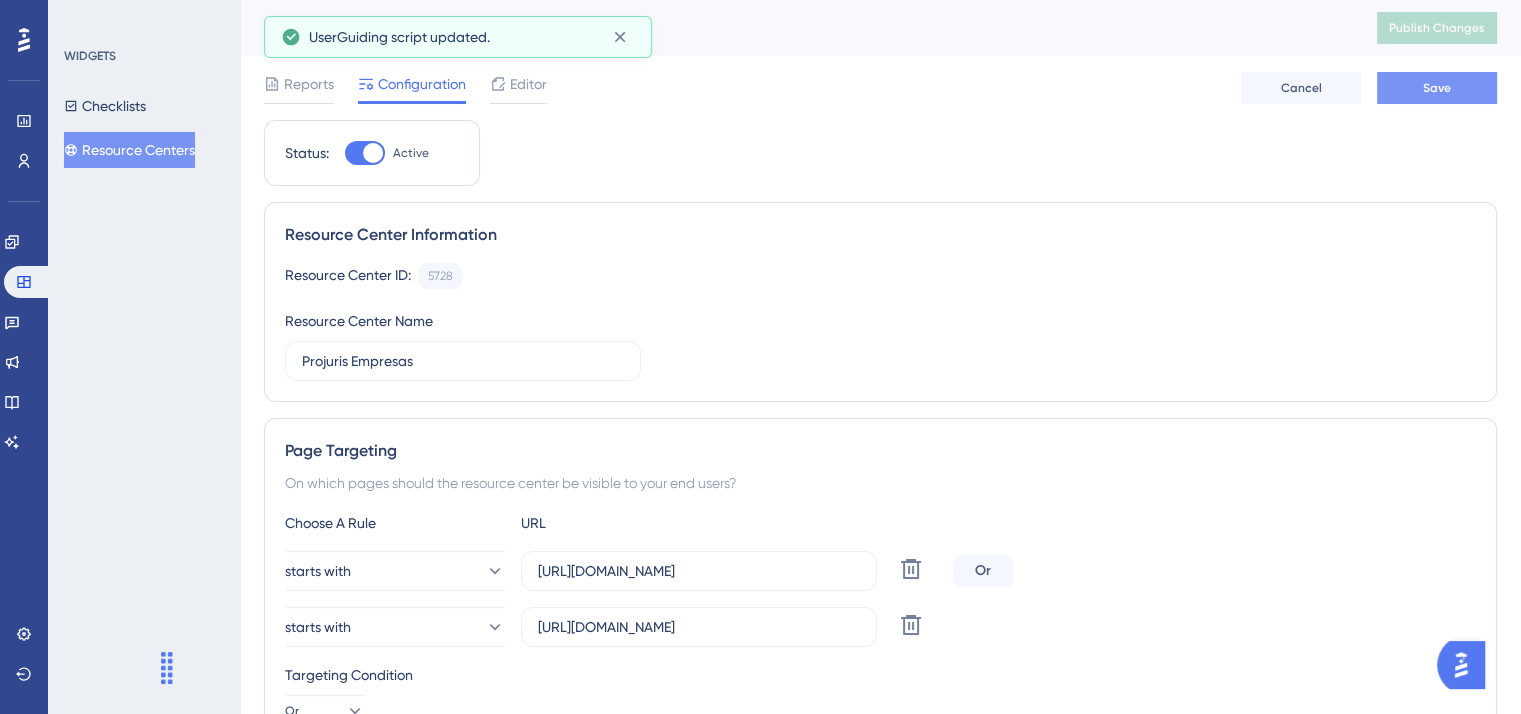 click on "Save" at bounding box center [1437, 88] 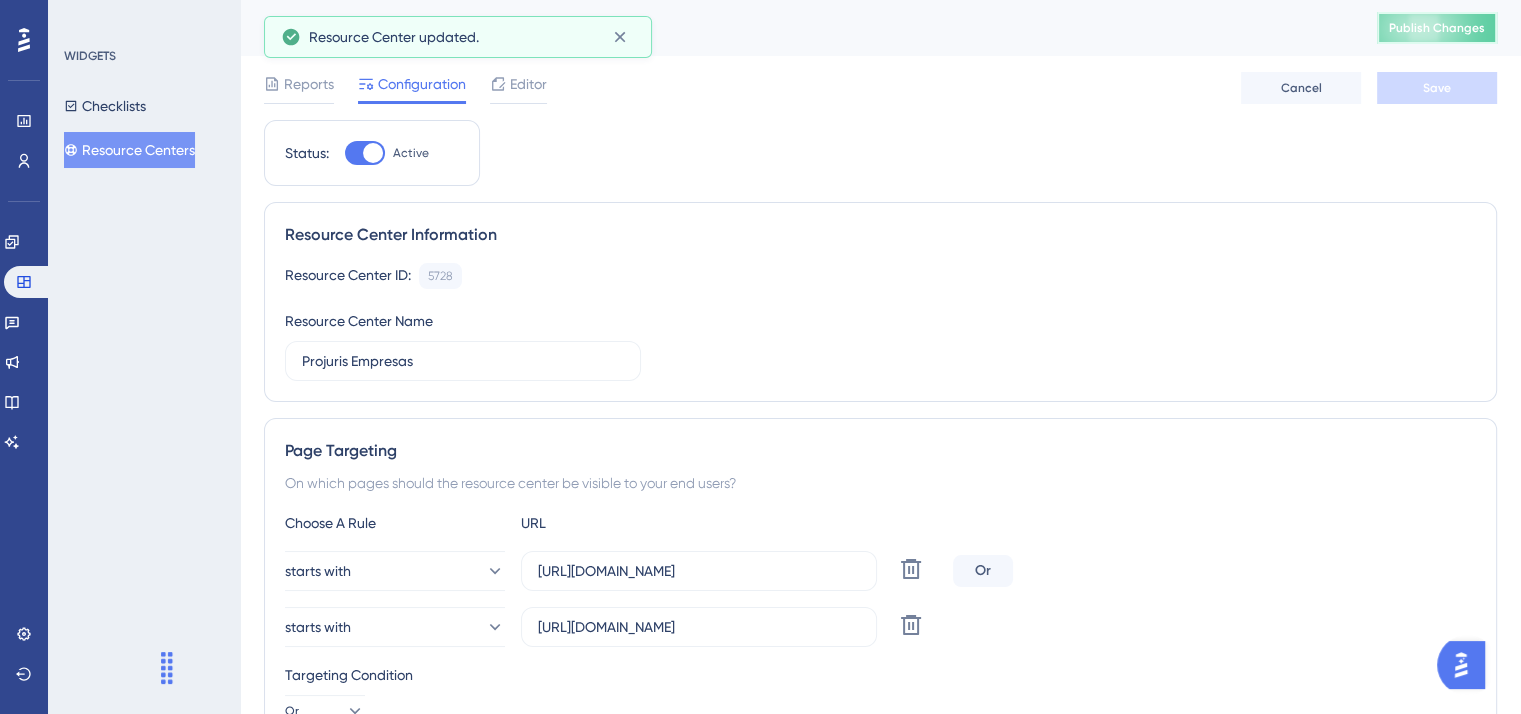 click on "Publish Changes" at bounding box center (1437, 28) 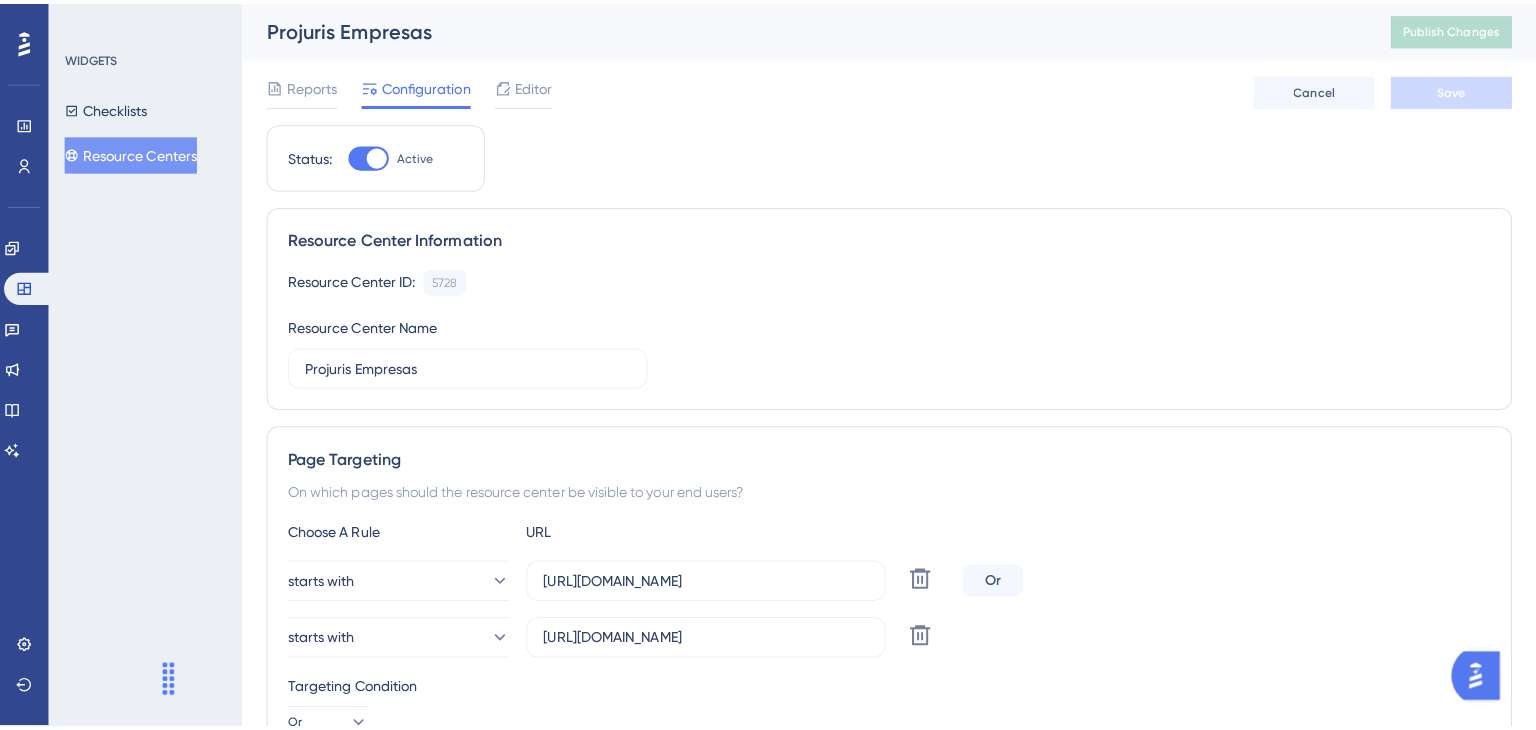 scroll, scrollTop: 0, scrollLeft: 0, axis: both 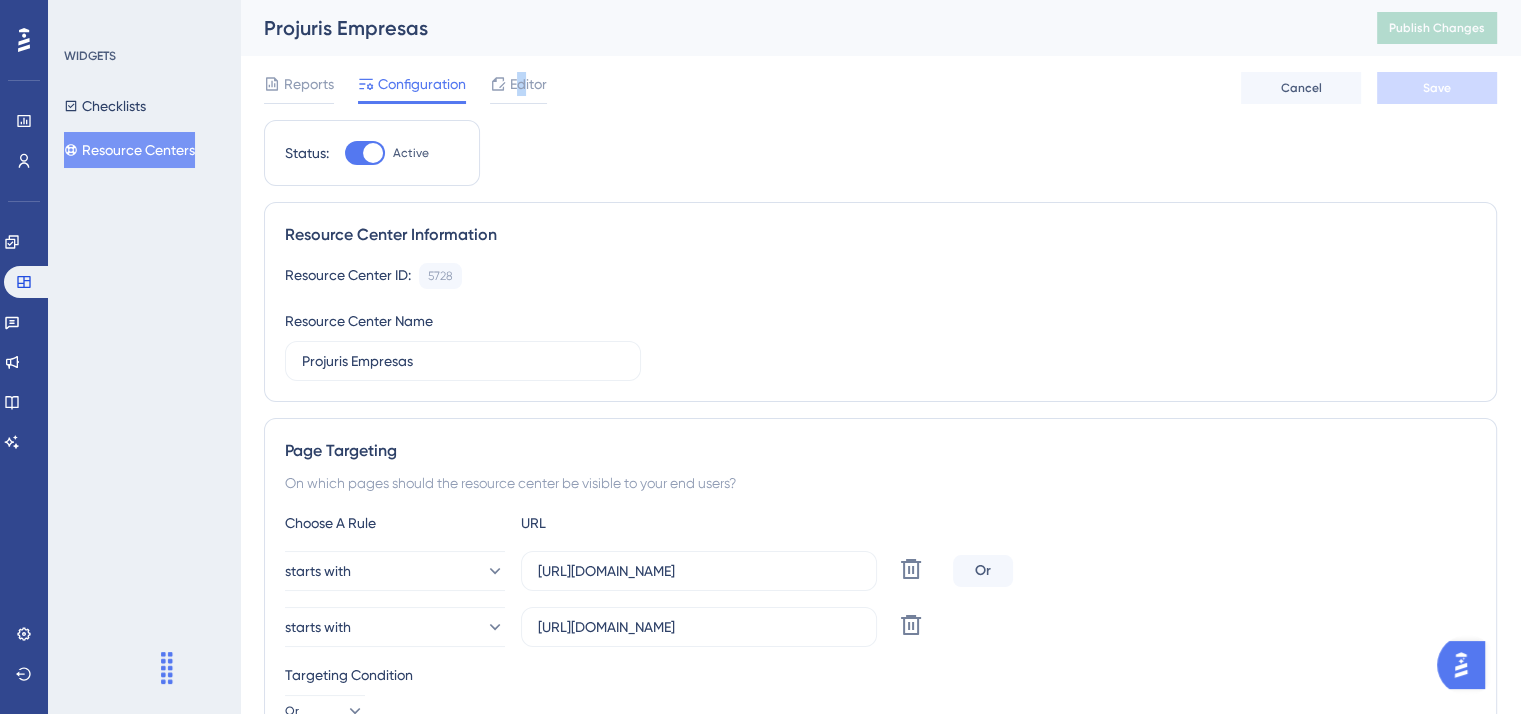 click on "Editor" at bounding box center (528, 84) 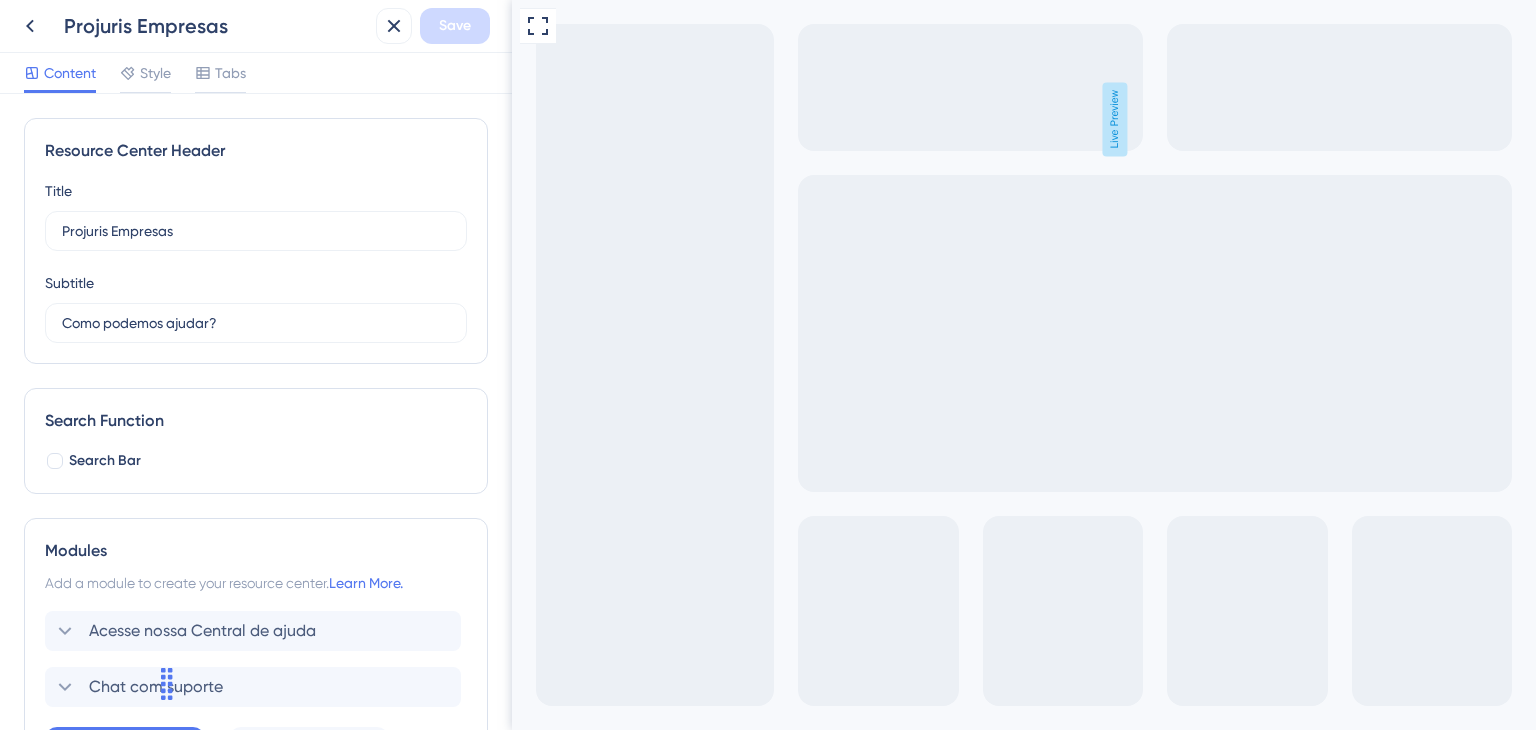 scroll, scrollTop: 156, scrollLeft: 0, axis: vertical 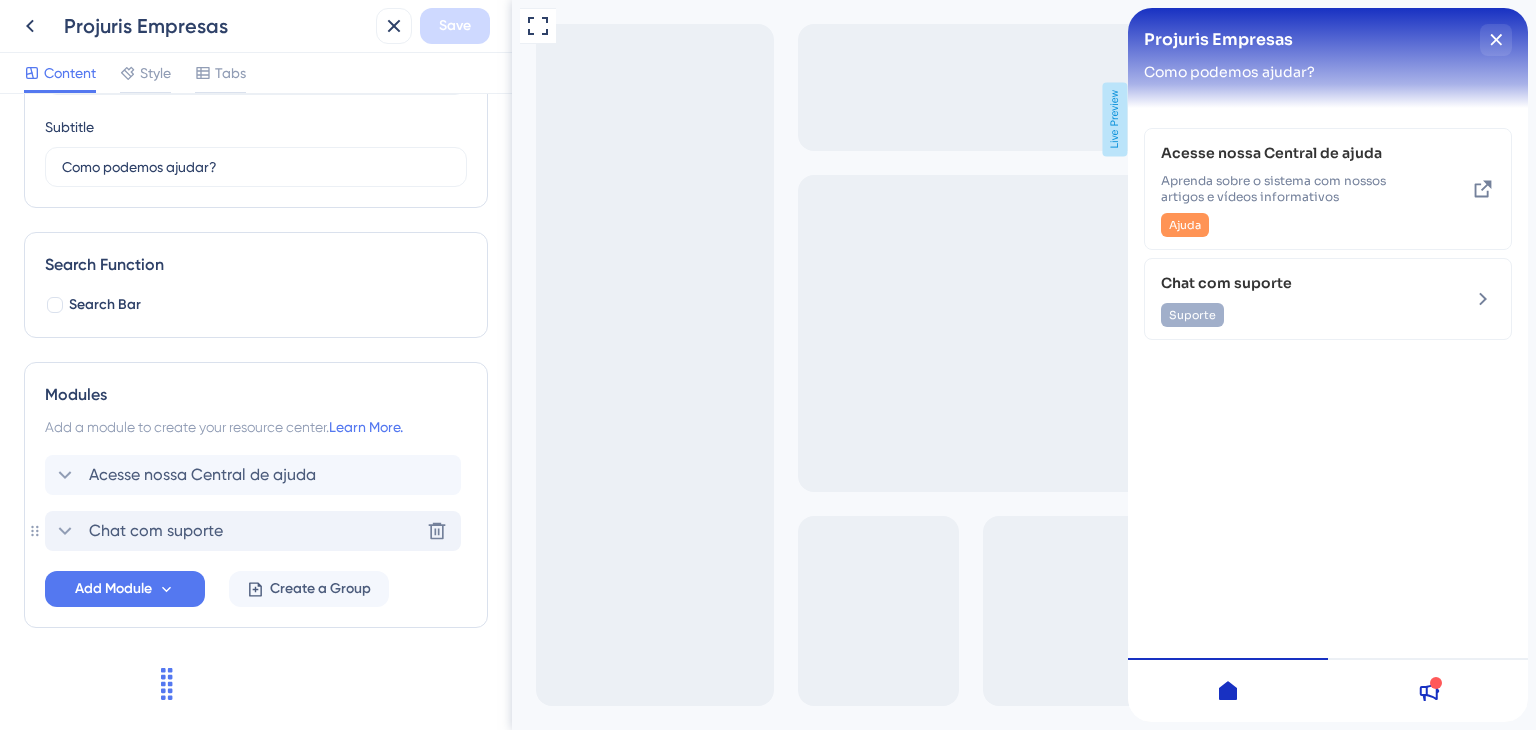 click on "Chat com suporte Delete" at bounding box center [253, 531] 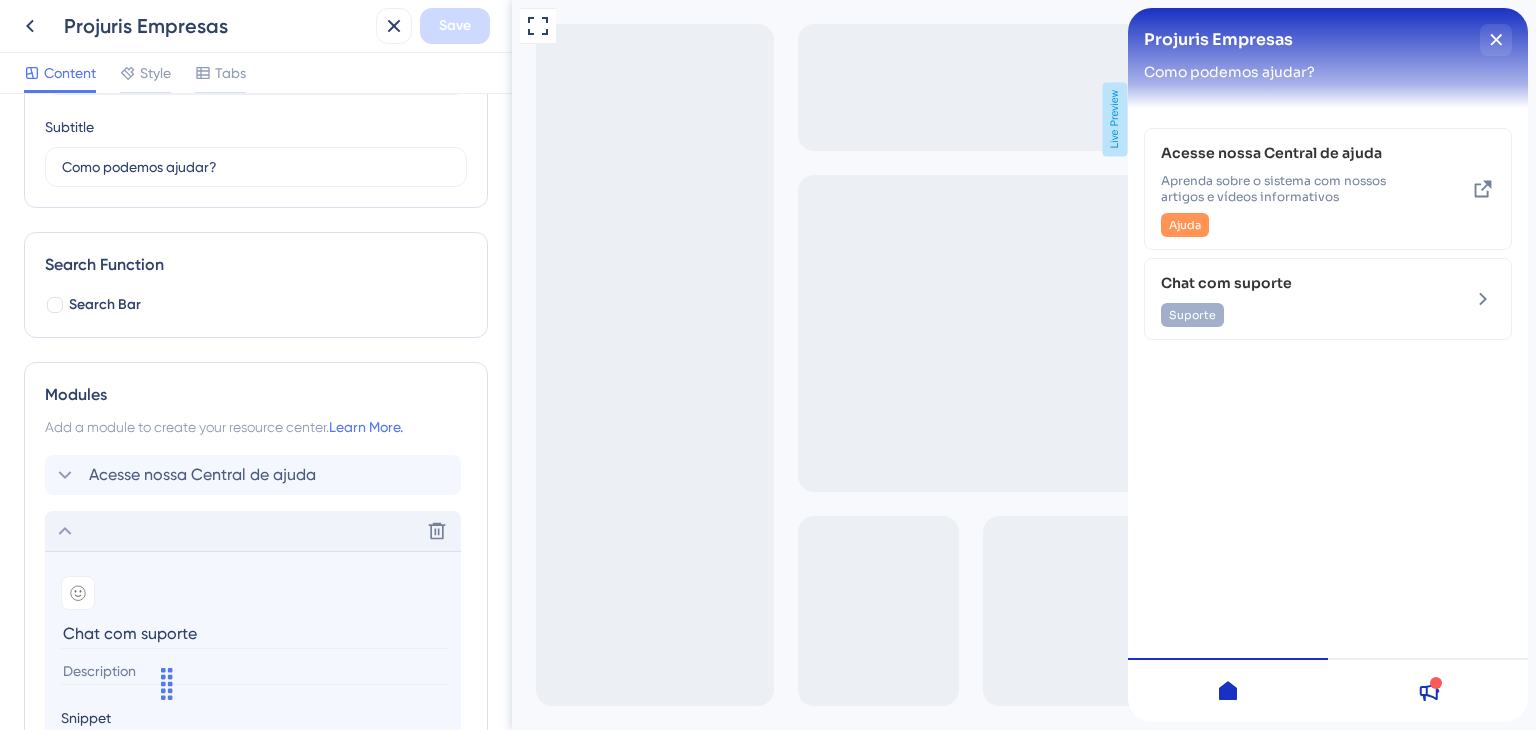 scroll, scrollTop: 0, scrollLeft: 0, axis: both 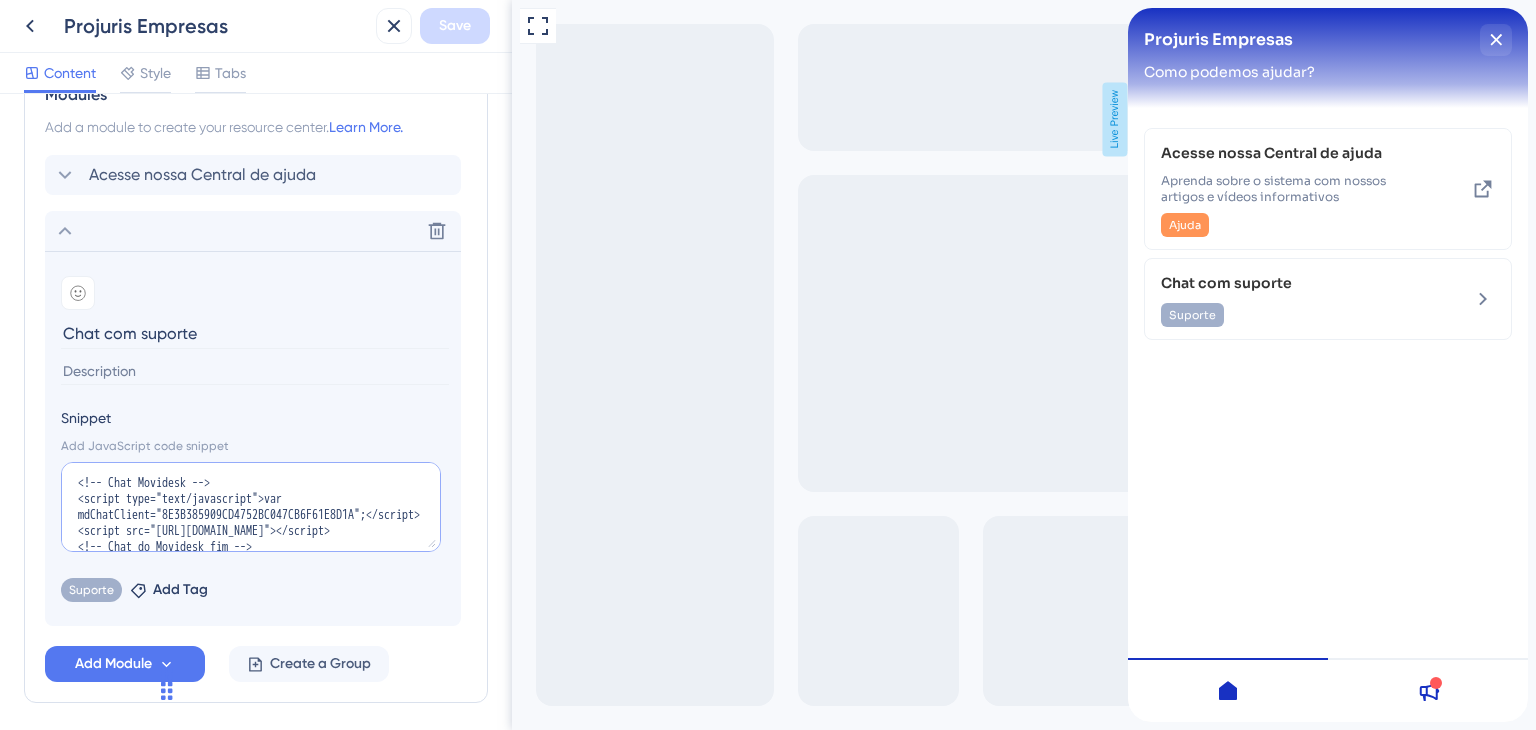 click on "<!-- Chat Movidesk -->
<script type="text/javascript">var mdChatClient="8E3B385909CD4752BC047CB6F61E8D1A";</script>
<script src="[URL][DOMAIN_NAME]"></script>
<!-- Chat do Movidesk fim -->" at bounding box center [251, 507] 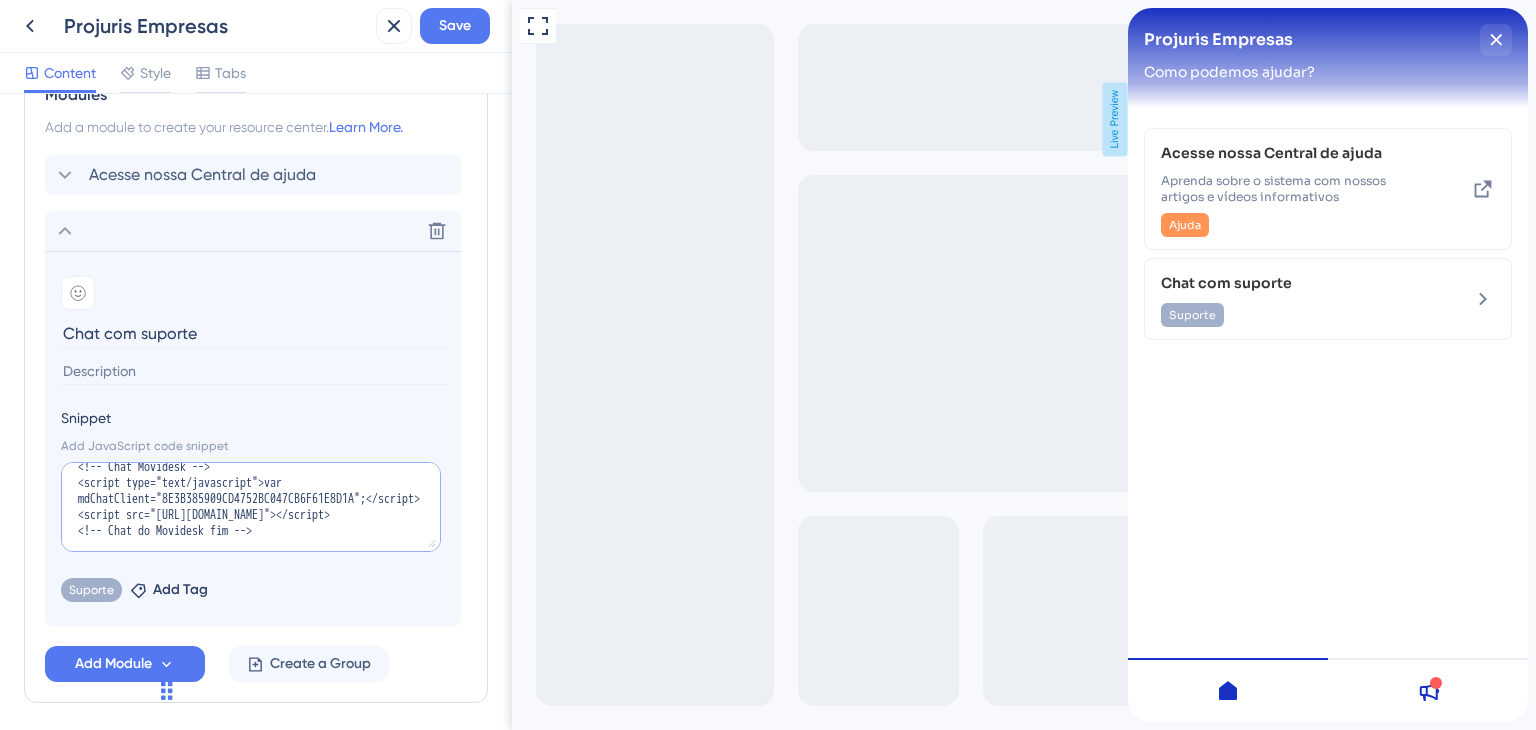 scroll, scrollTop: 0, scrollLeft: 0, axis: both 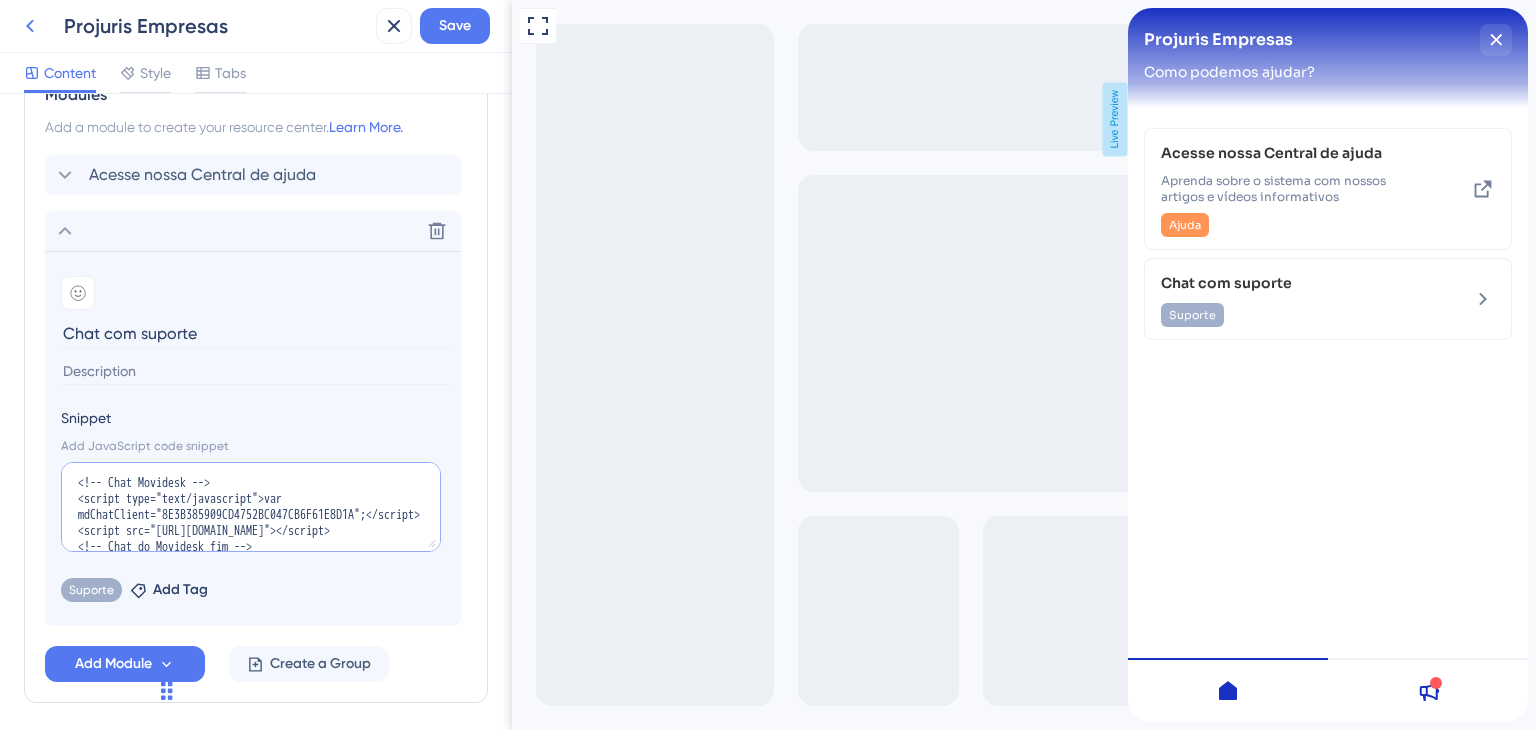 type on "<!-- Chat Movidesk -->
<script type="text/javascript">var mdChatClient="8E3B385909CD4752BC047CB6F61E8D1A";</script>
<script src="[URL][DOMAIN_NAME]"></script>
<!-- Chat do Movidesk fim -->" 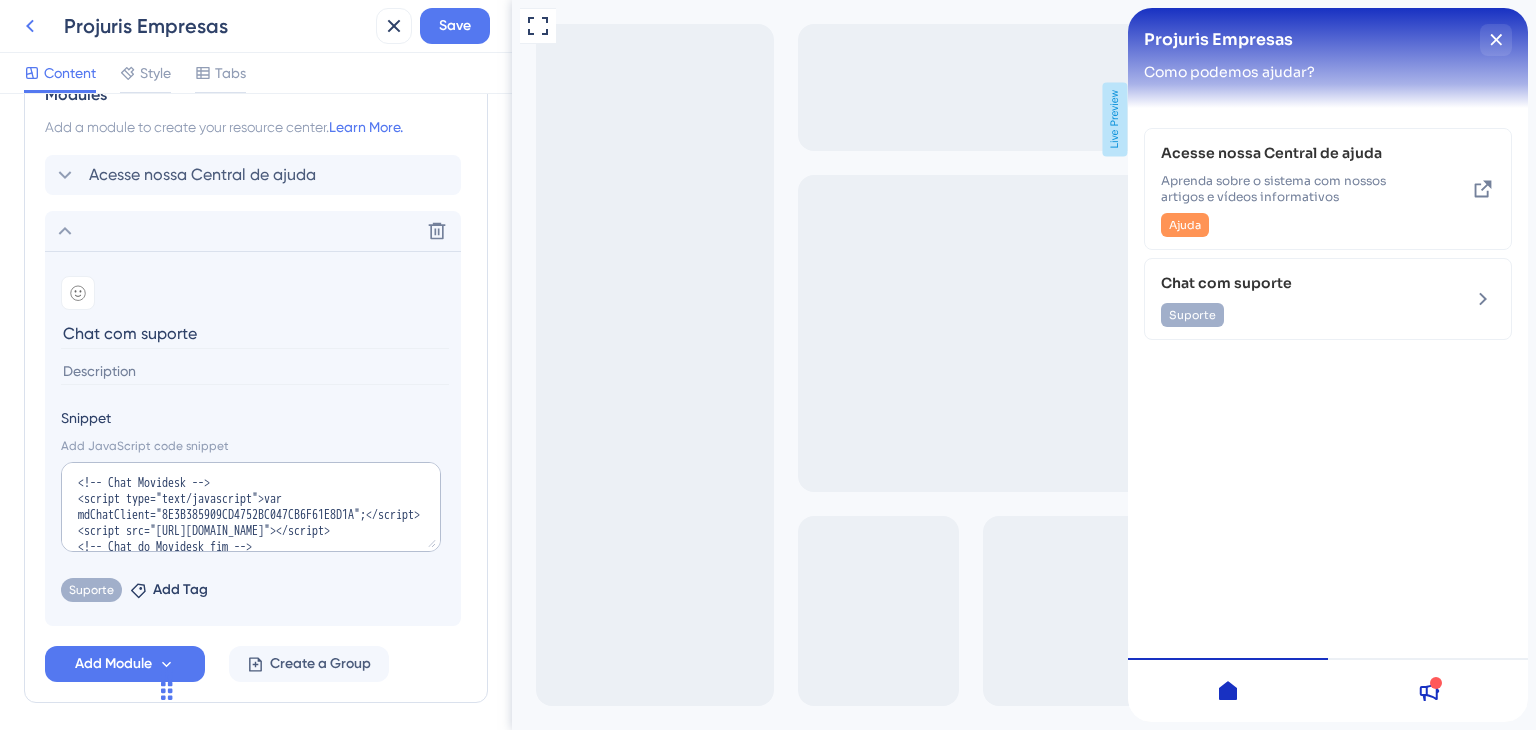 click 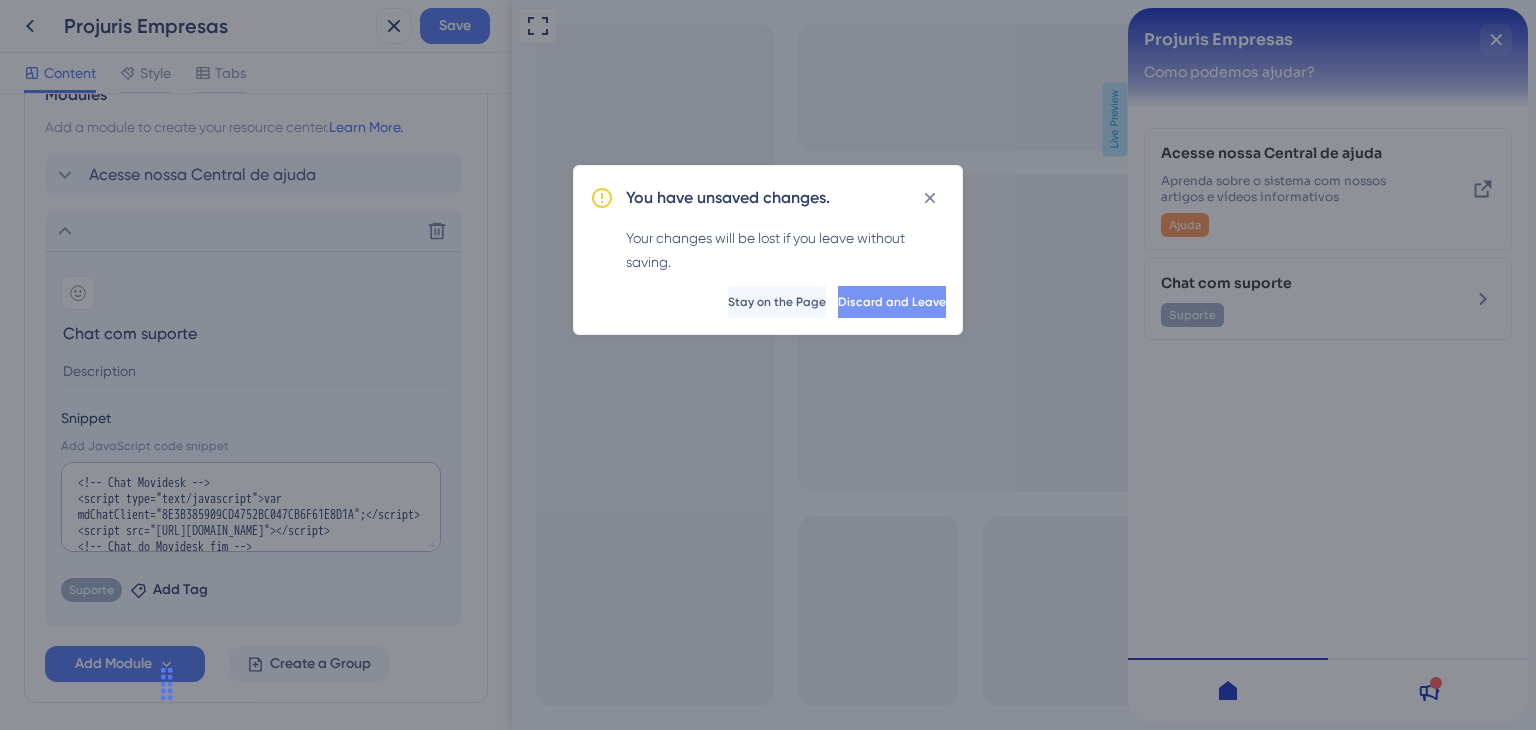 click on "Discard and Leave" at bounding box center (892, 302) 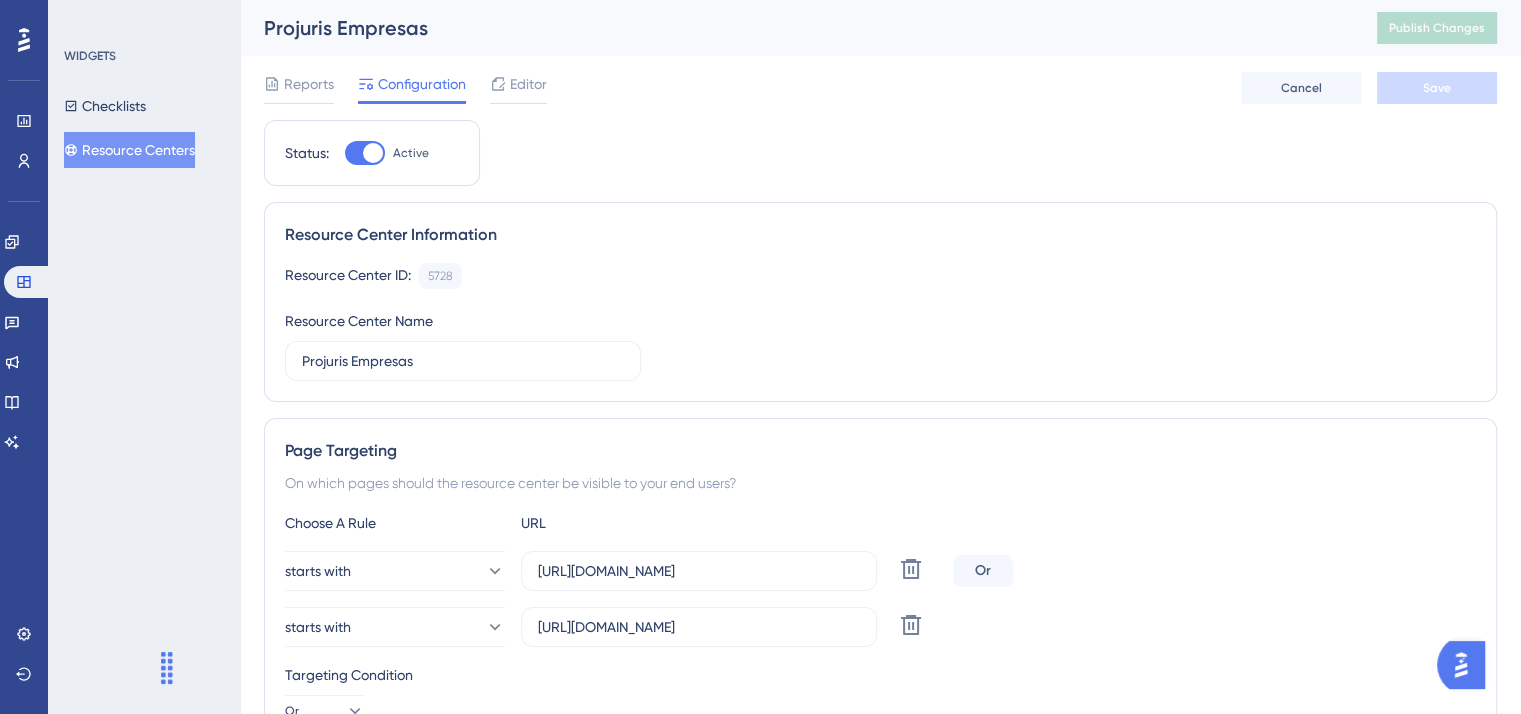 click on "Resource Centers" at bounding box center [129, 150] 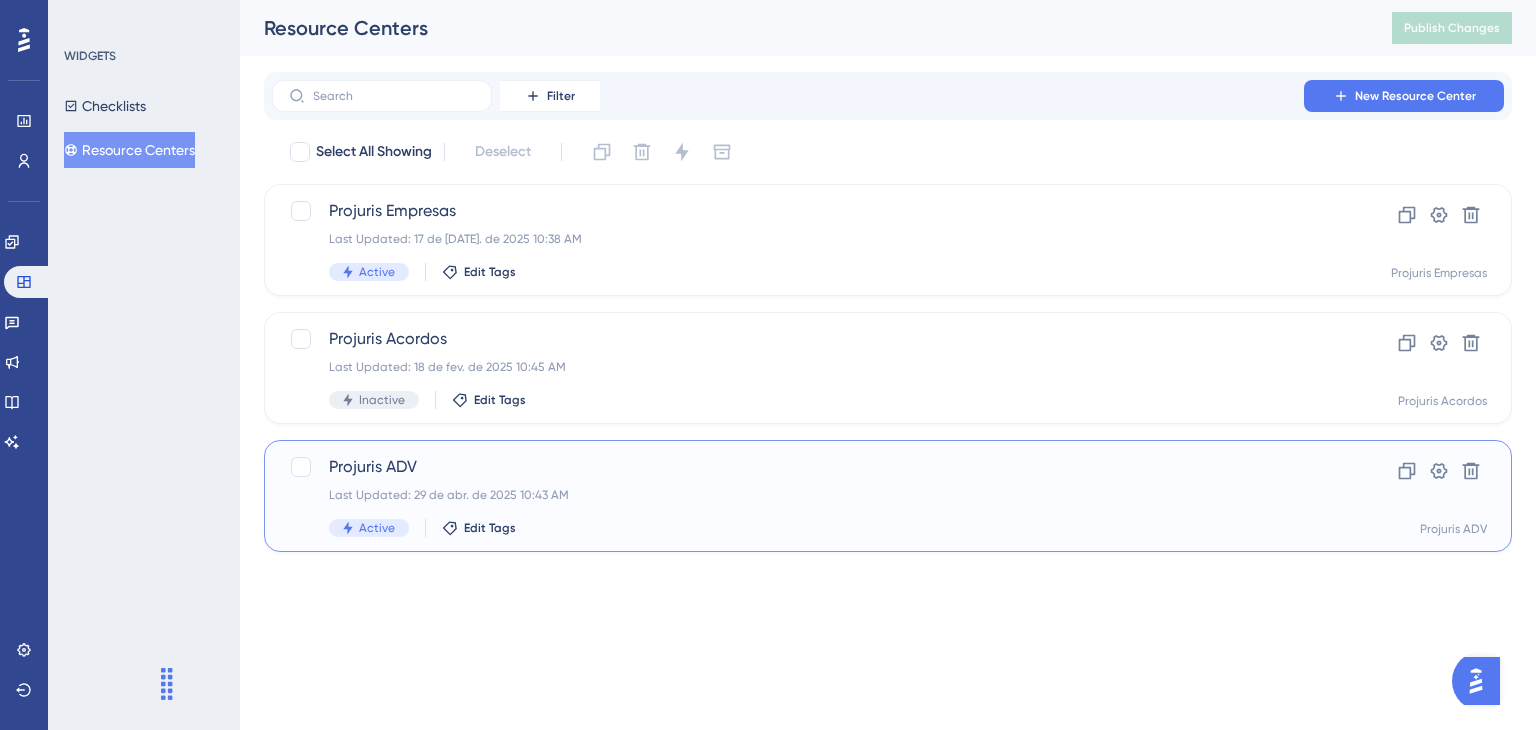 click on "Projuris ADV Last Updated: 29 de abr. de 2025 10:43 AM Active Edit Tags" at bounding box center (808, 496) 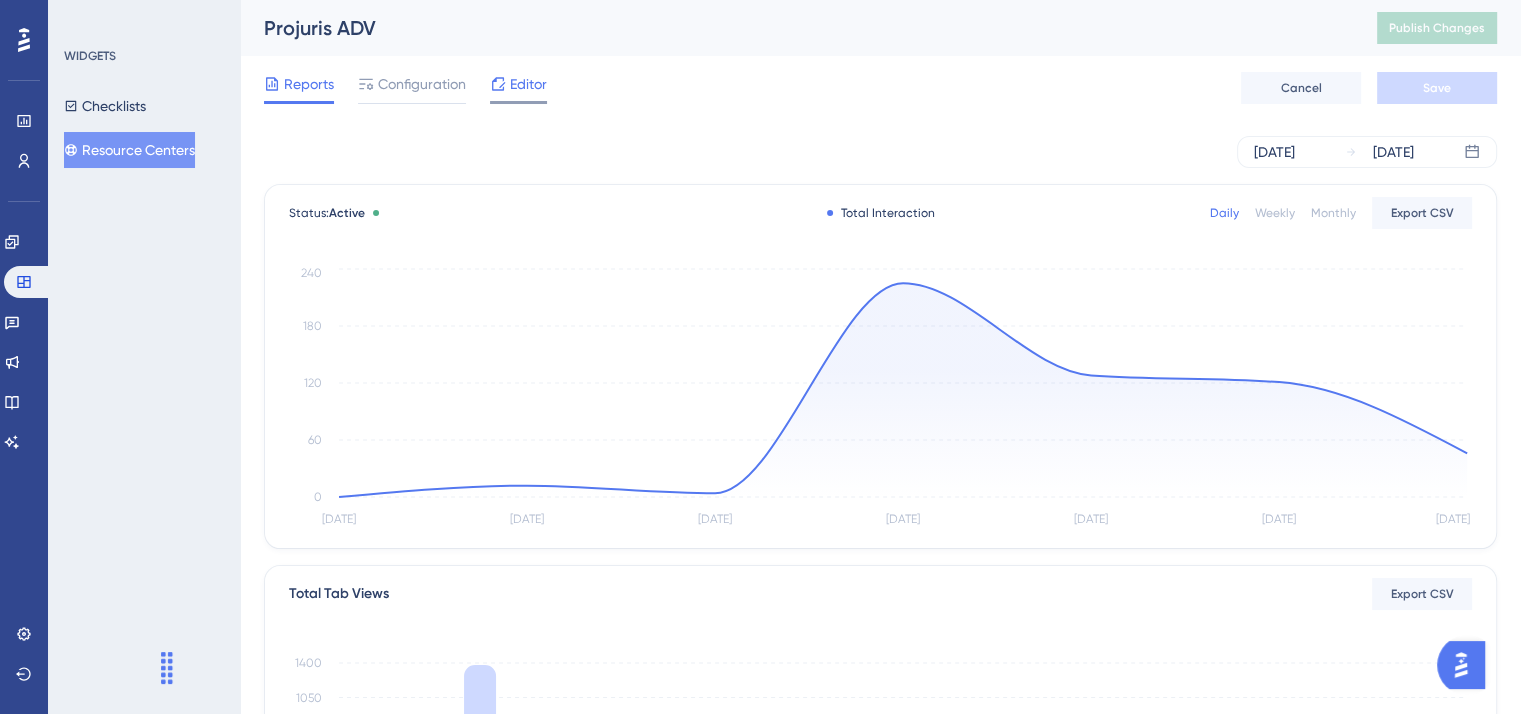 click on "Editor" at bounding box center [528, 84] 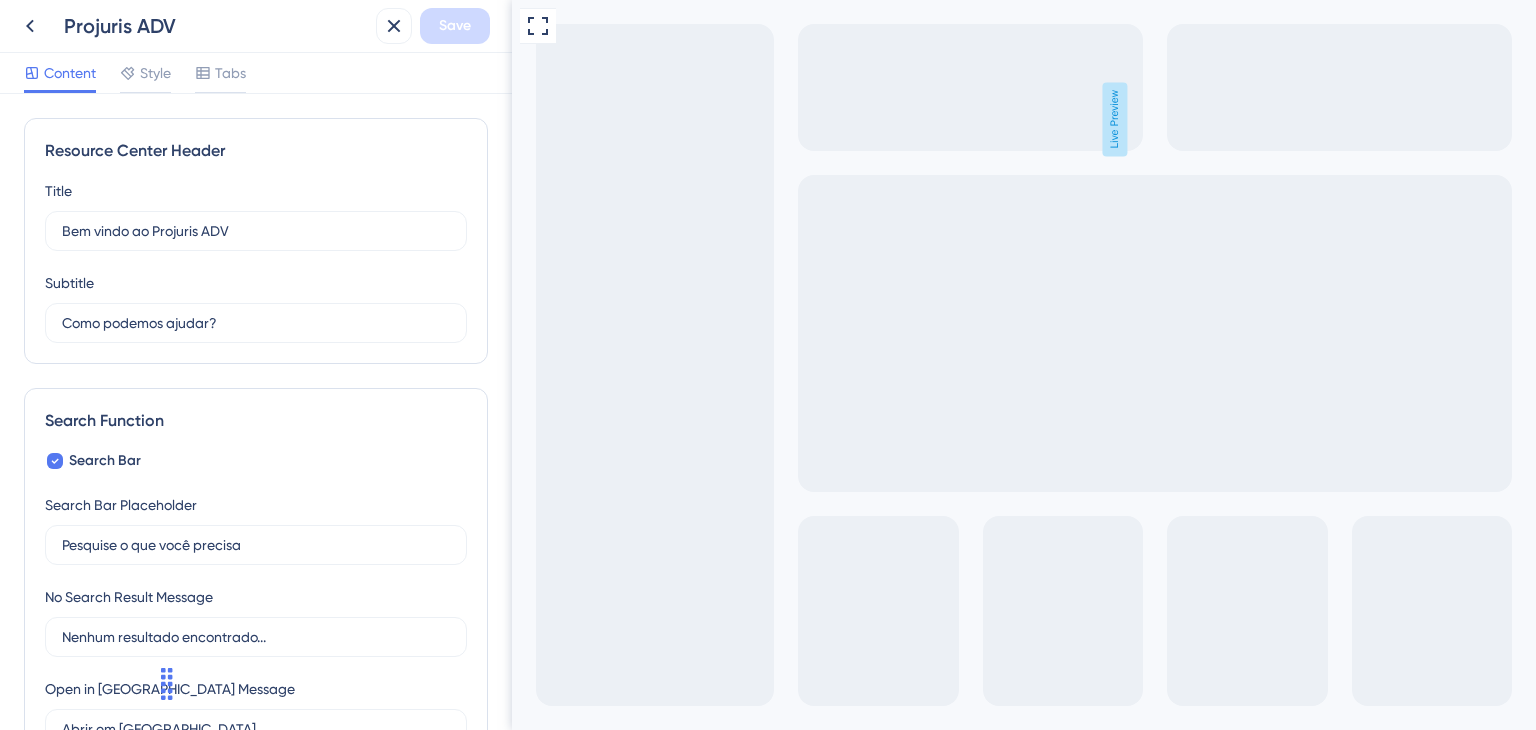 scroll, scrollTop: 0, scrollLeft: 0, axis: both 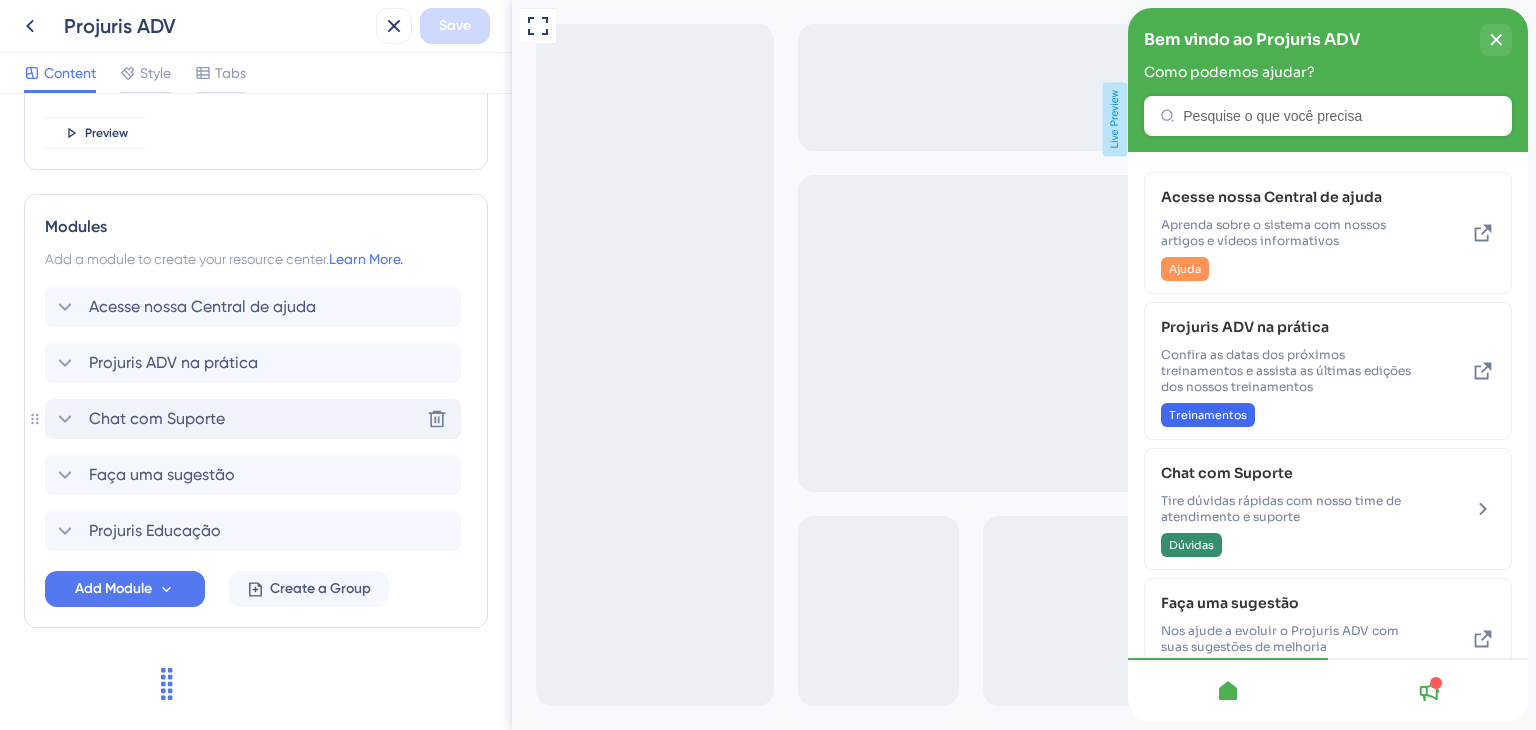 click 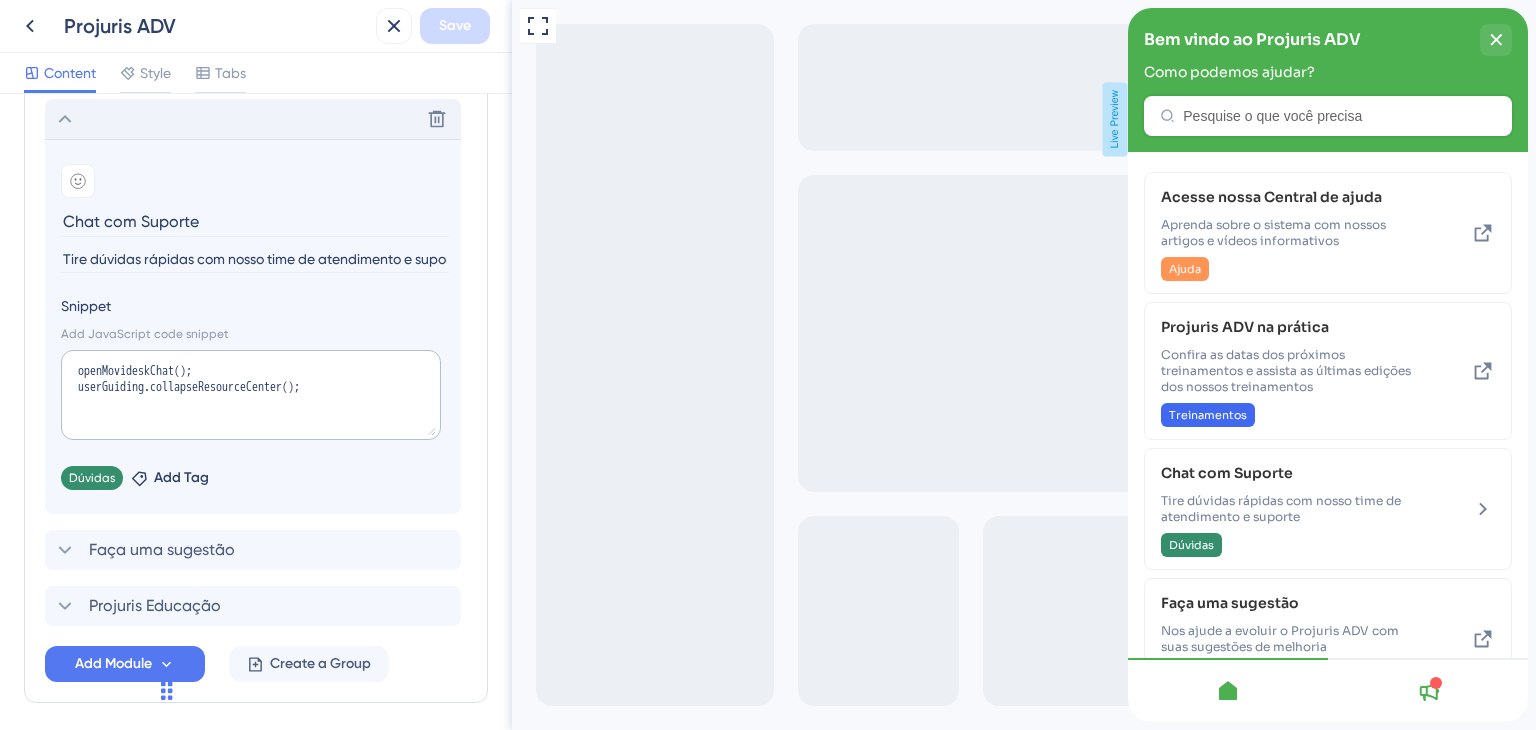 scroll, scrollTop: 1132, scrollLeft: 0, axis: vertical 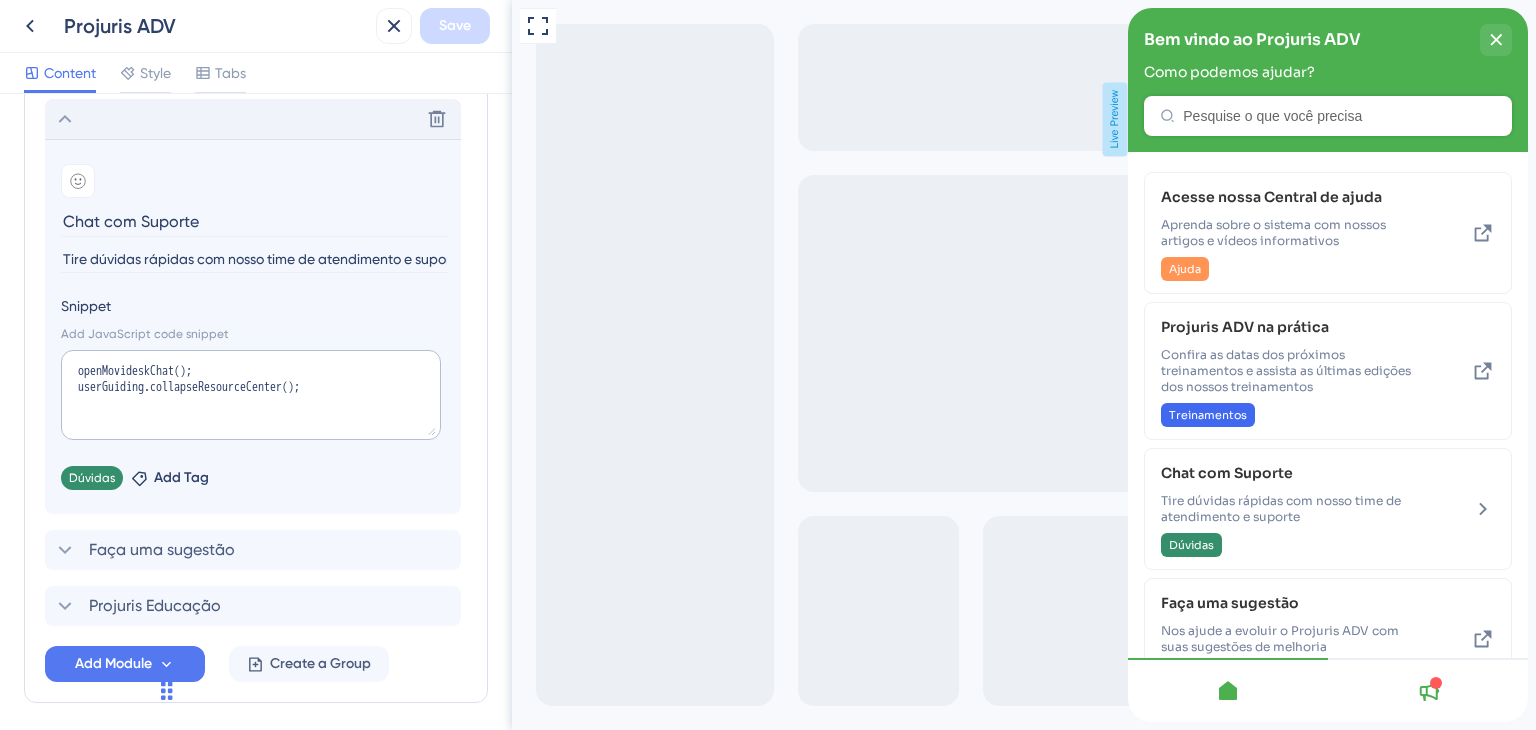 click 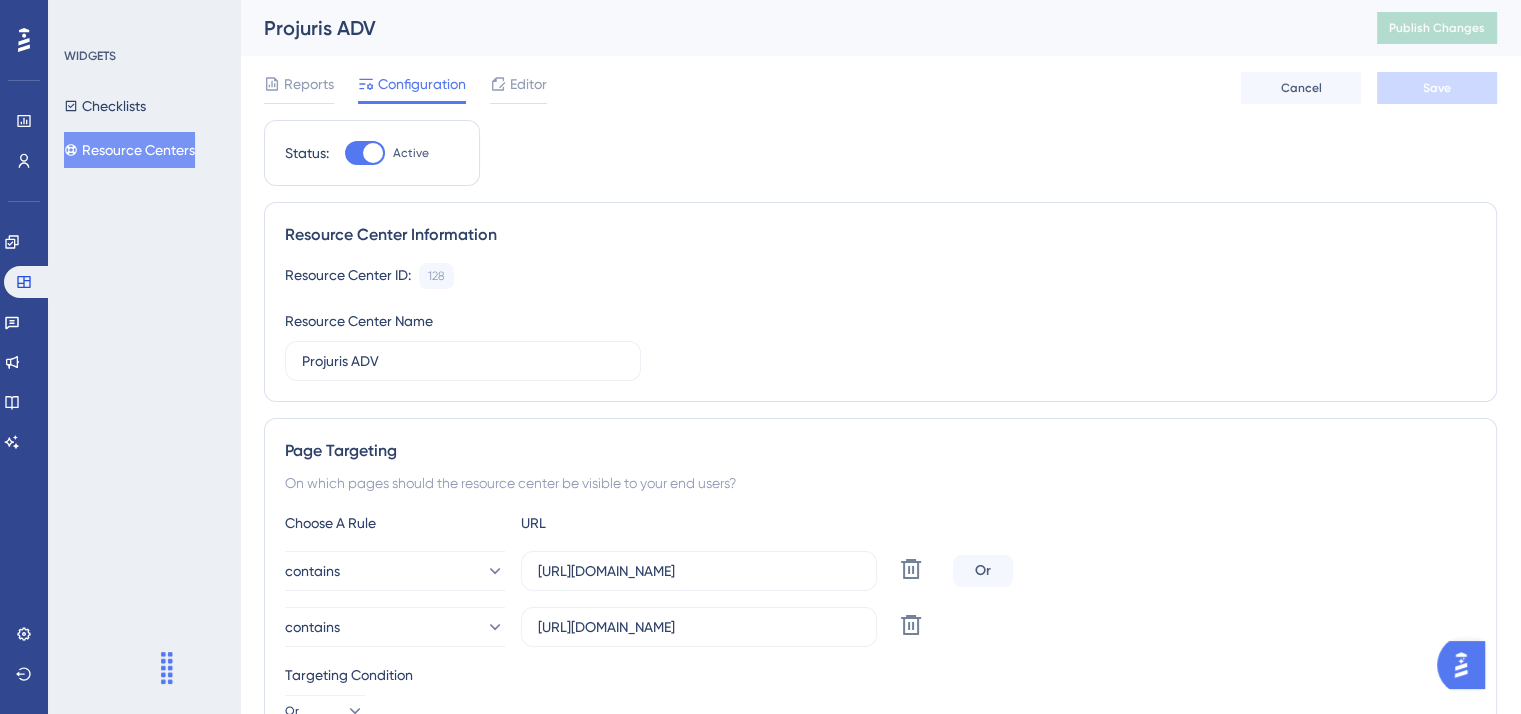 click on "Resource Centers" at bounding box center (129, 150) 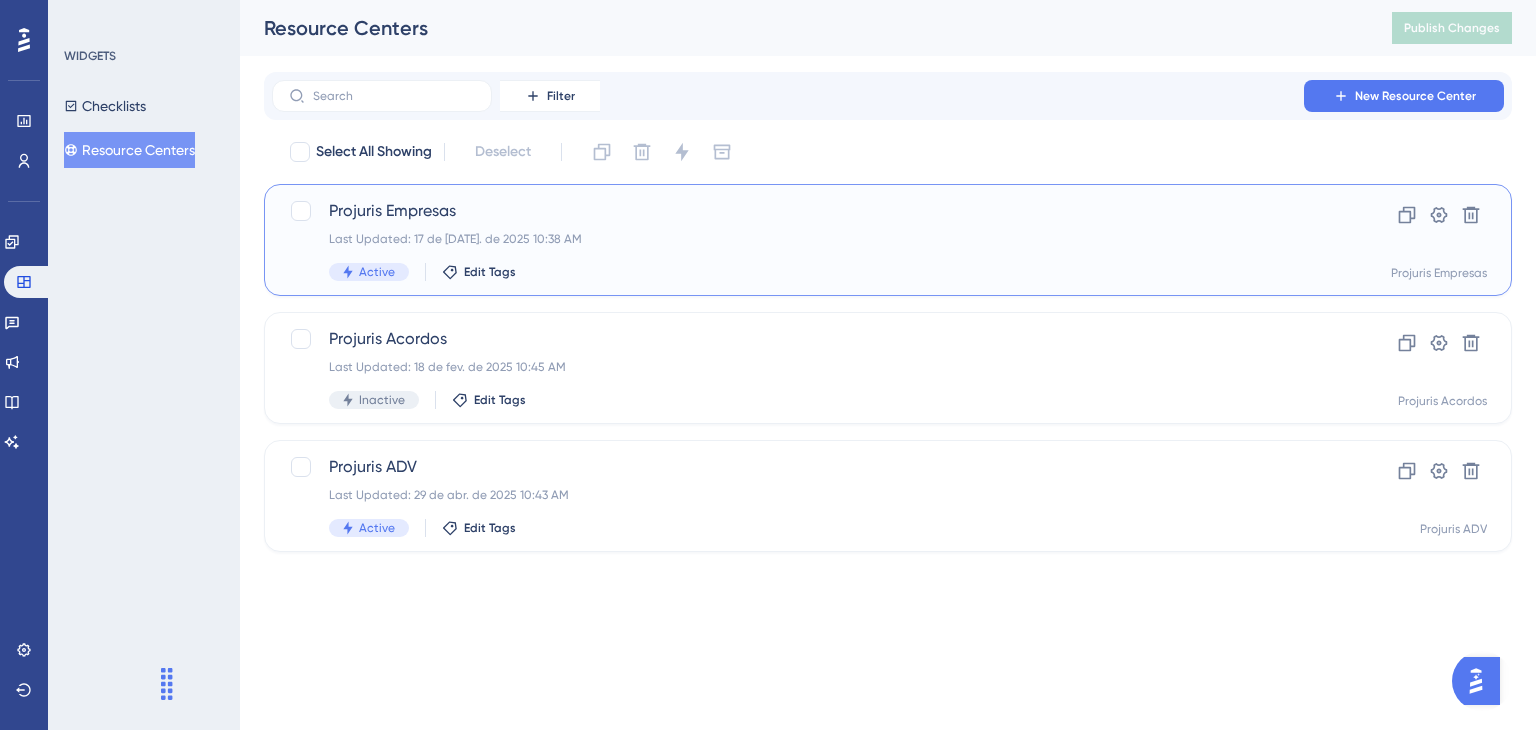 click on "Projuris Empresas" at bounding box center [808, 211] 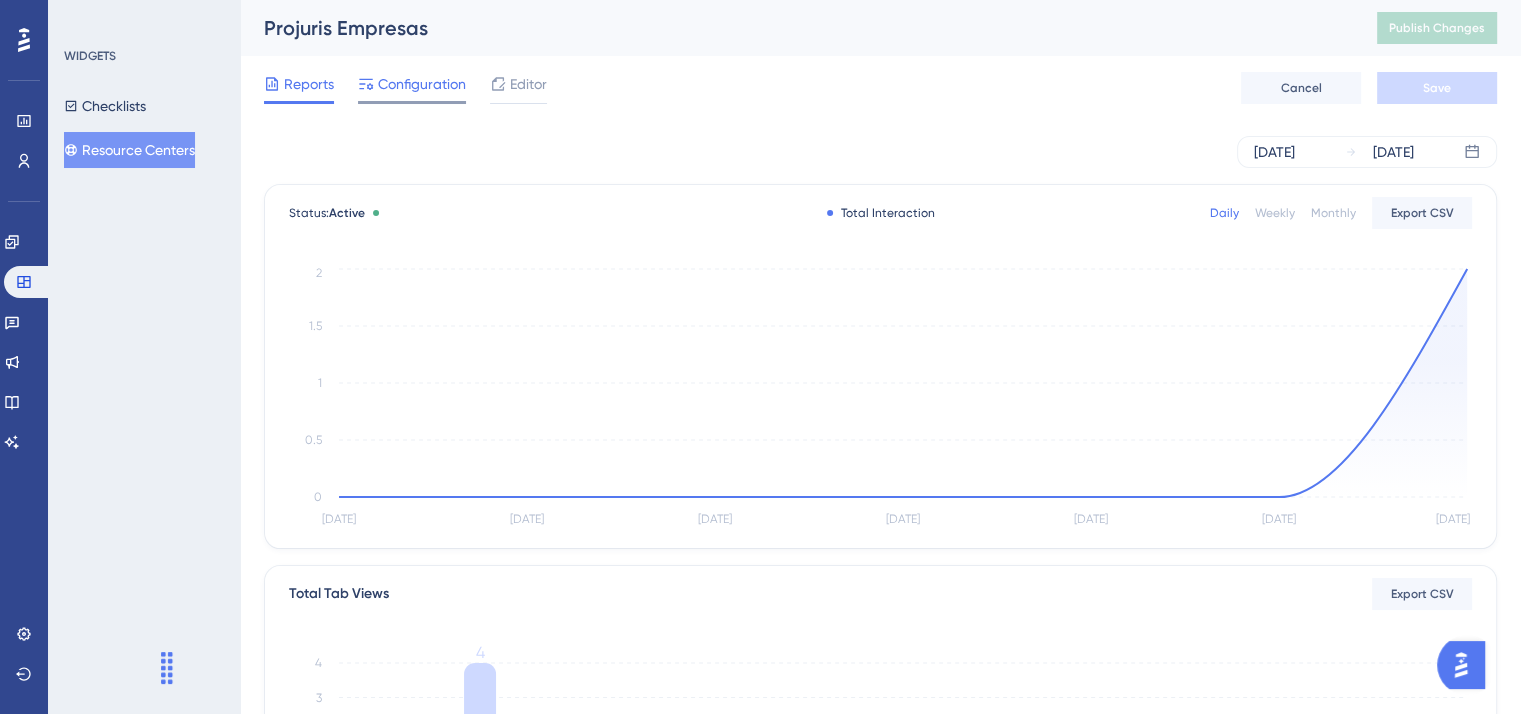 click on "Configuration" at bounding box center (422, 84) 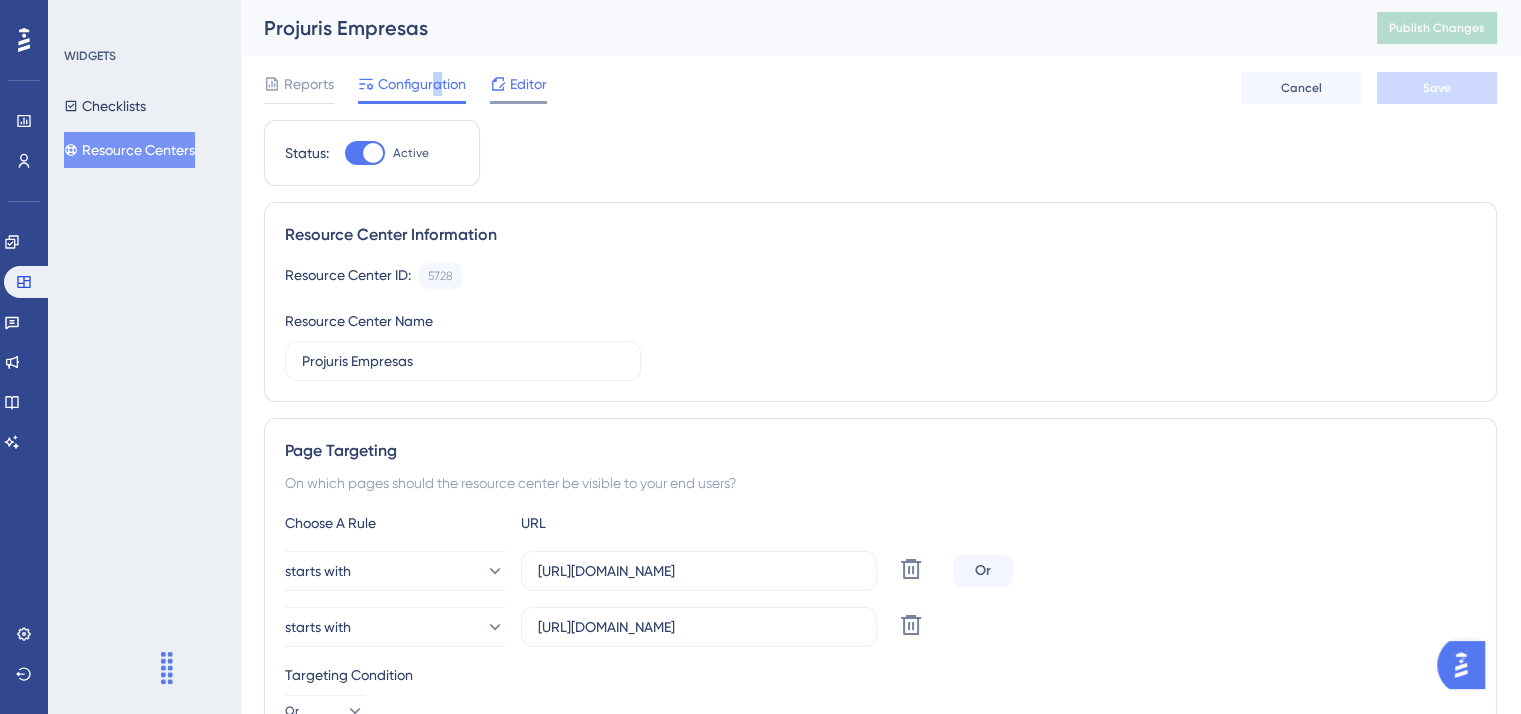 click on "Editor" at bounding box center (528, 84) 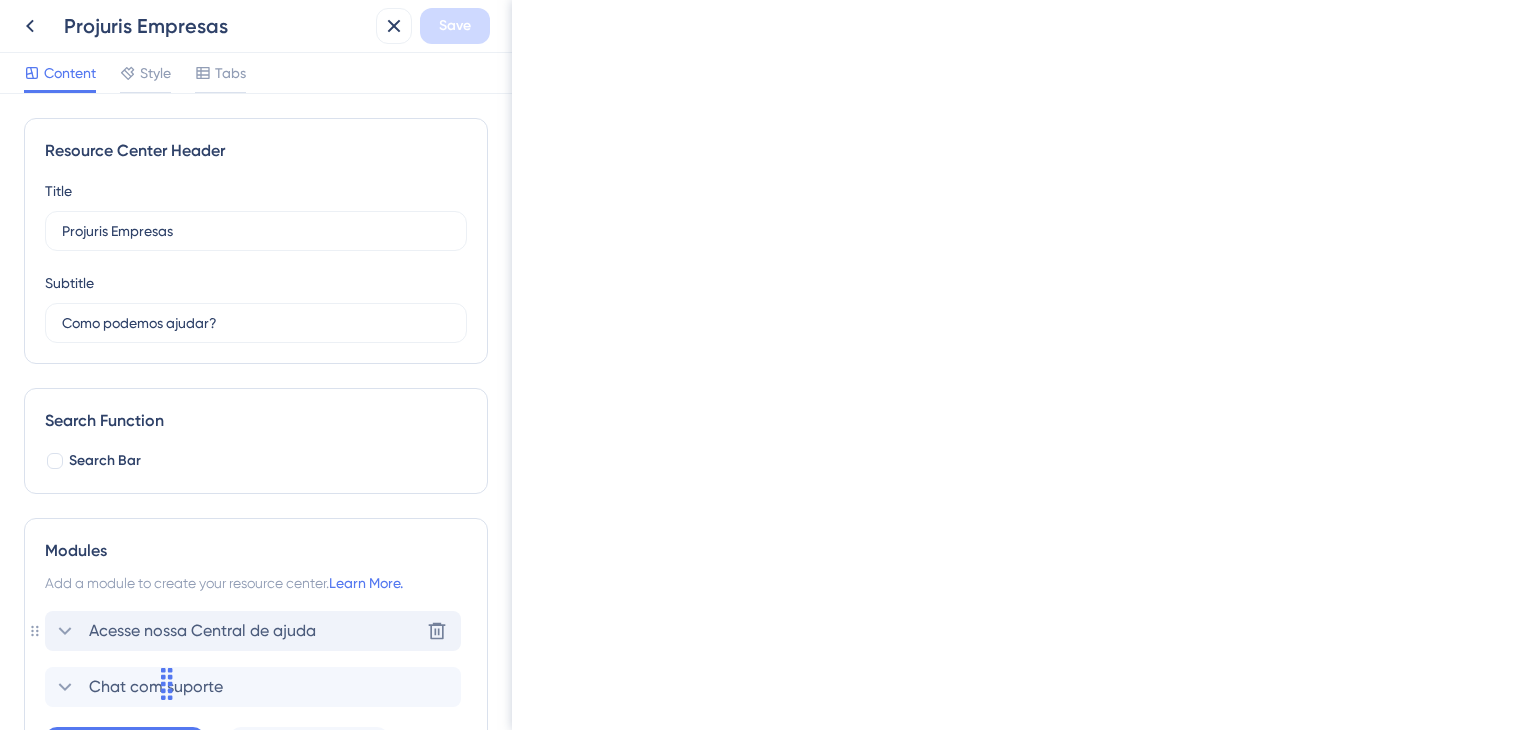 scroll, scrollTop: 156, scrollLeft: 0, axis: vertical 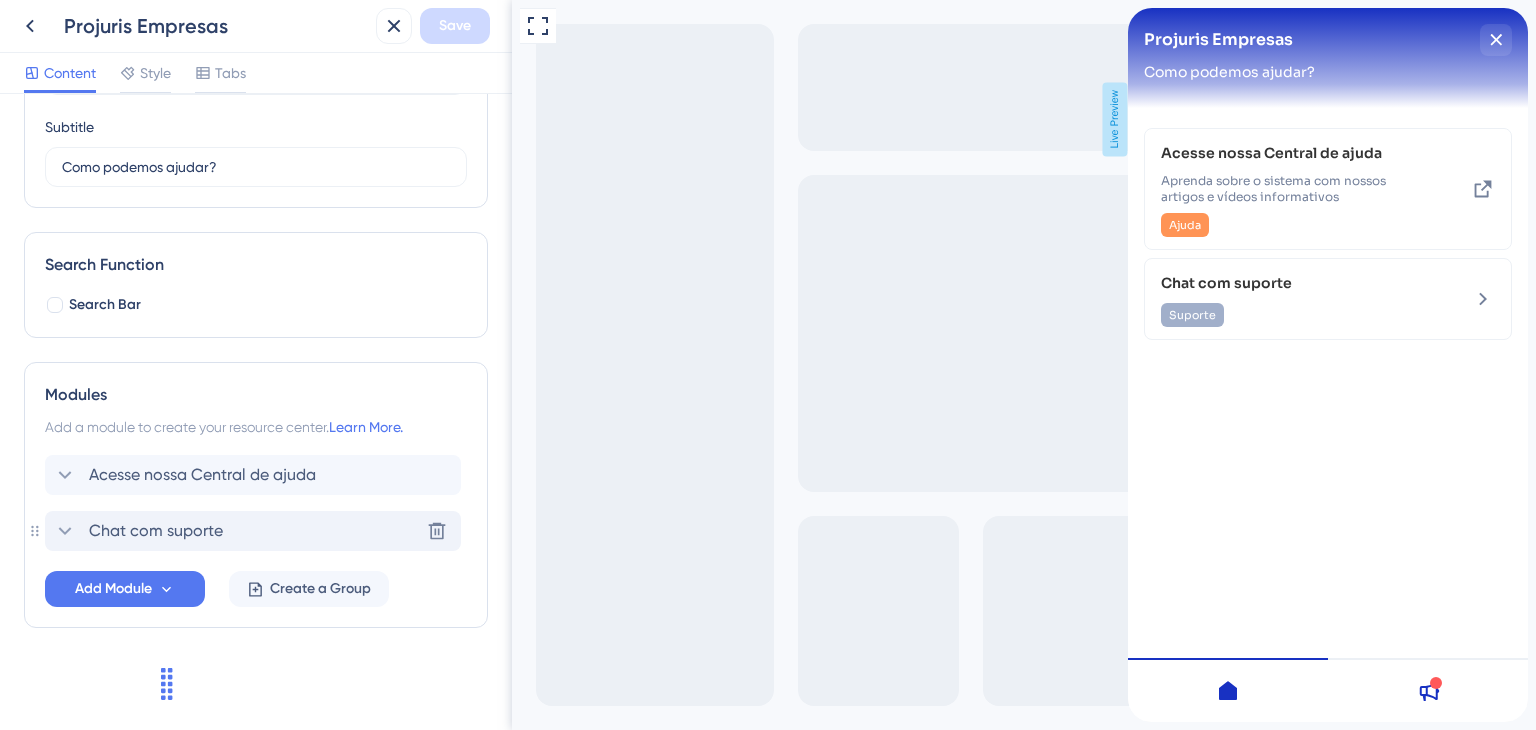 click on "Chat com suporte" at bounding box center [156, 531] 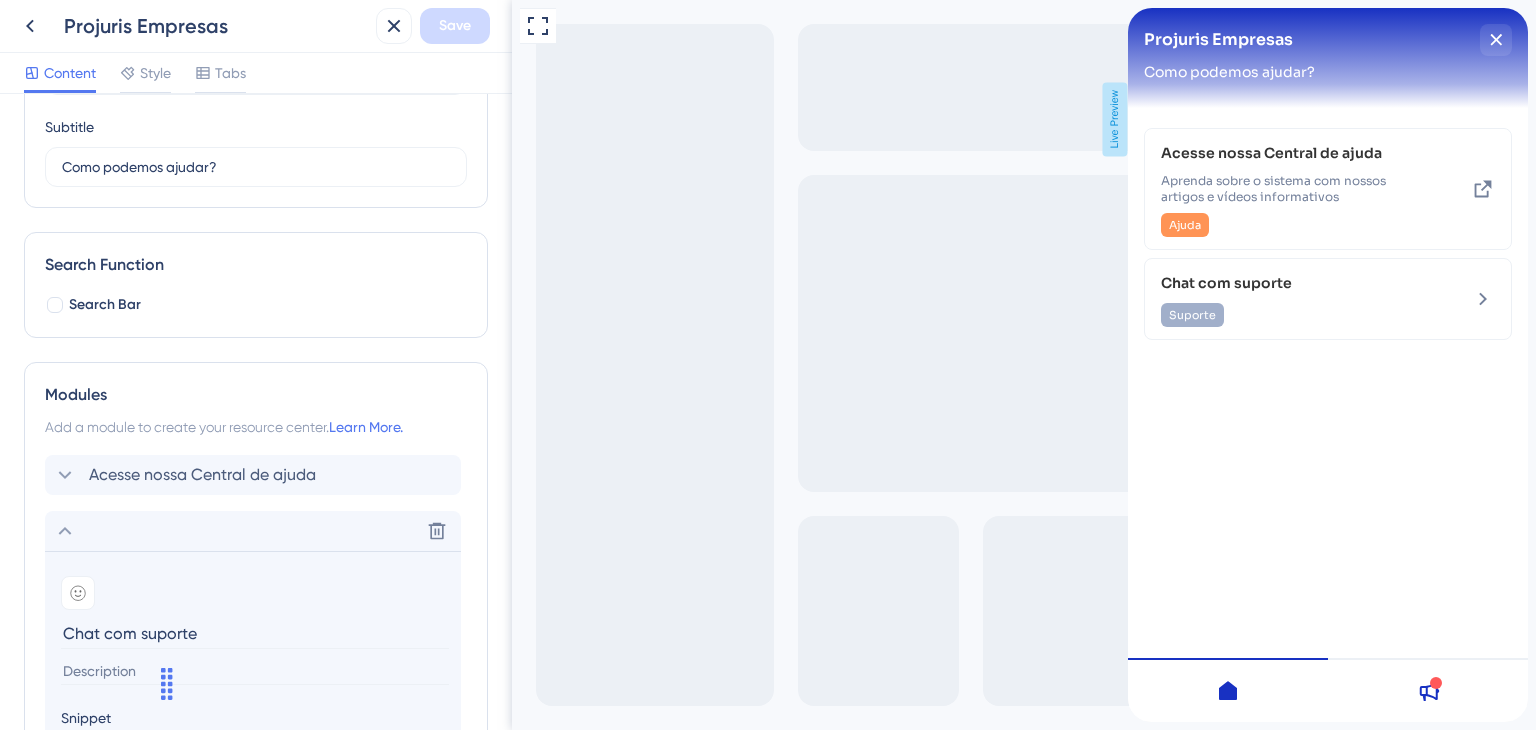 scroll, scrollTop: 531, scrollLeft: 0, axis: vertical 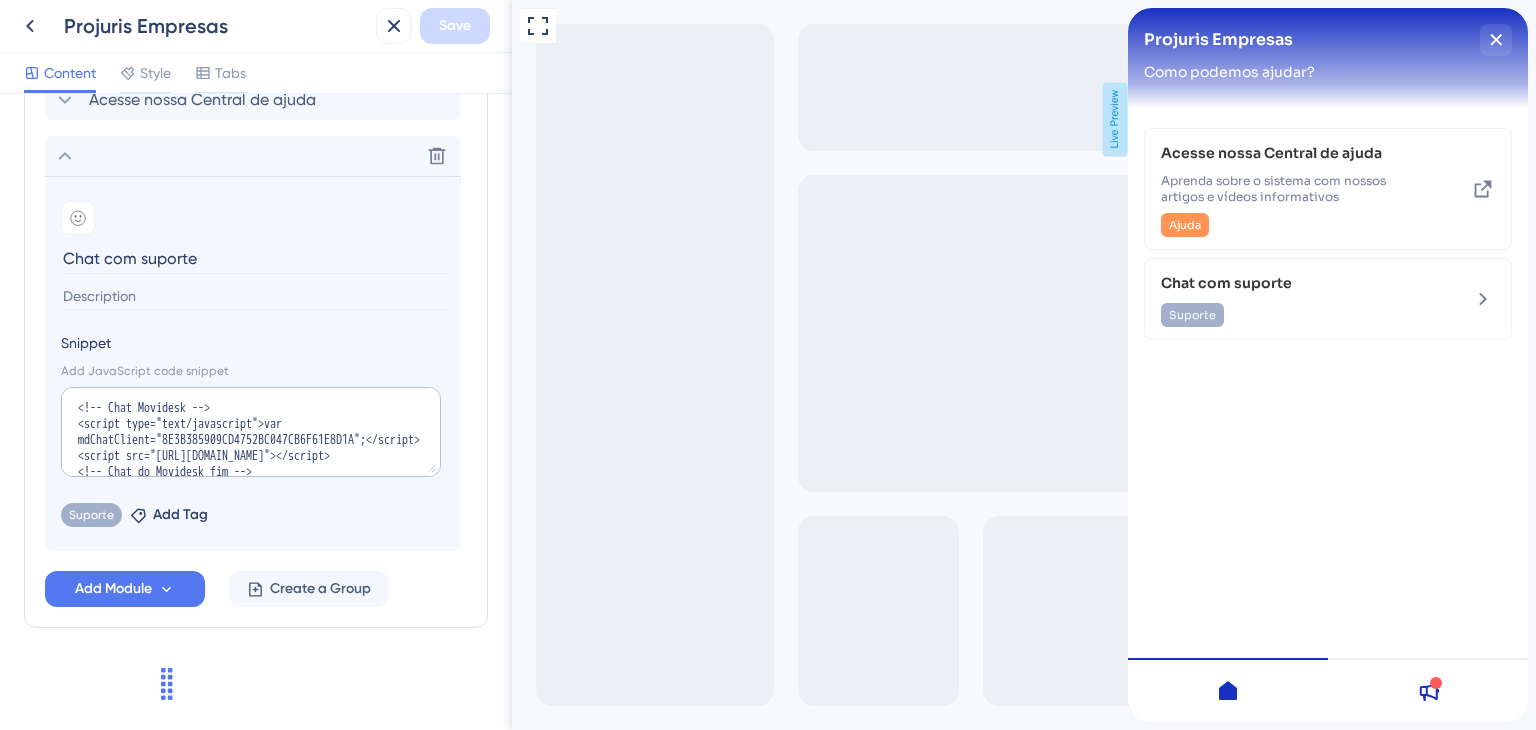 drag, startPoint x: 229, startPoint y: 69, endPoint x: 280, endPoint y: 90, distance: 55.154327 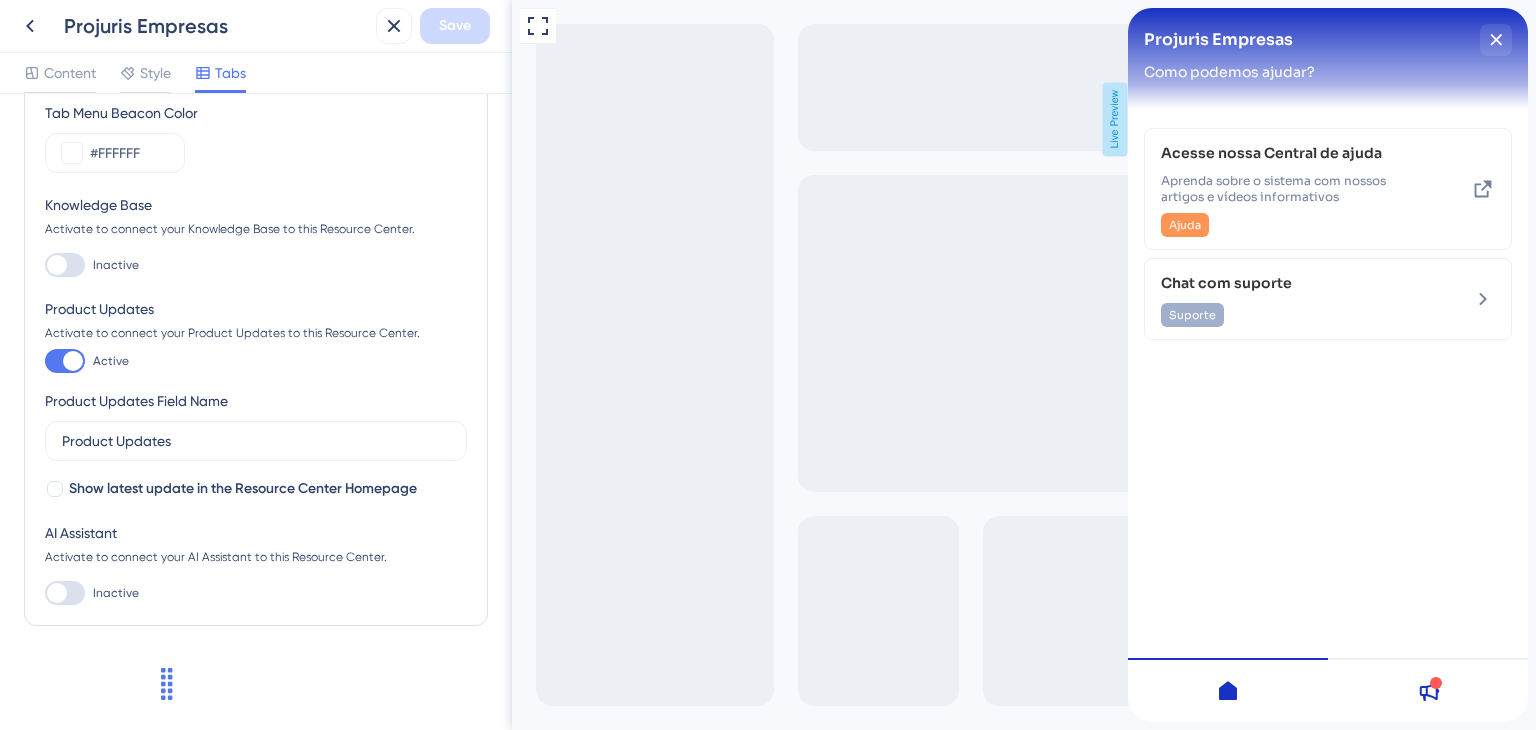 scroll, scrollTop: 221, scrollLeft: 0, axis: vertical 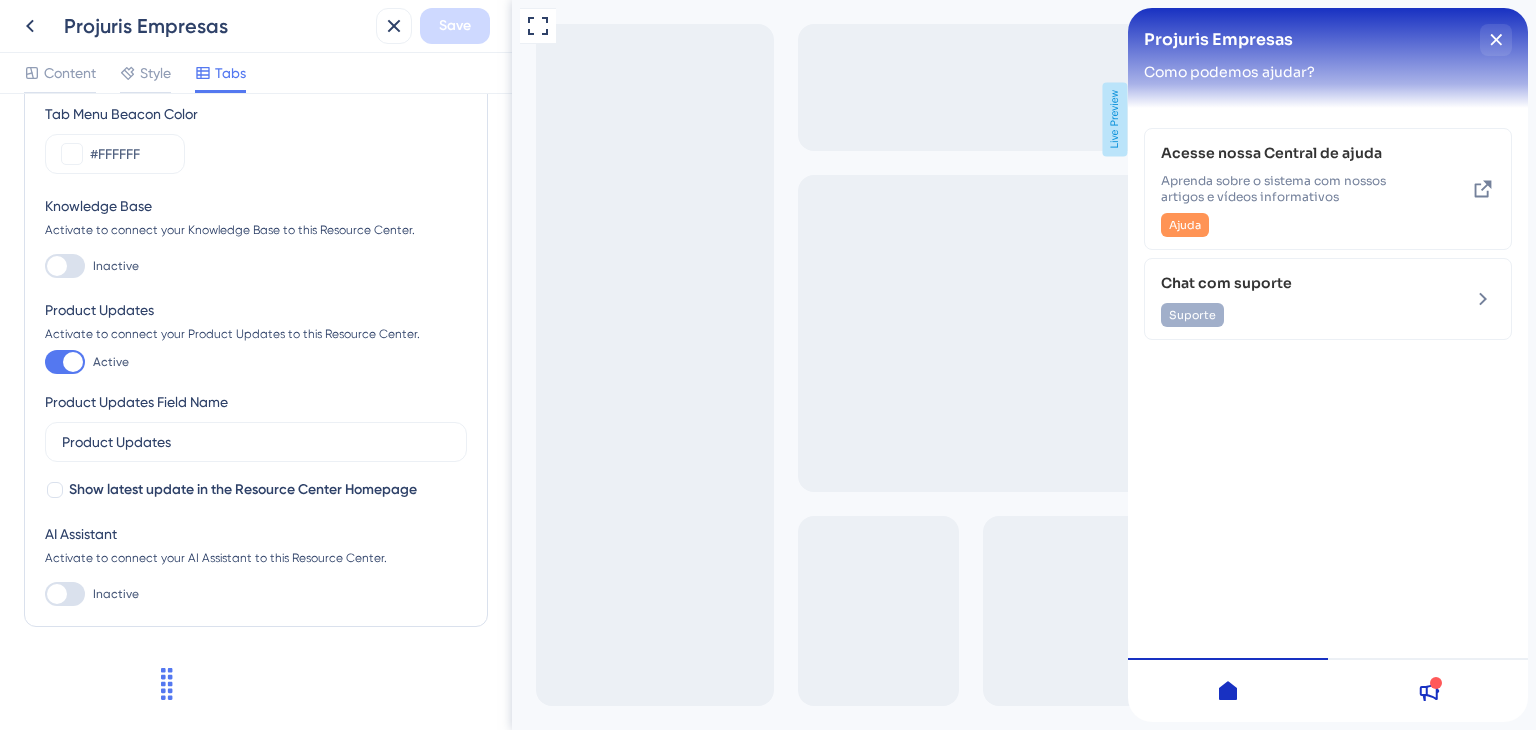 click at bounding box center (65, 362) 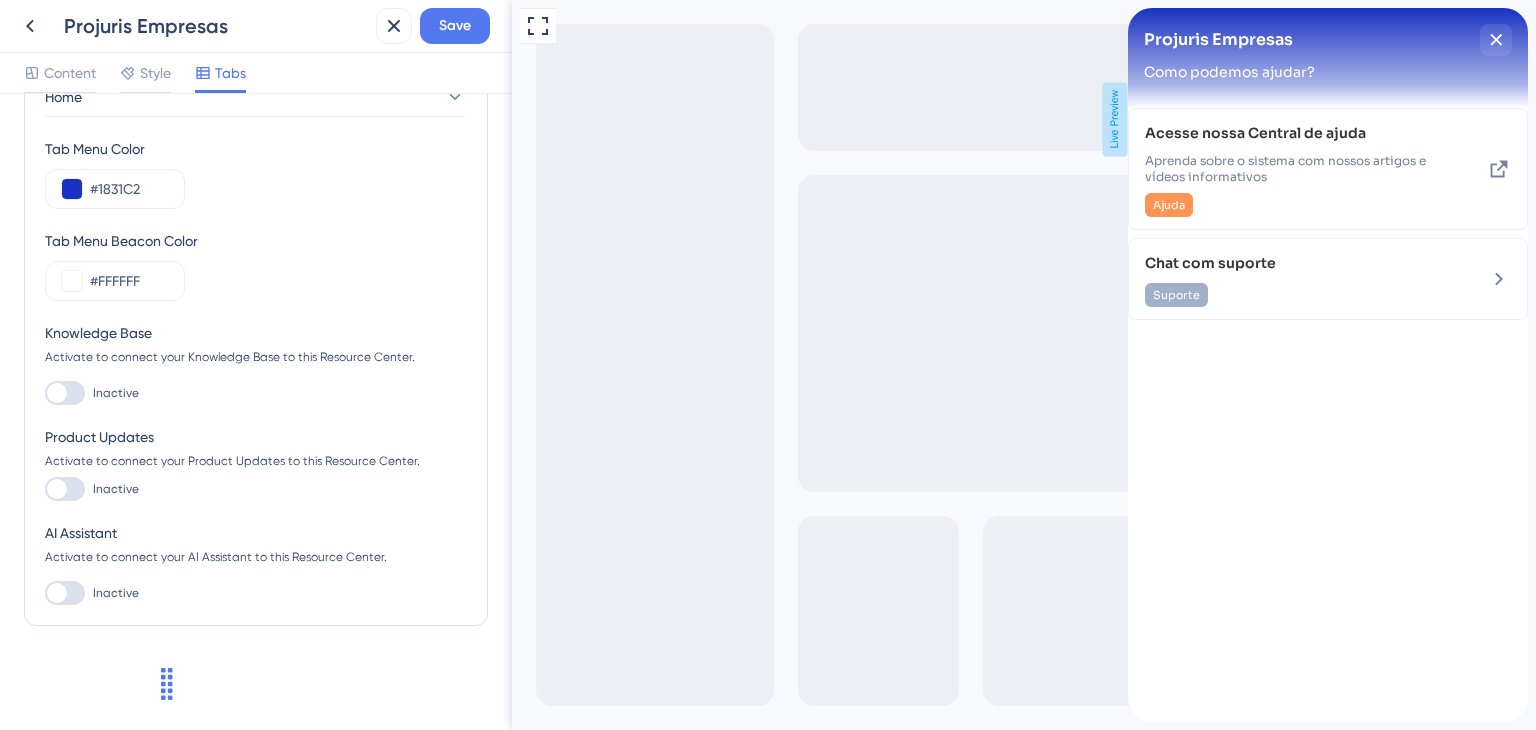 scroll, scrollTop: 93, scrollLeft: 0, axis: vertical 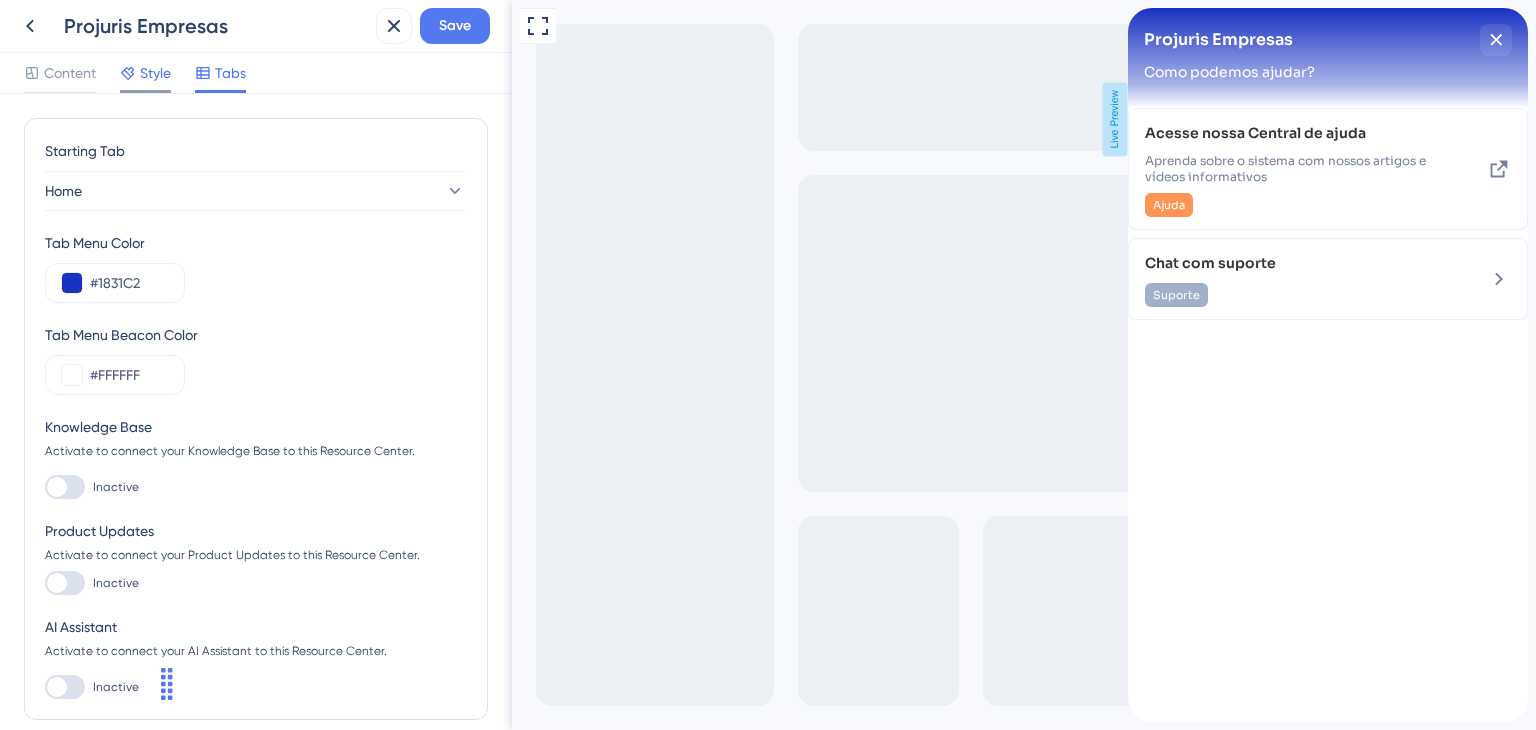 click on "Style" at bounding box center [155, 73] 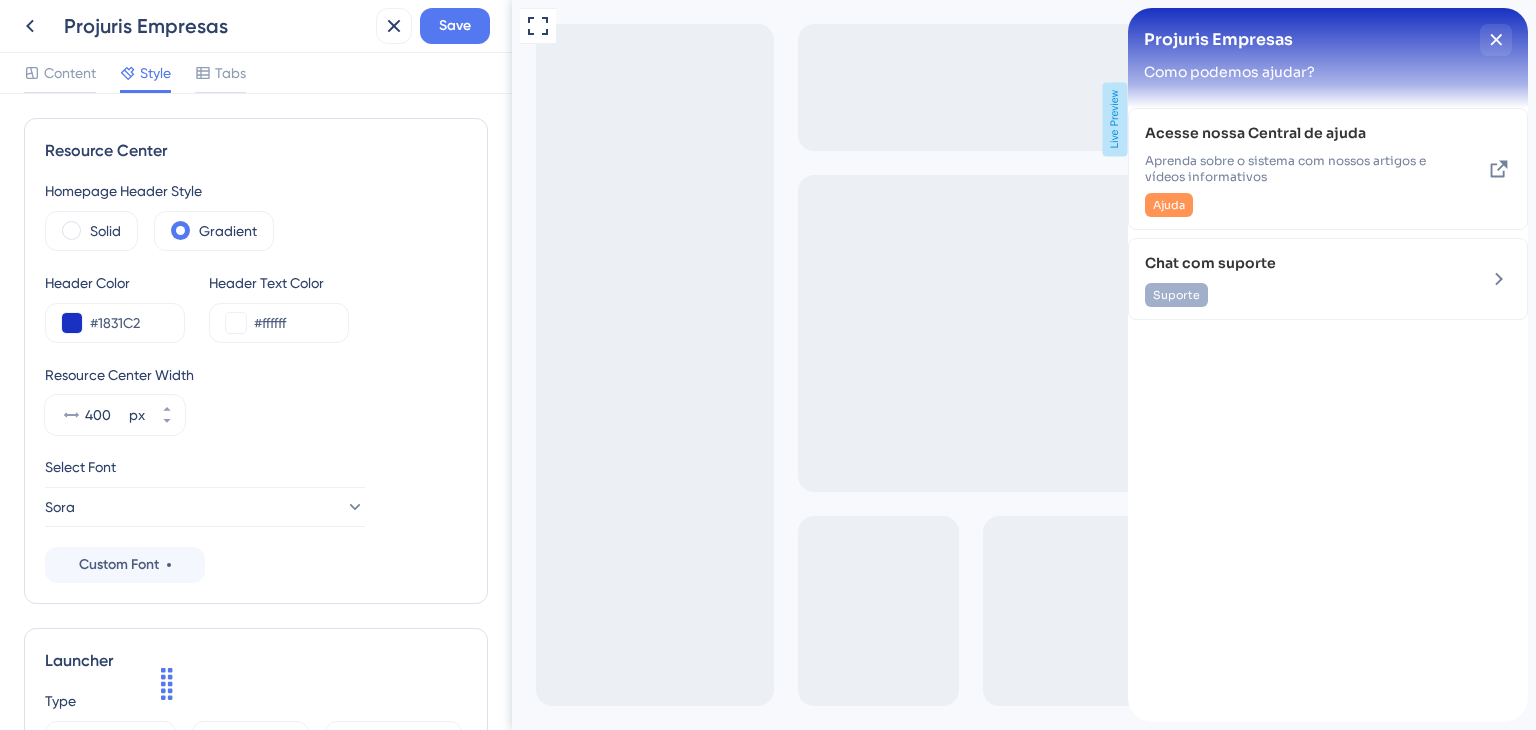 scroll, scrollTop: 0, scrollLeft: 0, axis: both 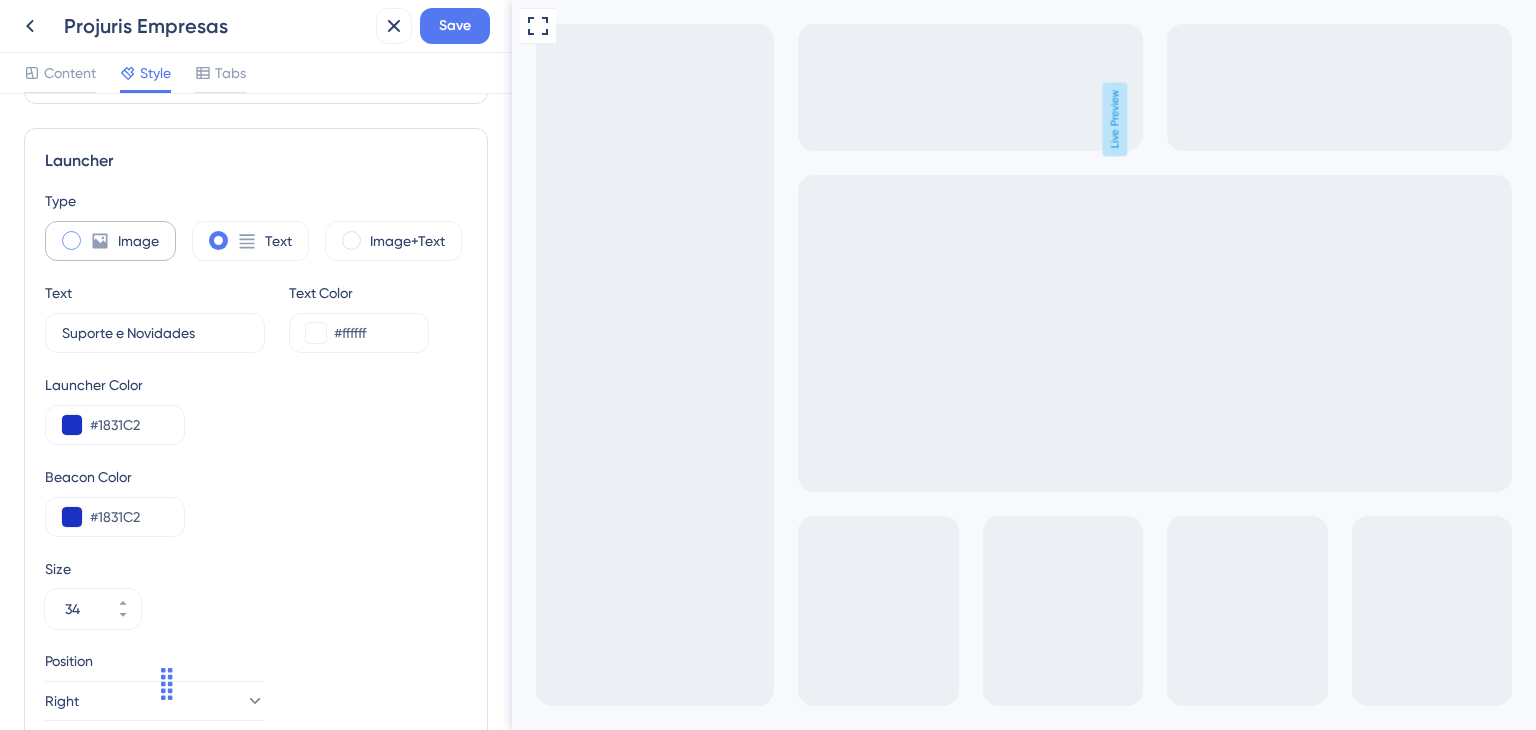 click on "Image" at bounding box center [110, 241] 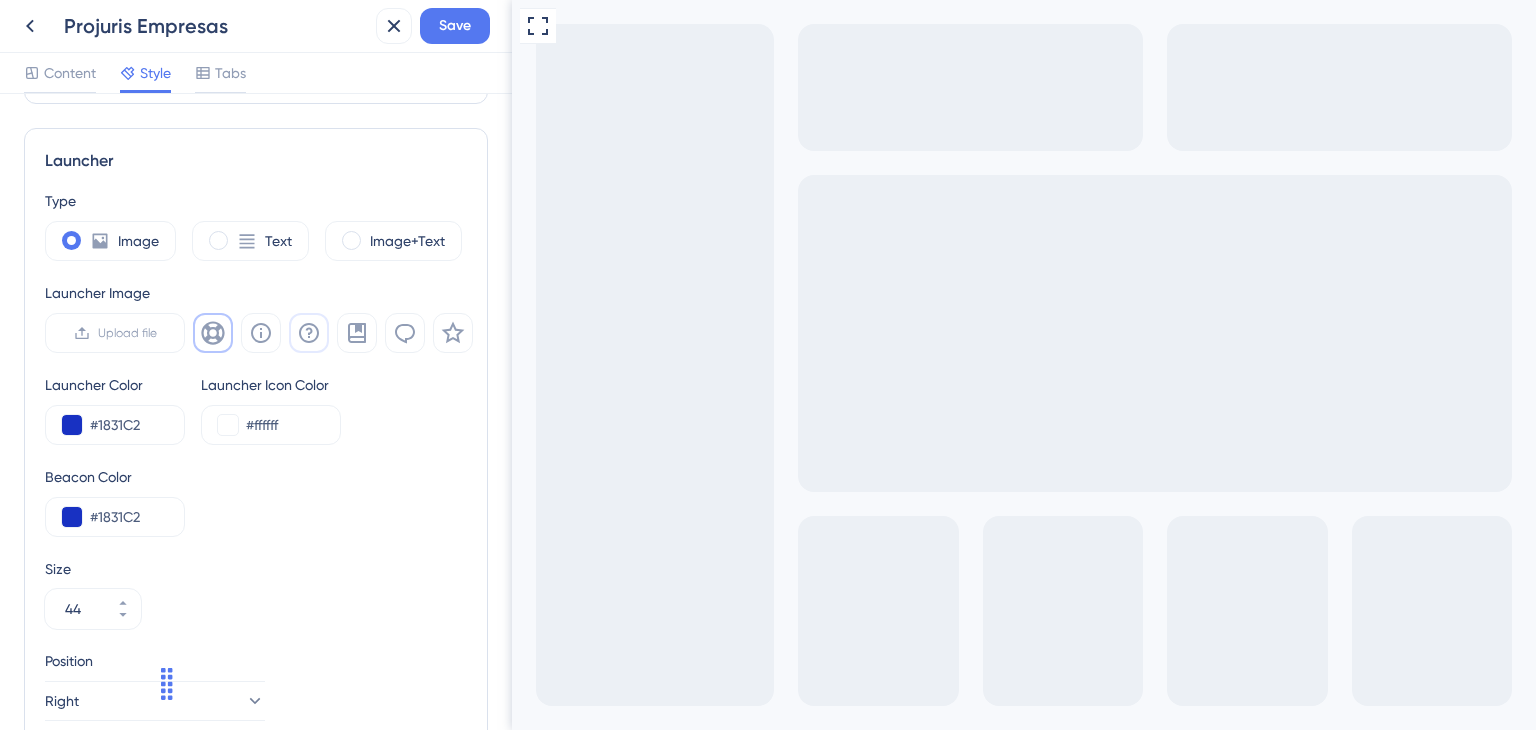 click 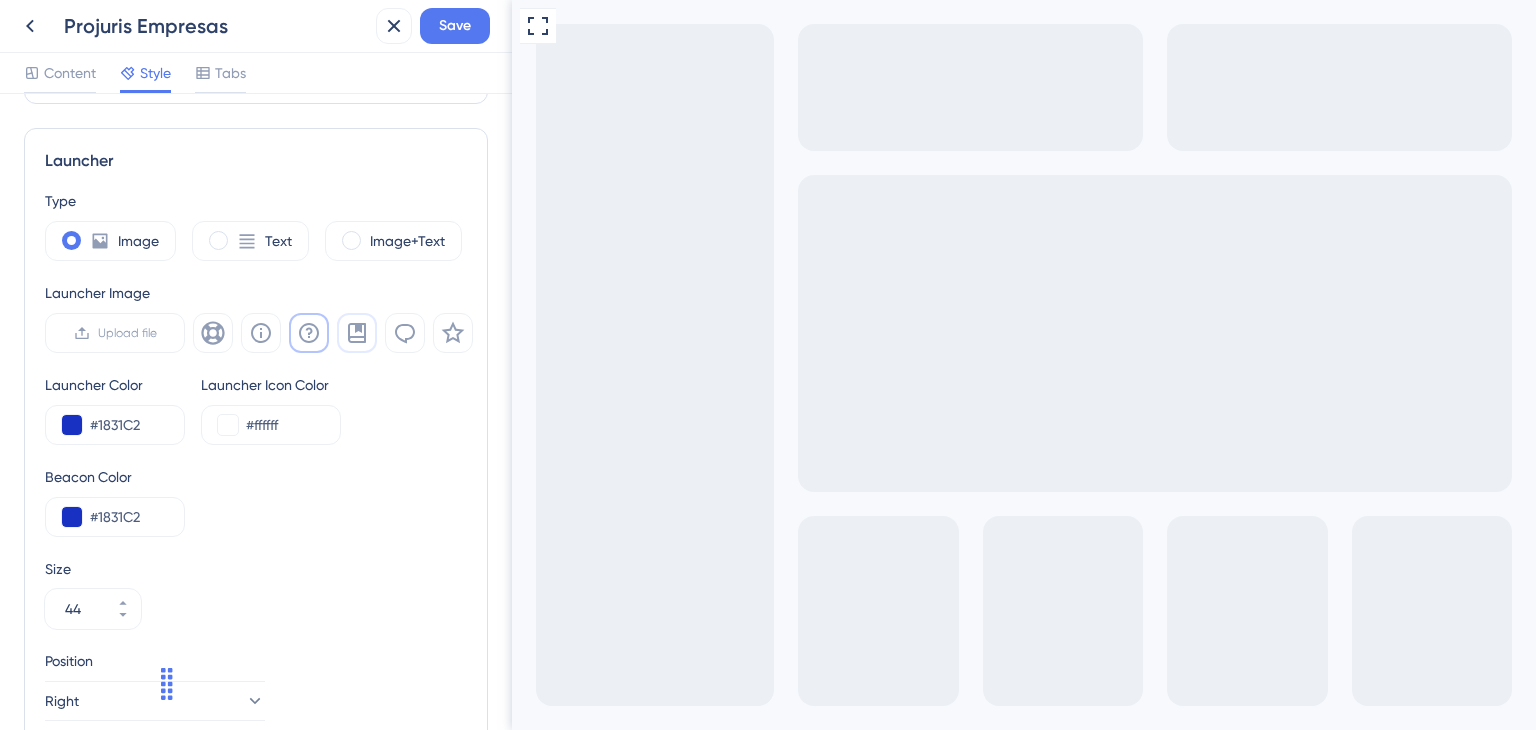 click 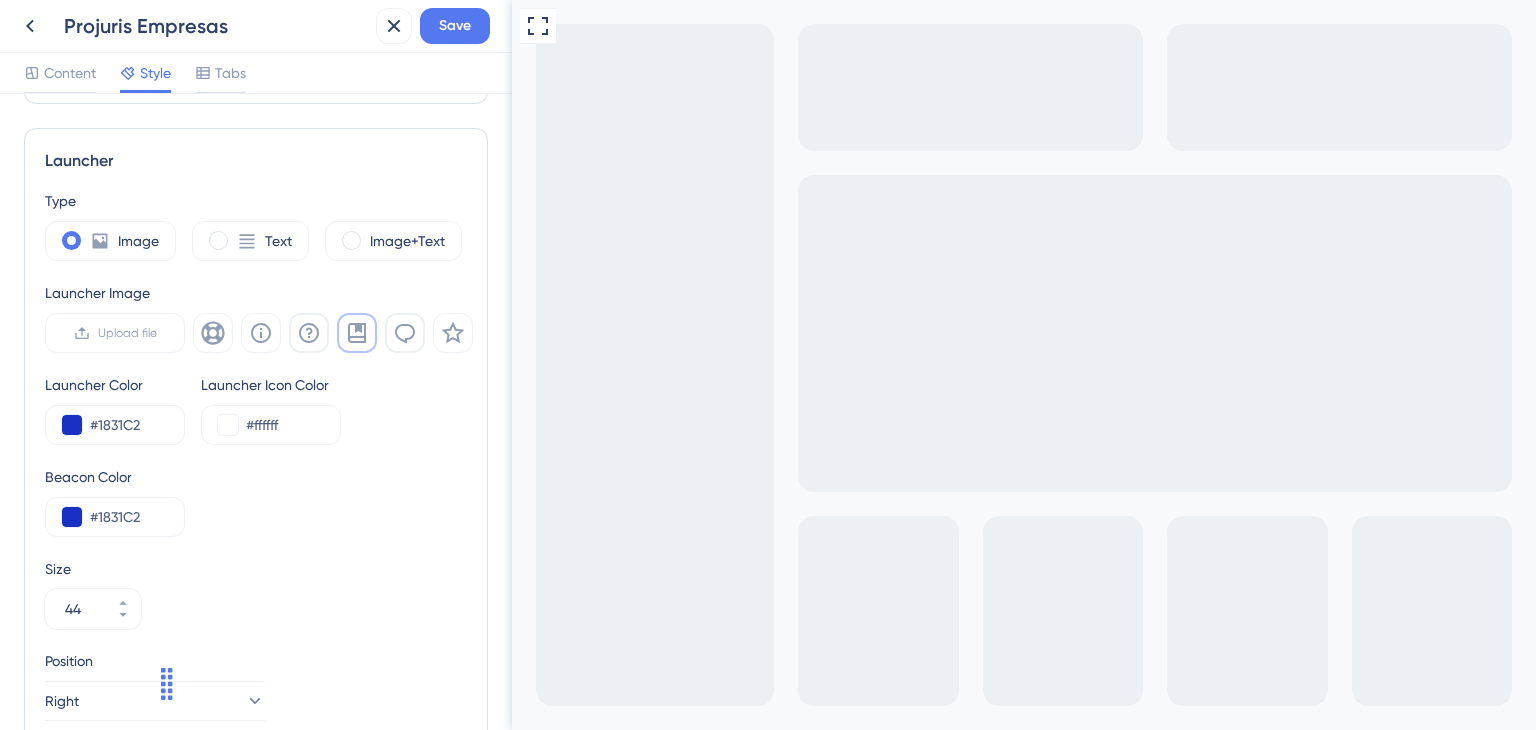 click 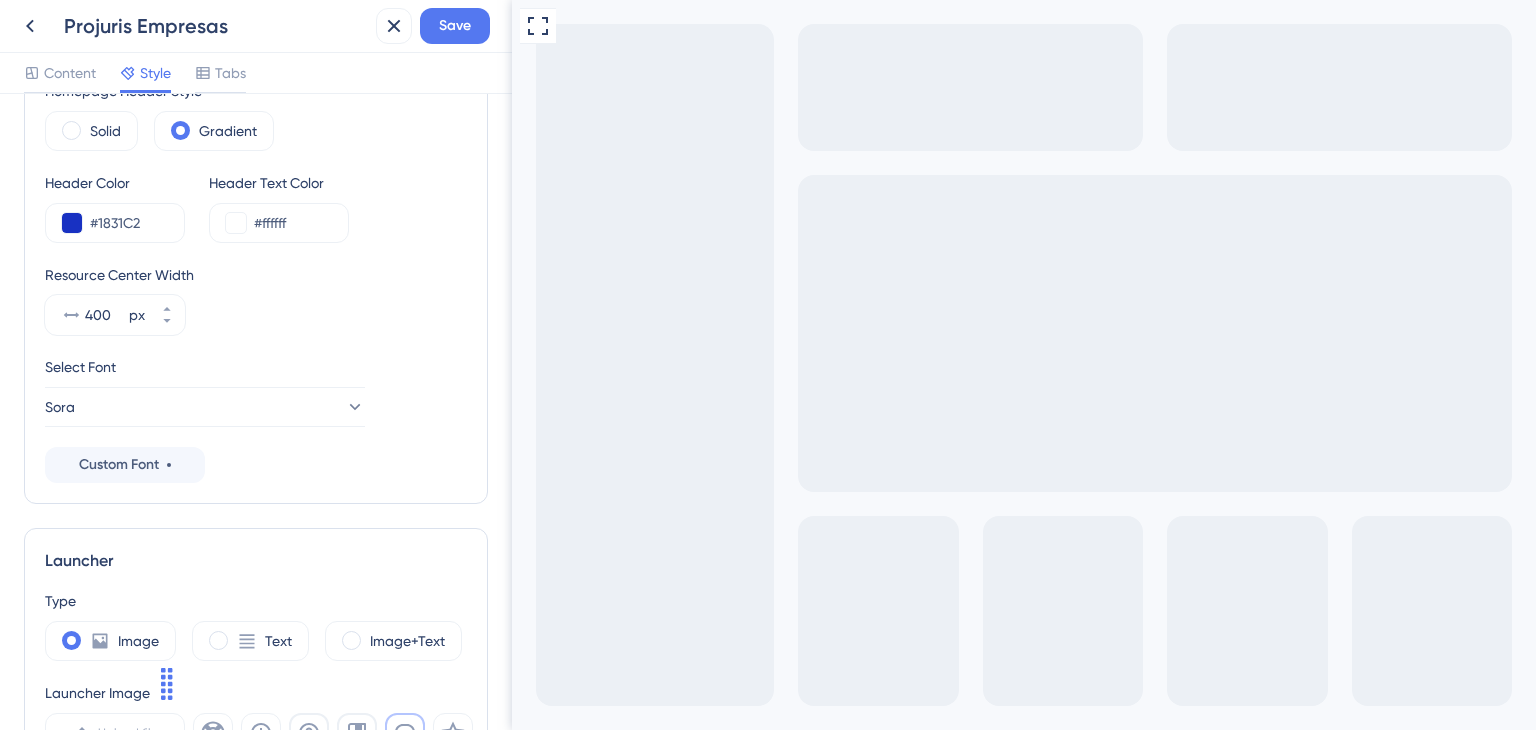 scroll, scrollTop: 300, scrollLeft: 0, axis: vertical 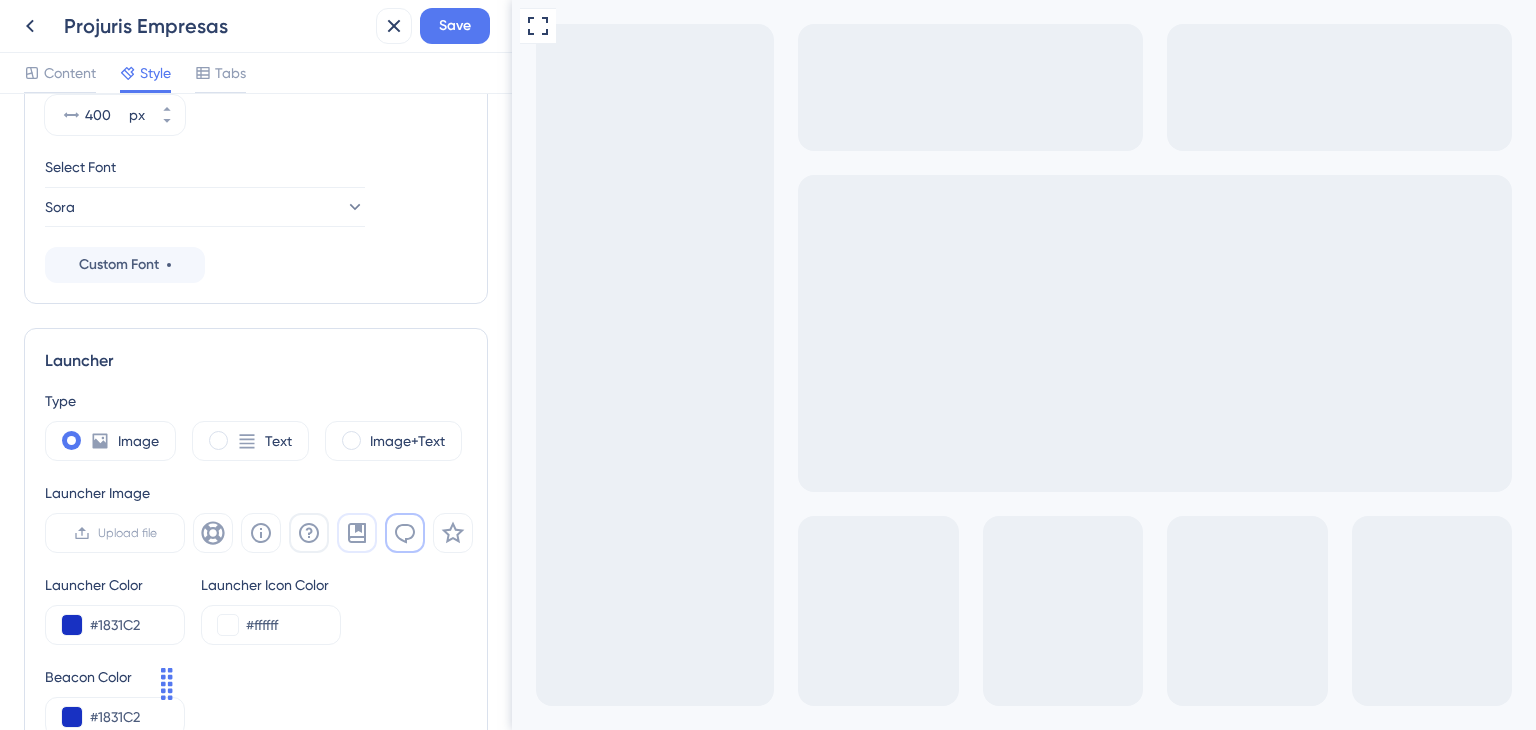 click 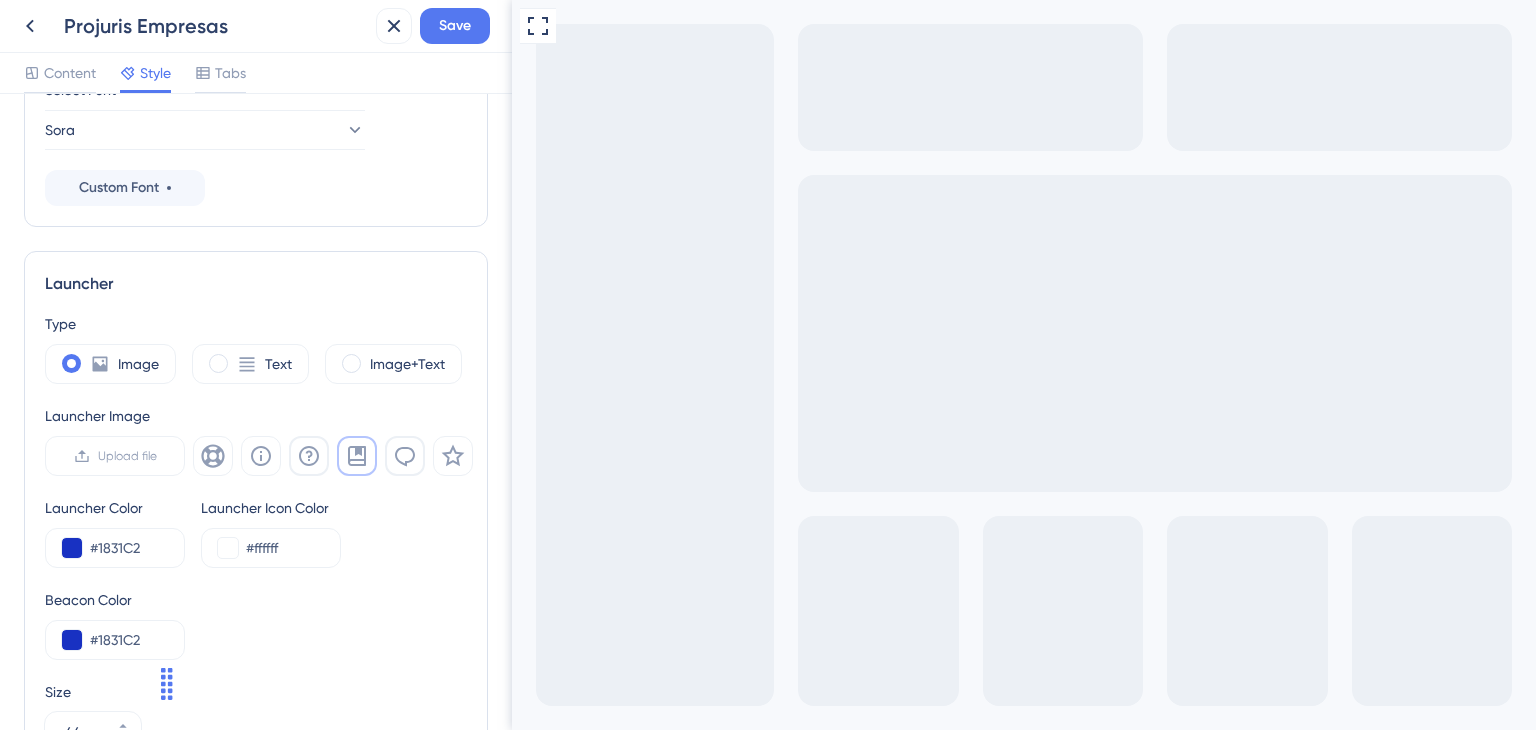 scroll, scrollTop: 400, scrollLeft: 0, axis: vertical 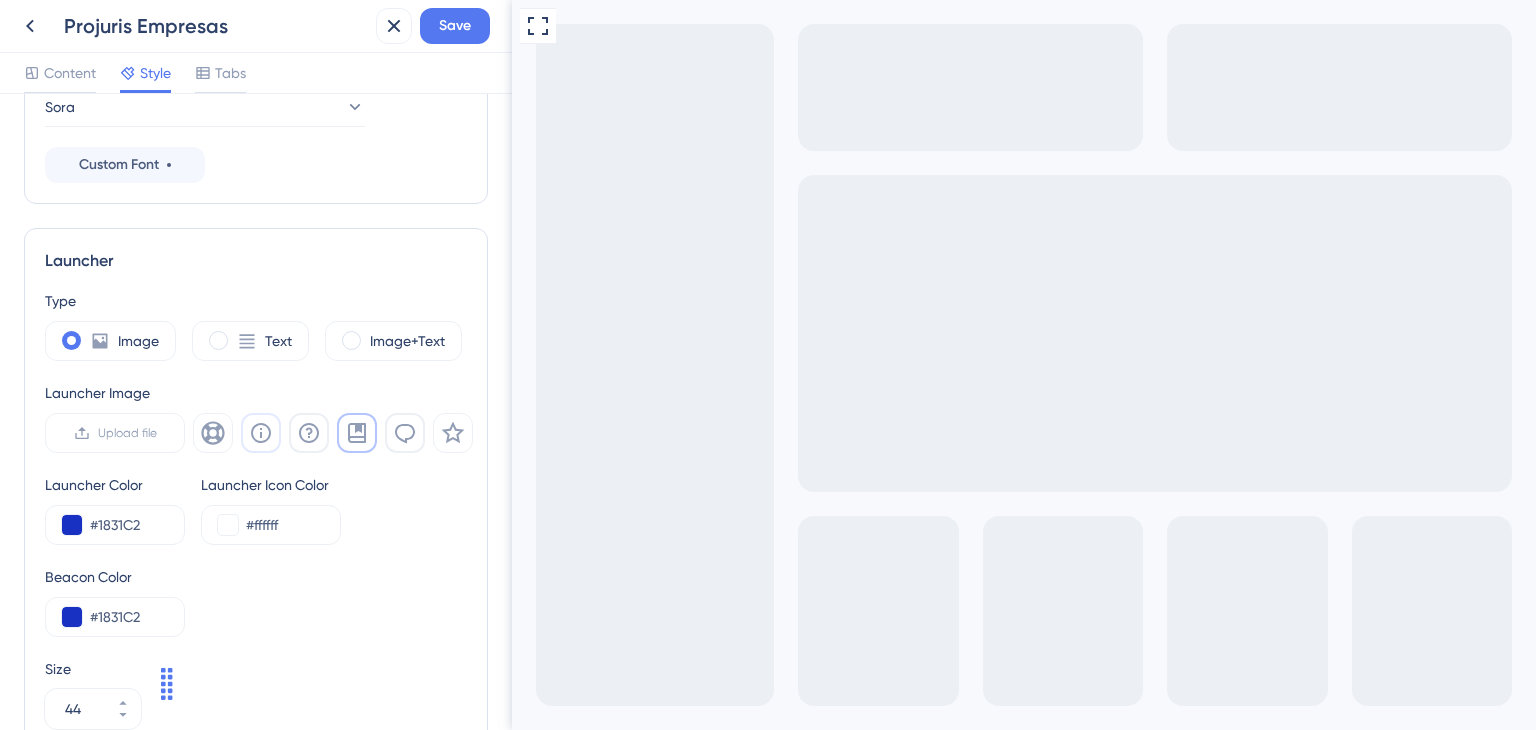 click 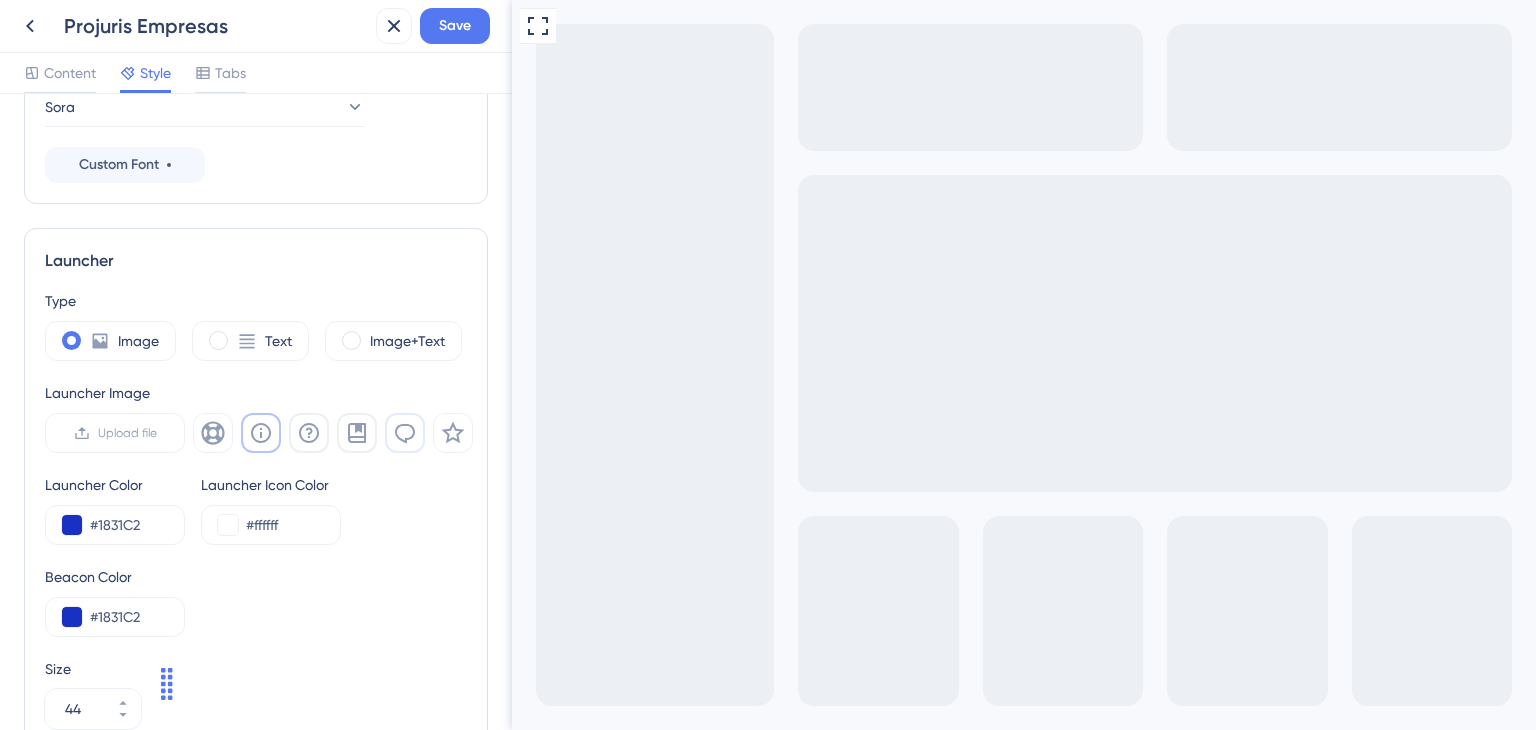 click at bounding box center [405, 433] 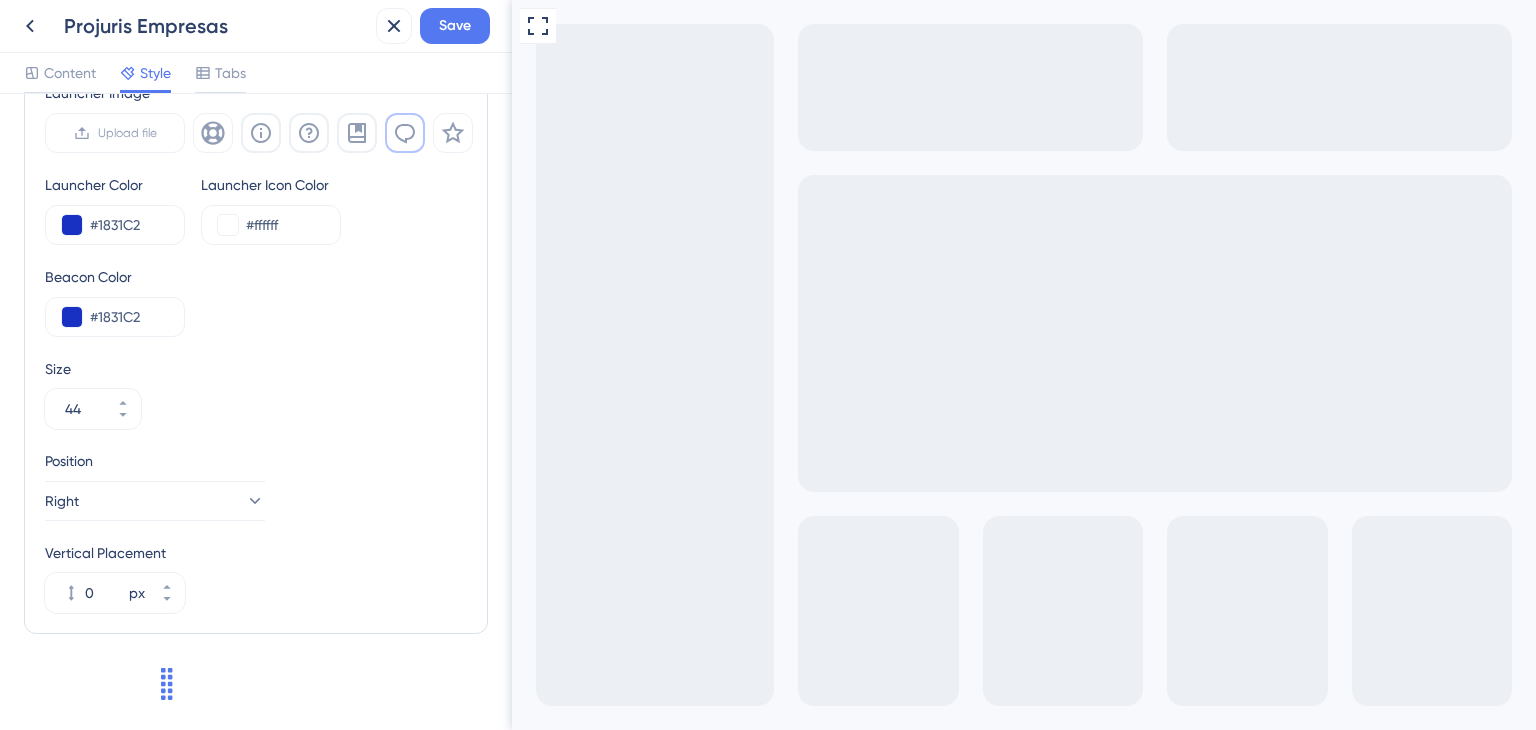 scroll, scrollTop: 706, scrollLeft: 0, axis: vertical 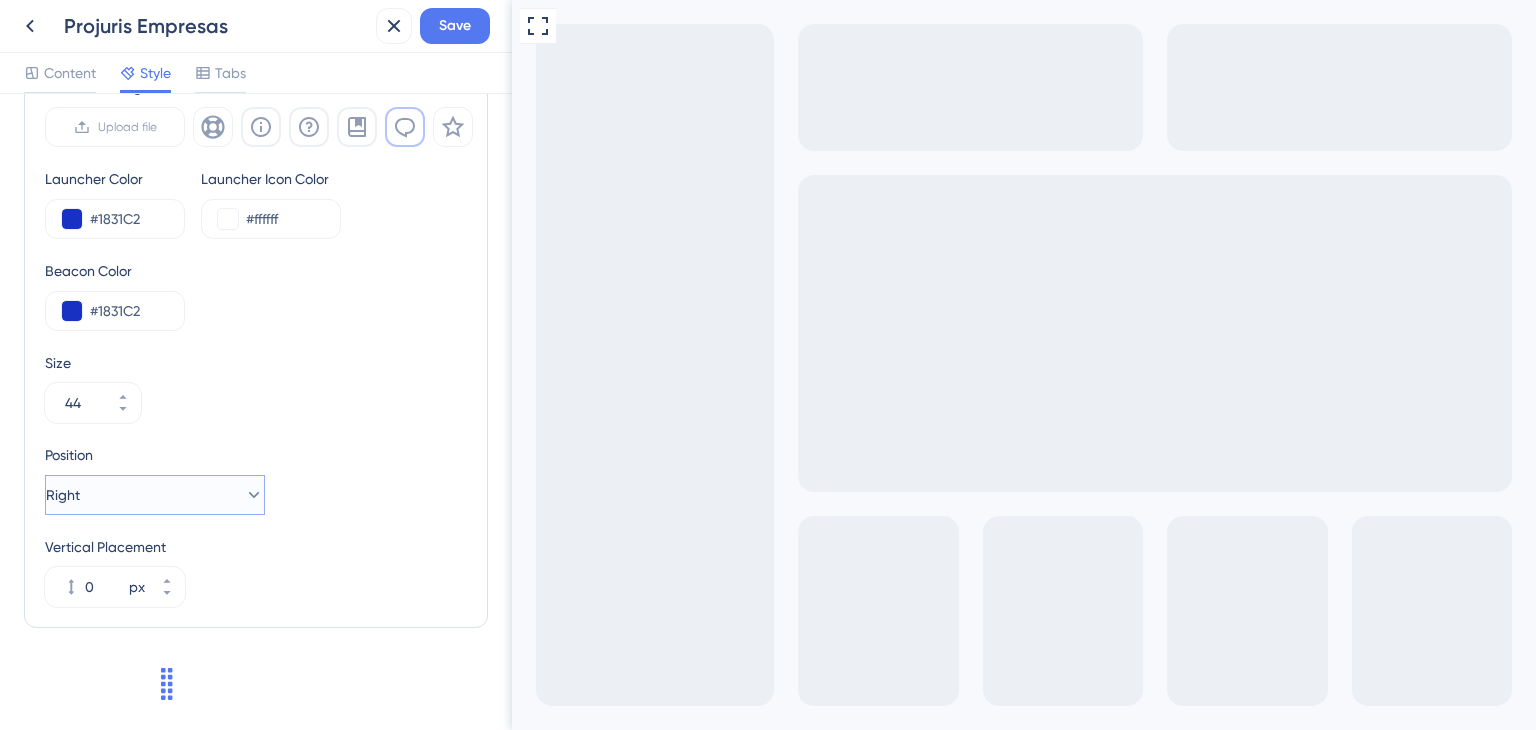 click on "Right" at bounding box center (155, 495) 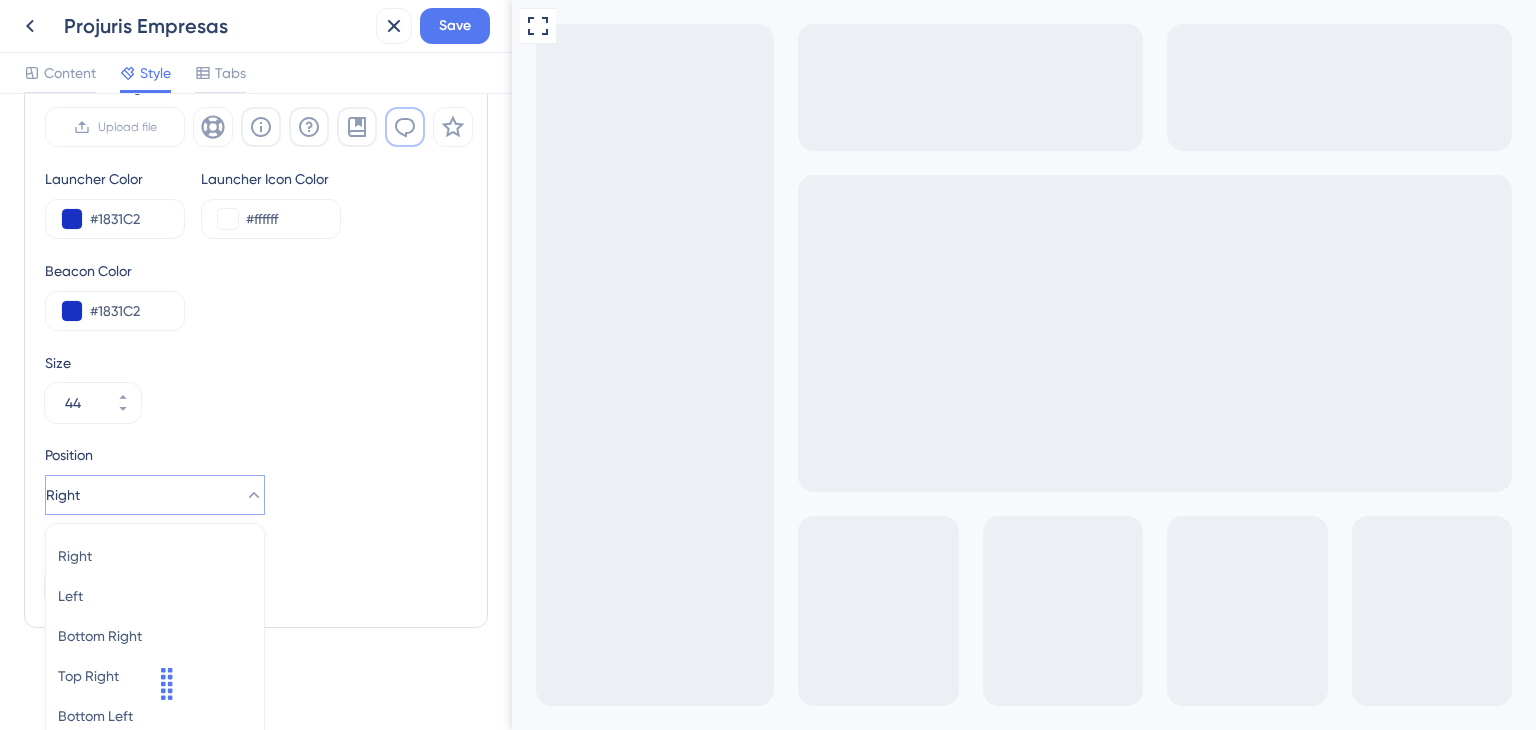 scroll, scrollTop: 763, scrollLeft: 0, axis: vertical 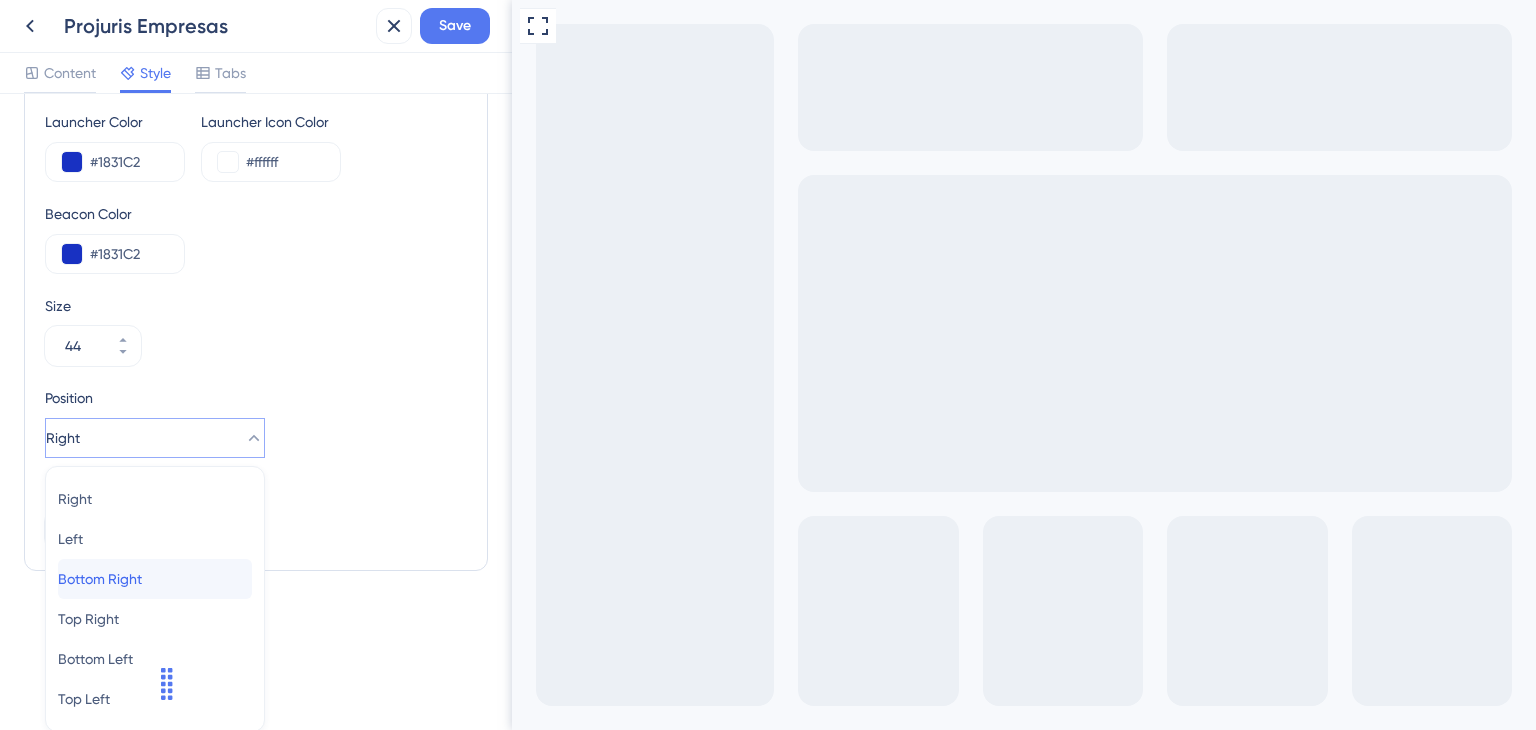 click on "Bottom Right Bottom Right" at bounding box center [155, 579] 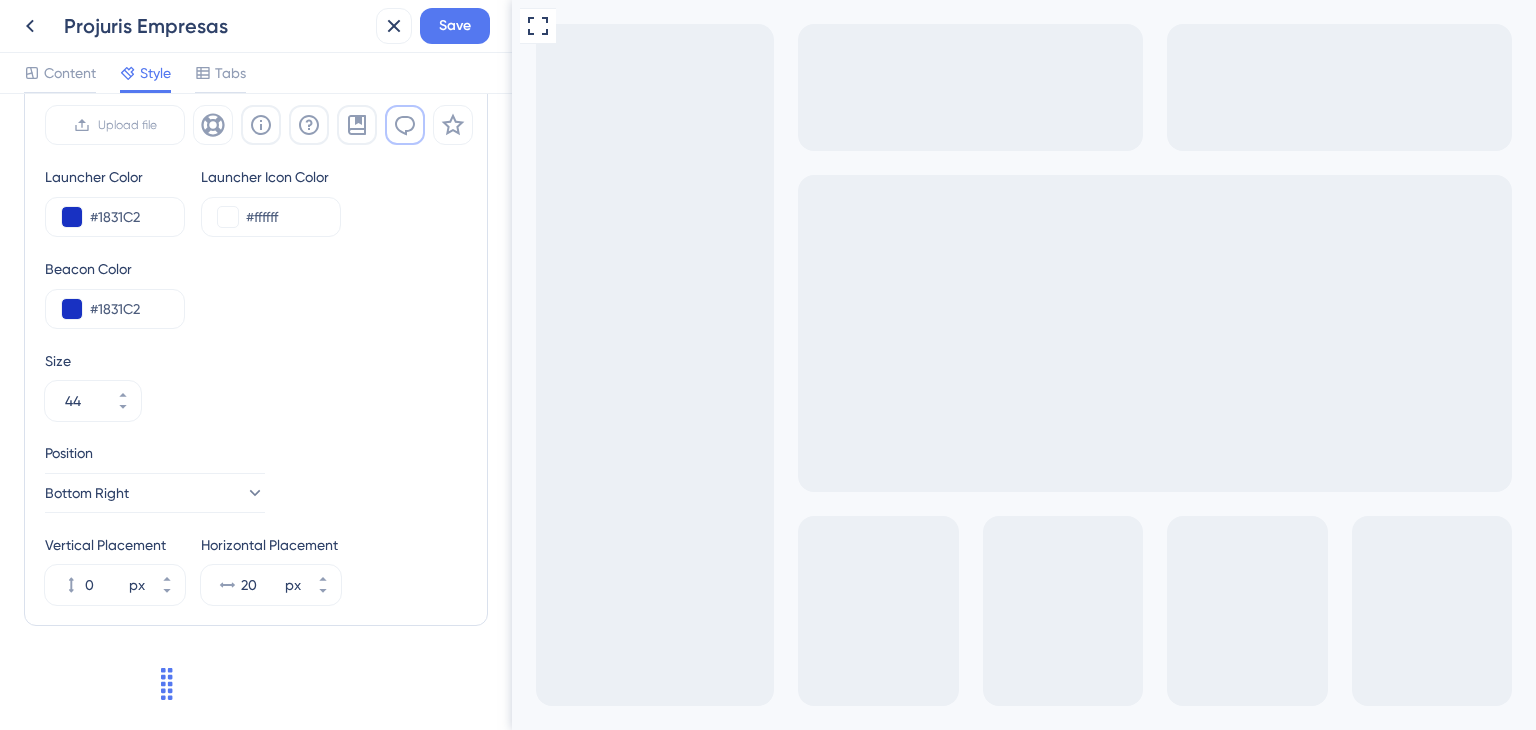 scroll, scrollTop: 706, scrollLeft: 0, axis: vertical 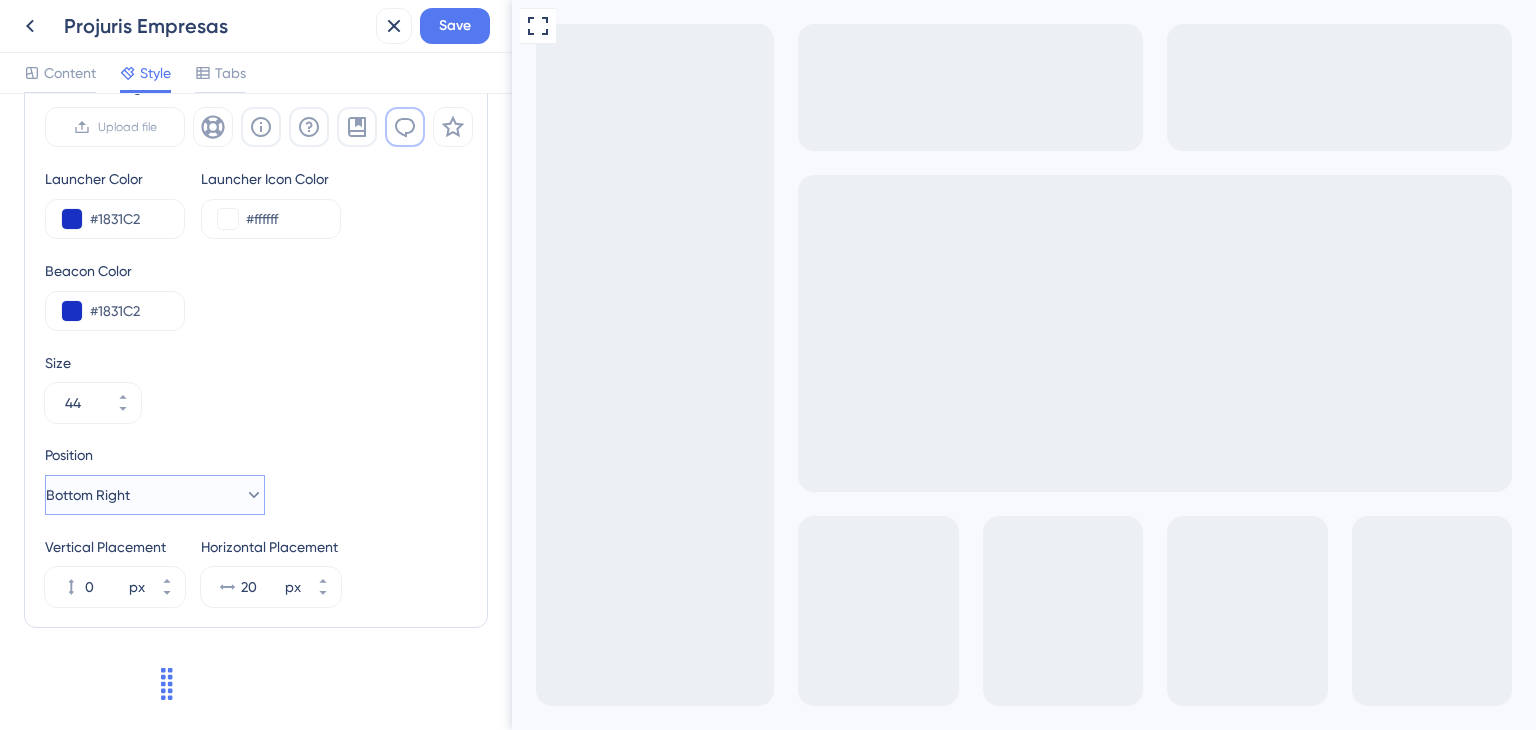 click on "Bottom Right" at bounding box center (155, 495) 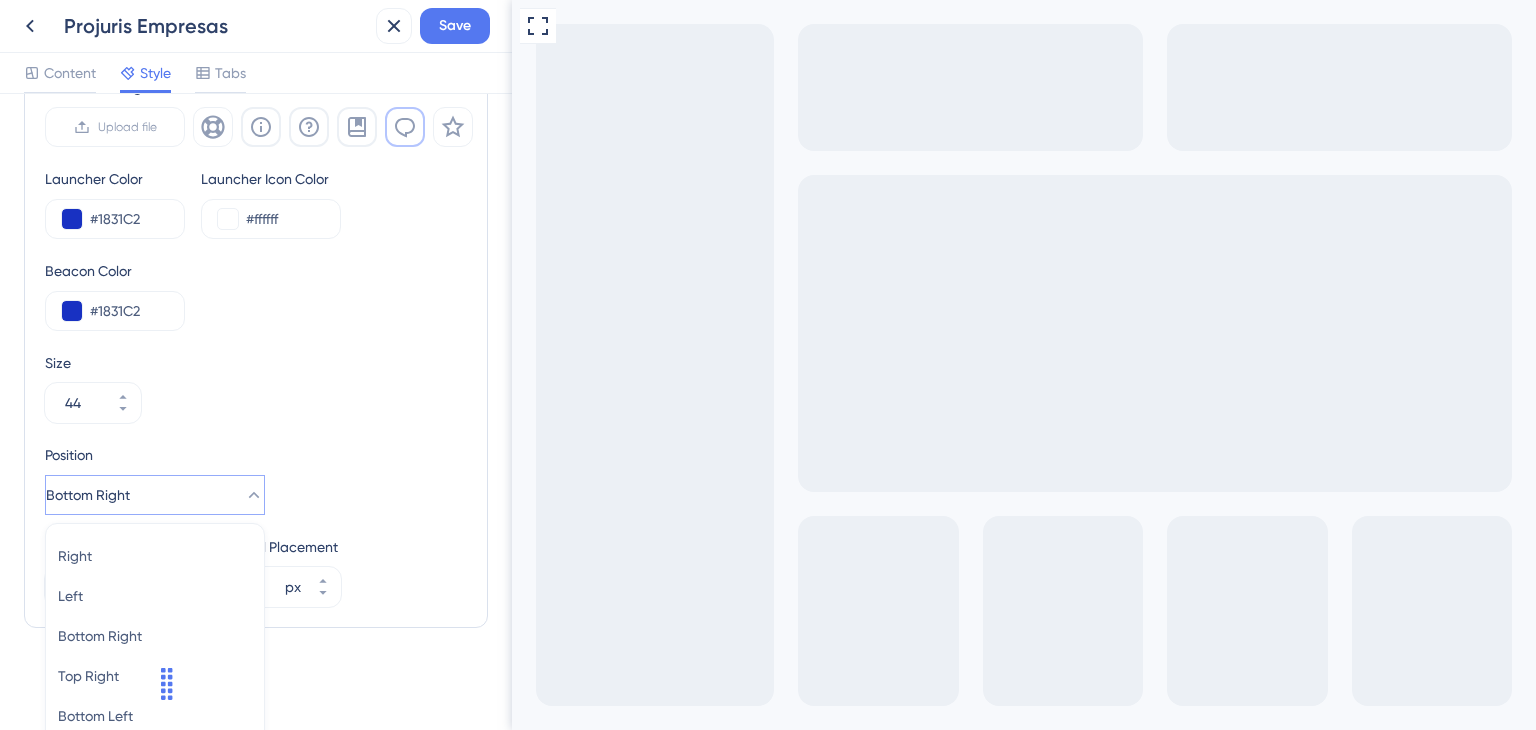 scroll, scrollTop: 763, scrollLeft: 0, axis: vertical 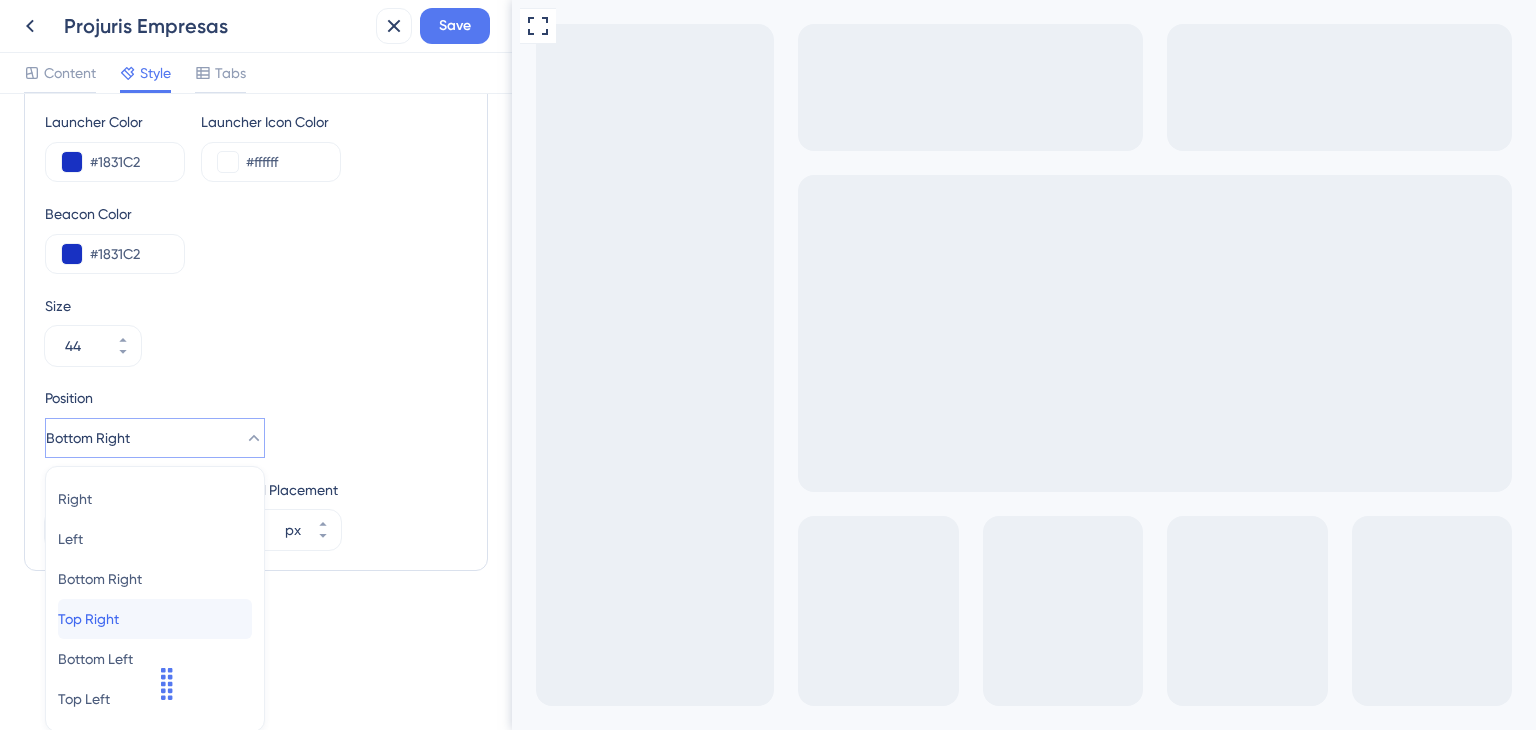 click on "Top Right Top Right" at bounding box center [155, 619] 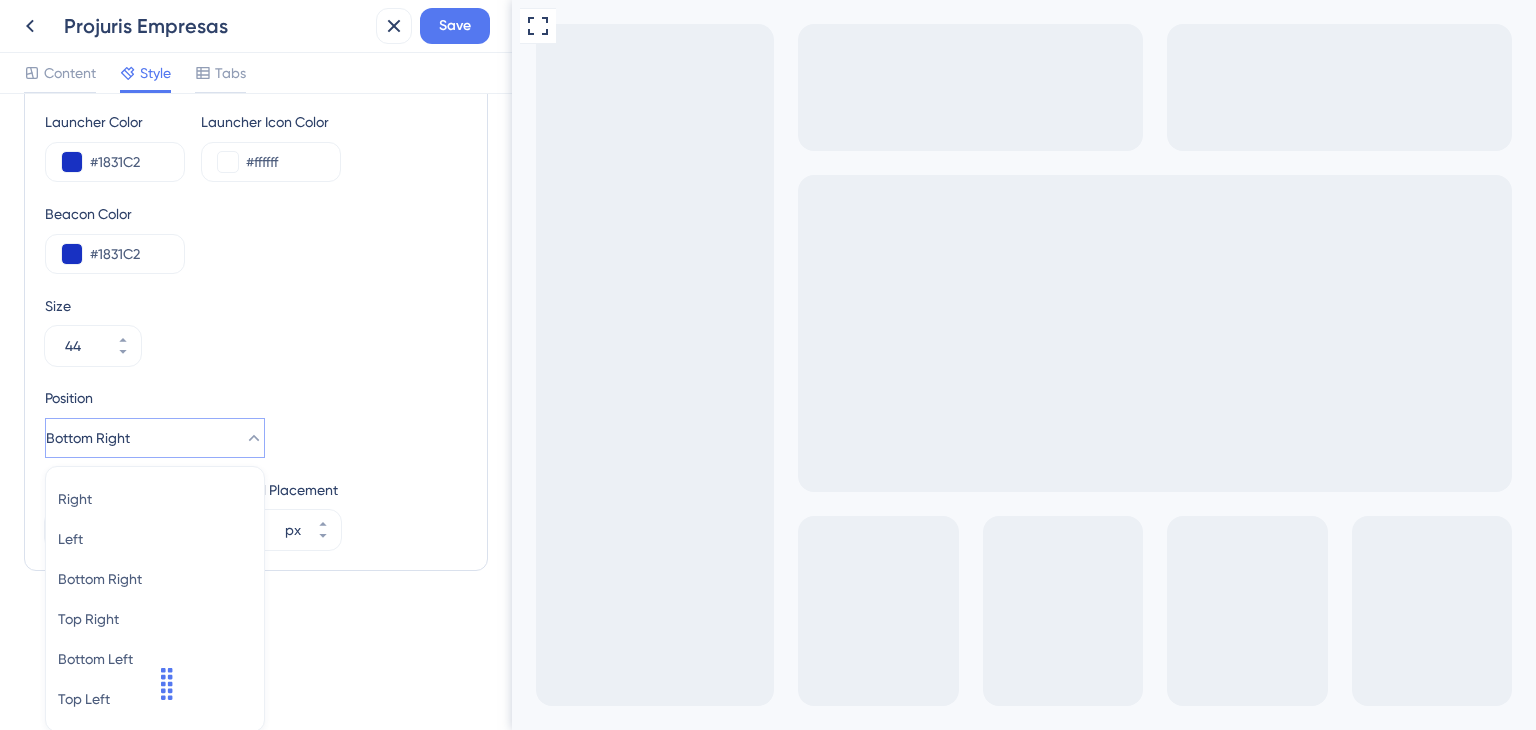 scroll, scrollTop: 706, scrollLeft: 0, axis: vertical 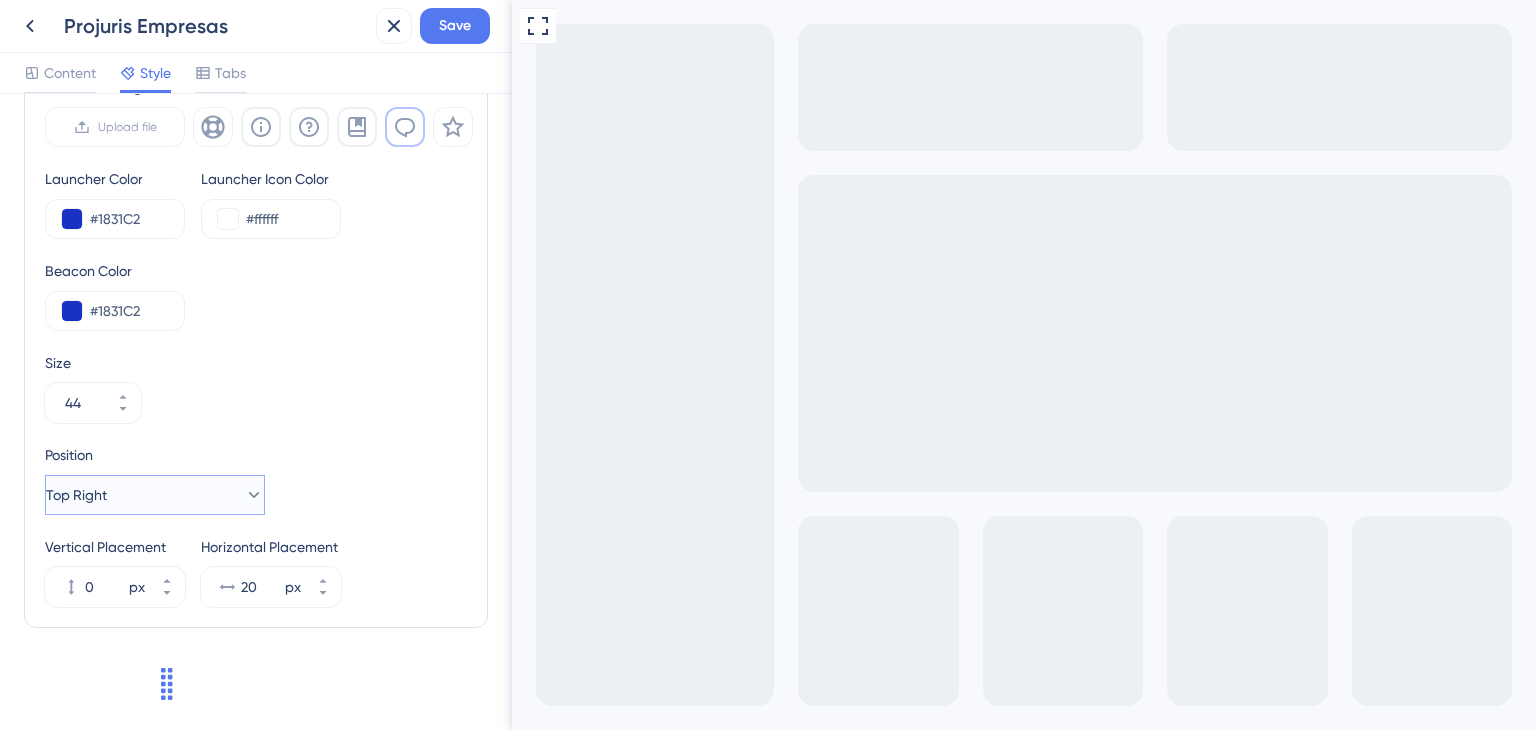 click on "Top Right" at bounding box center [155, 495] 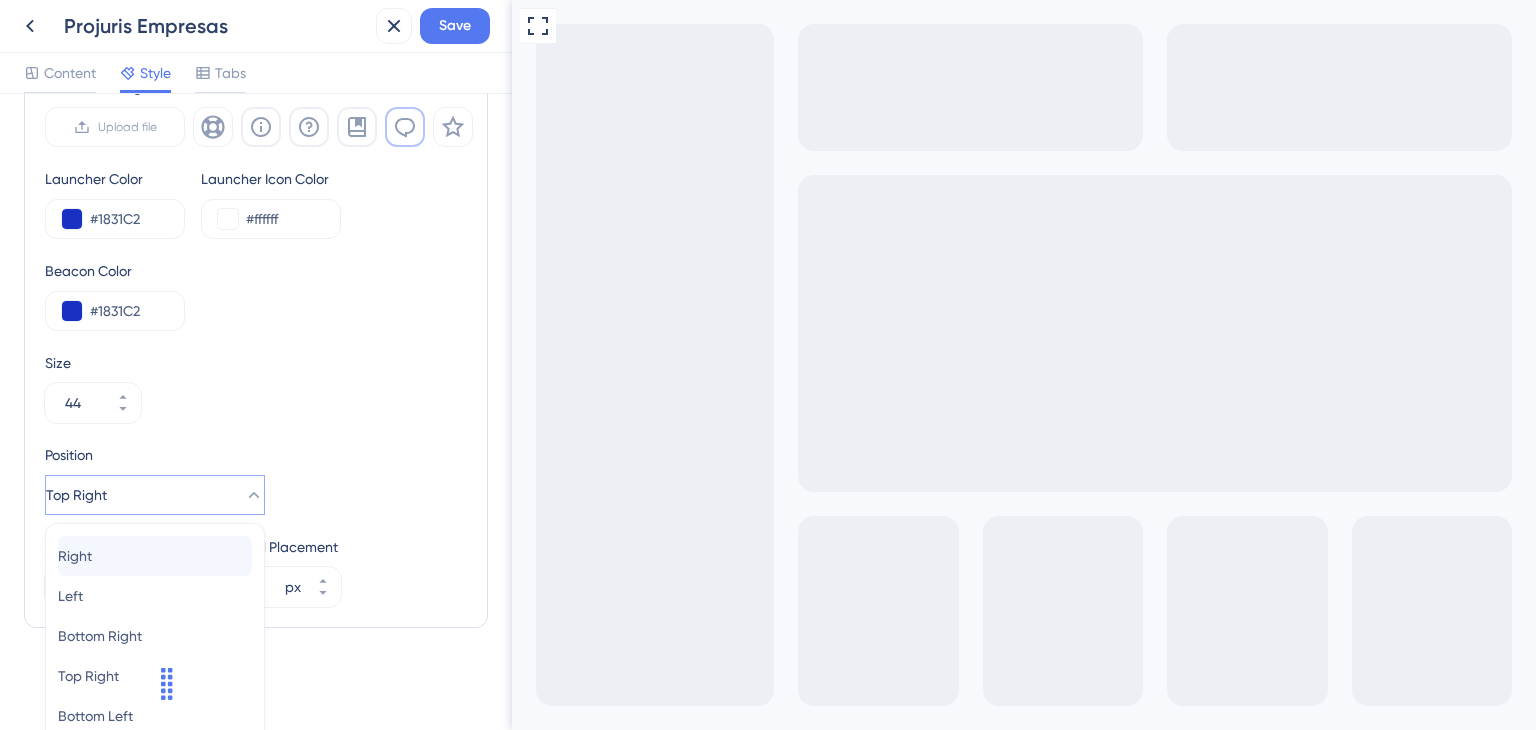 scroll, scrollTop: 763, scrollLeft: 0, axis: vertical 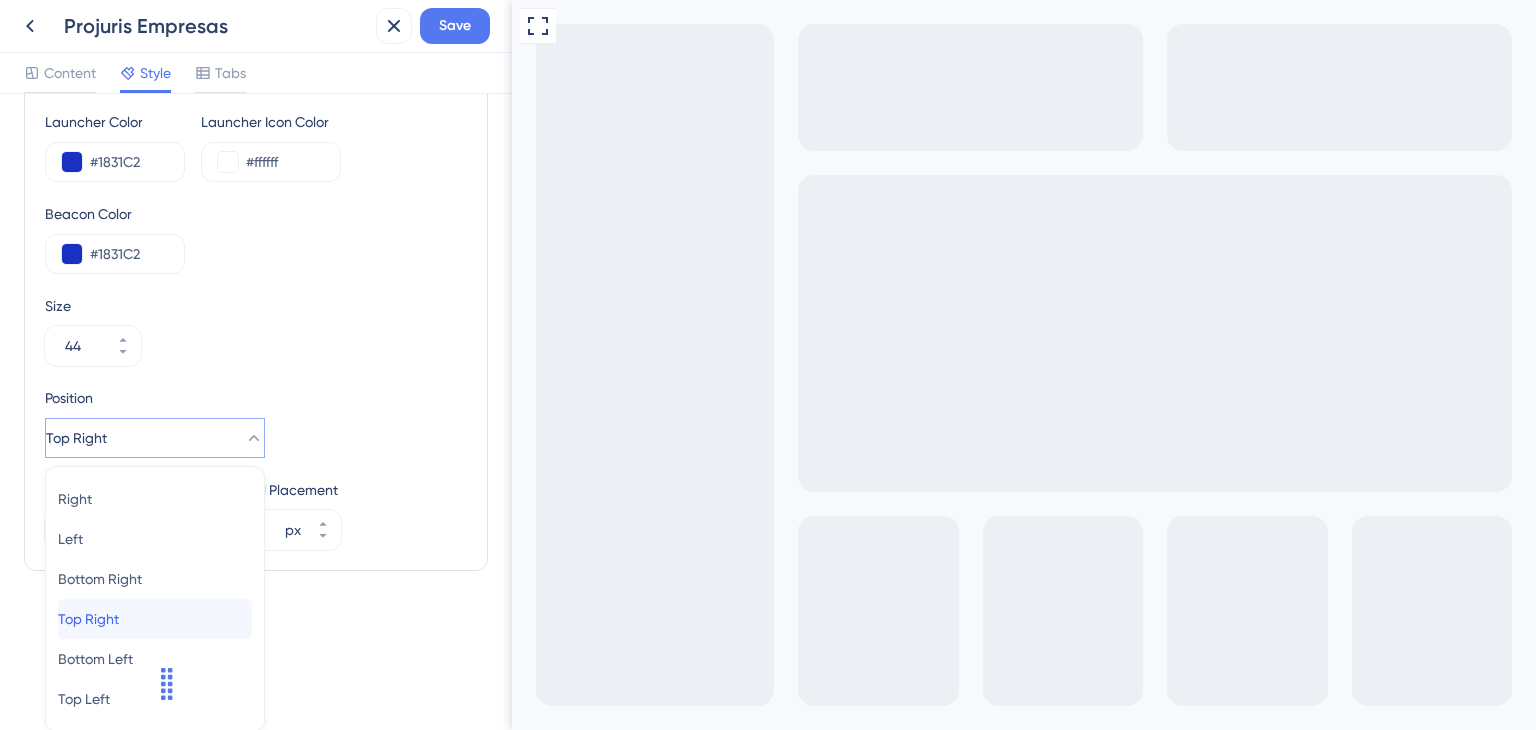 click on "Top Right Top Right" at bounding box center (155, 619) 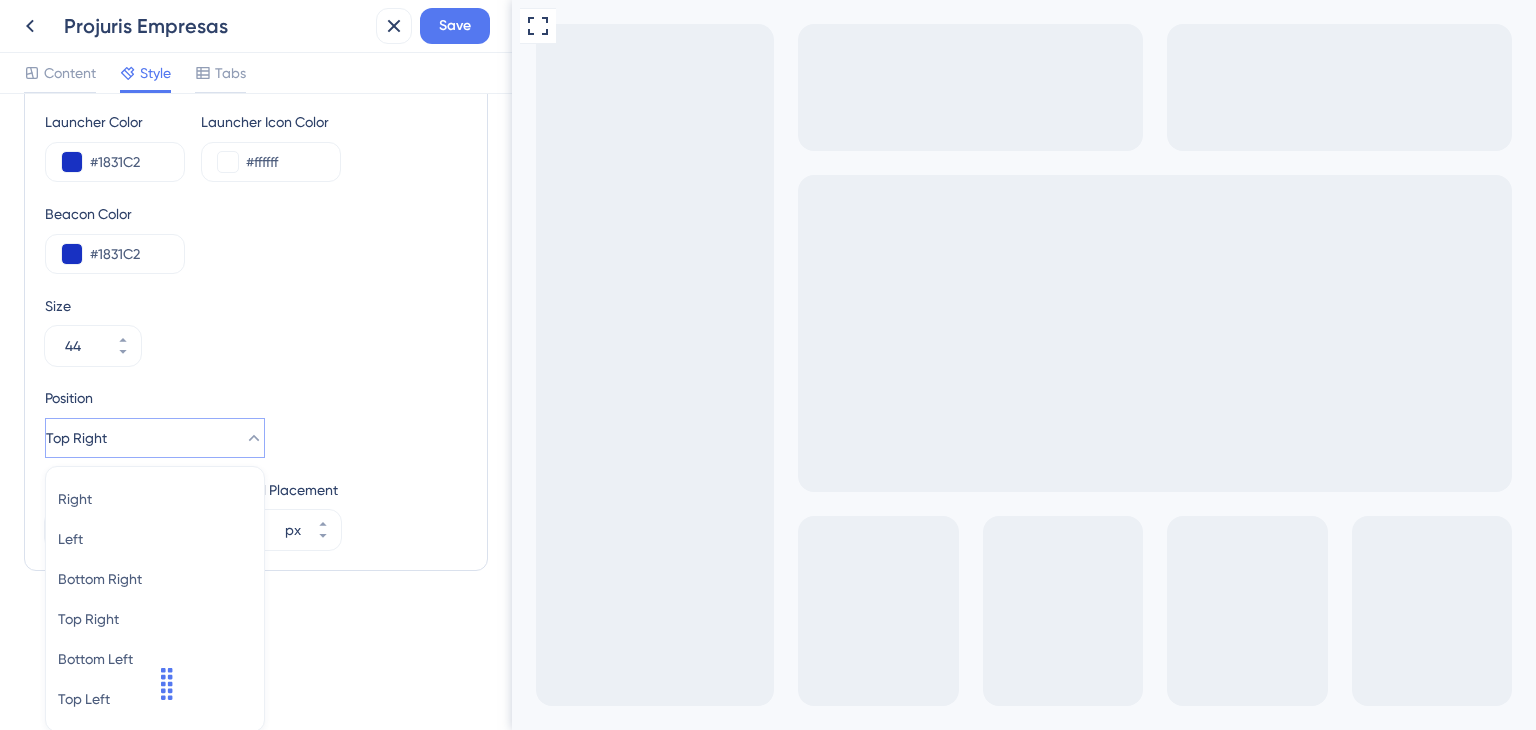 scroll, scrollTop: 706, scrollLeft: 0, axis: vertical 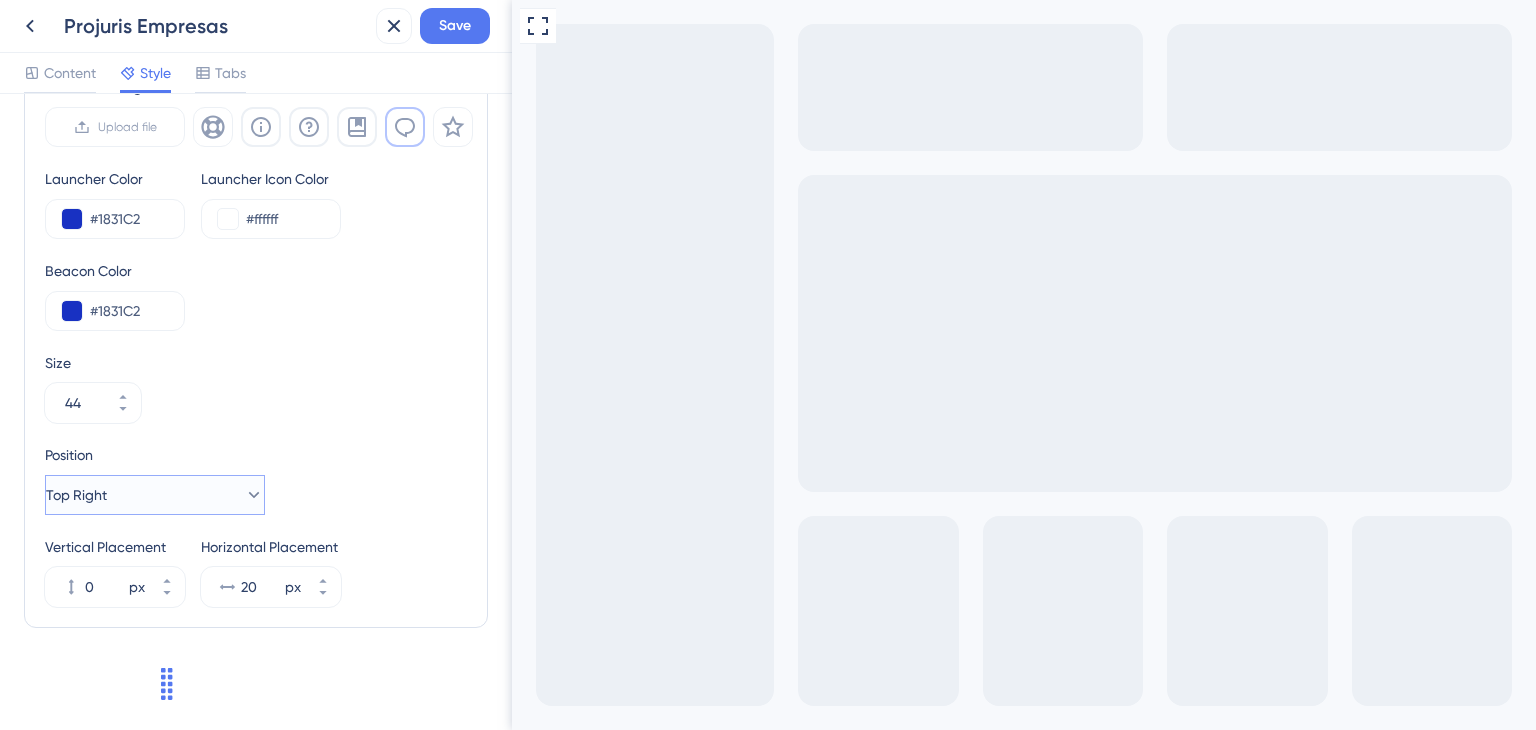click on "Top Right" at bounding box center (155, 495) 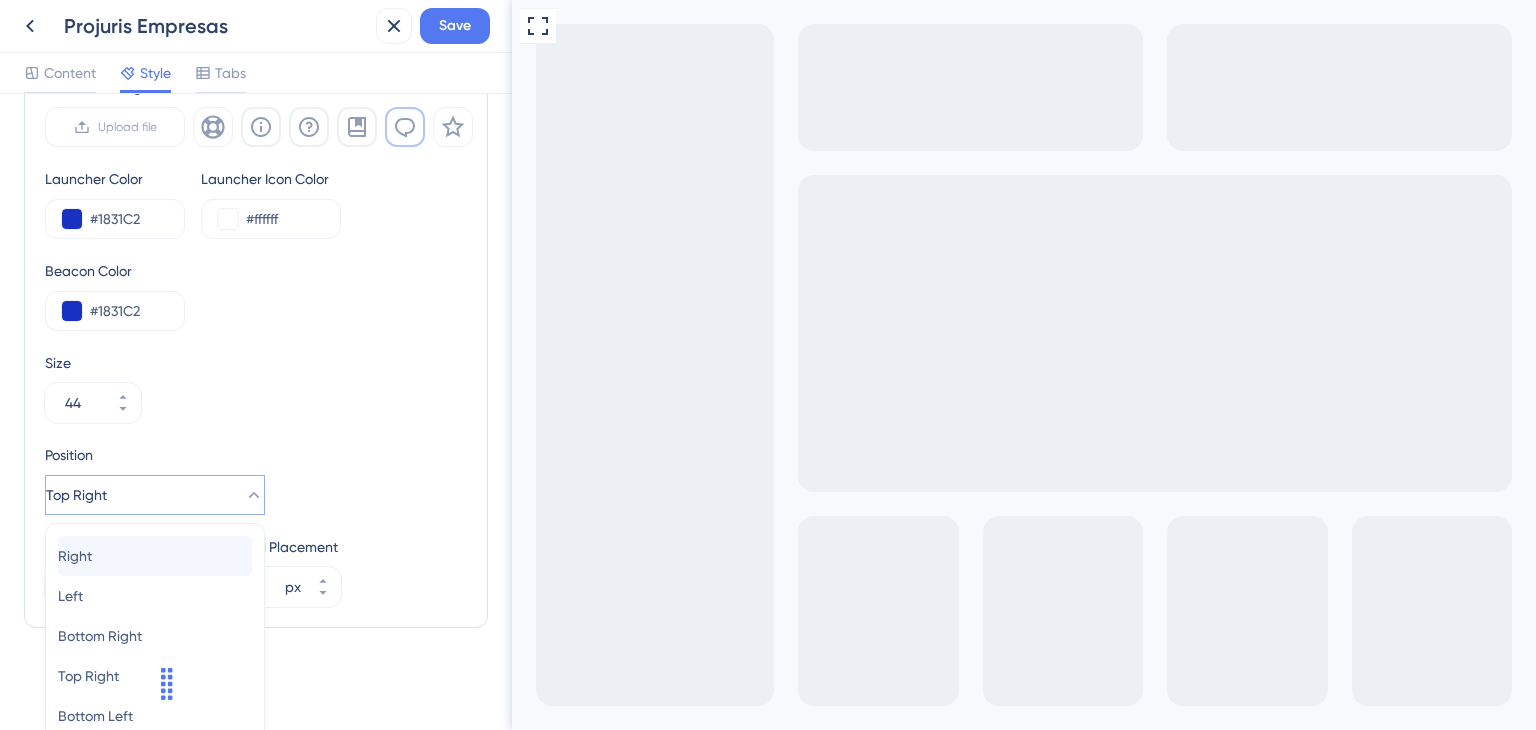 scroll, scrollTop: 763, scrollLeft: 0, axis: vertical 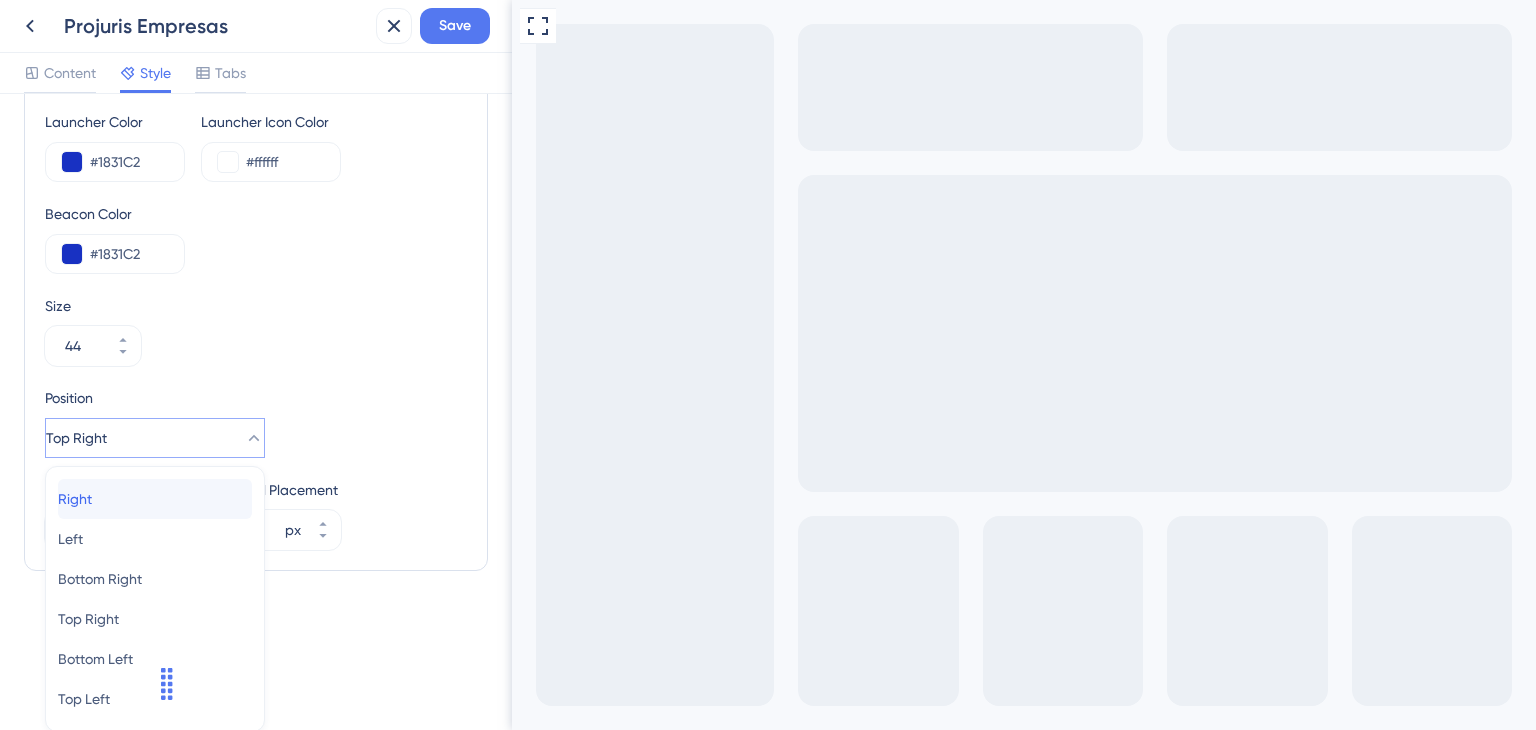 click on "Right Right" at bounding box center (155, 499) 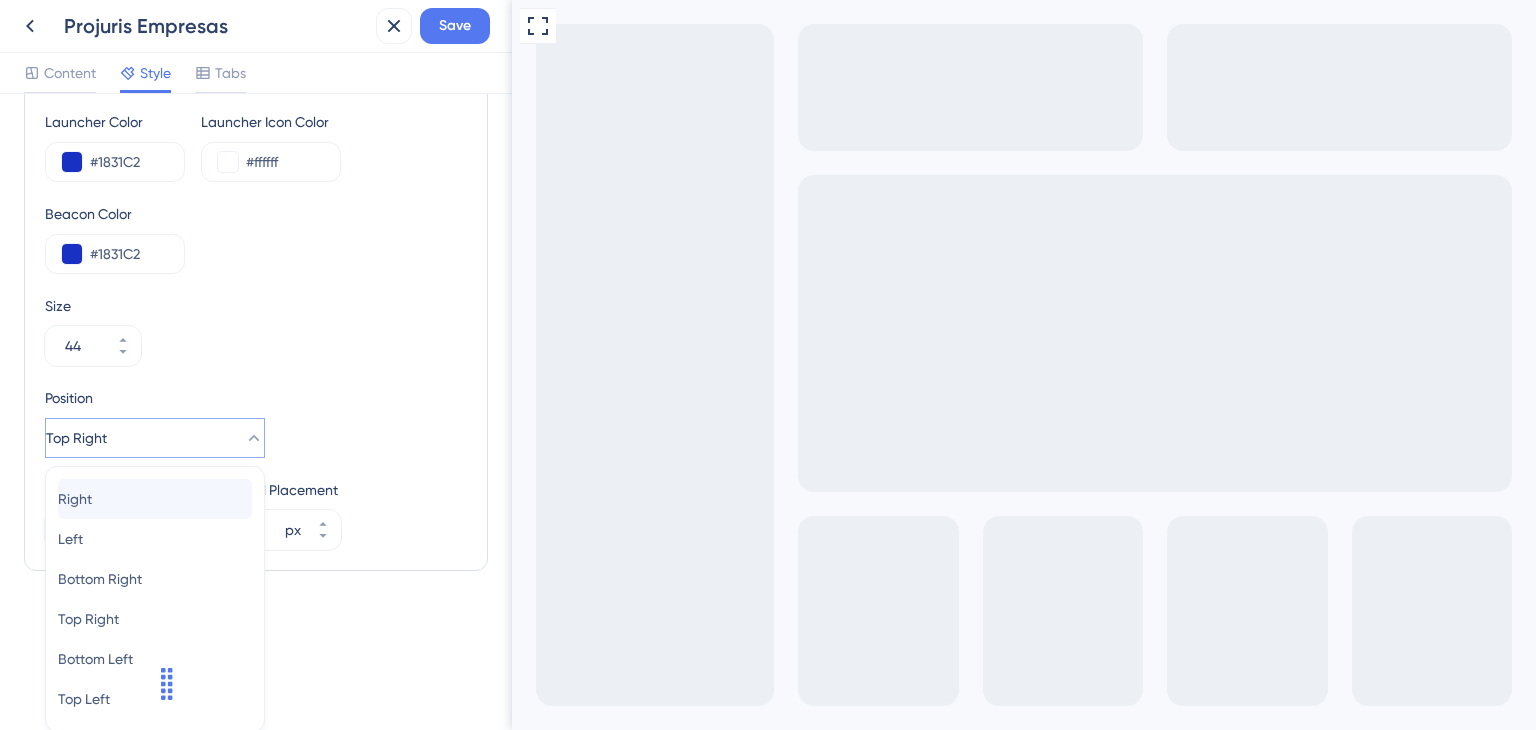 scroll, scrollTop: 706, scrollLeft: 0, axis: vertical 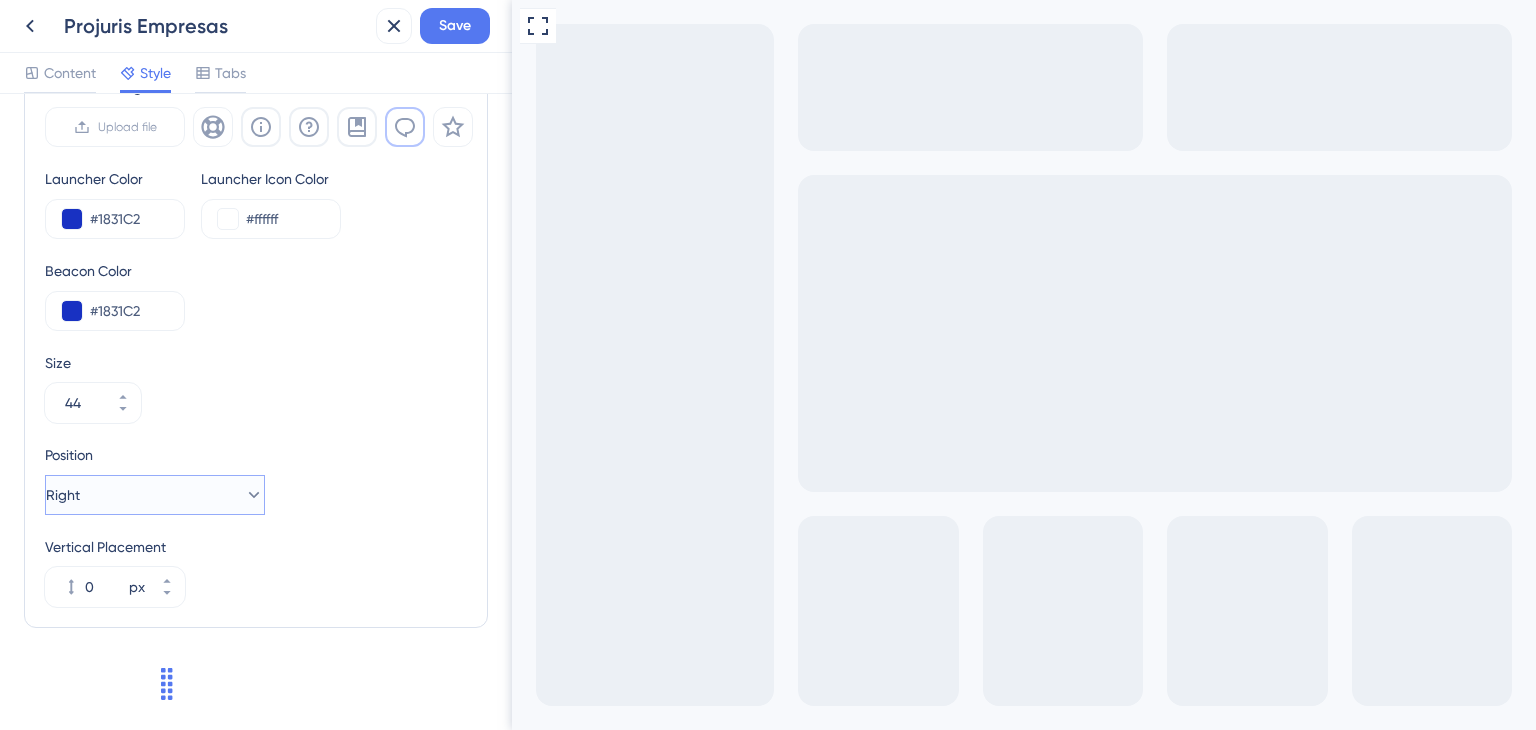 click on "Right" at bounding box center (155, 495) 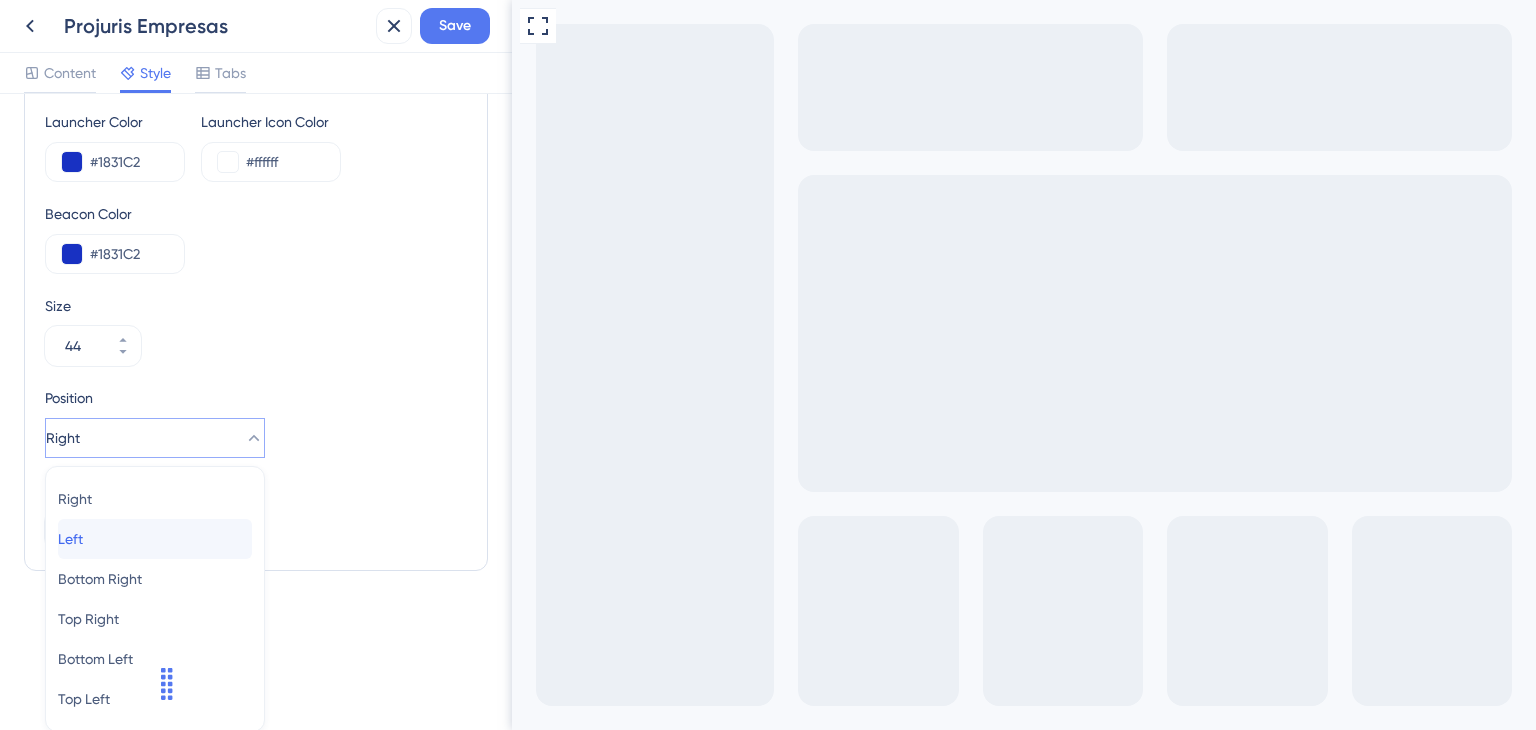click on "Left Left" at bounding box center [155, 539] 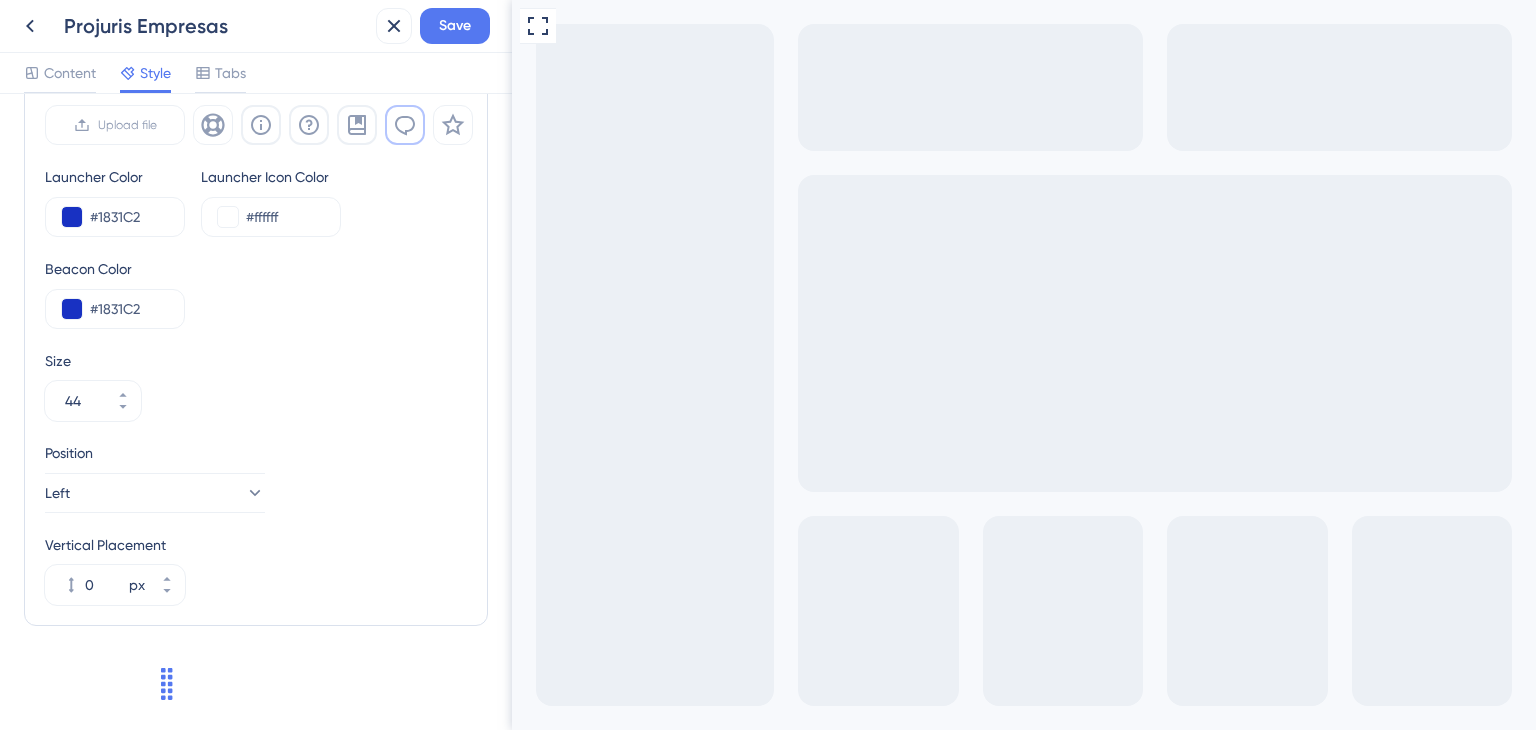 scroll, scrollTop: 706, scrollLeft: 0, axis: vertical 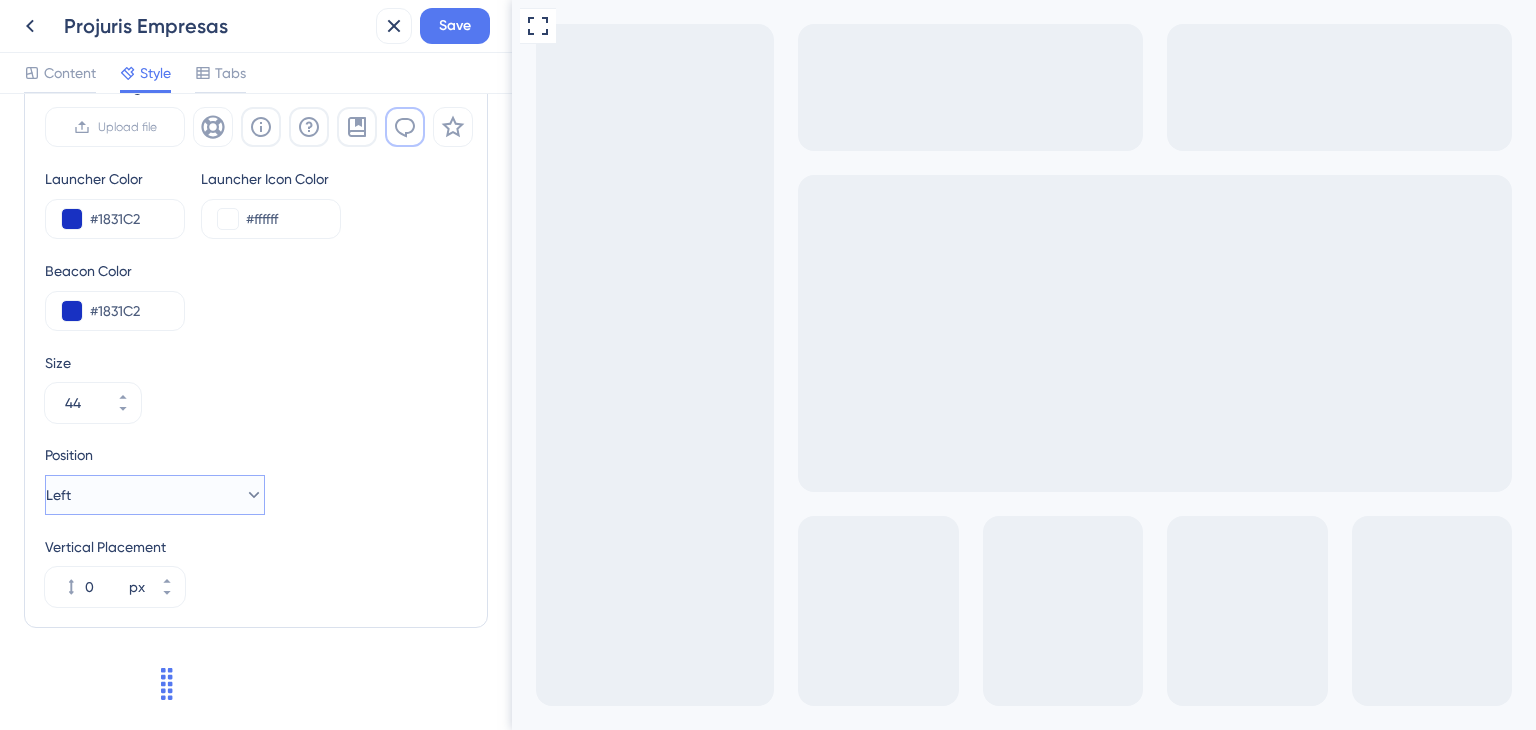 click on "Left" at bounding box center [155, 495] 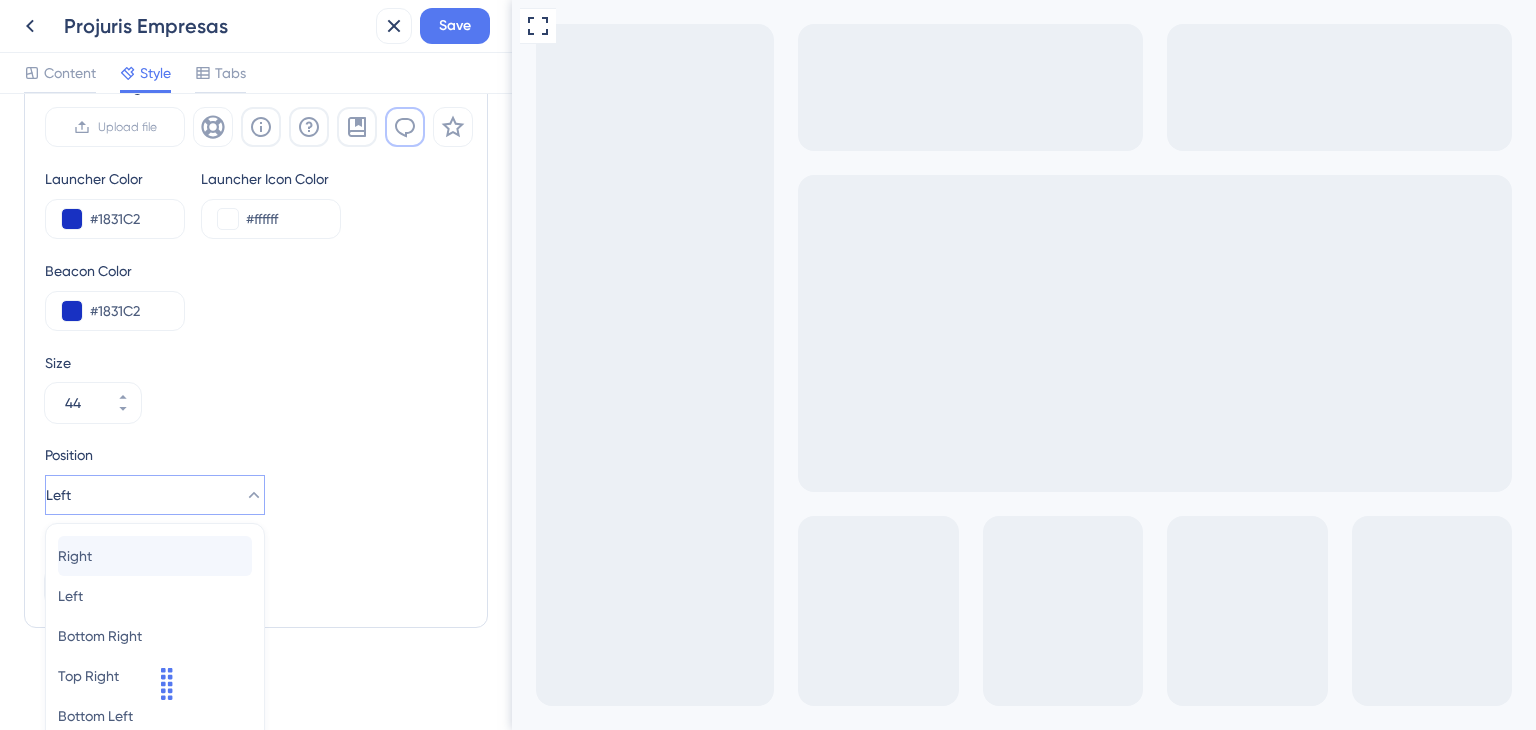 scroll, scrollTop: 763, scrollLeft: 0, axis: vertical 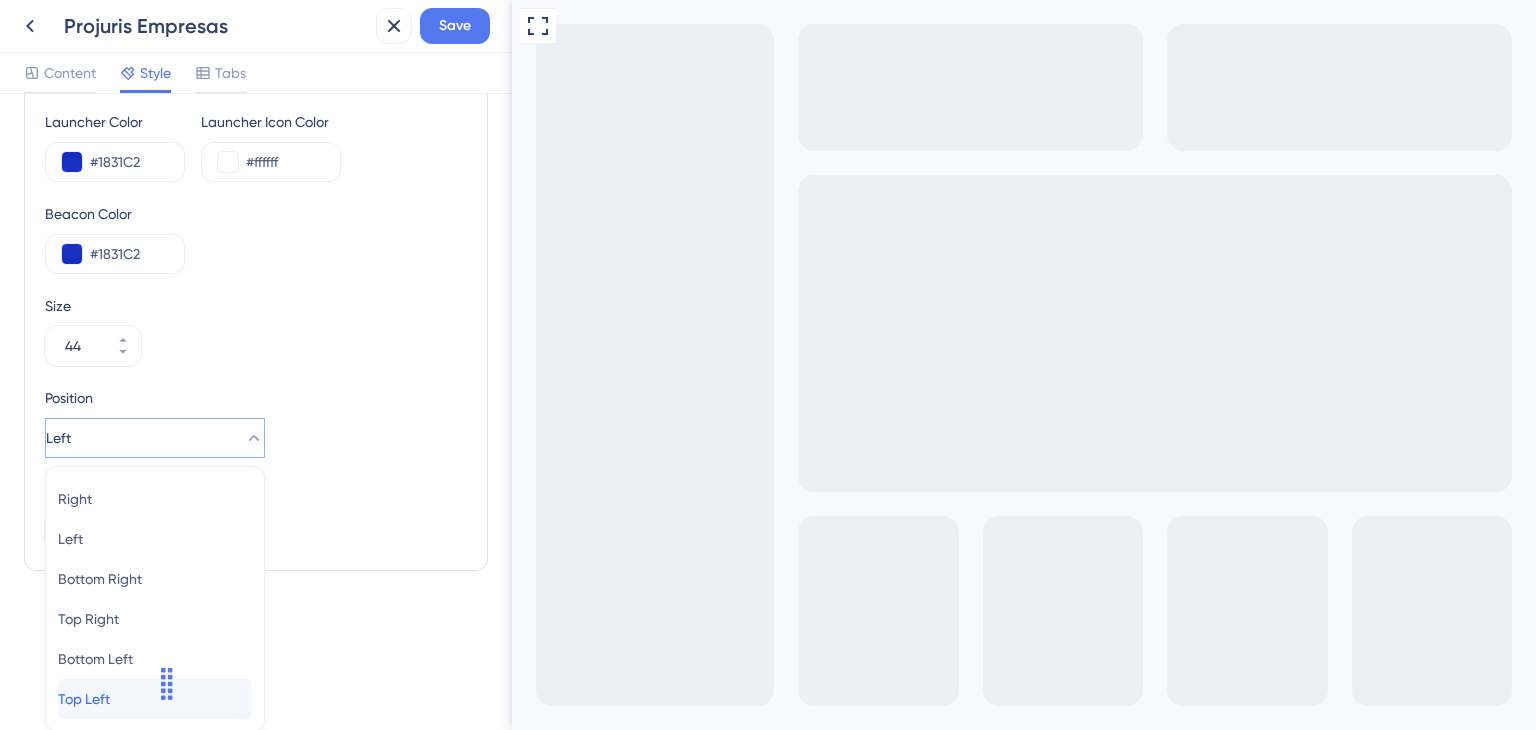 click on "Top Left Top Left" at bounding box center (155, 699) 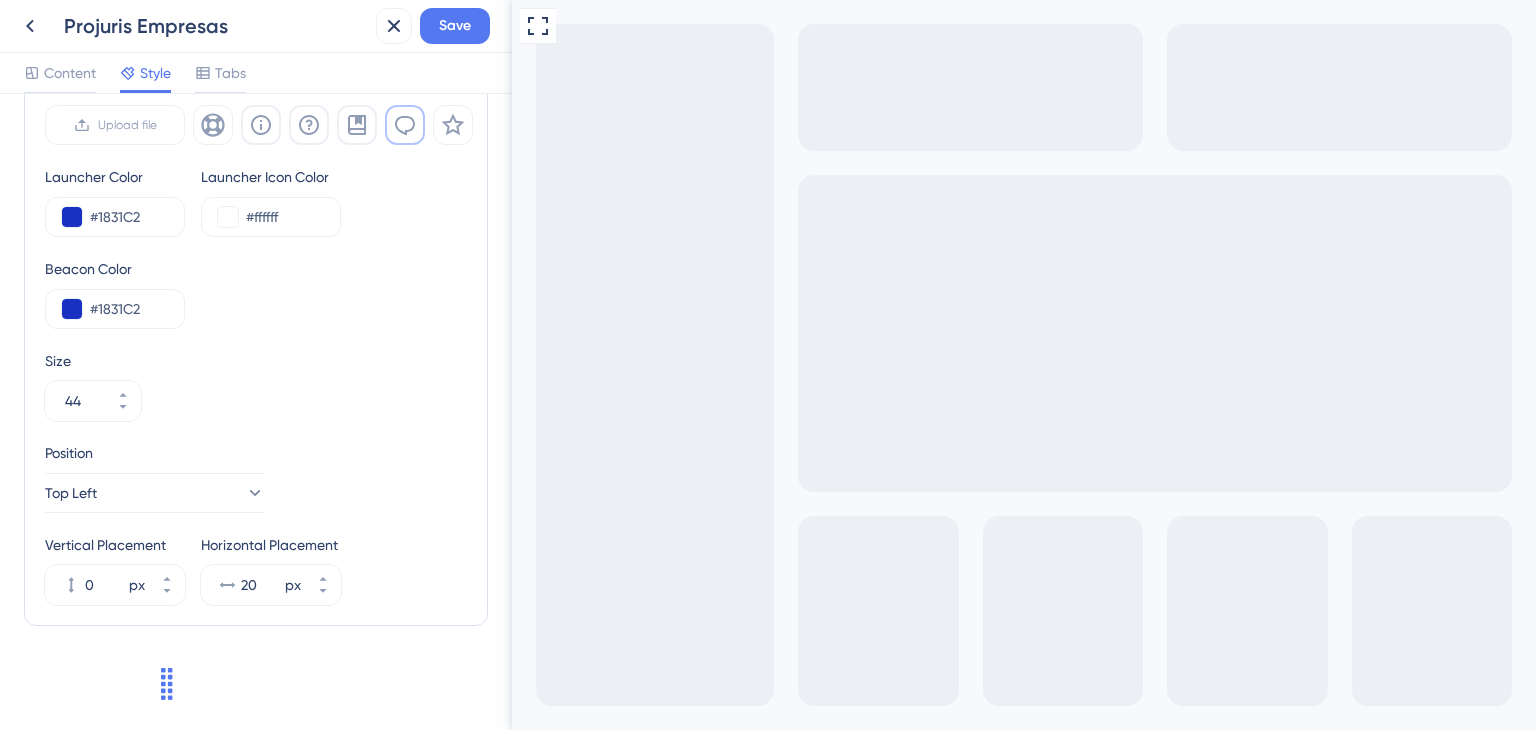 scroll, scrollTop: 706, scrollLeft: 0, axis: vertical 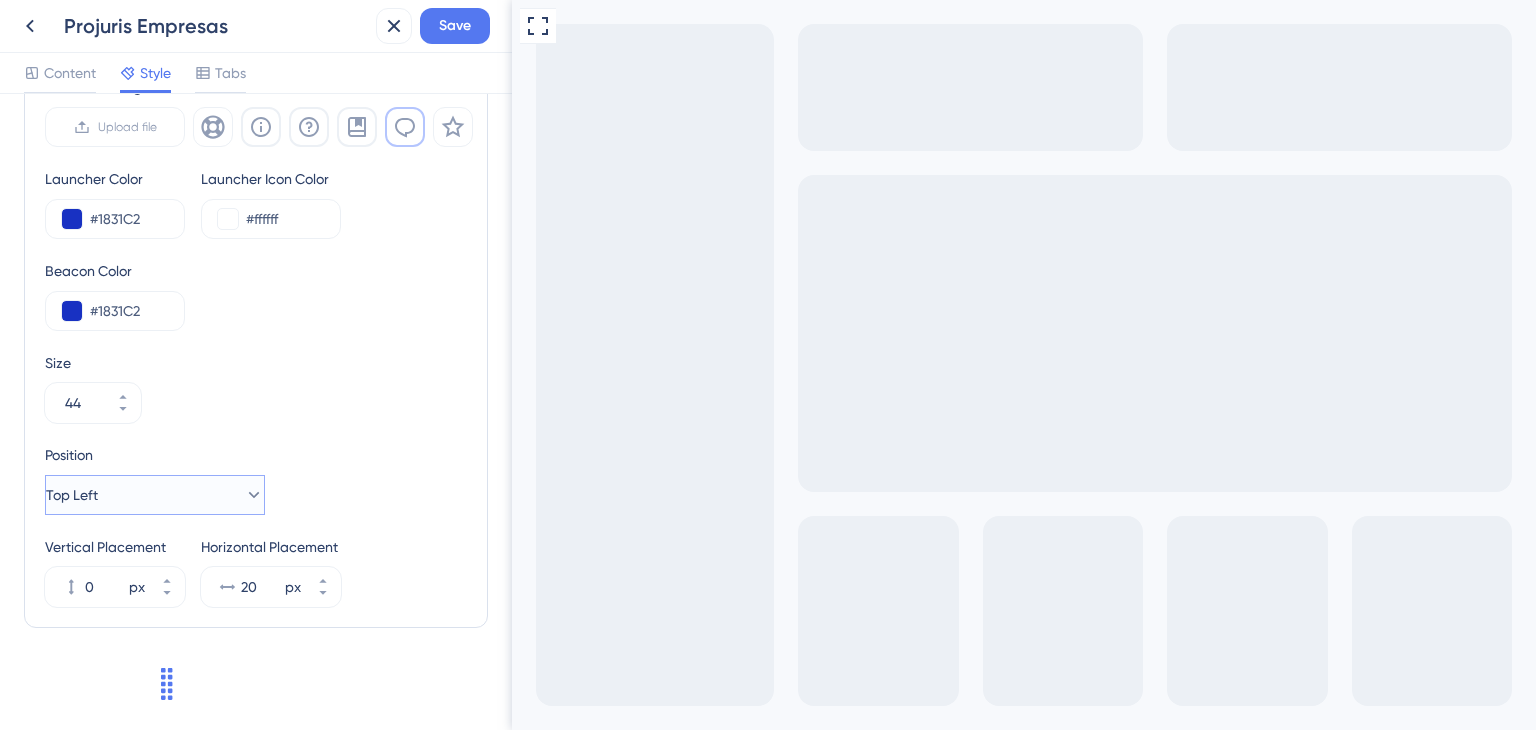 click on "Top Left" at bounding box center (155, 495) 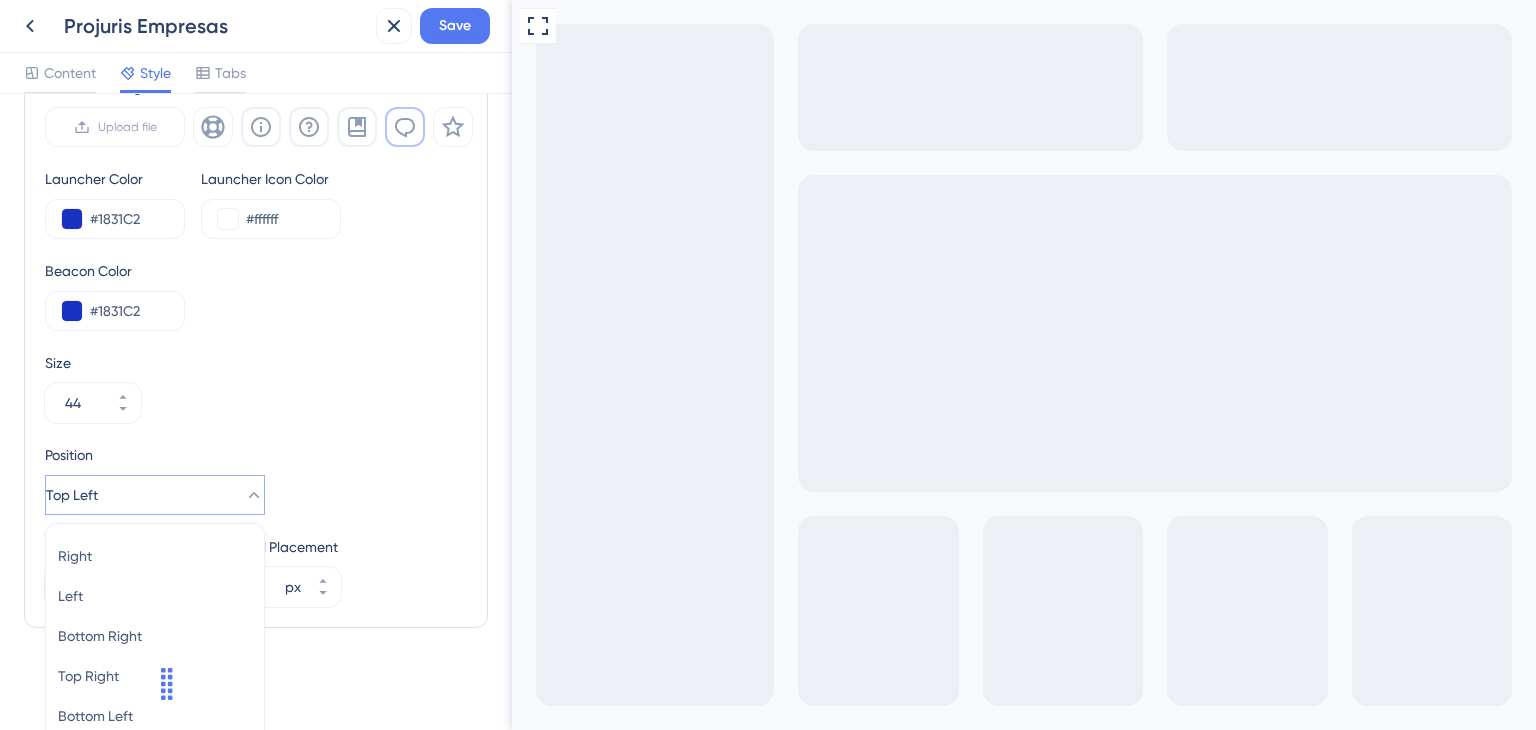 scroll, scrollTop: 763, scrollLeft: 0, axis: vertical 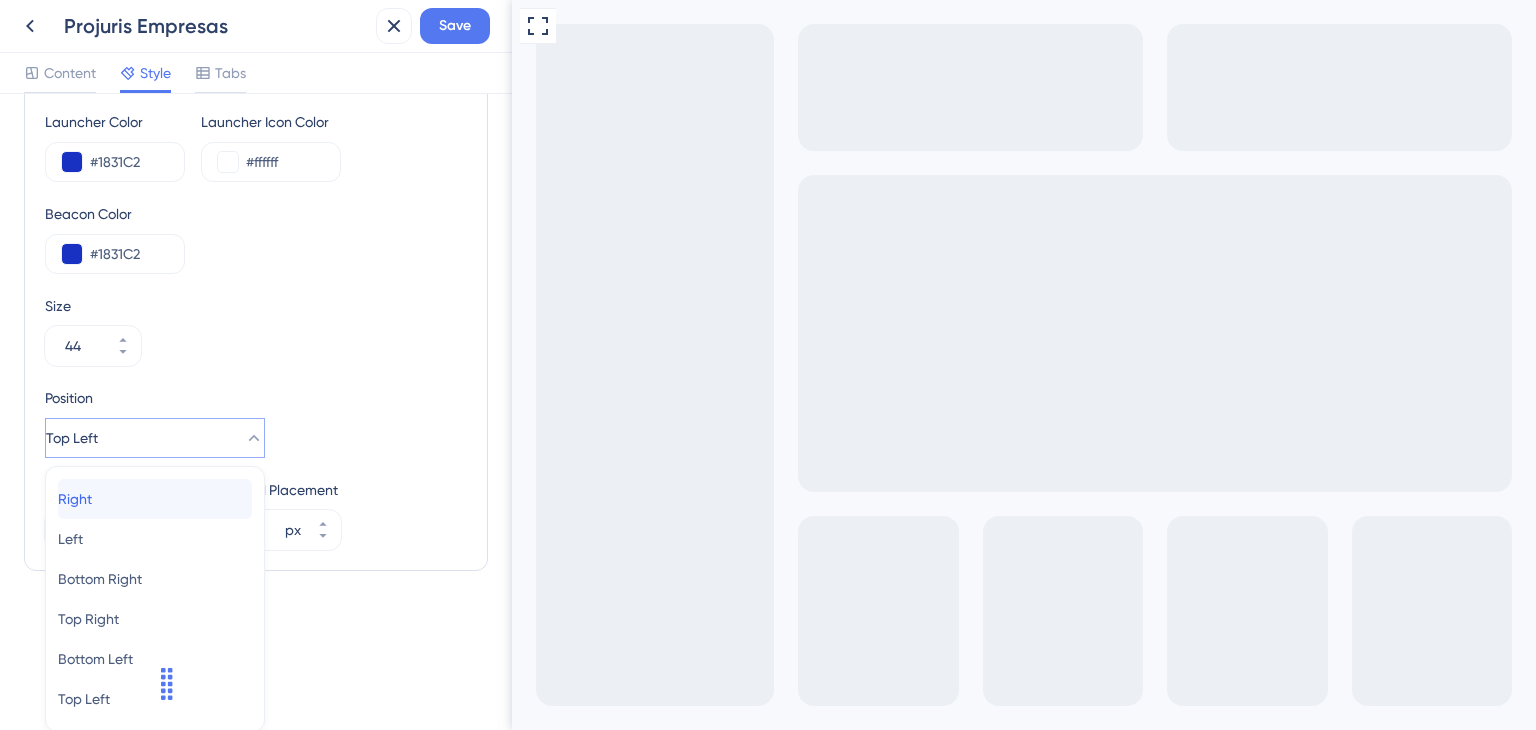 click on "Right Right" at bounding box center [155, 499] 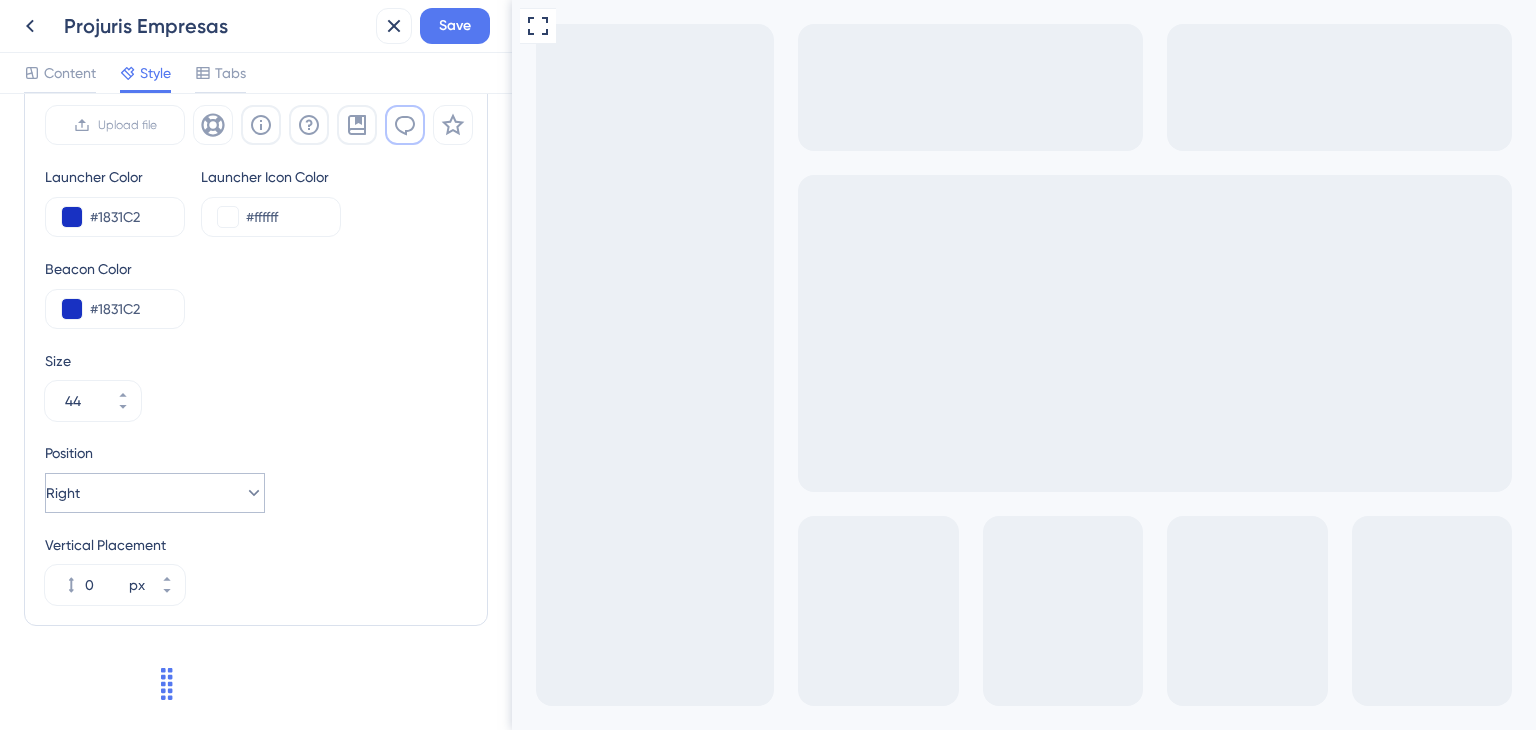 scroll, scrollTop: 706, scrollLeft: 0, axis: vertical 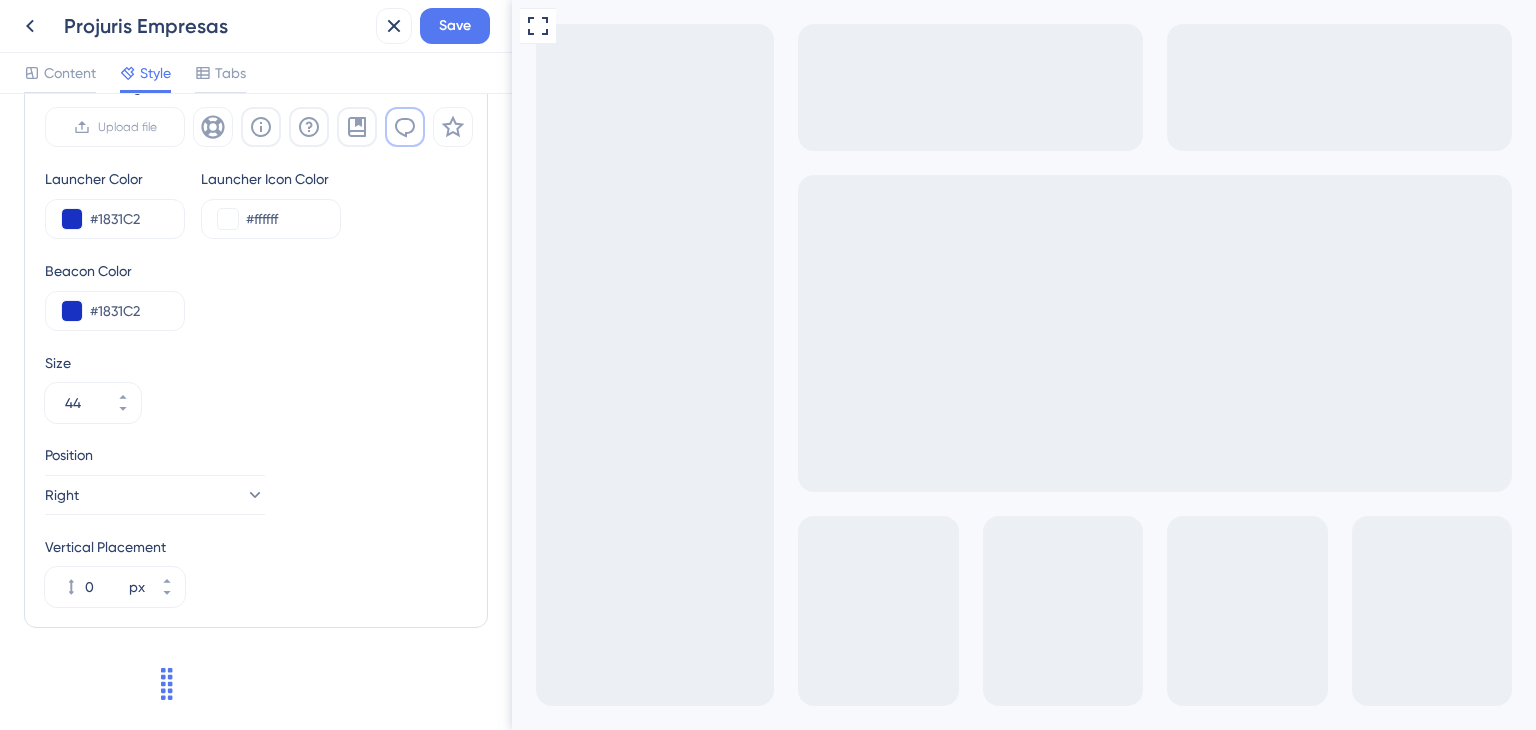 drag, startPoint x: 956, startPoint y: 851, endPoint x: 1889, endPoint y: 1206, distance: 998.2555 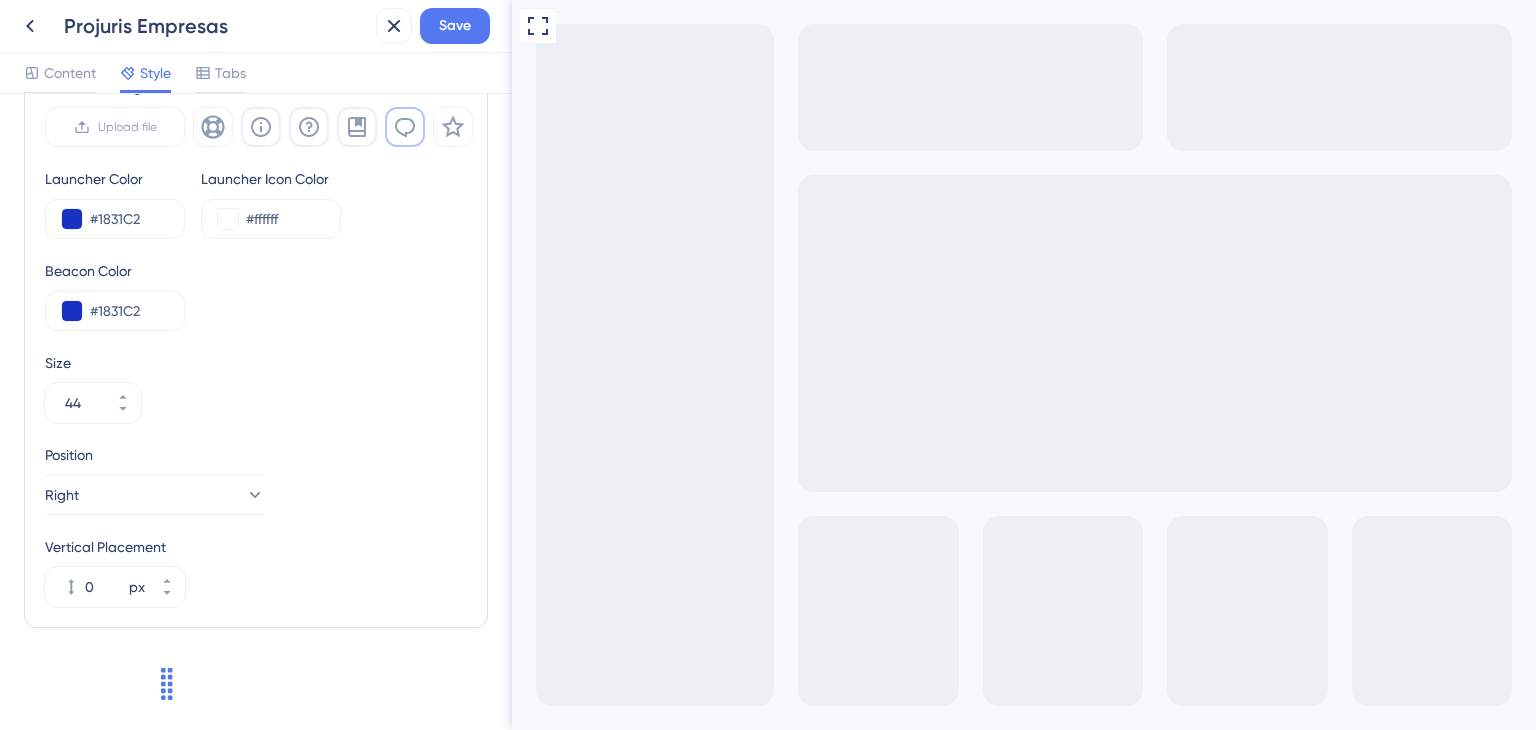 click 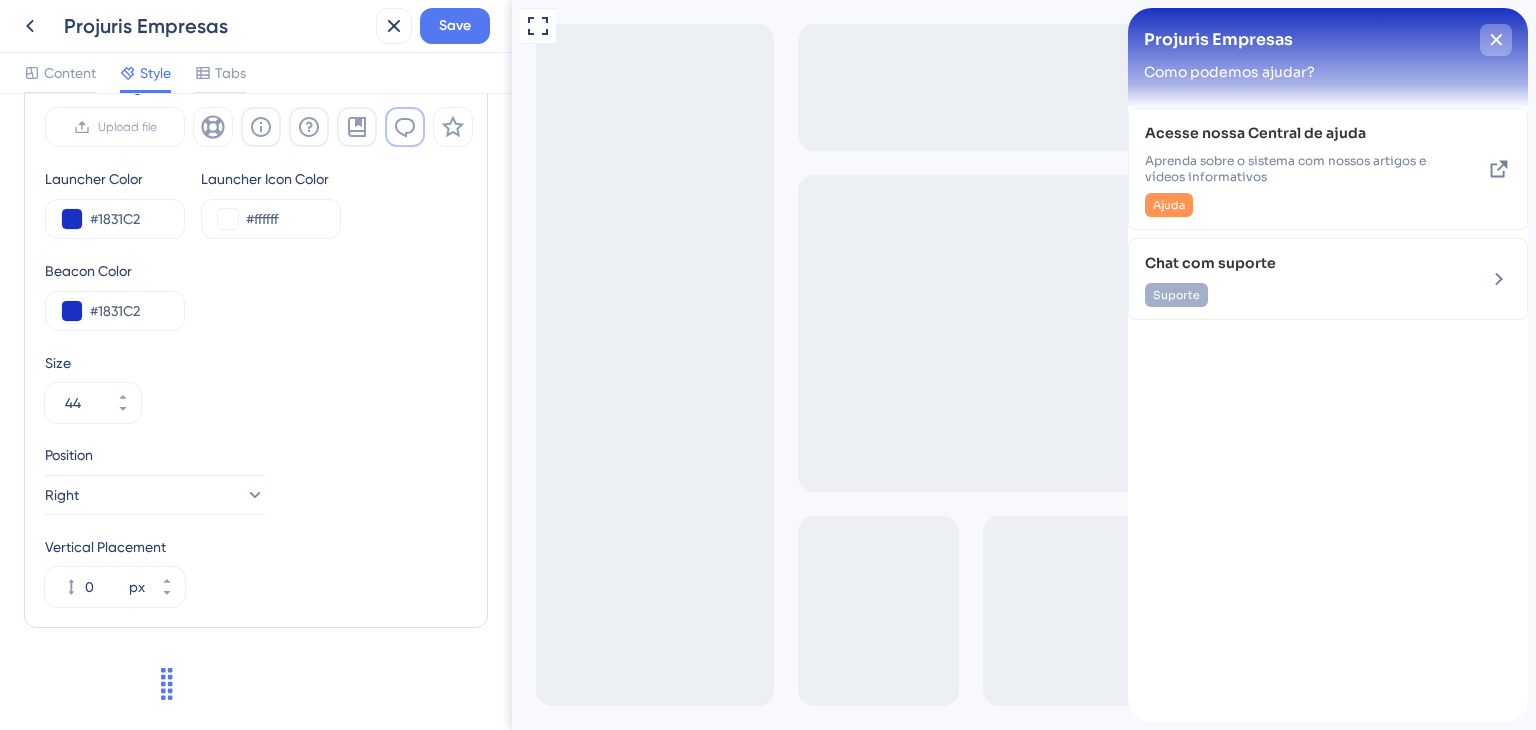 click 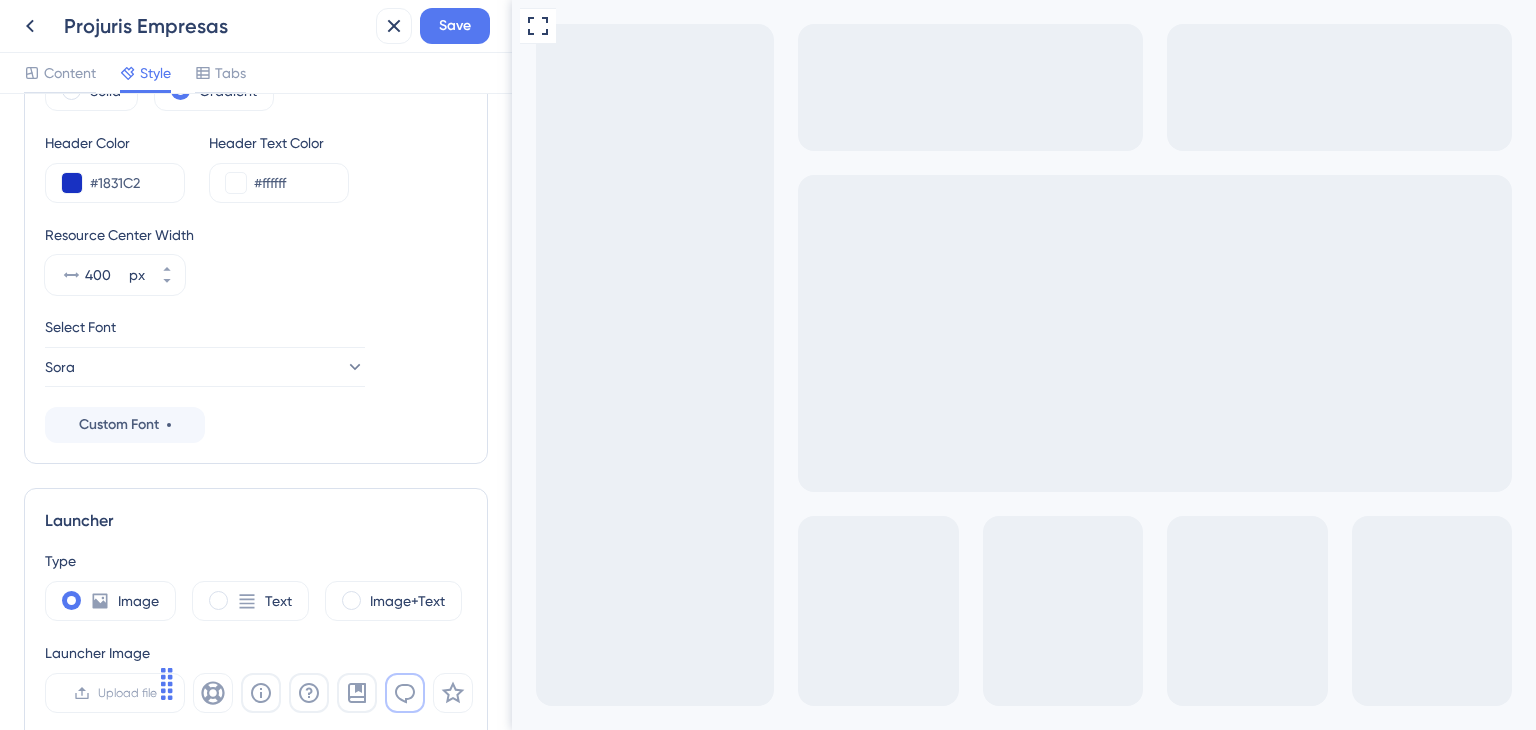 scroll, scrollTop: 106, scrollLeft: 0, axis: vertical 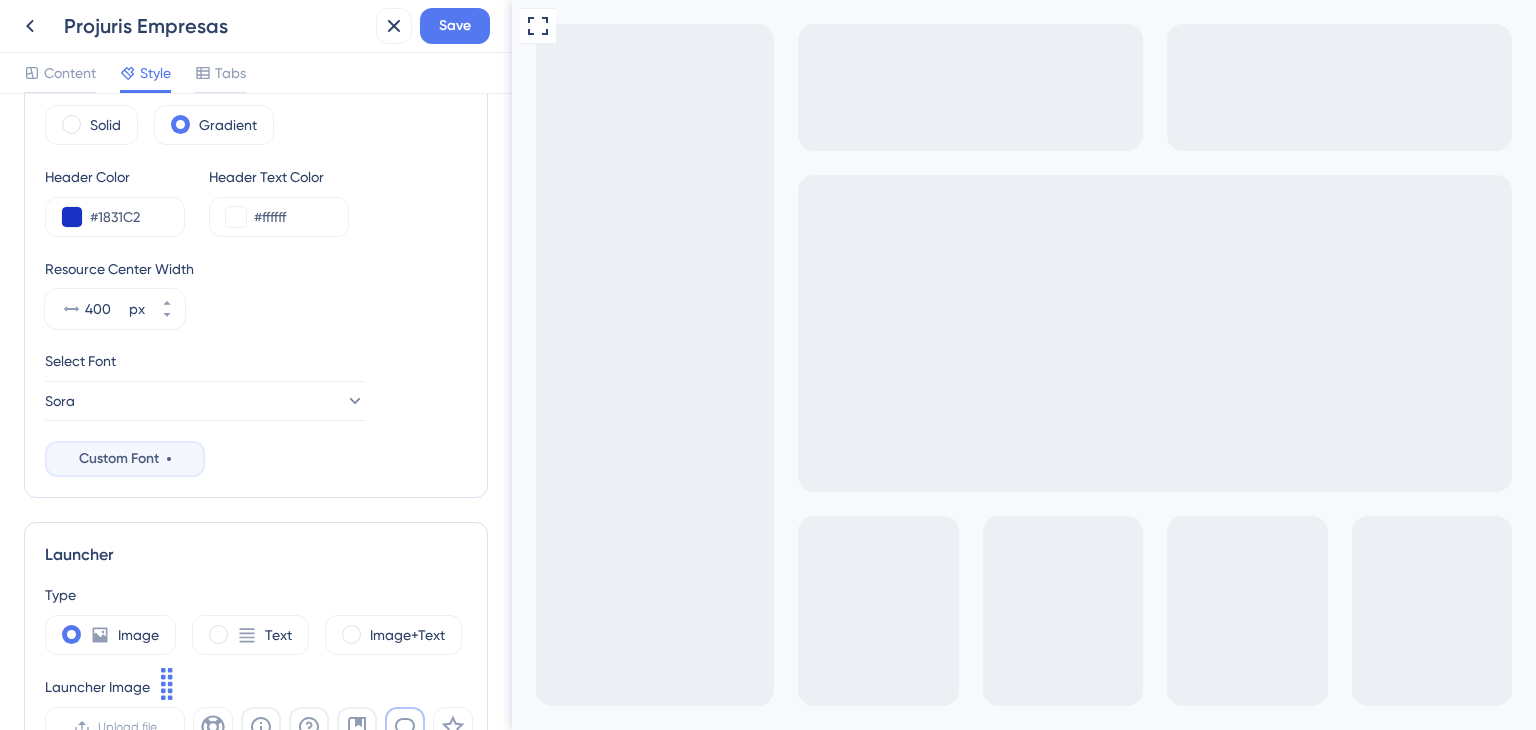 click on "Custom Font" at bounding box center (125, 459) 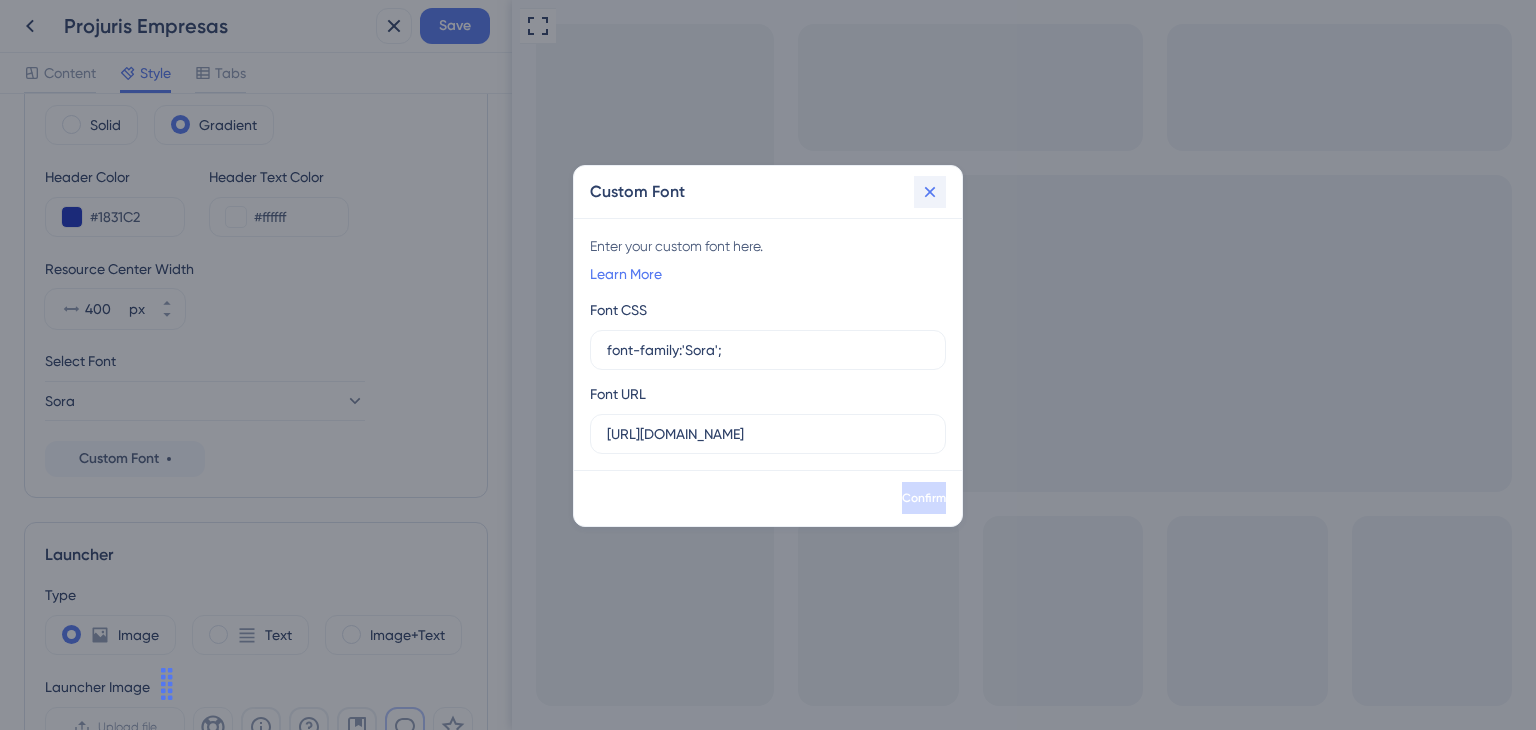 click 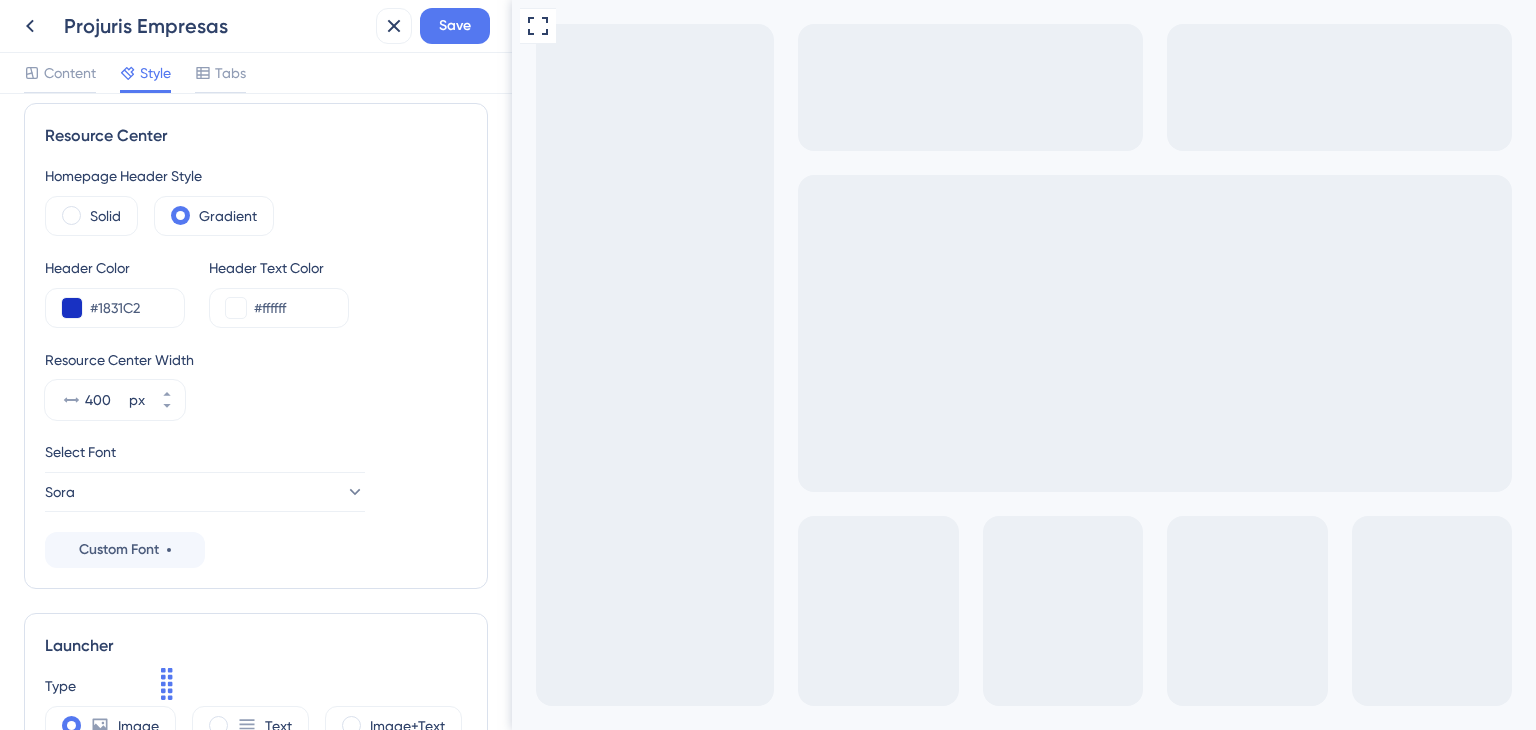 scroll, scrollTop: 0, scrollLeft: 0, axis: both 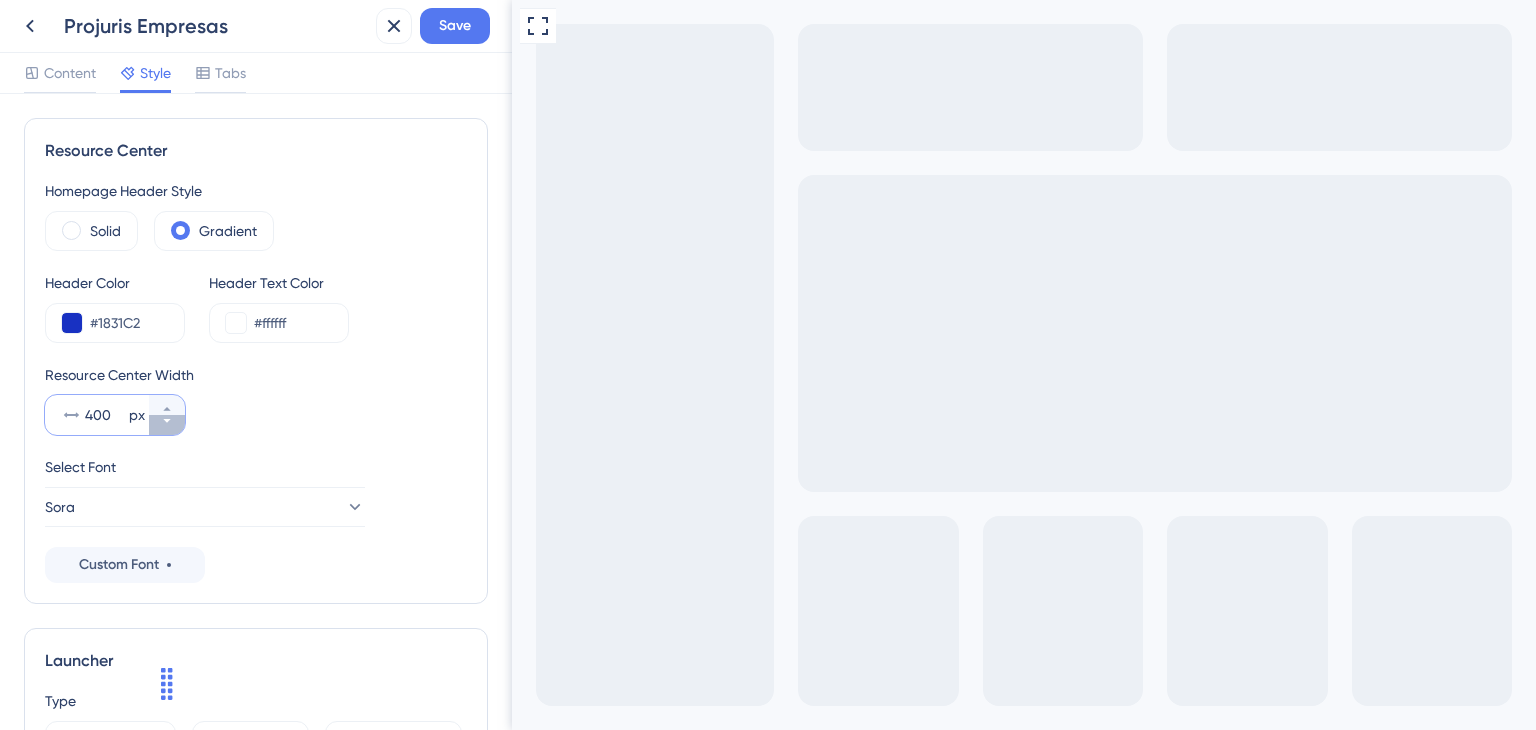 click 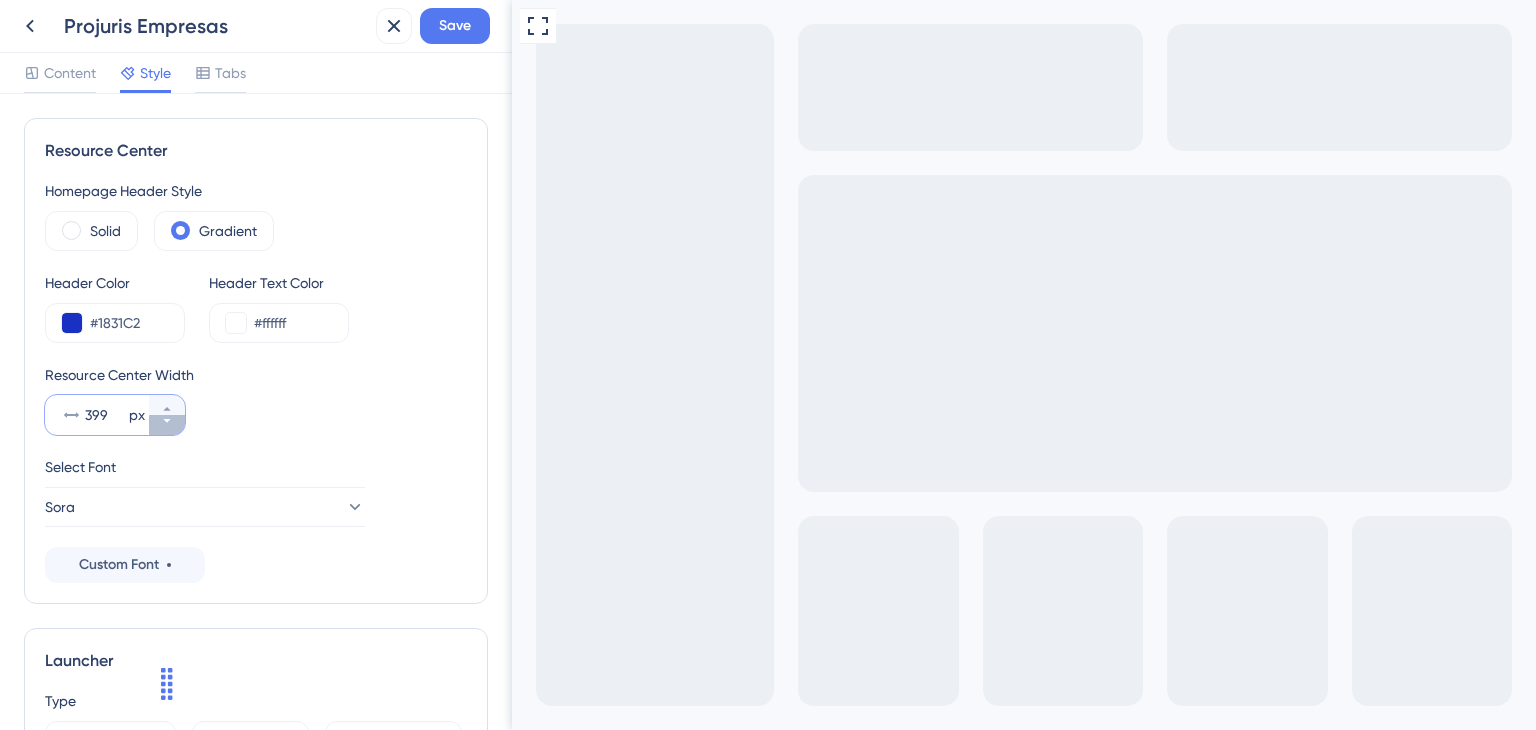 click 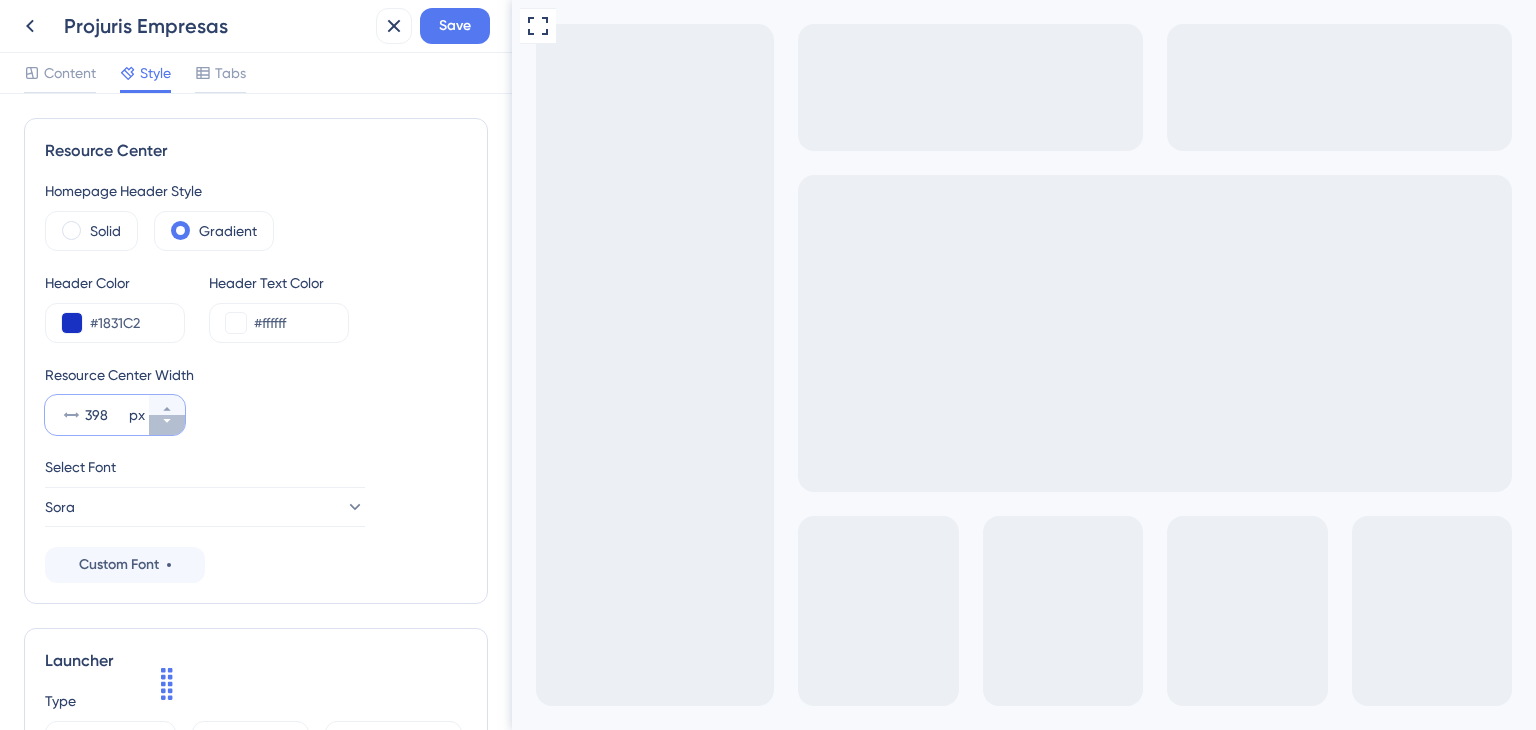 click on "398 px" at bounding box center (167, 425) 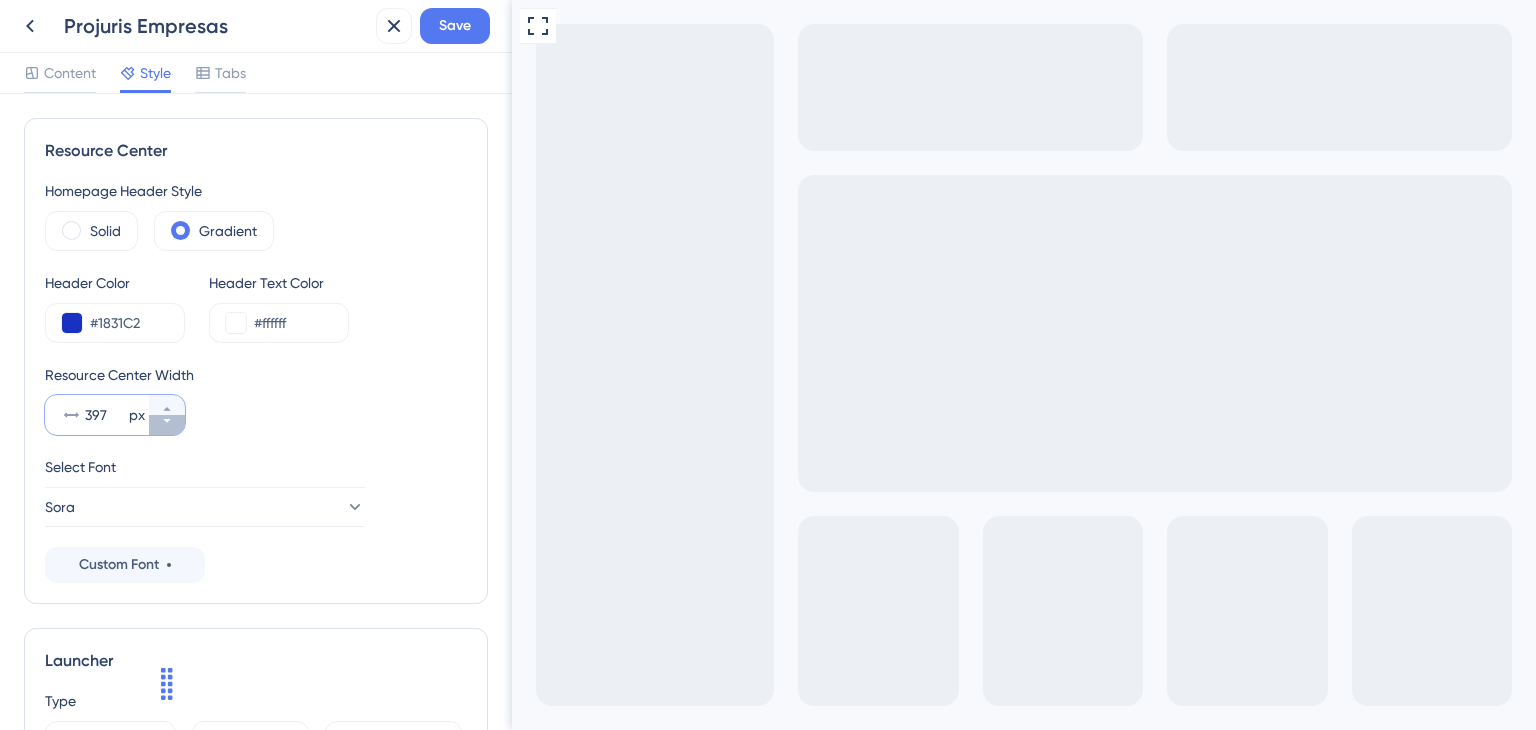 click on "397 px" at bounding box center [167, 425] 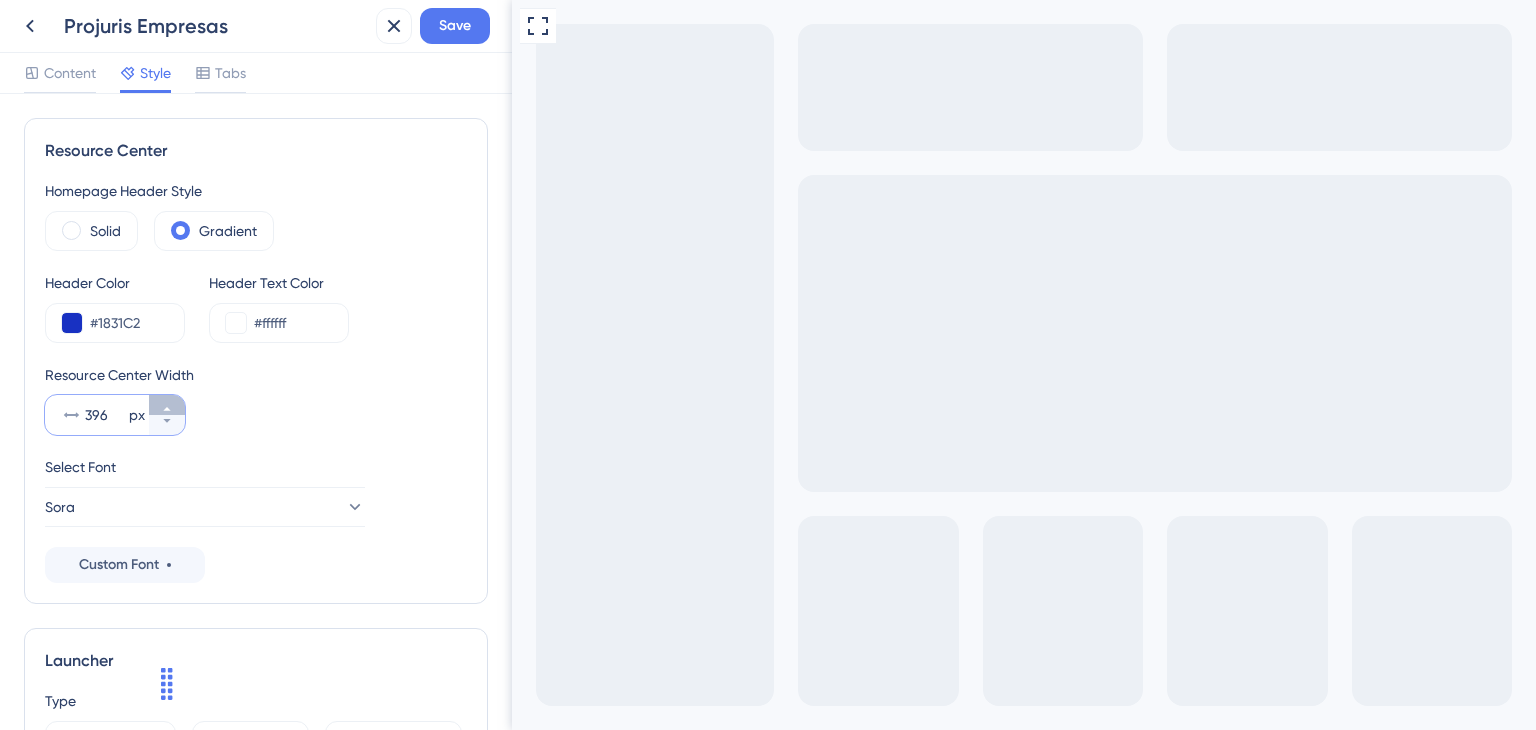 click 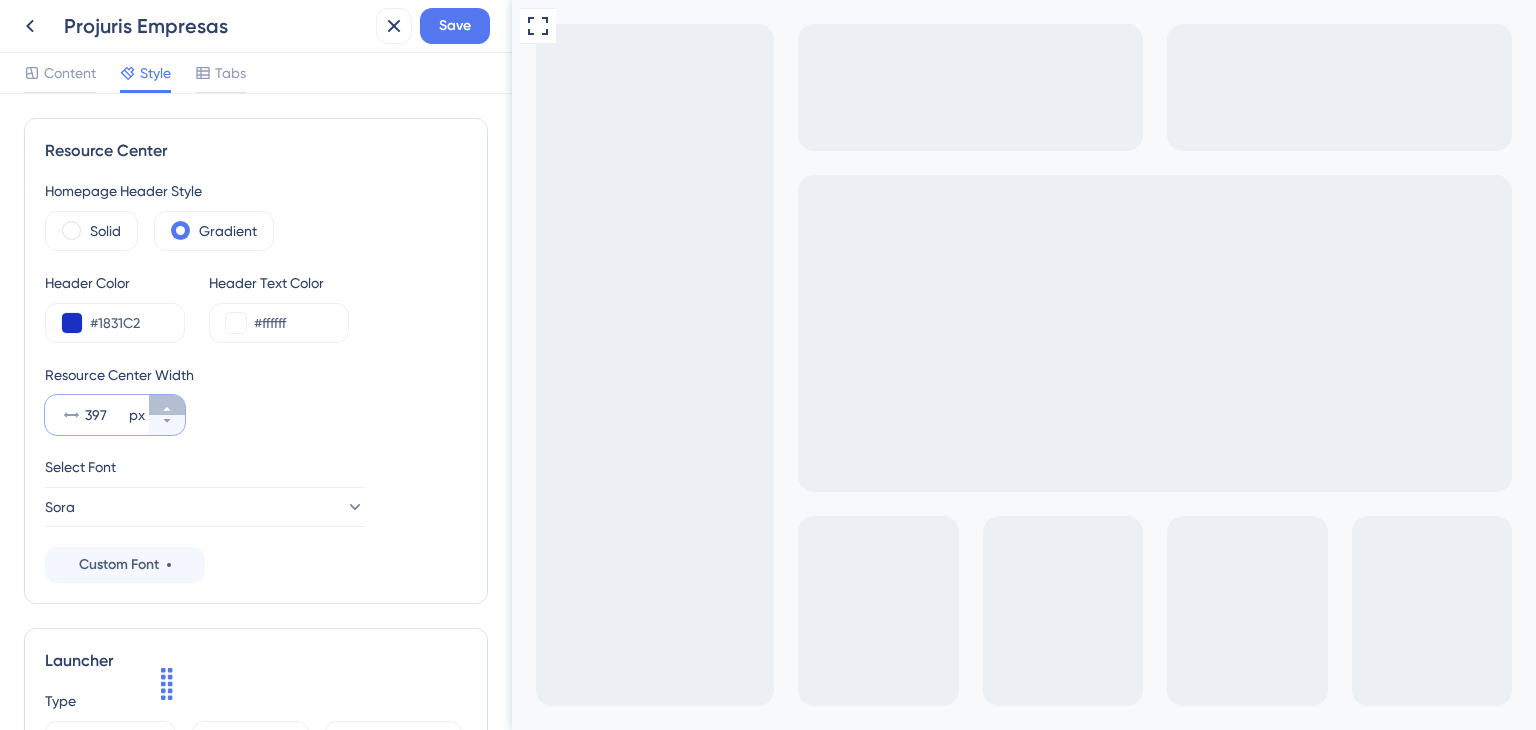 click 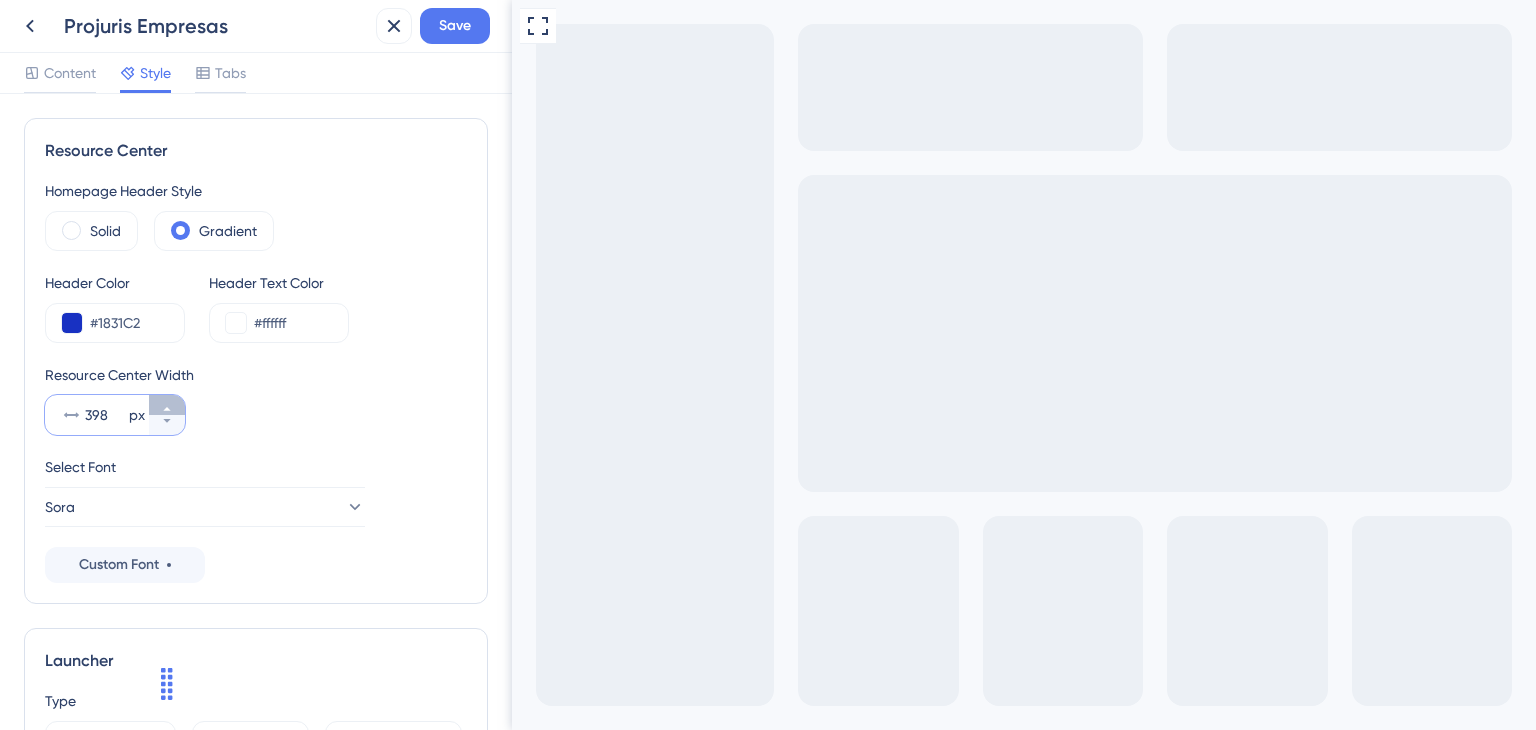 click 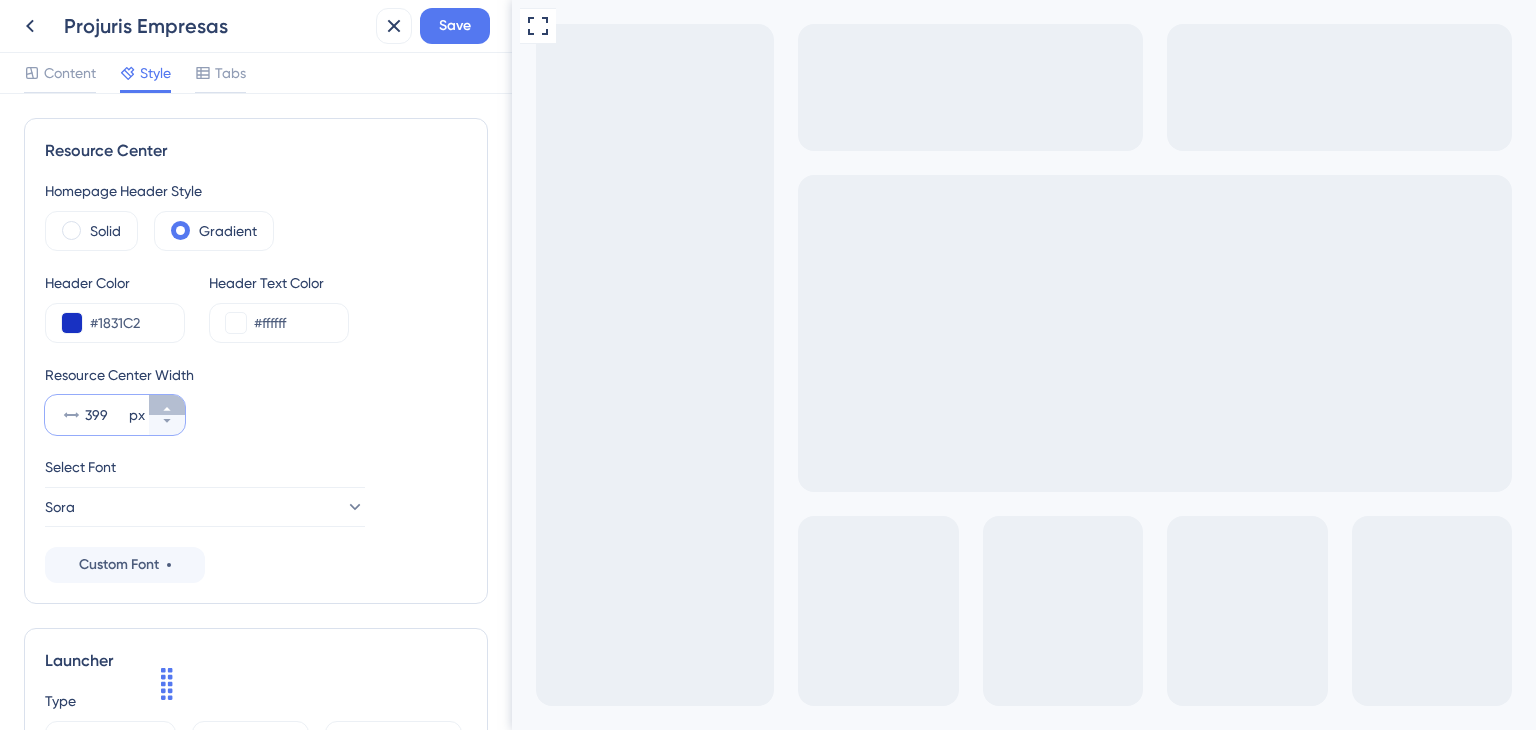 click 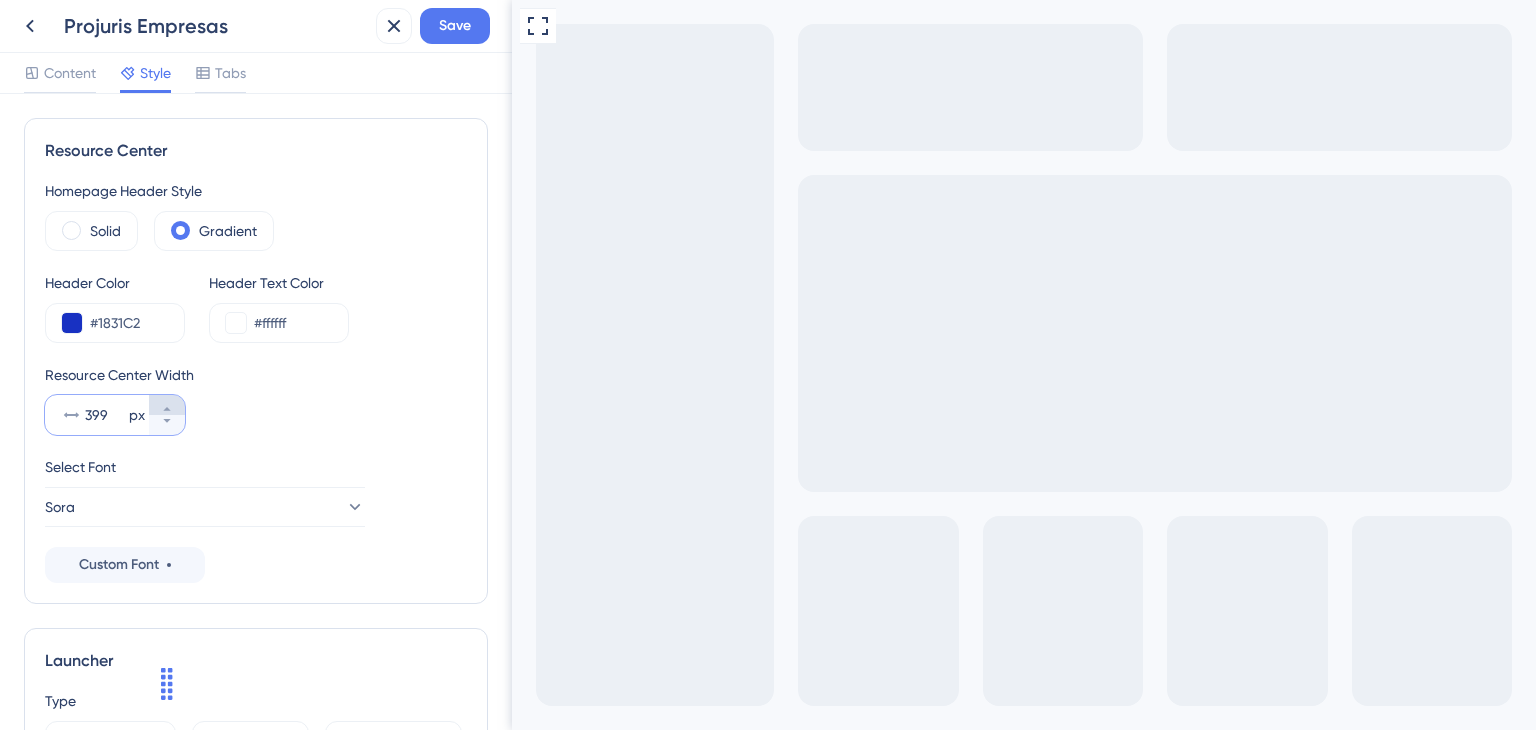 type on "400" 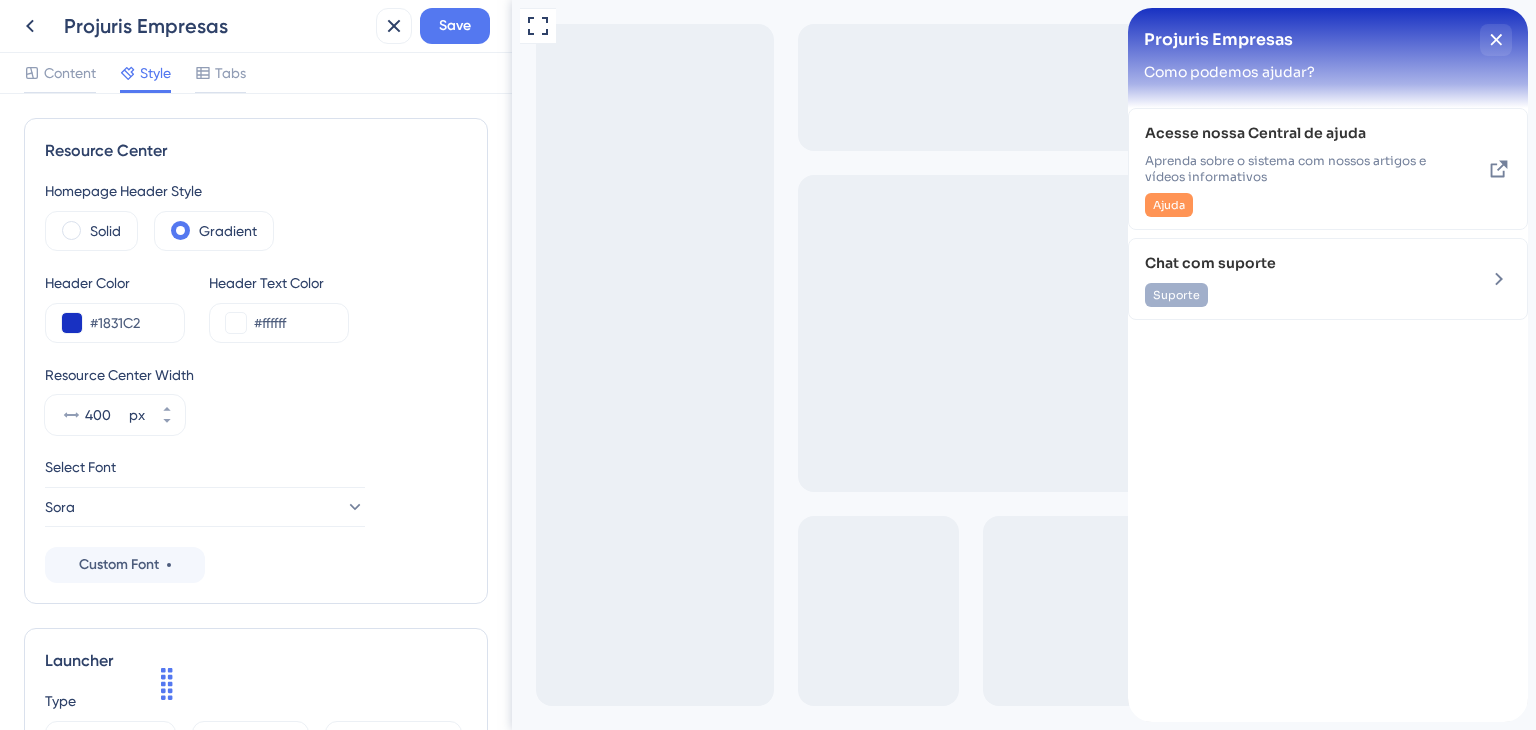 click on "Resource Center Width 400 px" at bounding box center [256, 399] 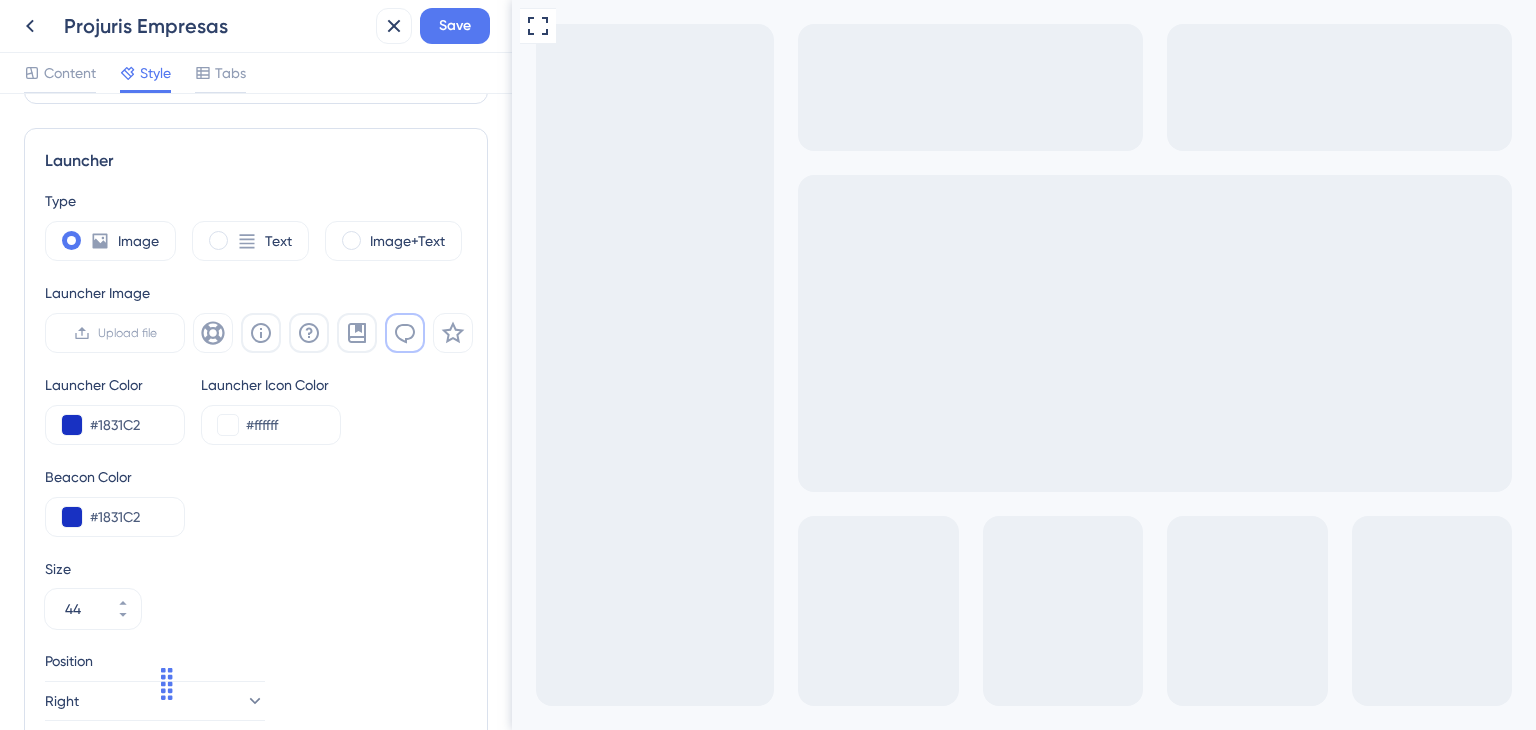 scroll, scrollTop: 600, scrollLeft: 0, axis: vertical 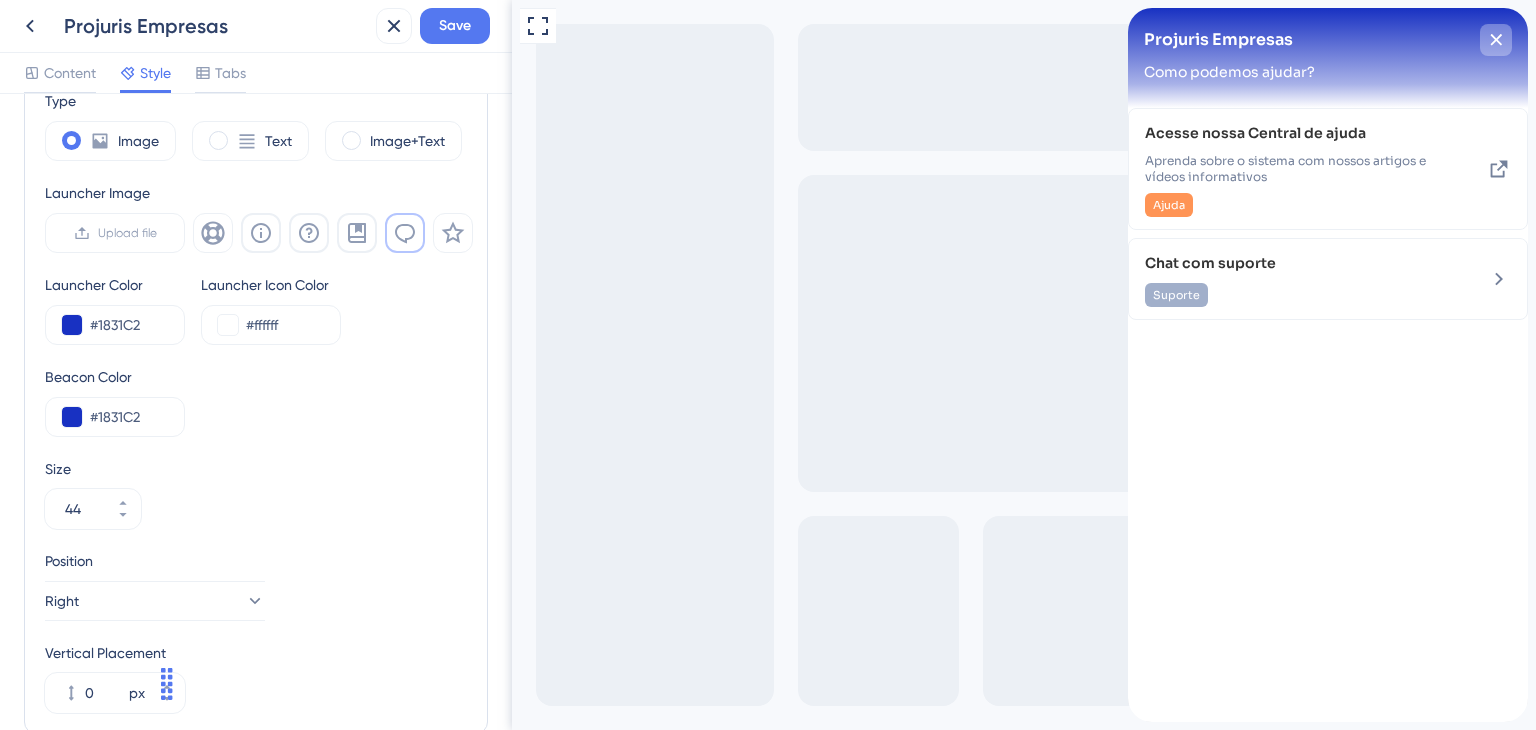 click at bounding box center [1496, 40] 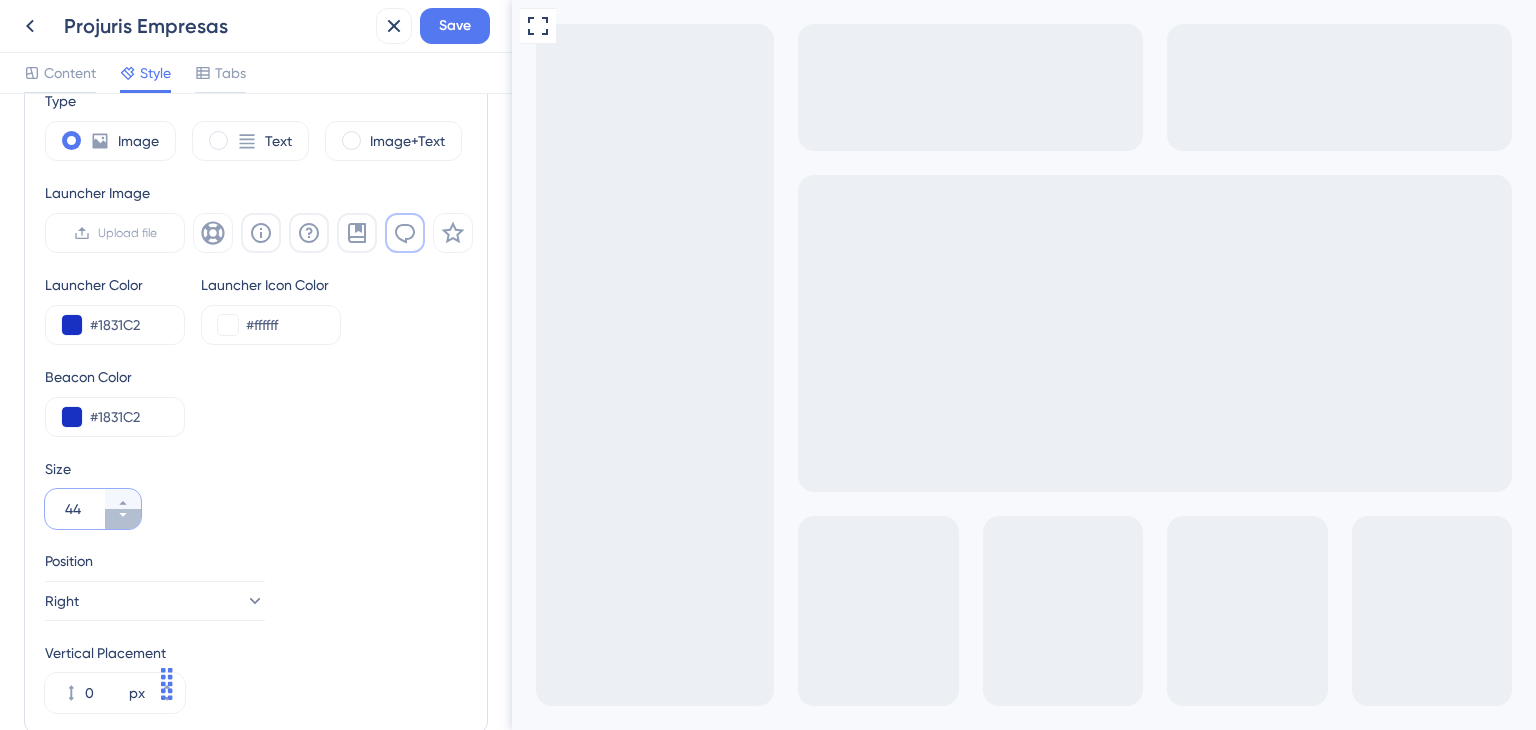 click 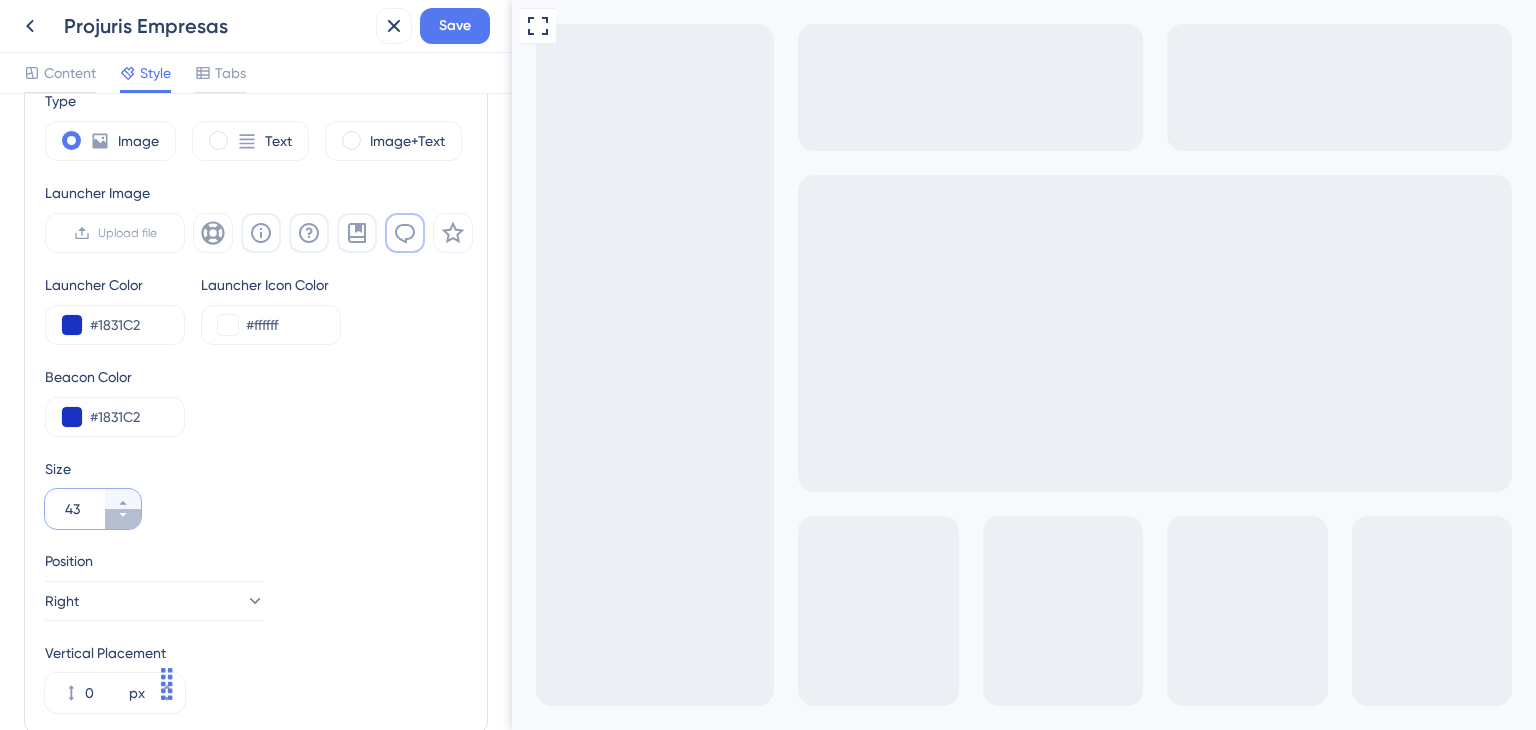 click 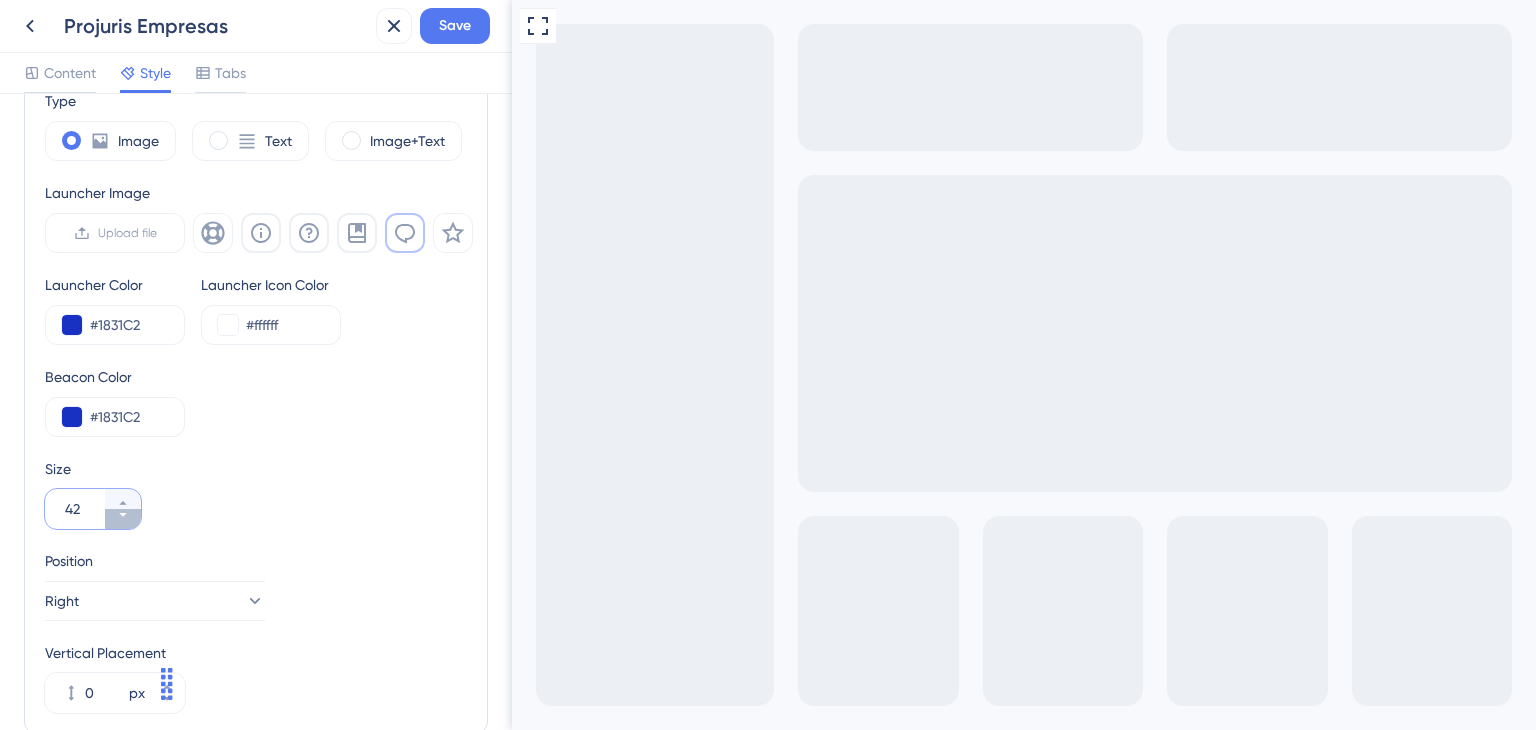 click 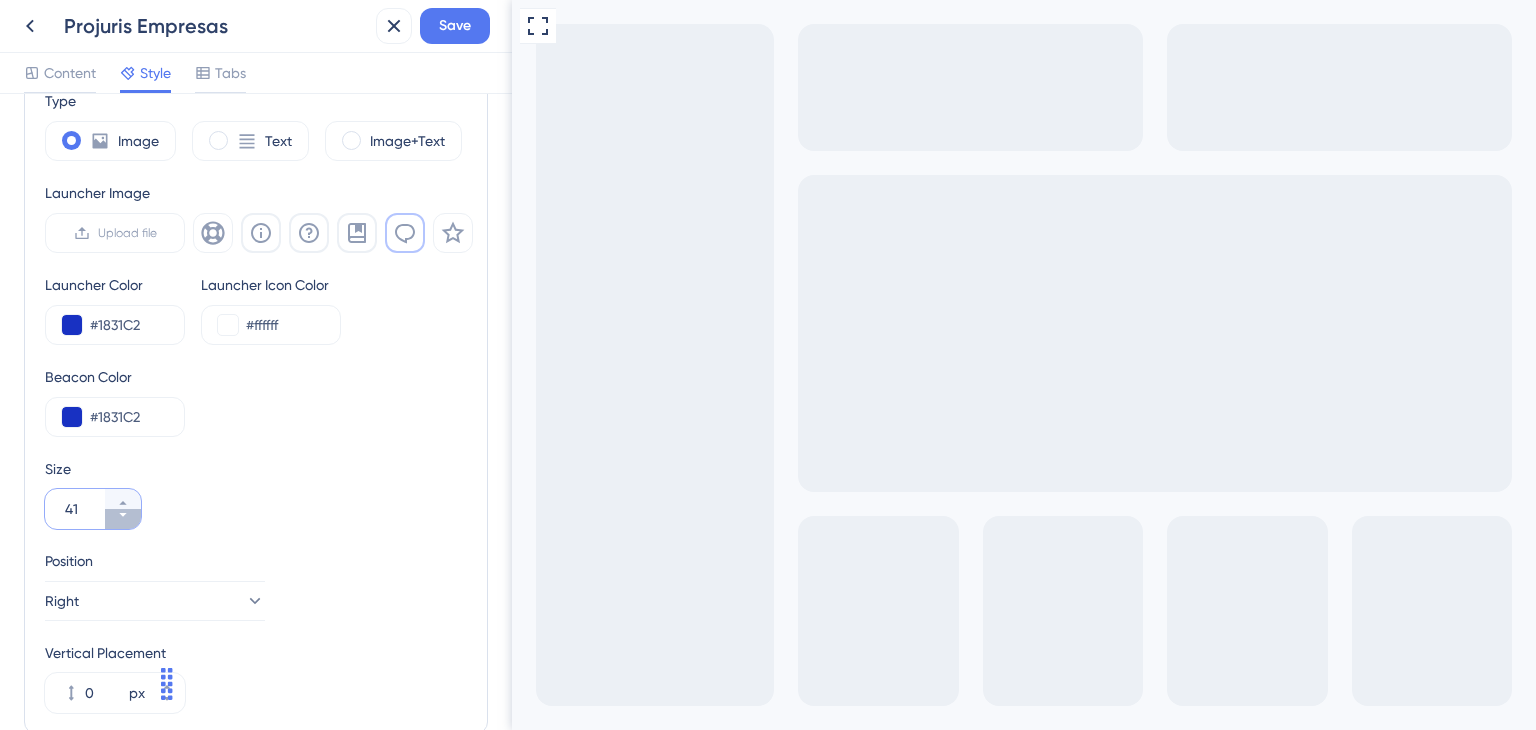 click 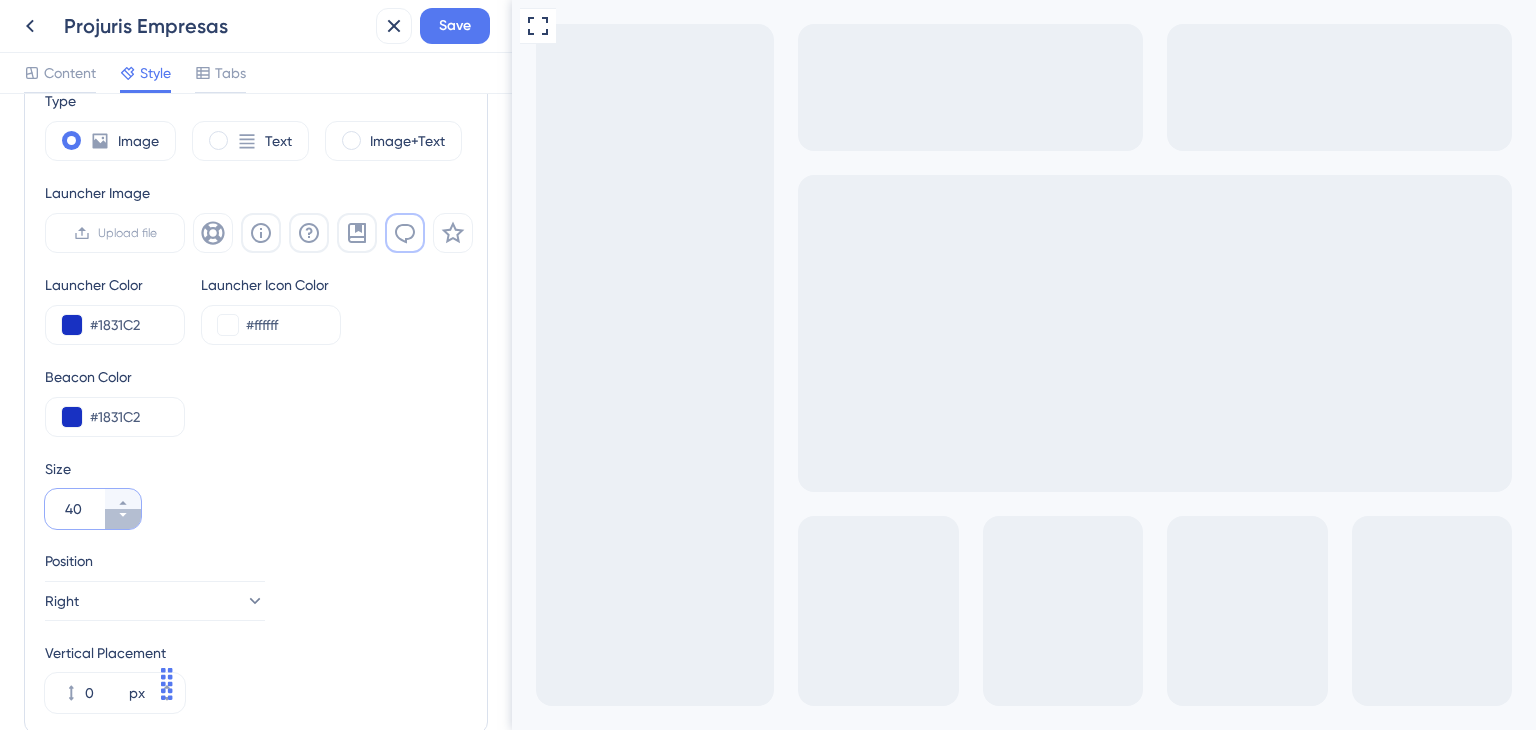 click 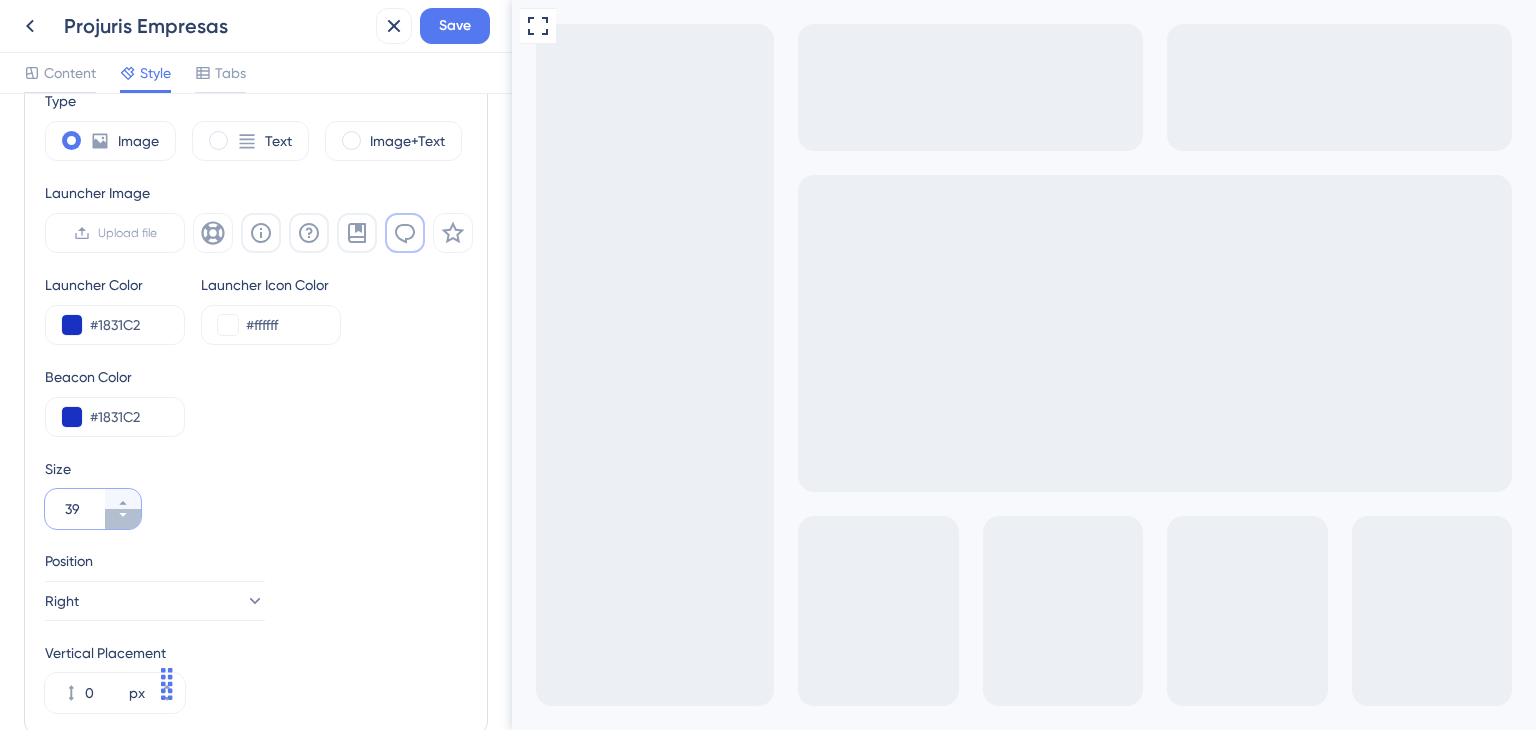 click 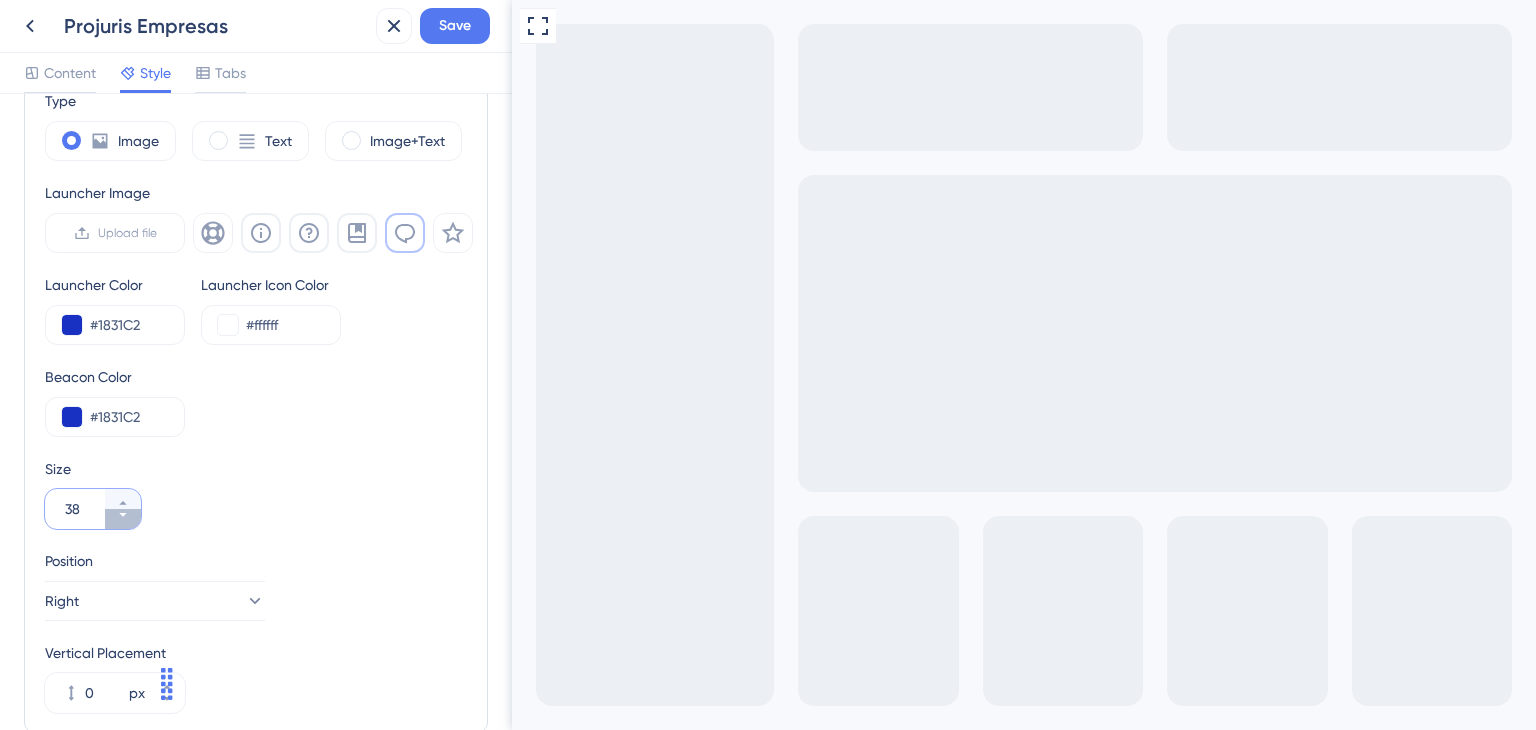 click 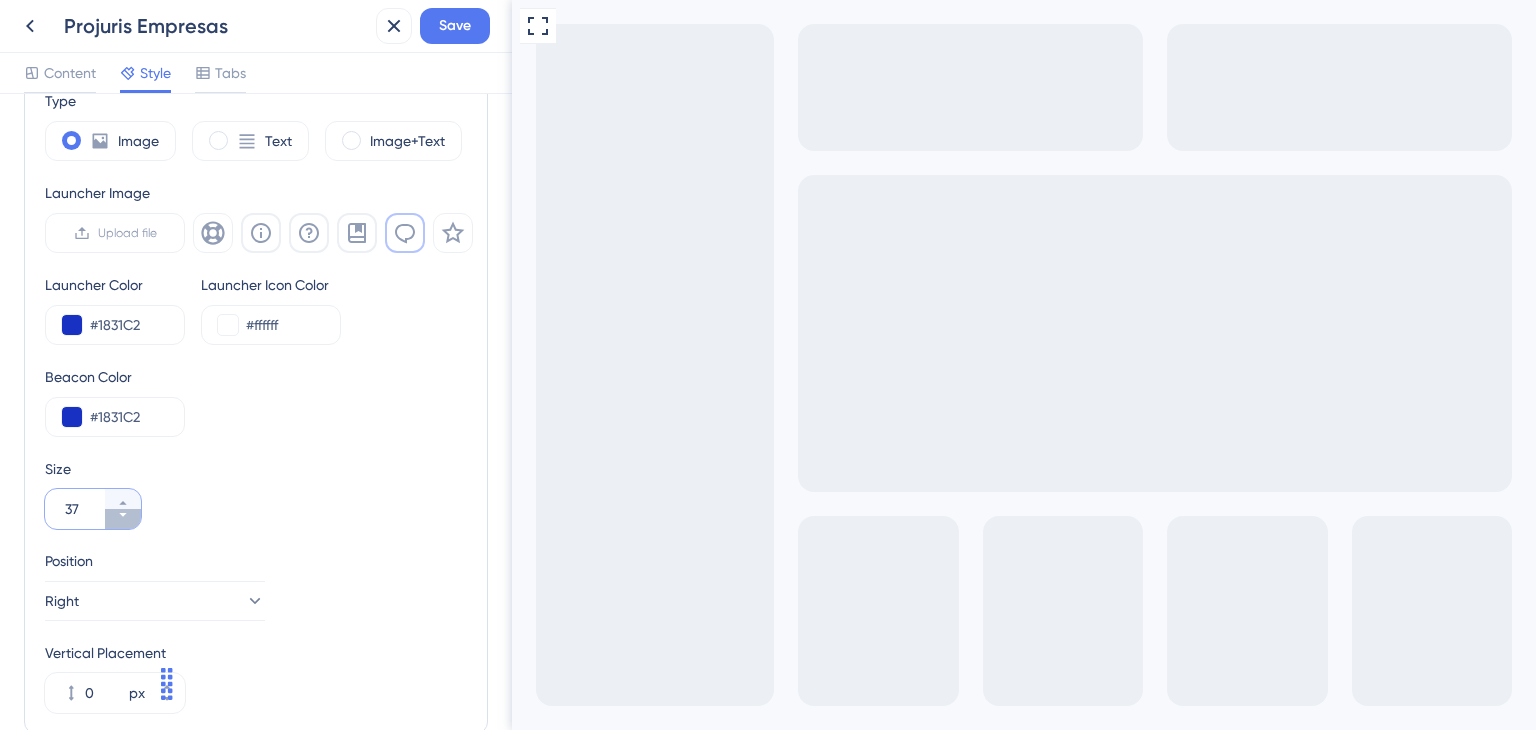 click 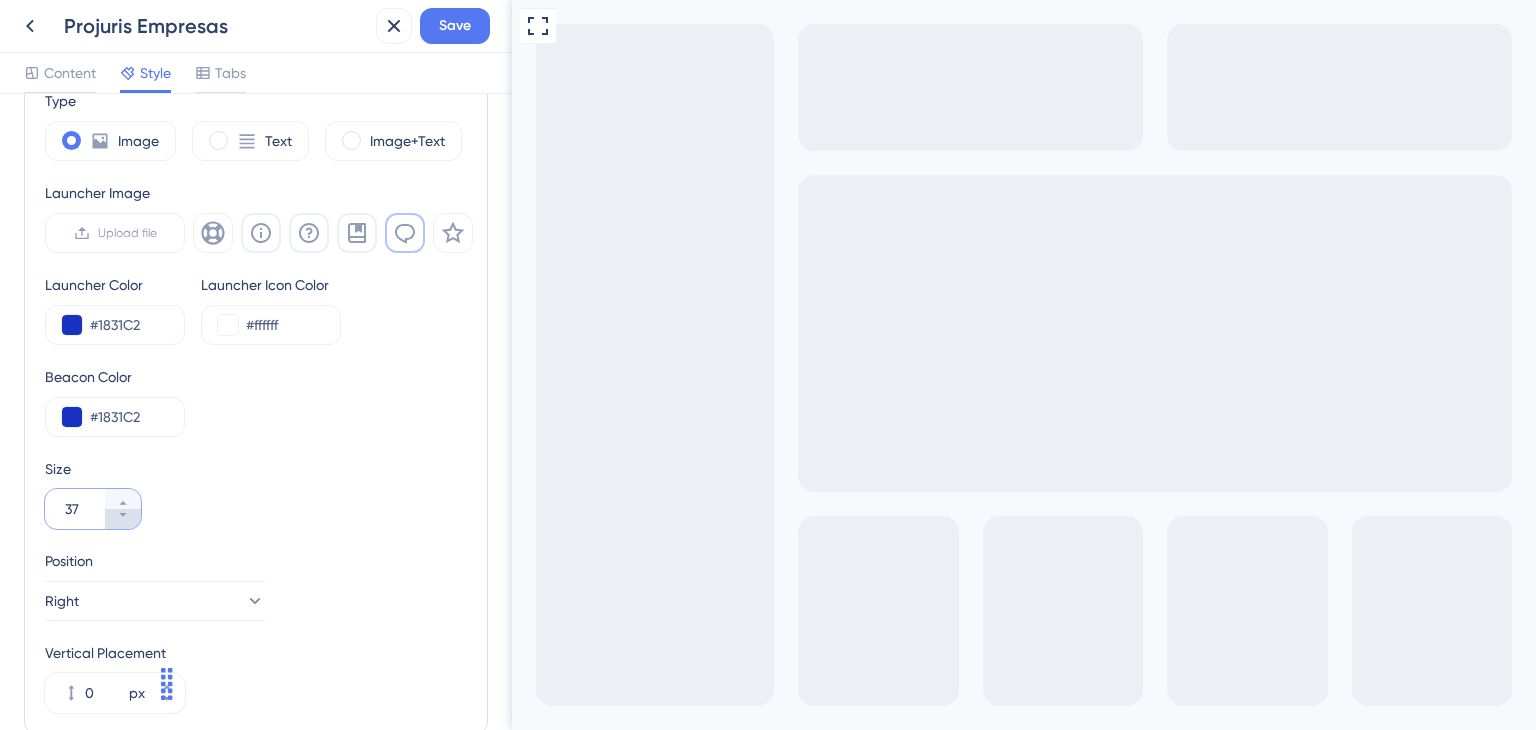 type on "36" 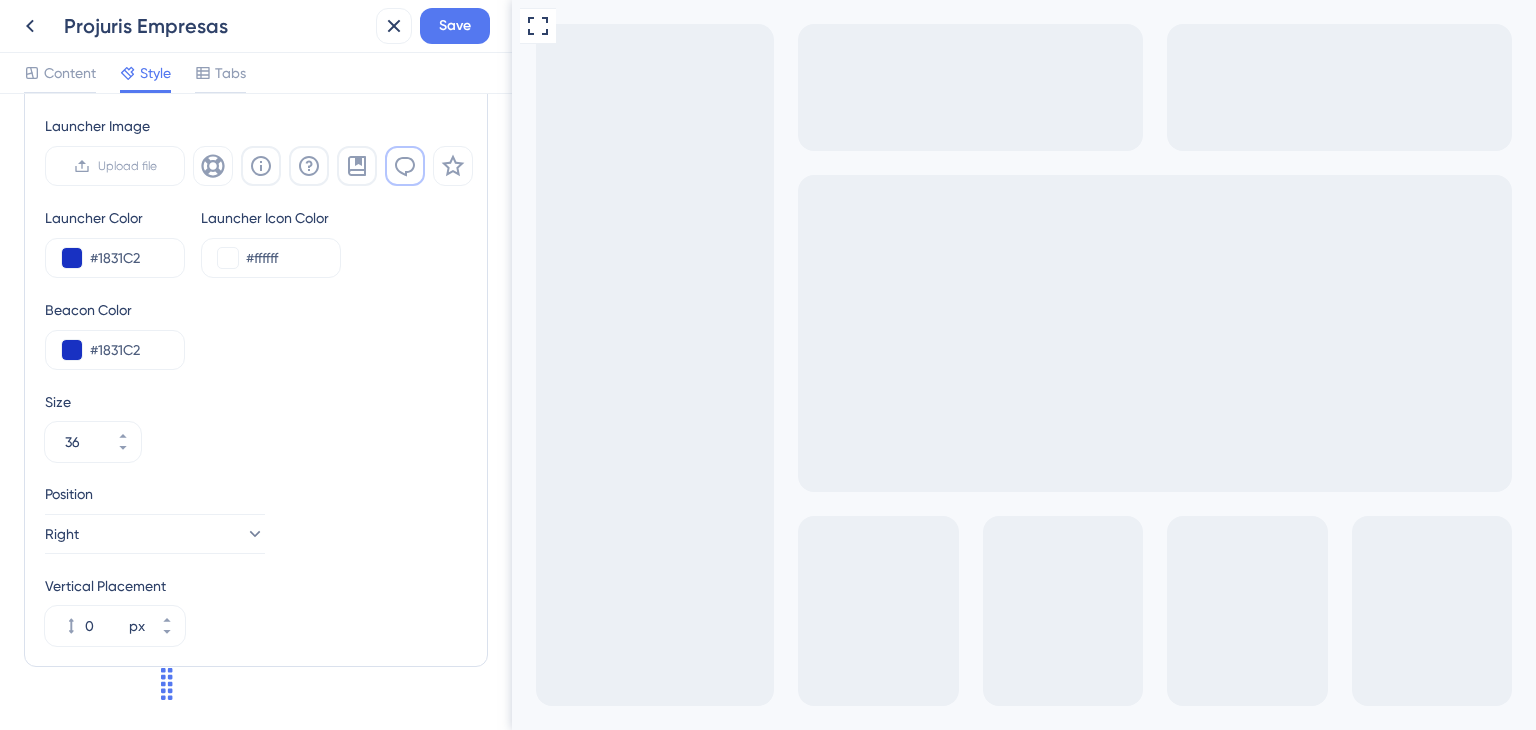scroll, scrollTop: 706, scrollLeft: 0, axis: vertical 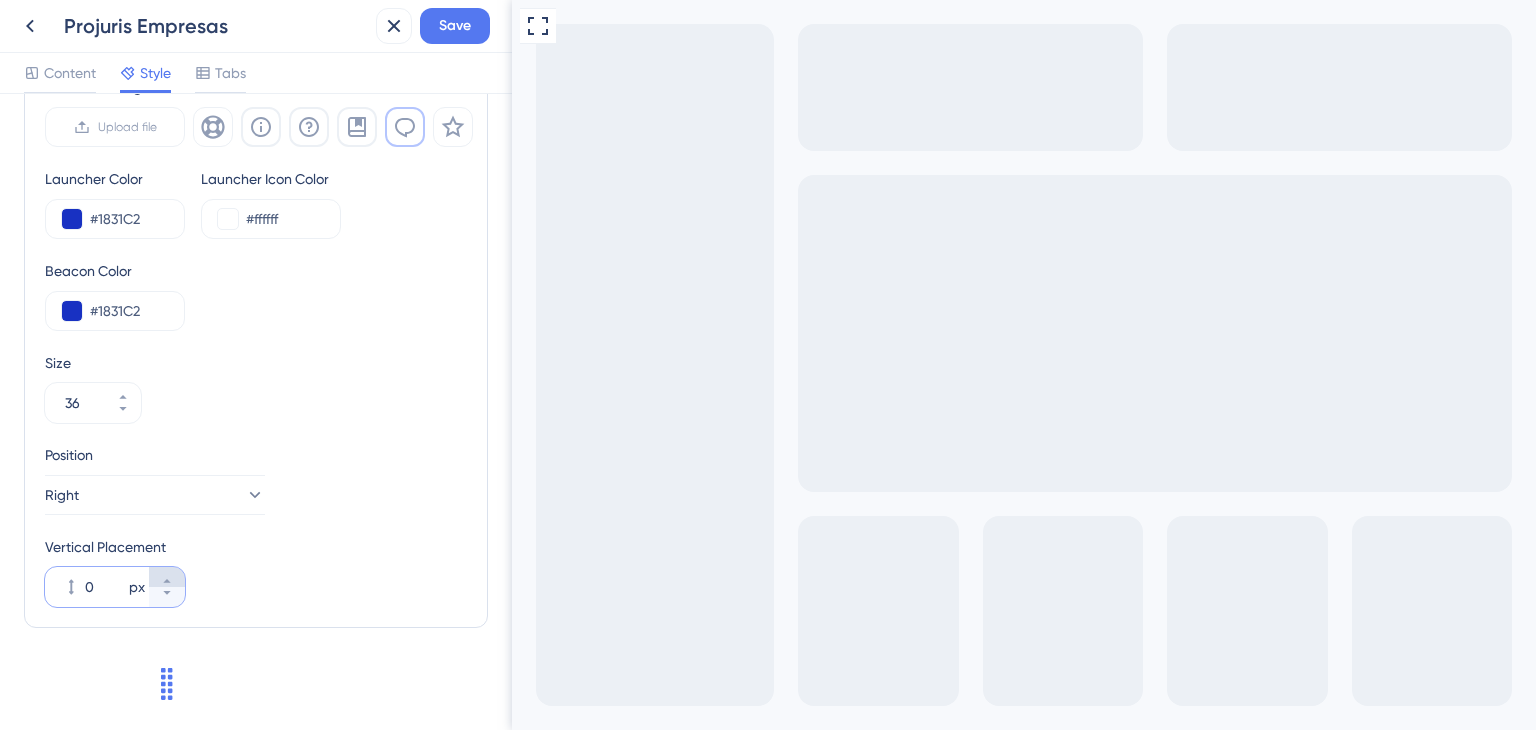 click 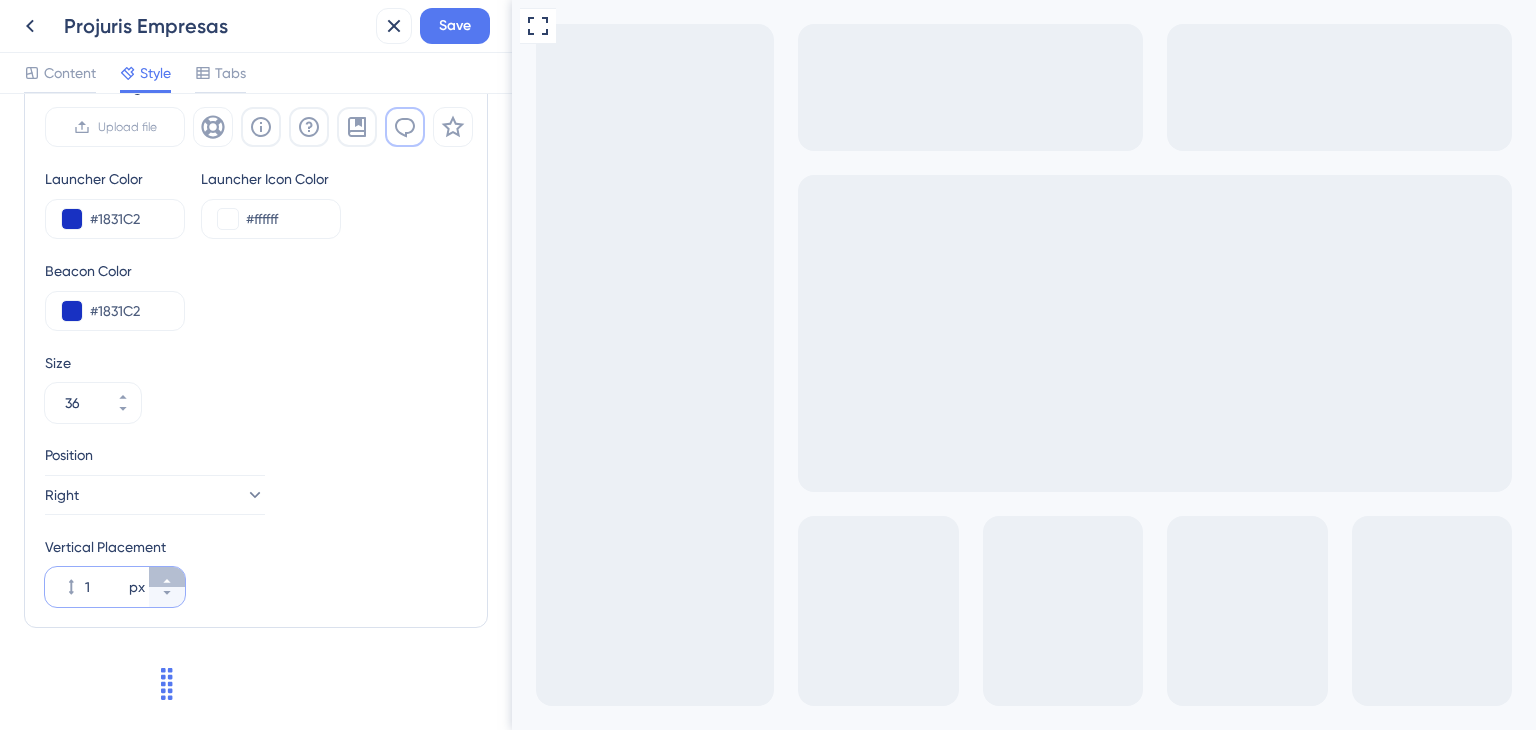click 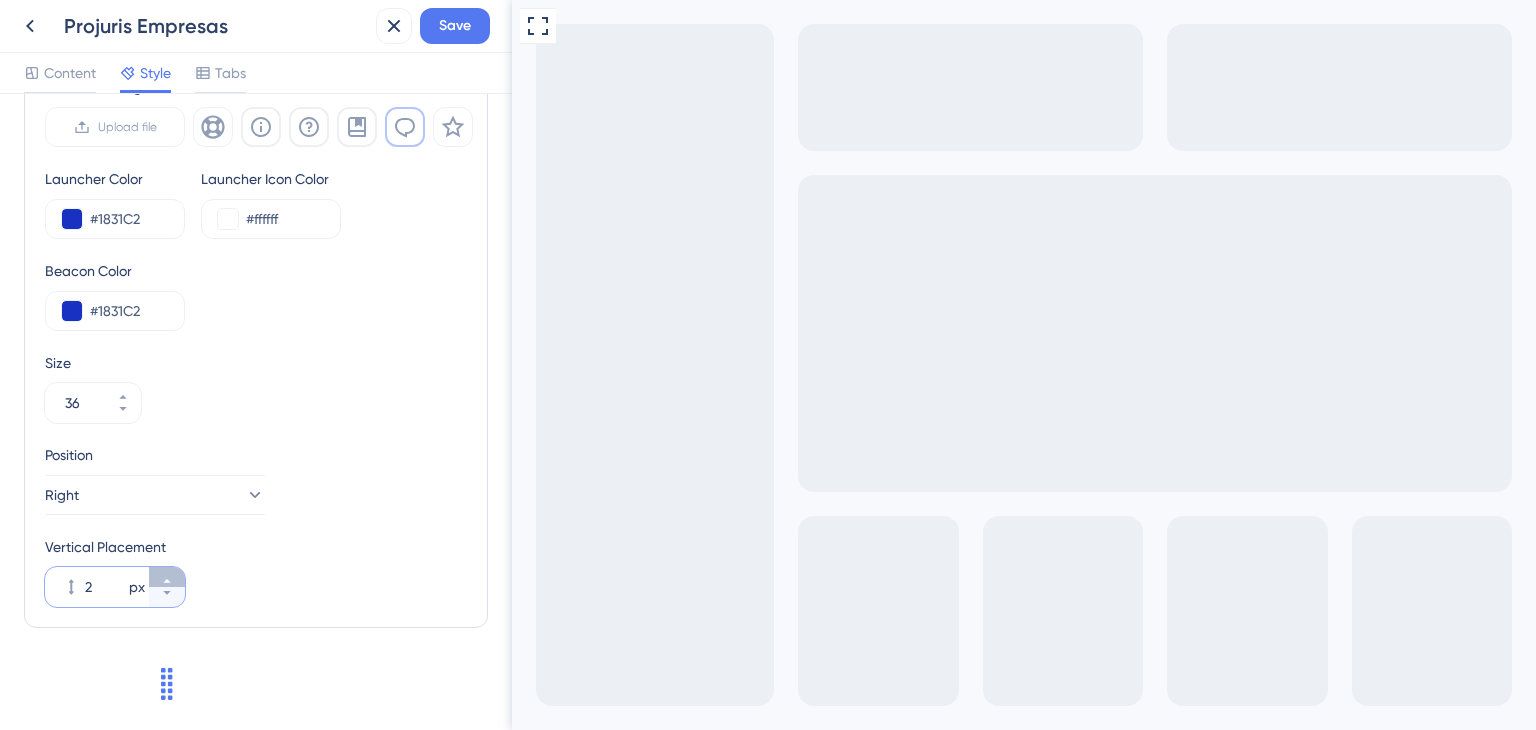 click 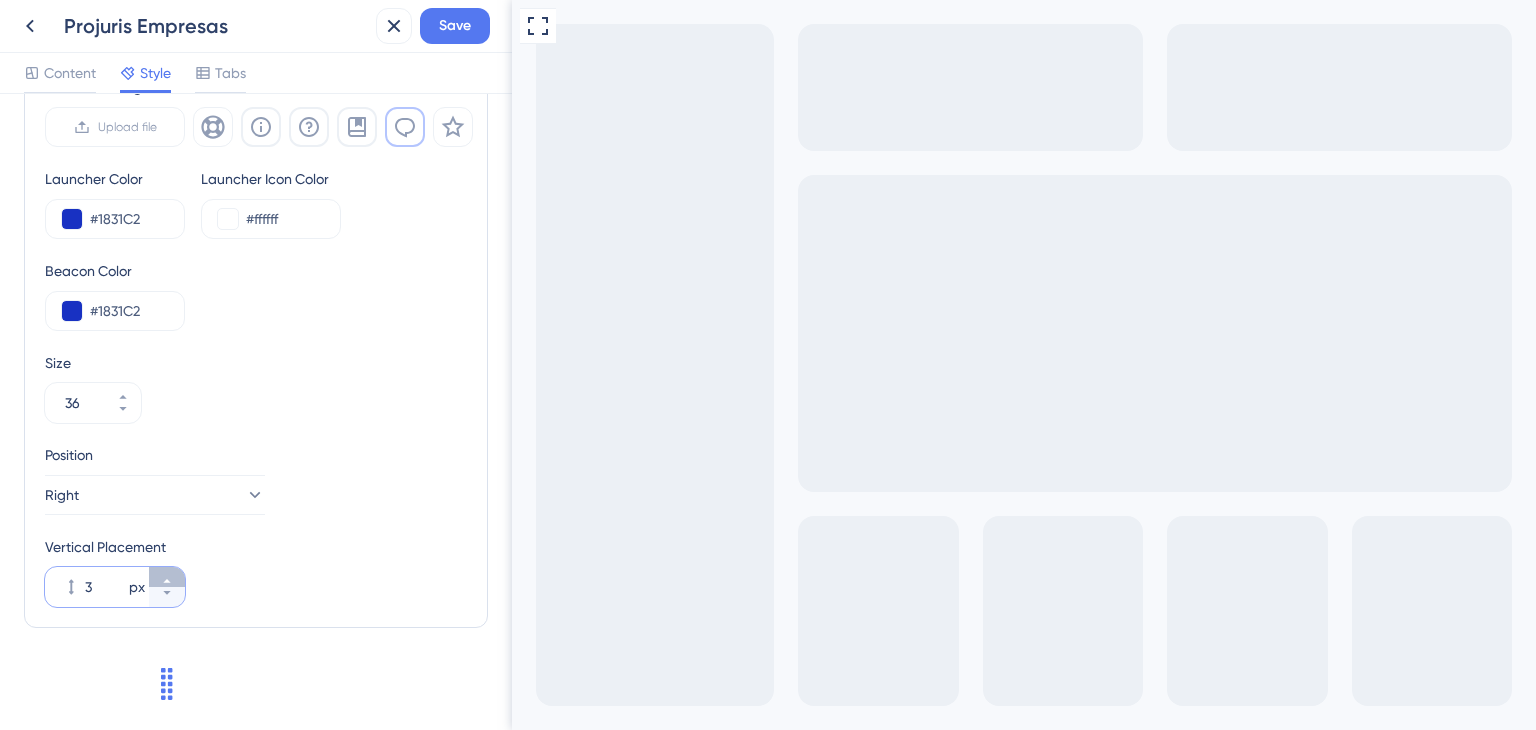 click 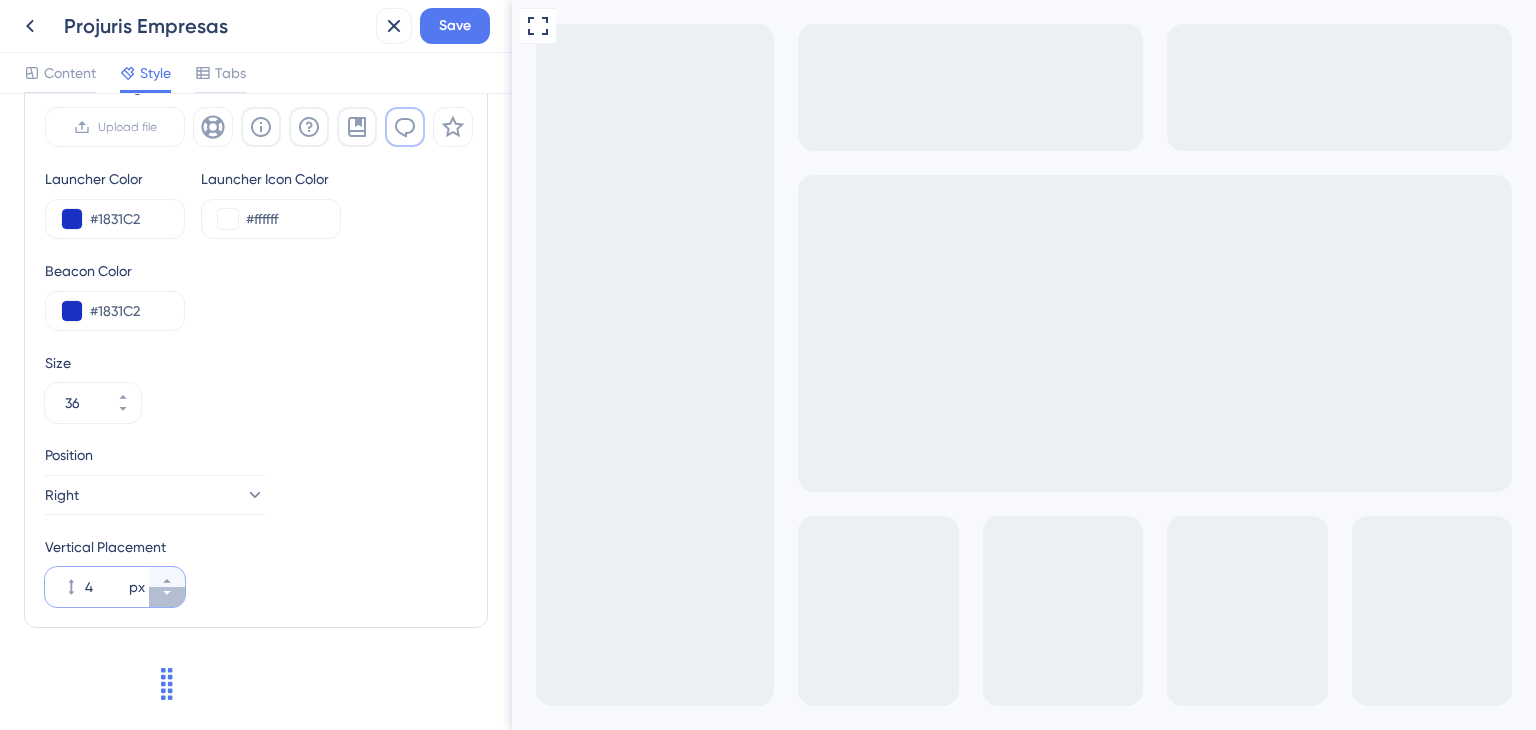click on "4 px" at bounding box center [167, 597] 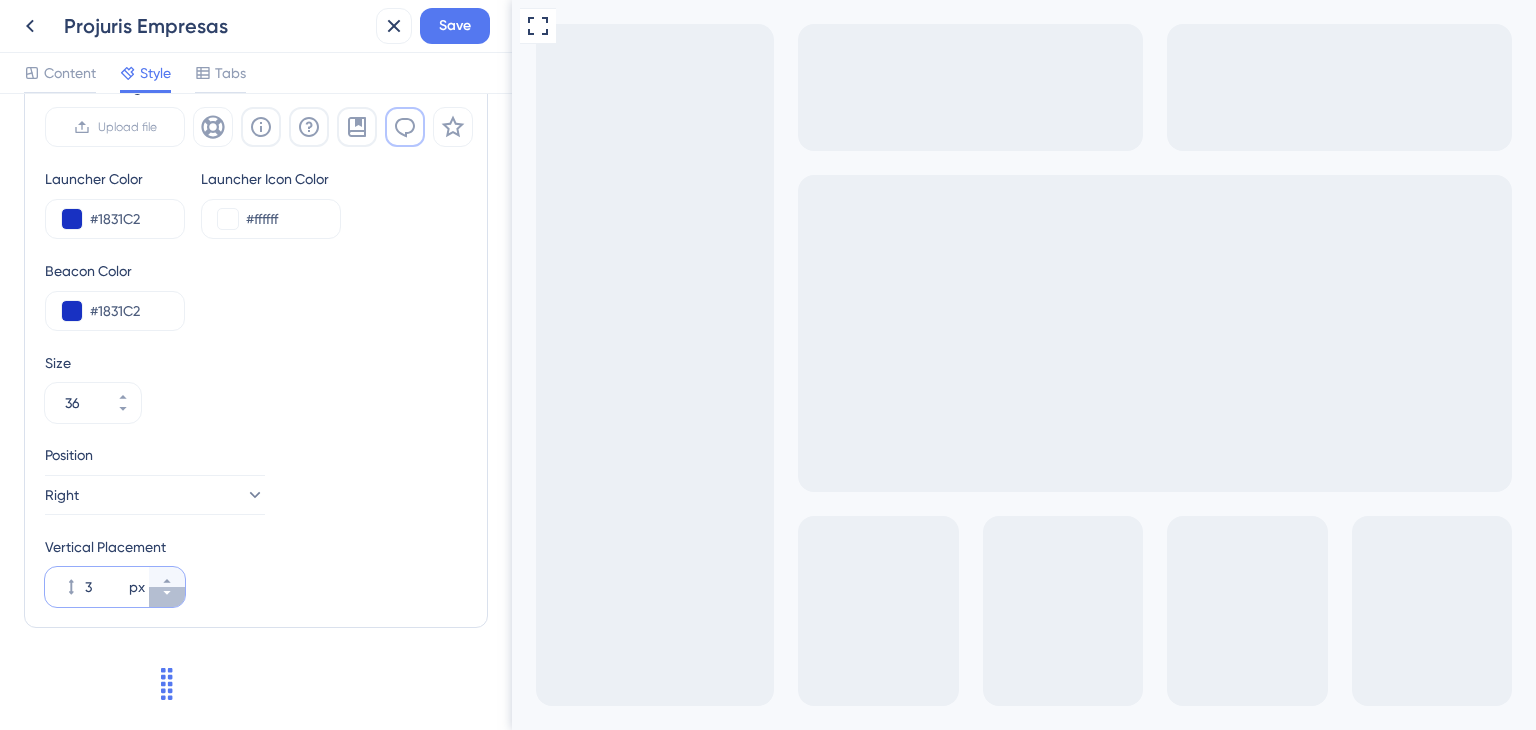 click on "3 px" at bounding box center (167, 597) 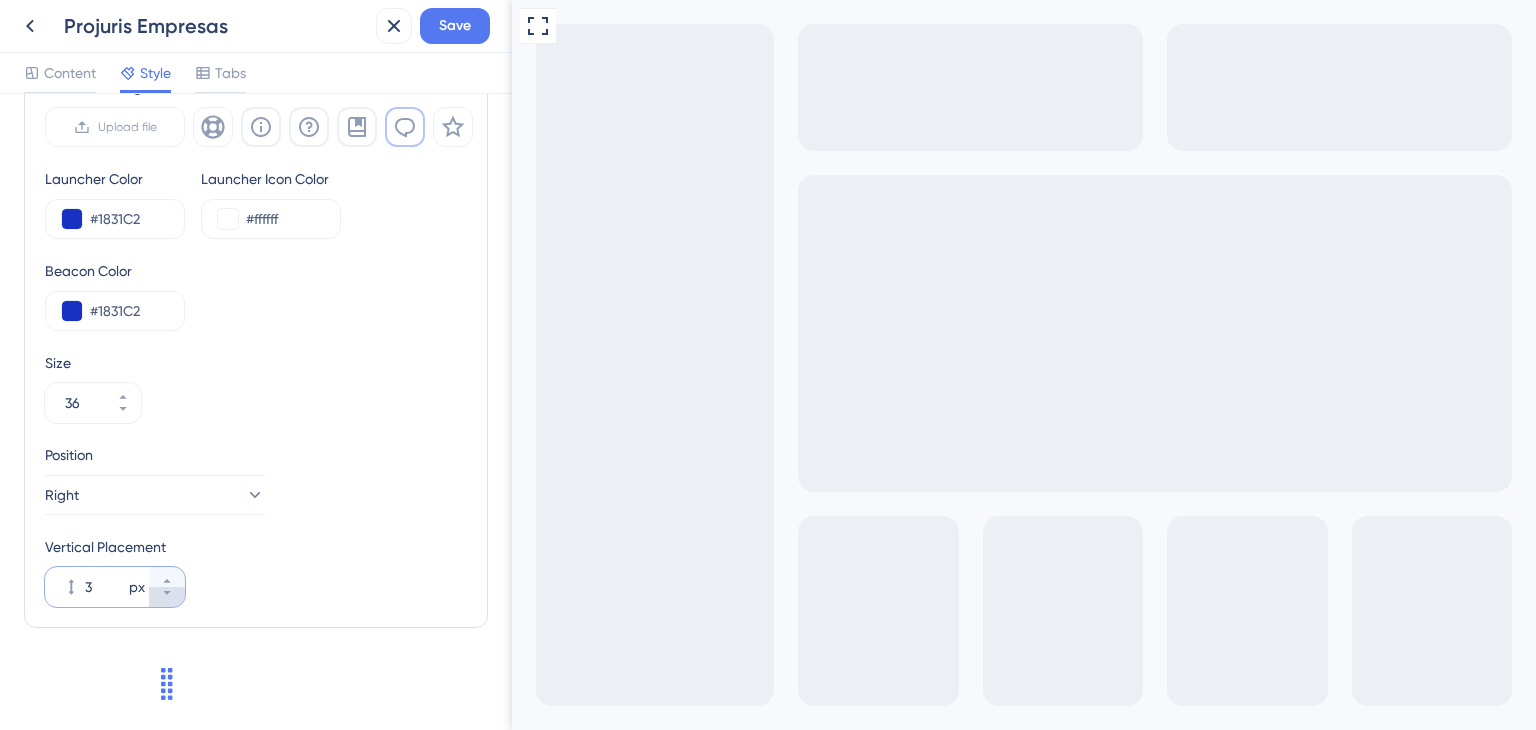 type on "2" 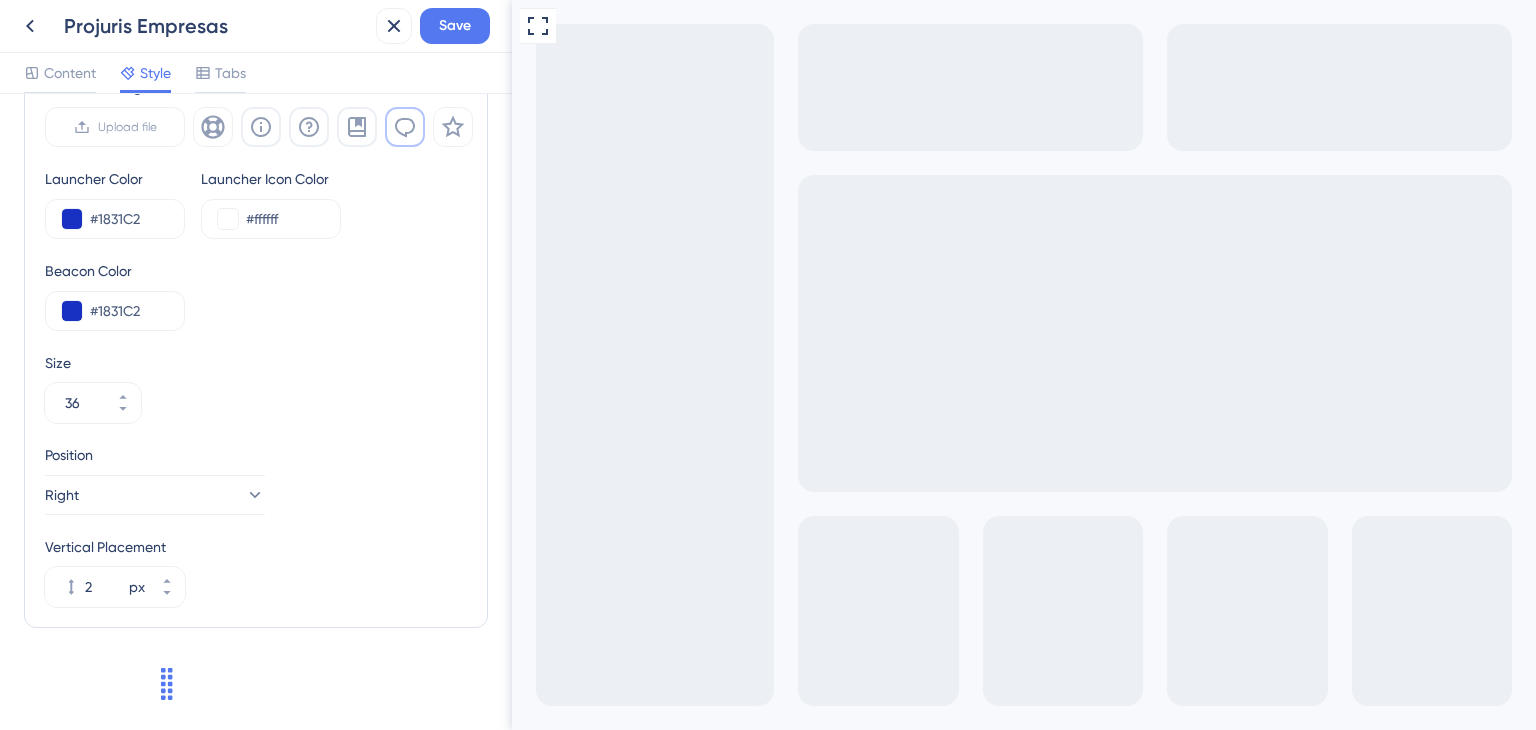 click on "Vertical Placement 2 px" at bounding box center [256, 571] 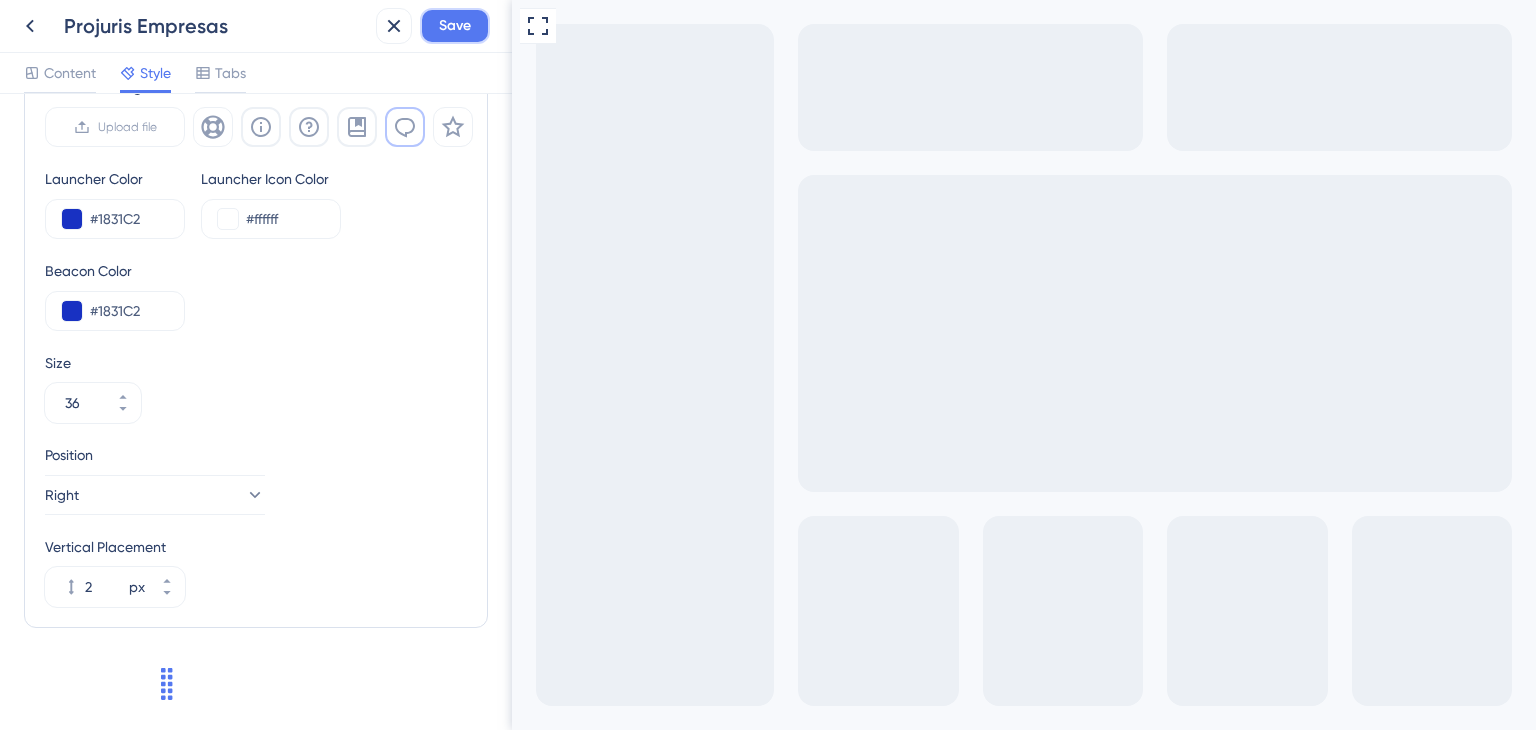 click on "Save" at bounding box center [455, 26] 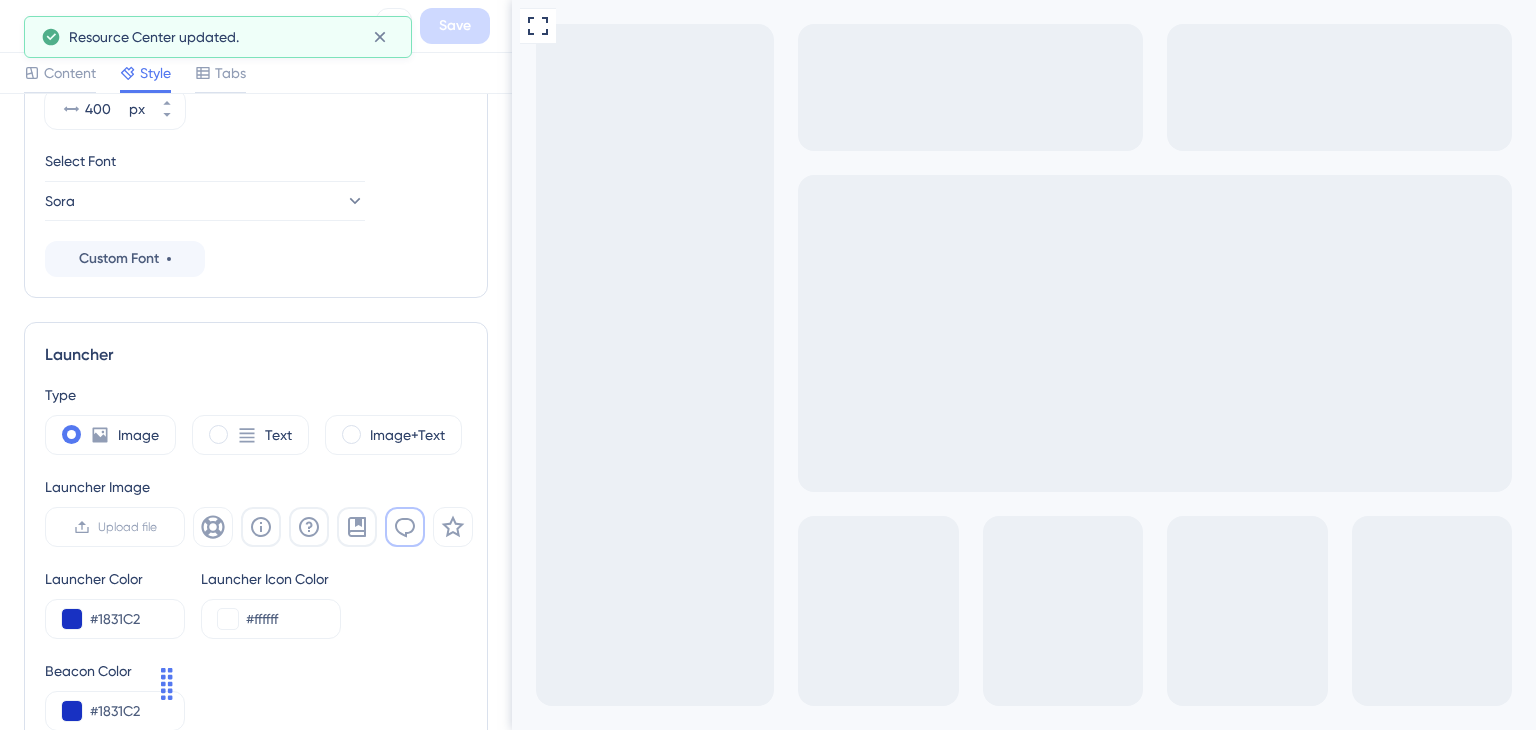 scroll, scrollTop: 0, scrollLeft: 0, axis: both 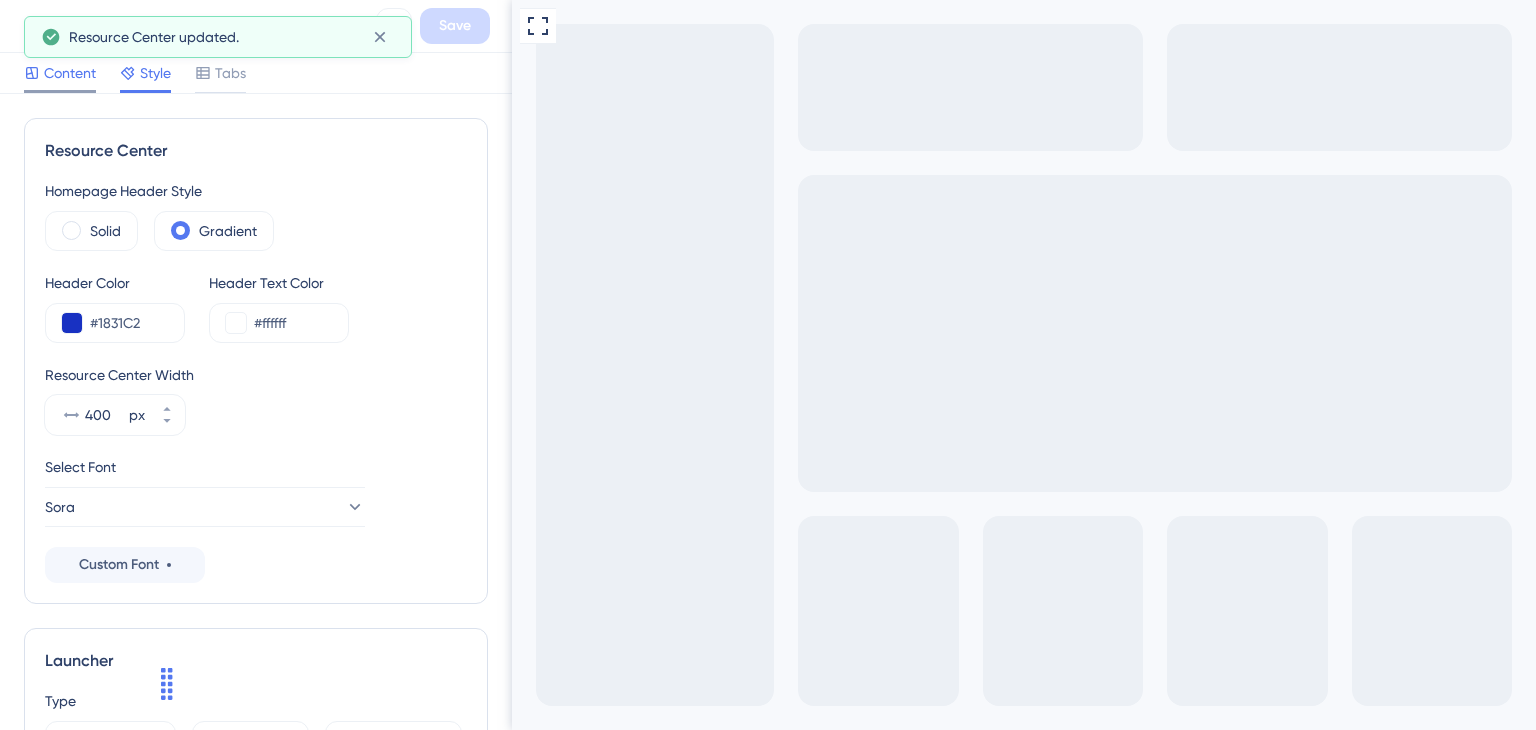 click on "Content" at bounding box center [70, 73] 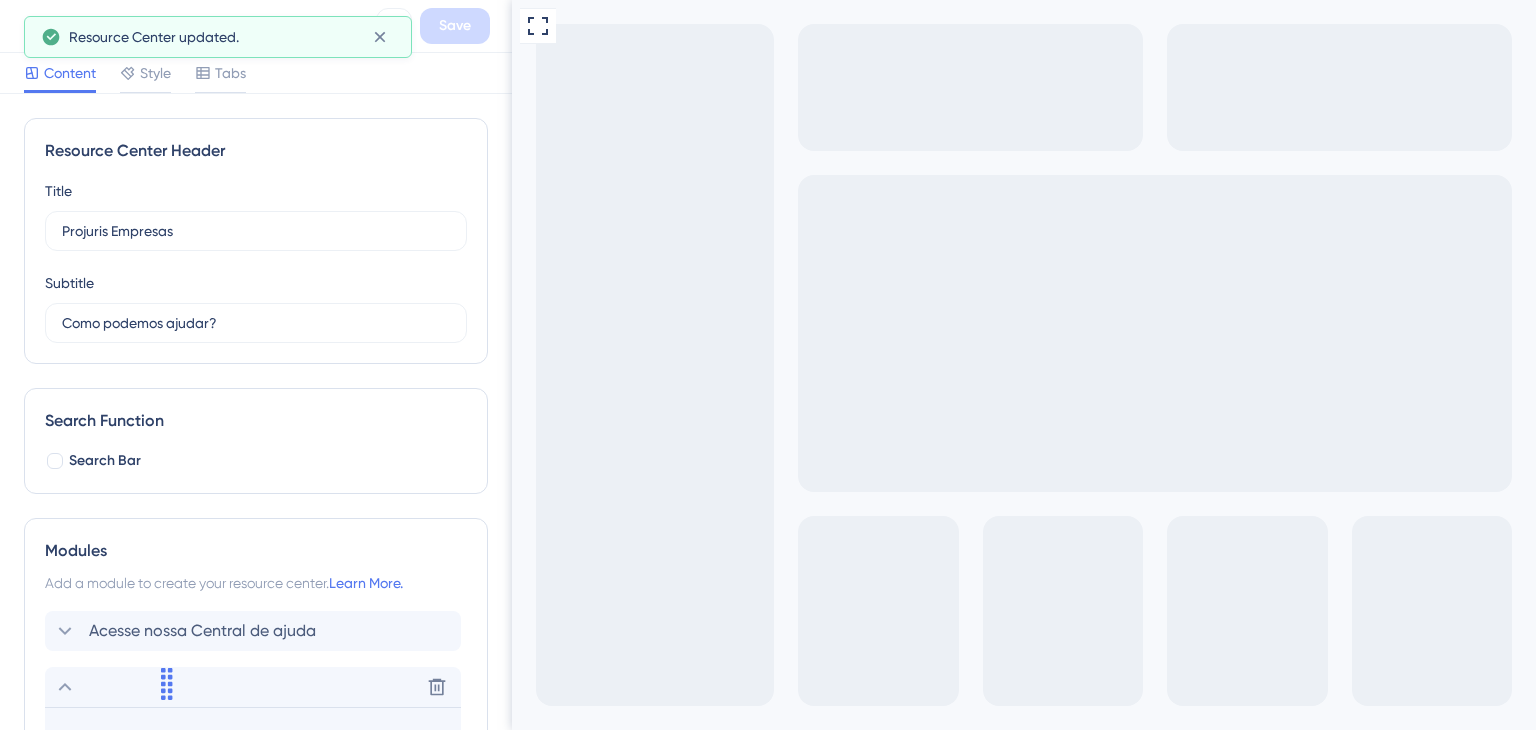 scroll, scrollTop: 376, scrollLeft: 0, axis: vertical 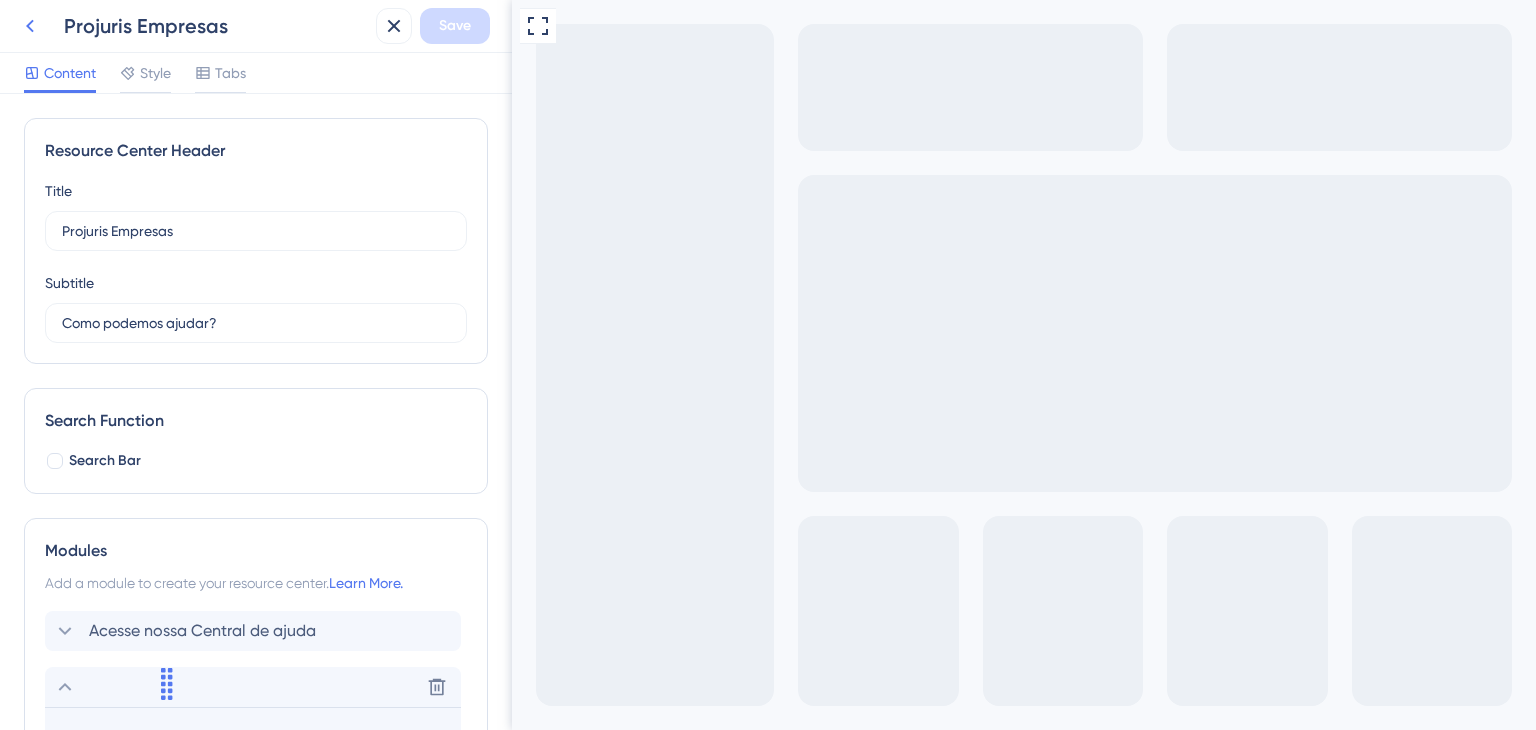 click 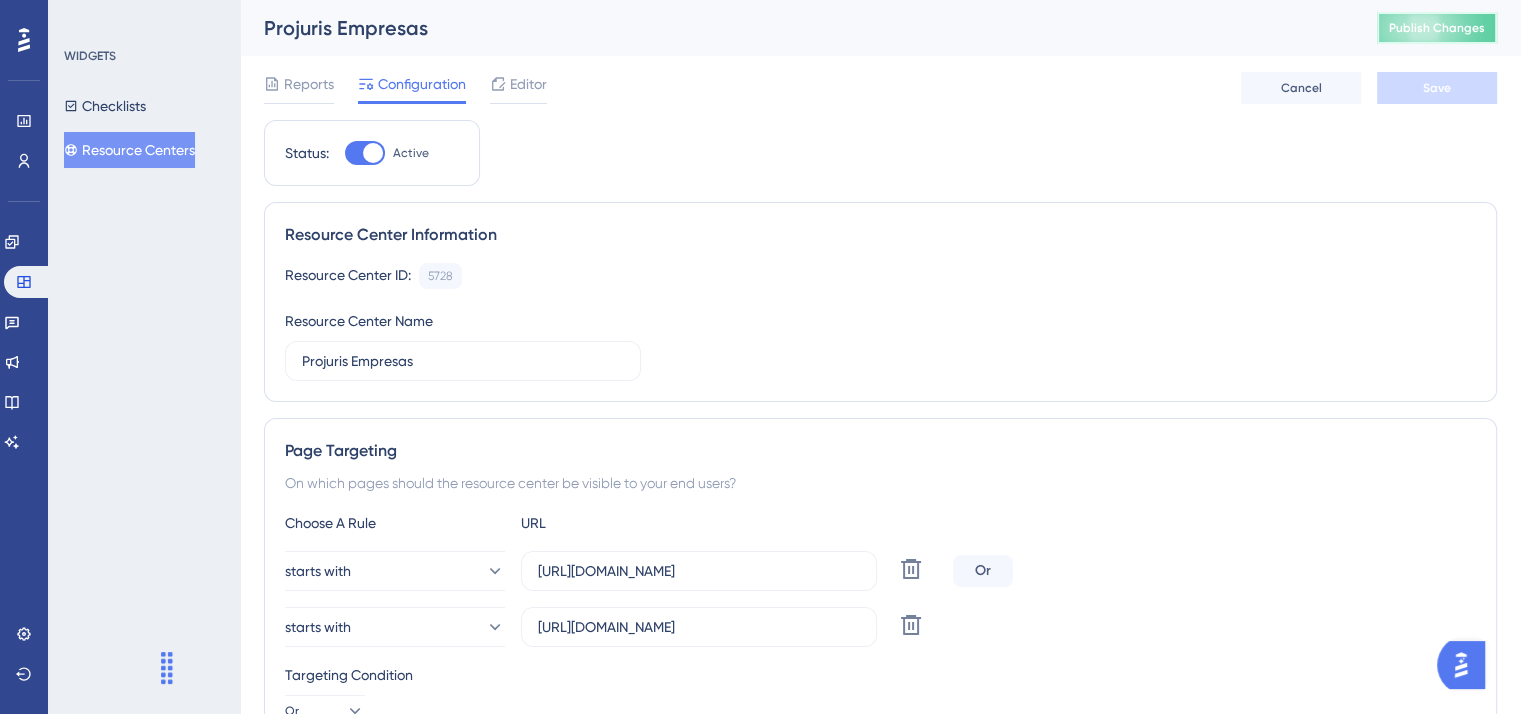 click on "Publish Changes" at bounding box center [1437, 28] 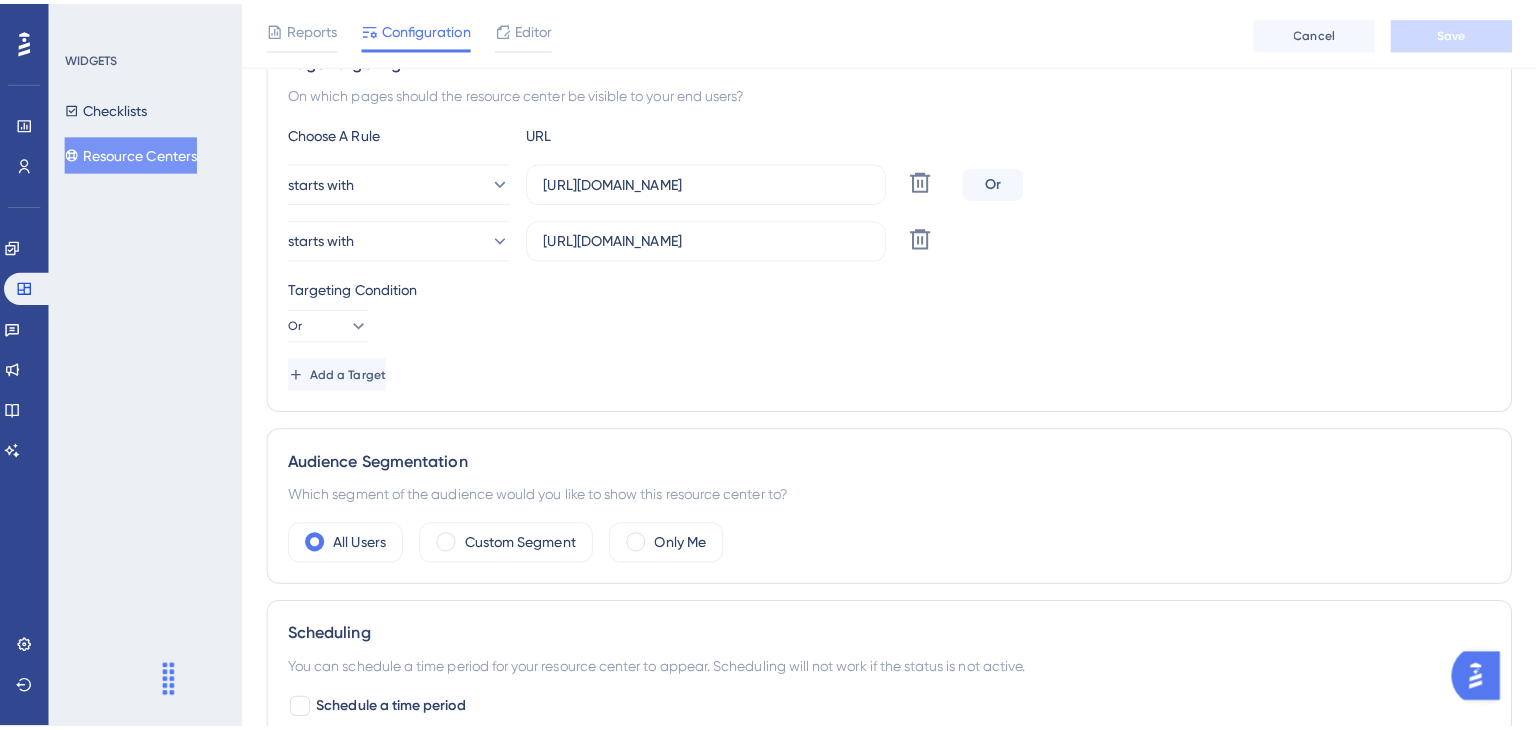 scroll, scrollTop: 0, scrollLeft: 0, axis: both 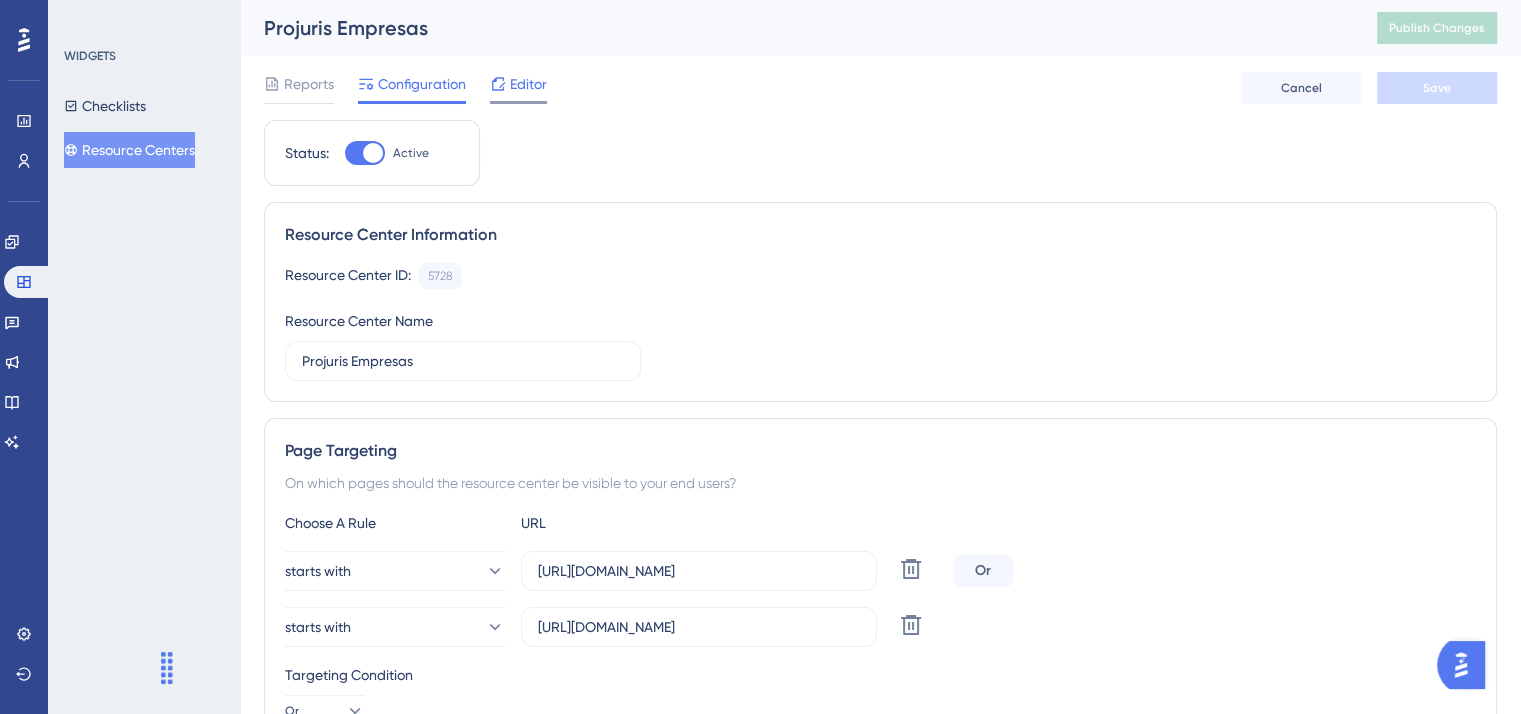 click on "Editor" at bounding box center (528, 84) 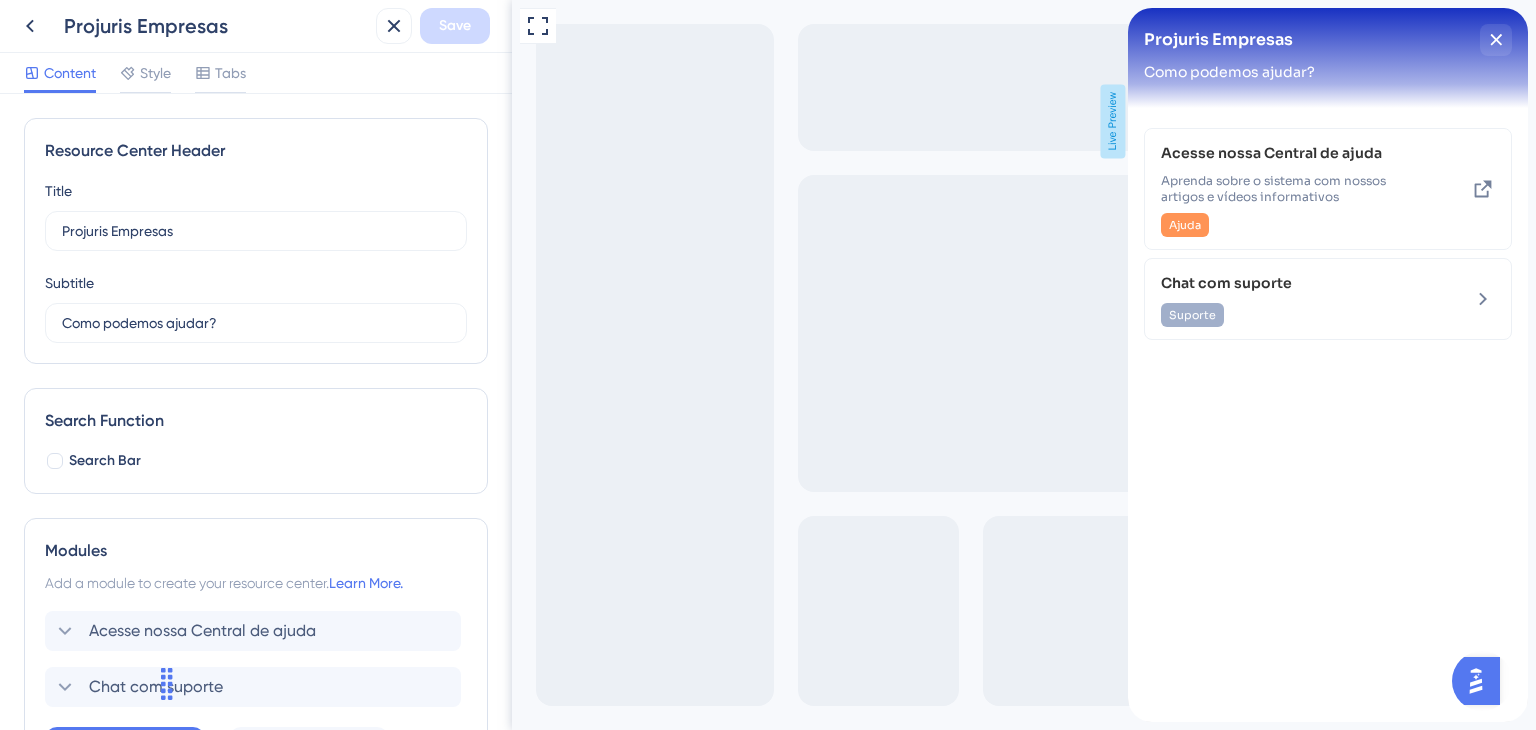 scroll, scrollTop: 0, scrollLeft: 0, axis: both 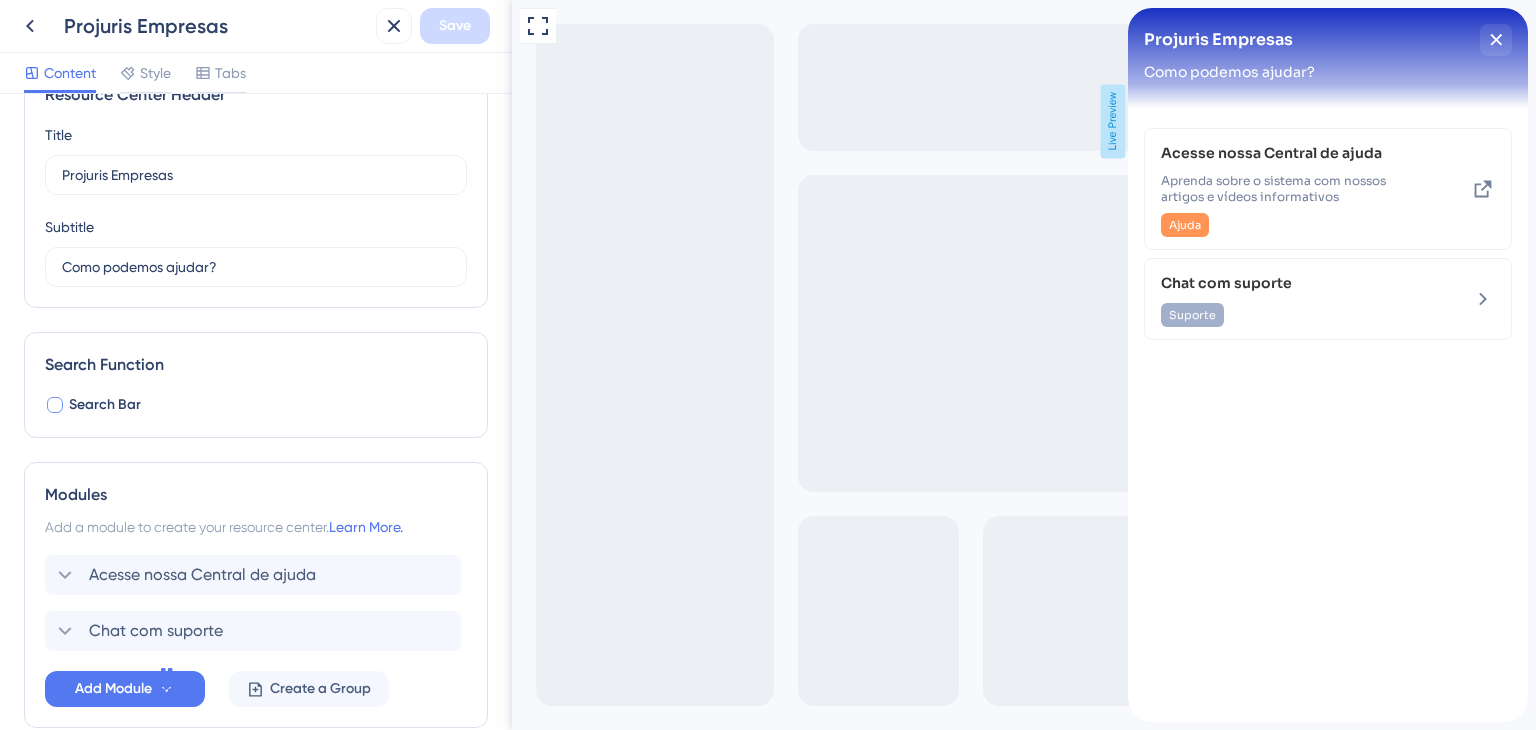 click at bounding box center [55, 405] 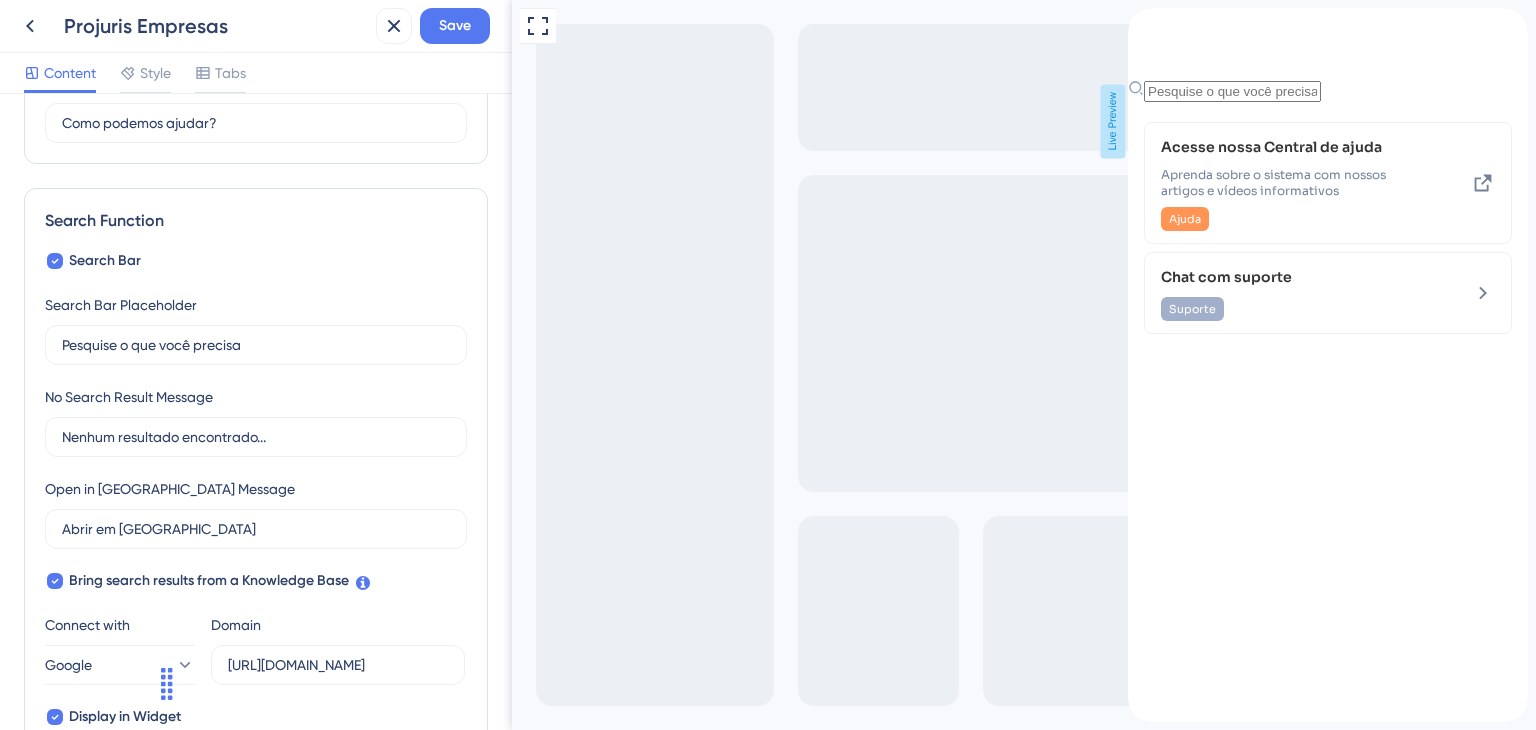 scroll, scrollTop: 100, scrollLeft: 0, axis: vertical 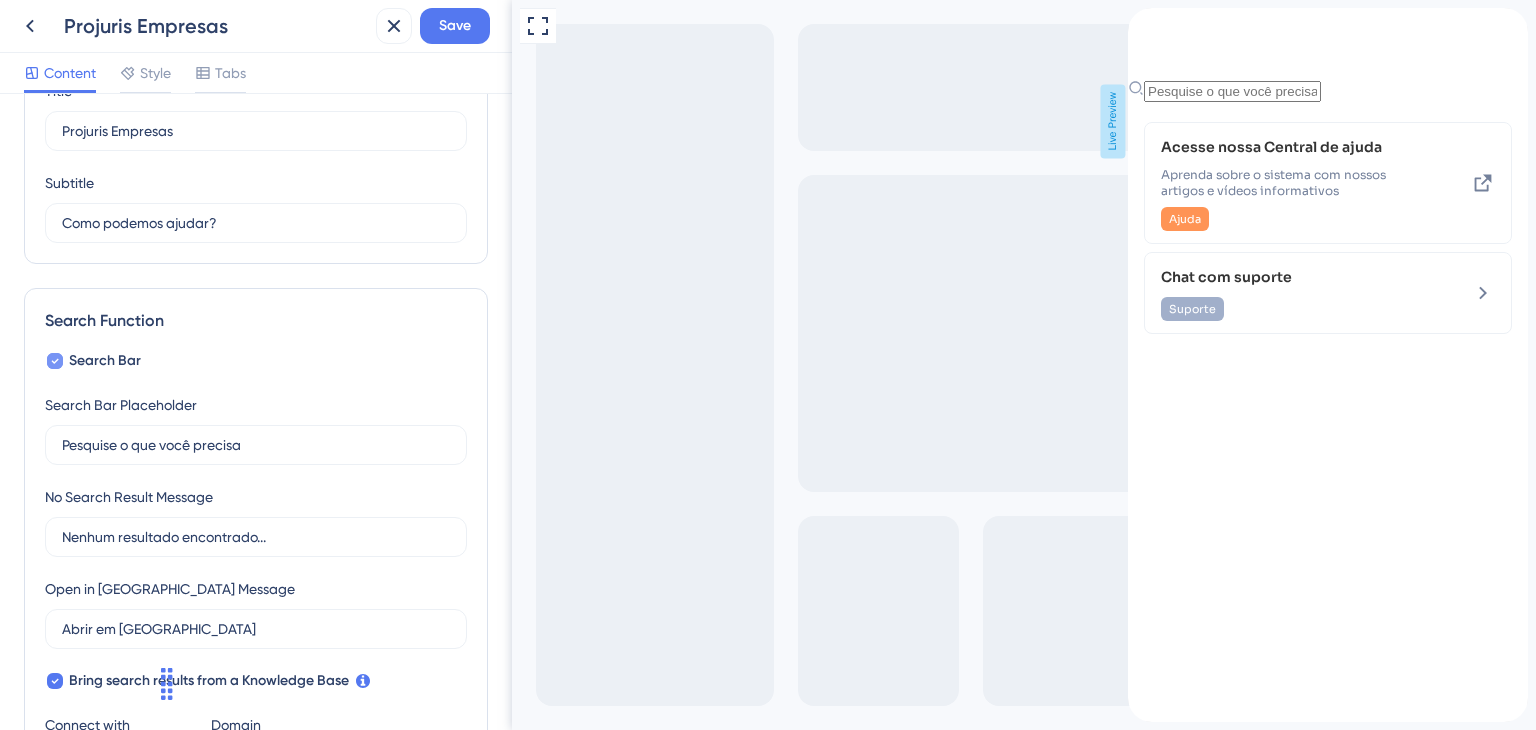 click at bounding box center (55, 361) 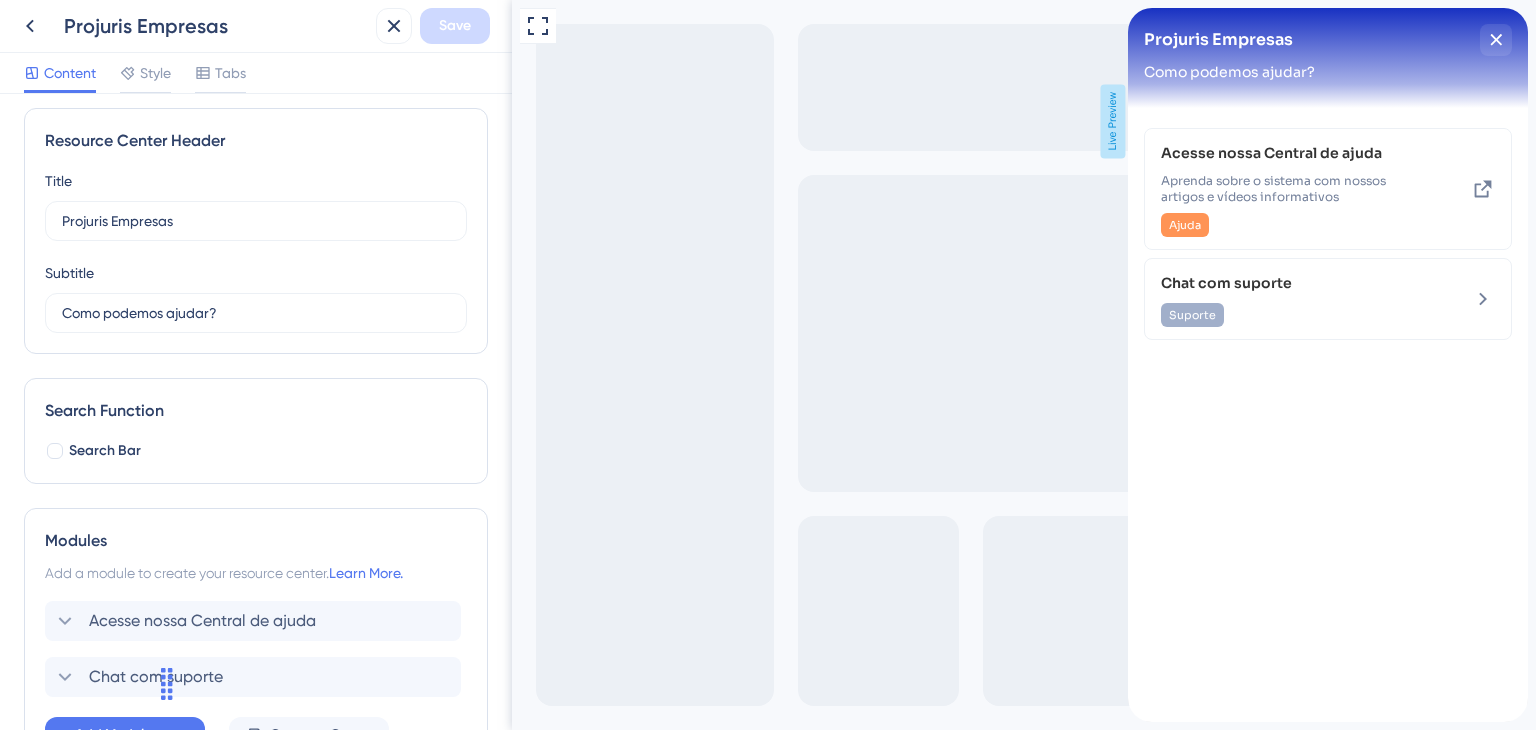 scroll, scrollTop: 0, scrollLeft: 0, axis: both 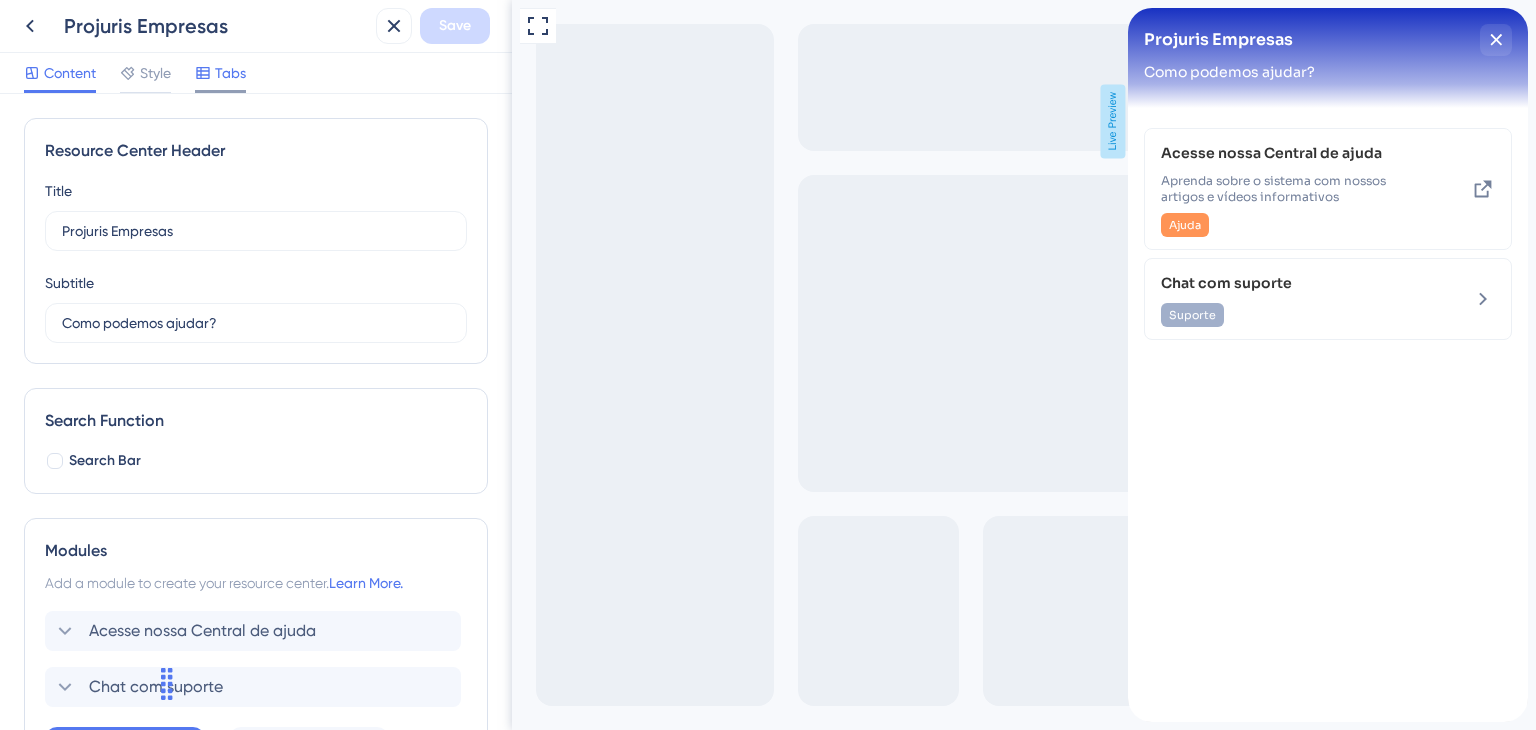 click on "Tabs" at bounding box center (230, 73) 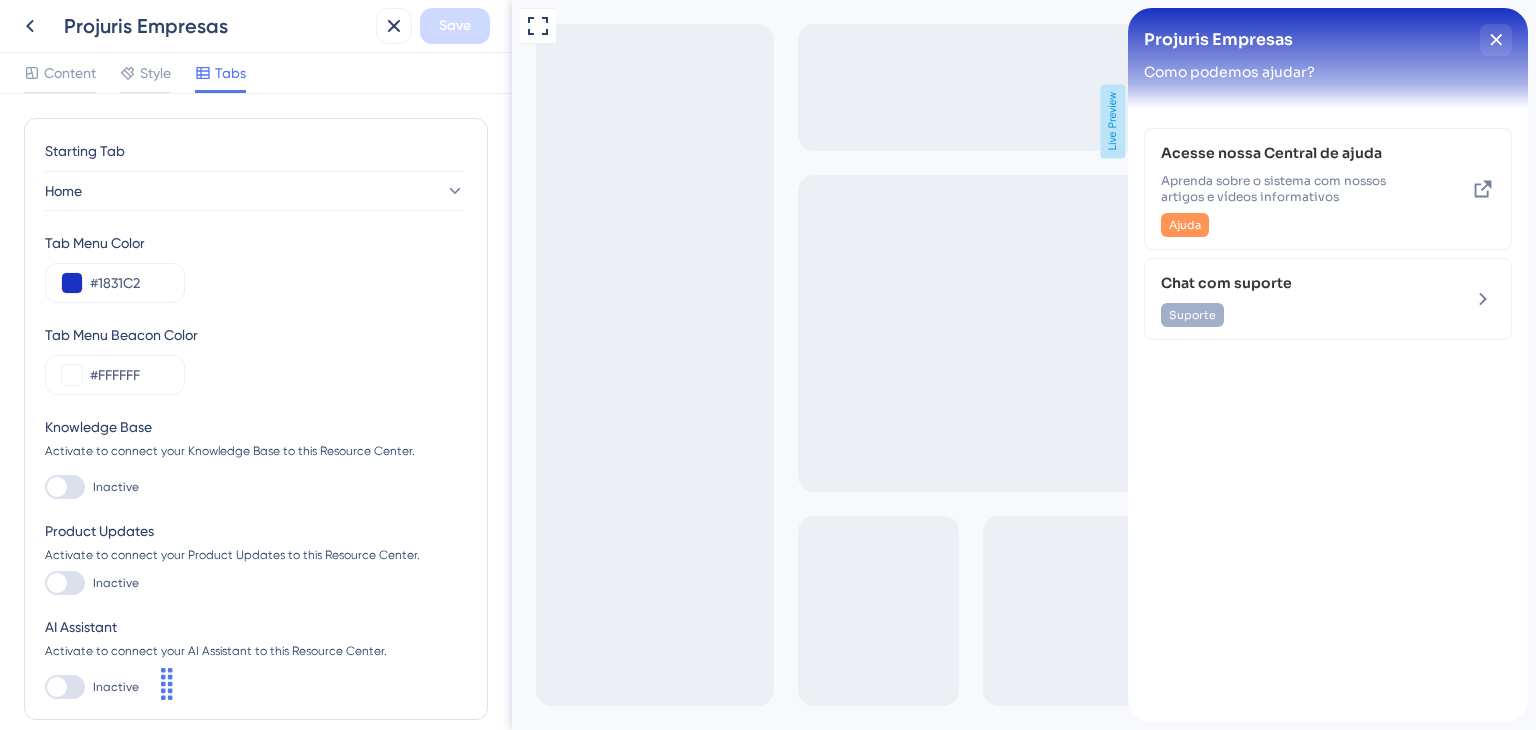 scroll, scrollTop: 0, scrollLeft: 0, axis: both 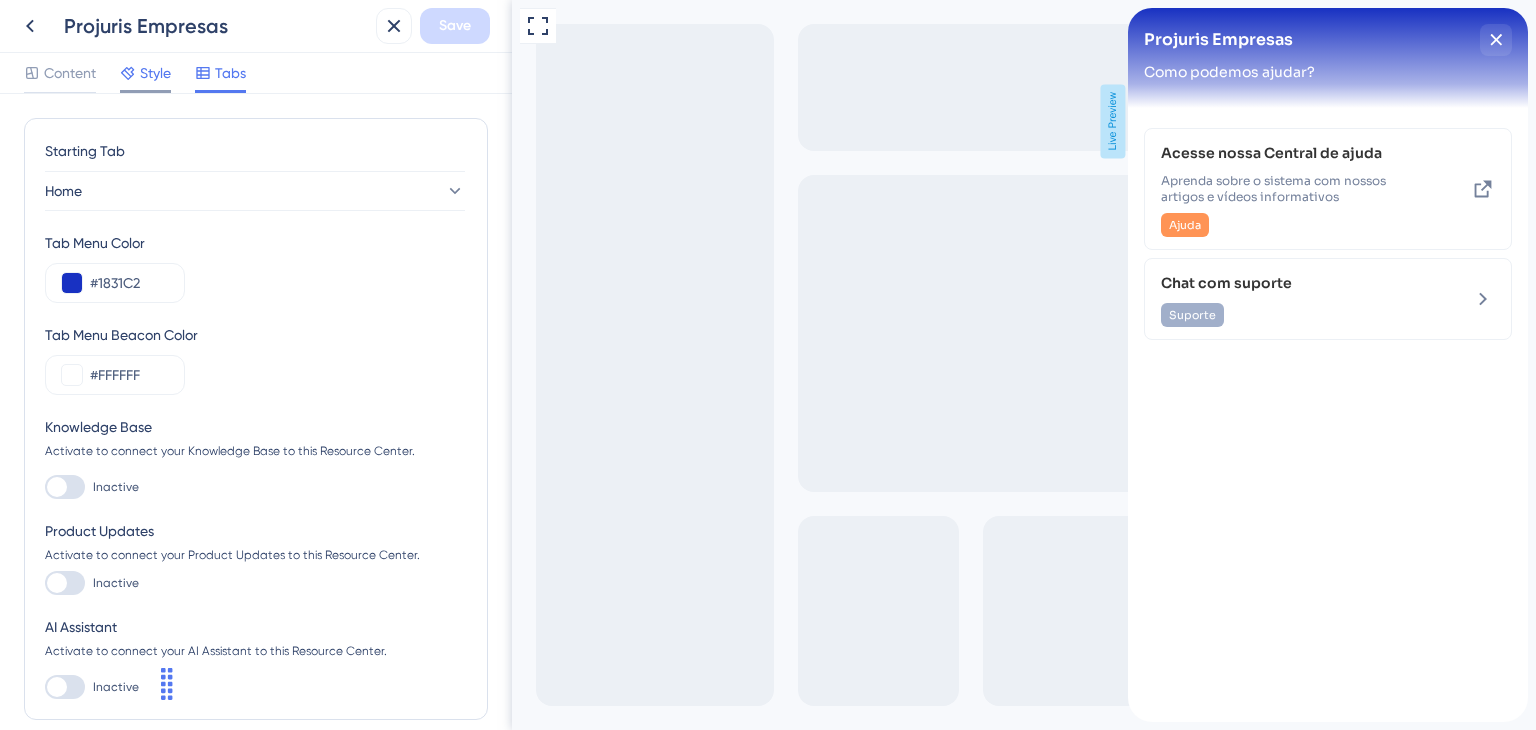 click on "Style" at bounding box center [155, 73] 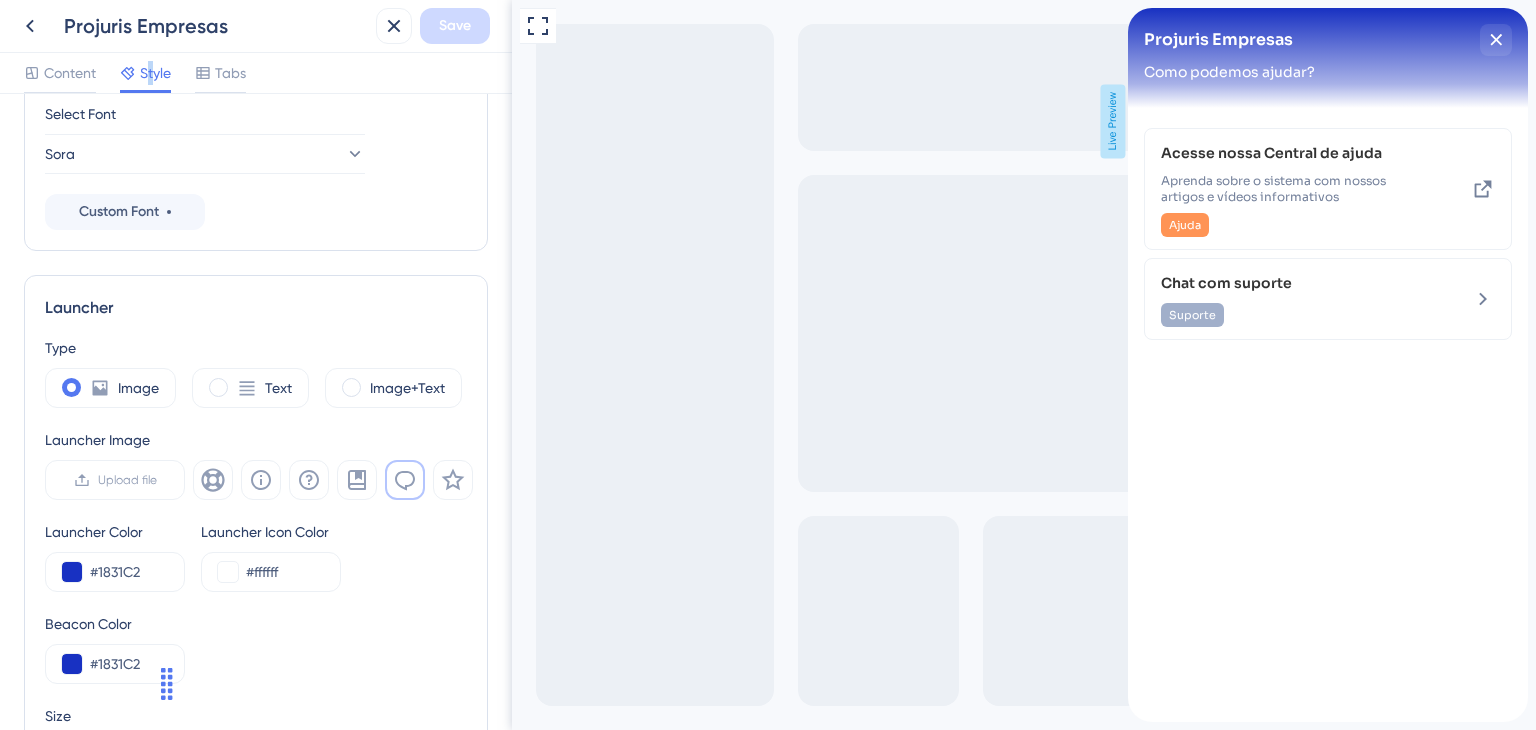 scroll, scrollTop: 0, scrollLeft: 0, axis: both 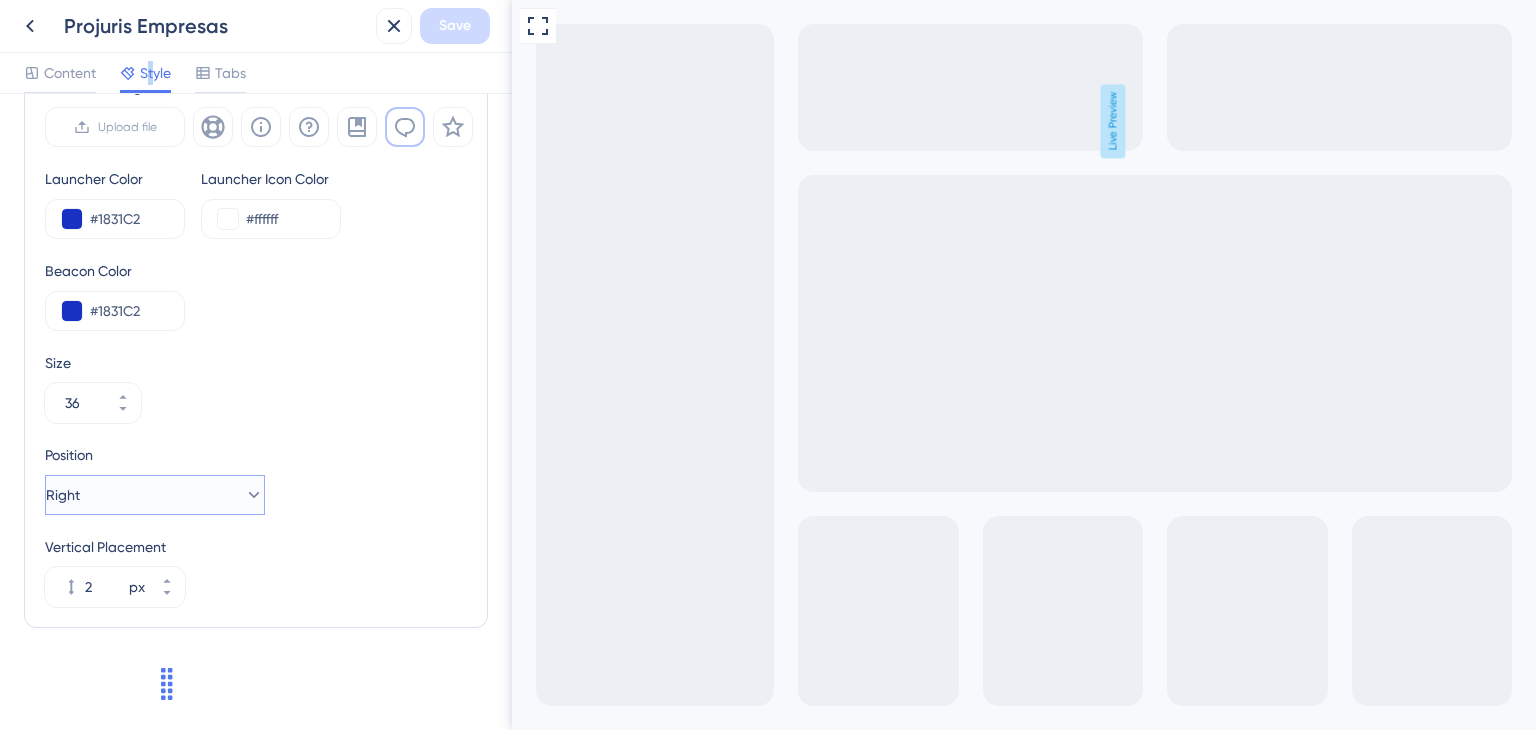 click on "Right" at bounding box center (155, 495) 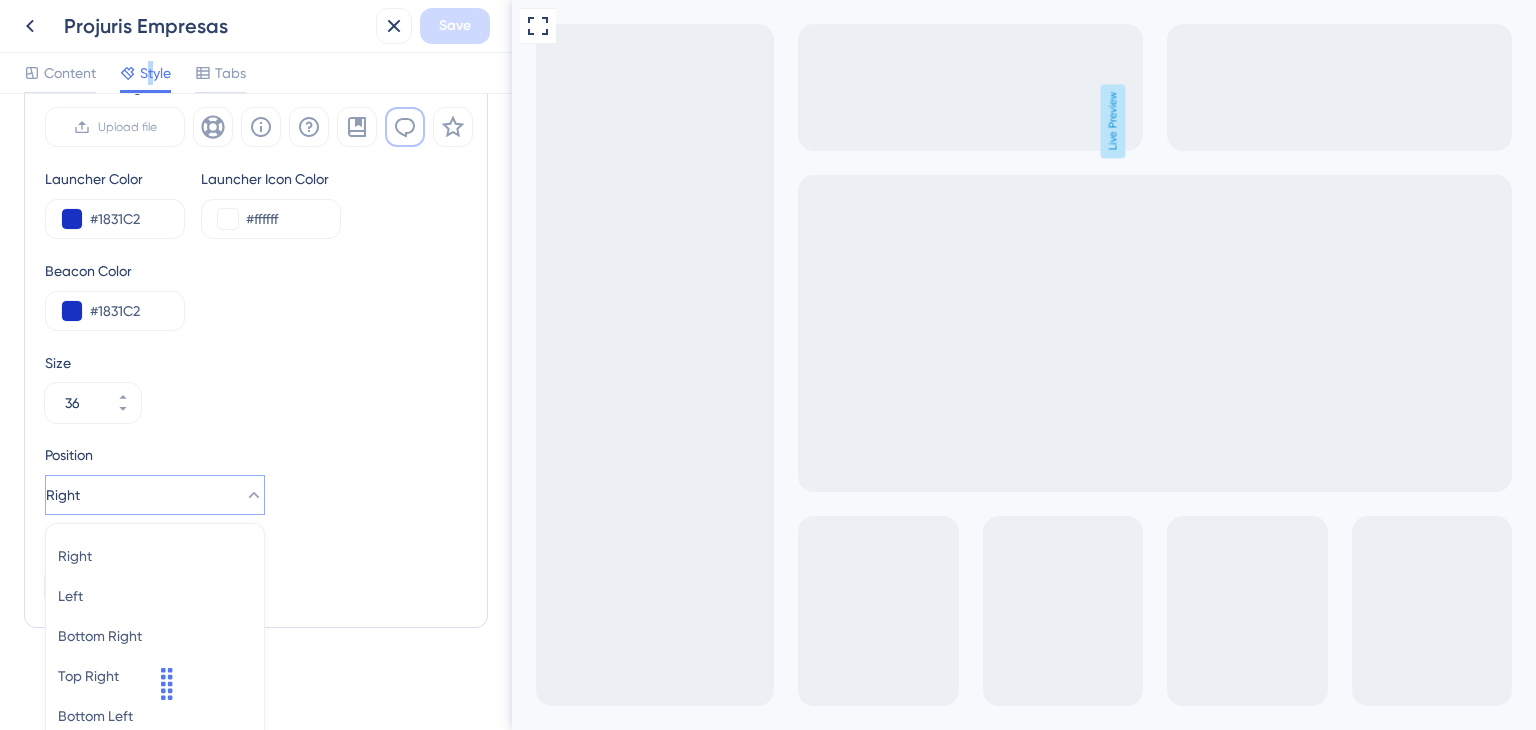 scroll, scrollTop: 763, scrollLeft: 0, axis: vertical 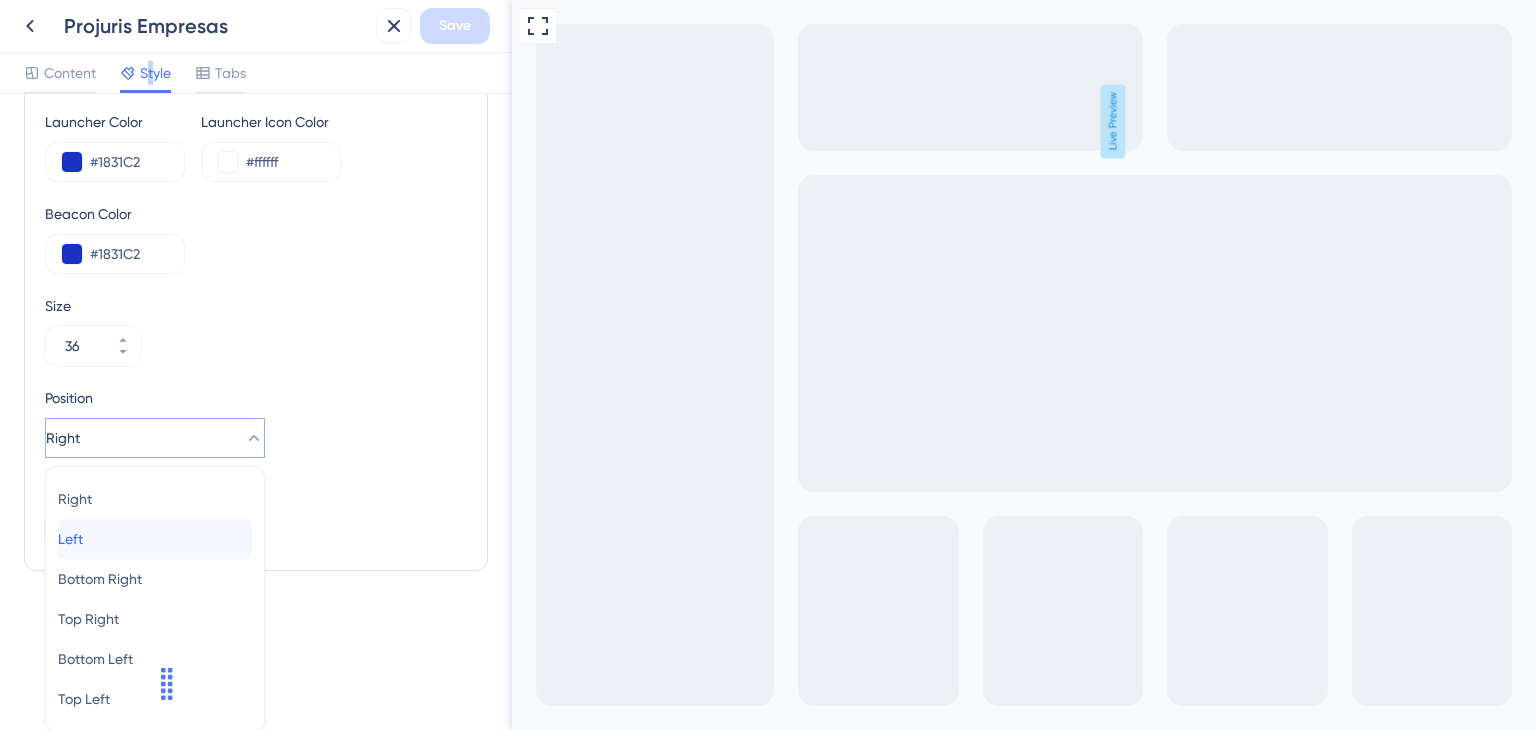 click on "Left Left" at bounding box center (155, 539) 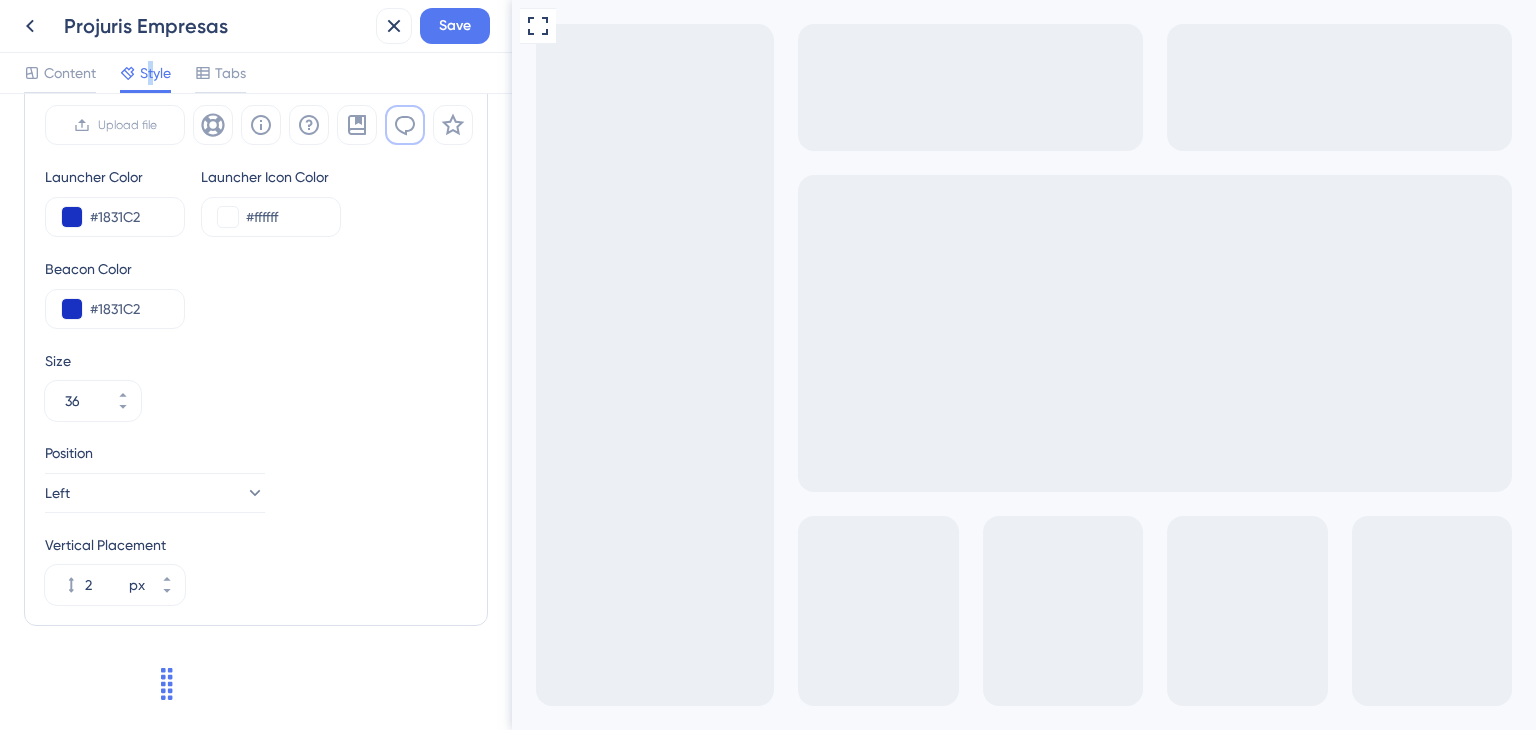 scroll, scrollTop: 706, scrollLeft: 0, axis: vertical 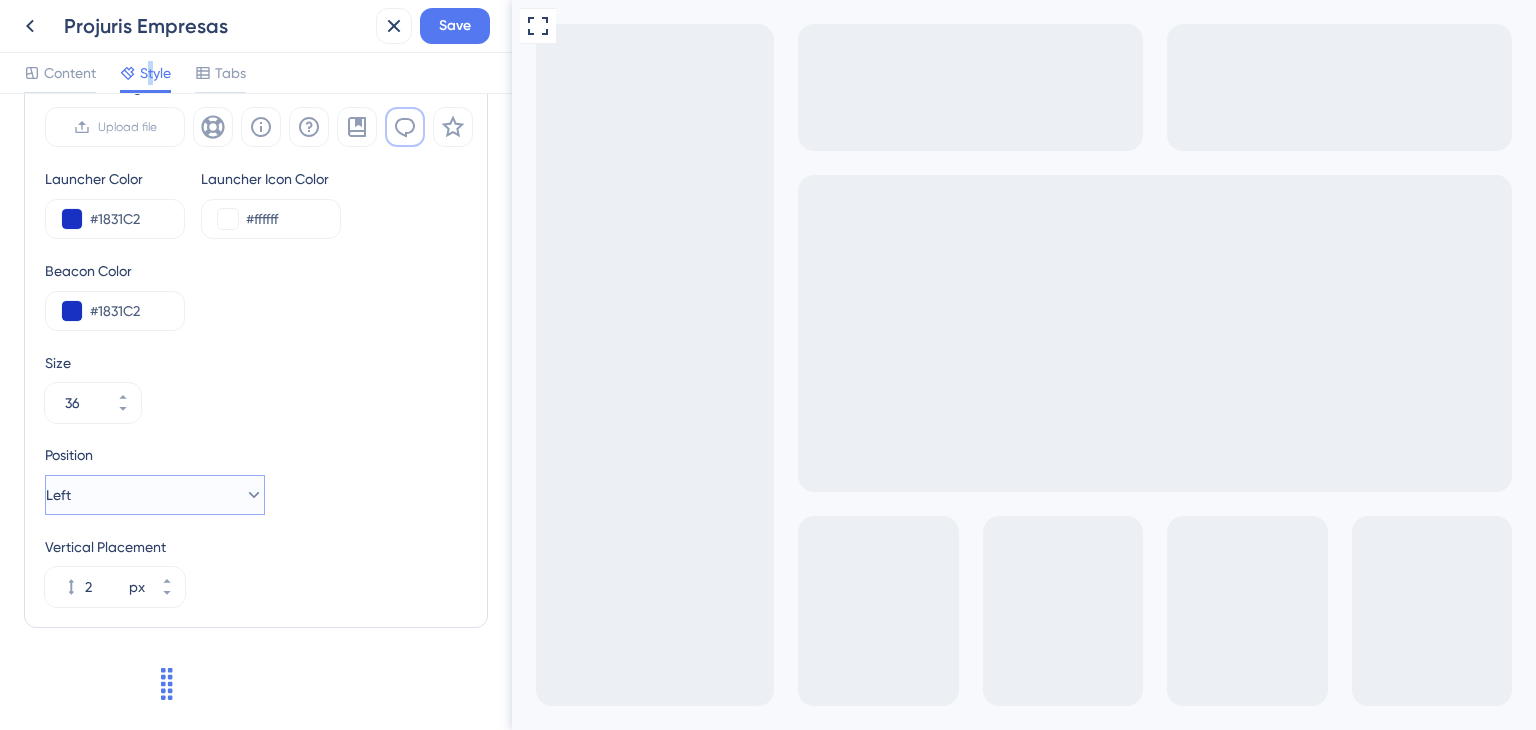 click on "Left" at bounding box center [155, 495] 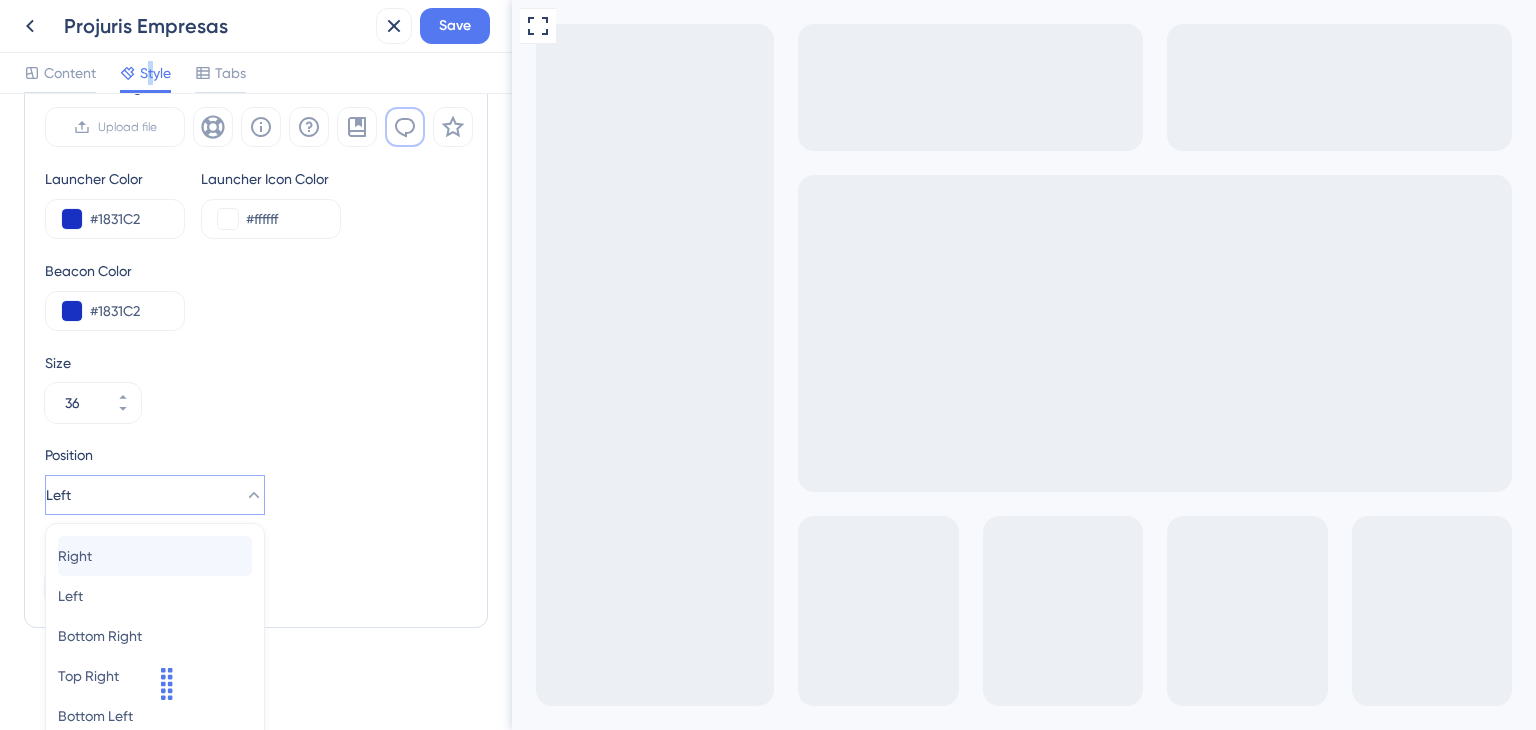 scroll, scrollTop: 763, scrollLeft: 0, axis: vertical 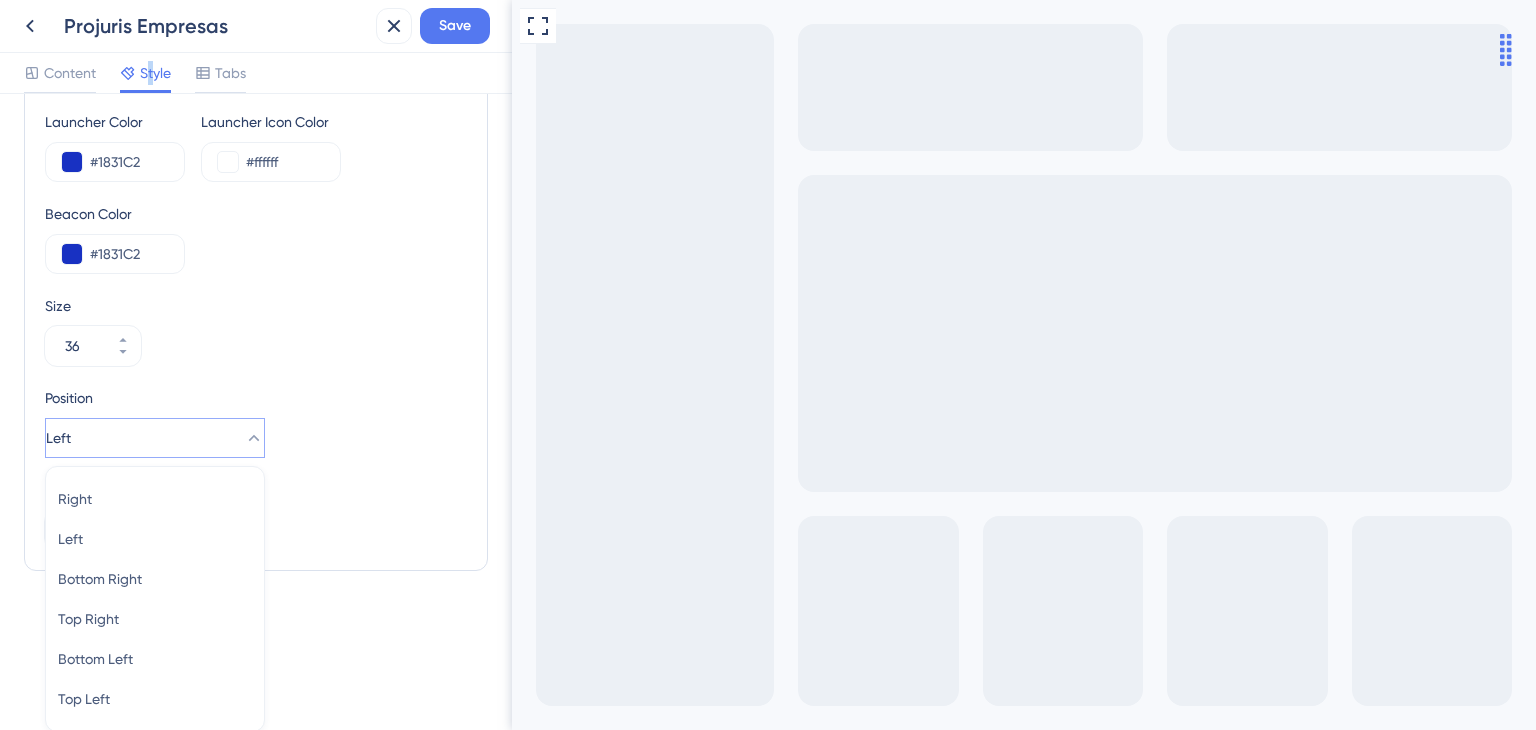 drag, startPoint x: 172, startPoint y: 675, endPoint x: 1502, endPoint y: 30, distance: 1478.1492 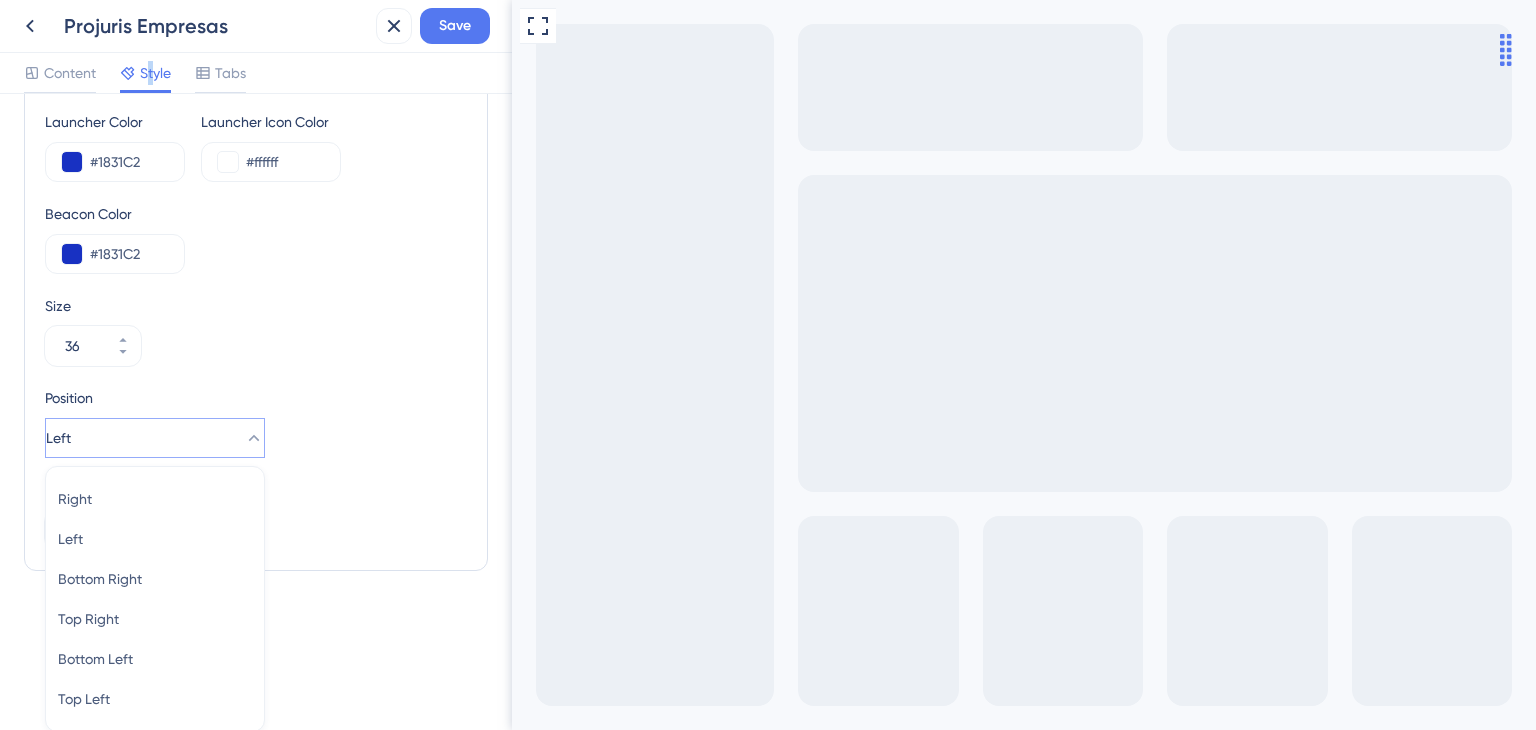 click at bounding box center (1464, 48) 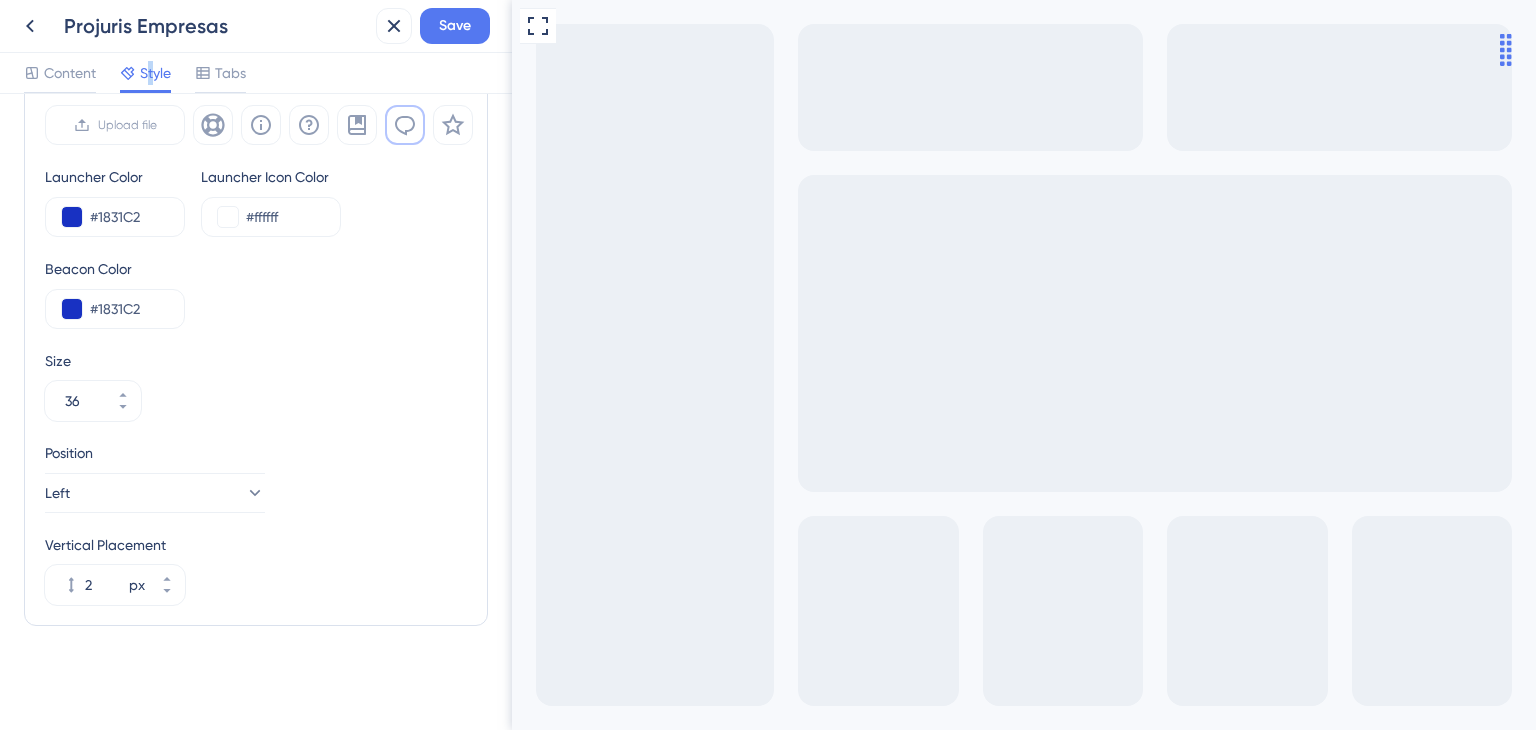 scroll, scrollTop: 706, scrollLeft: 0, axis: vertical 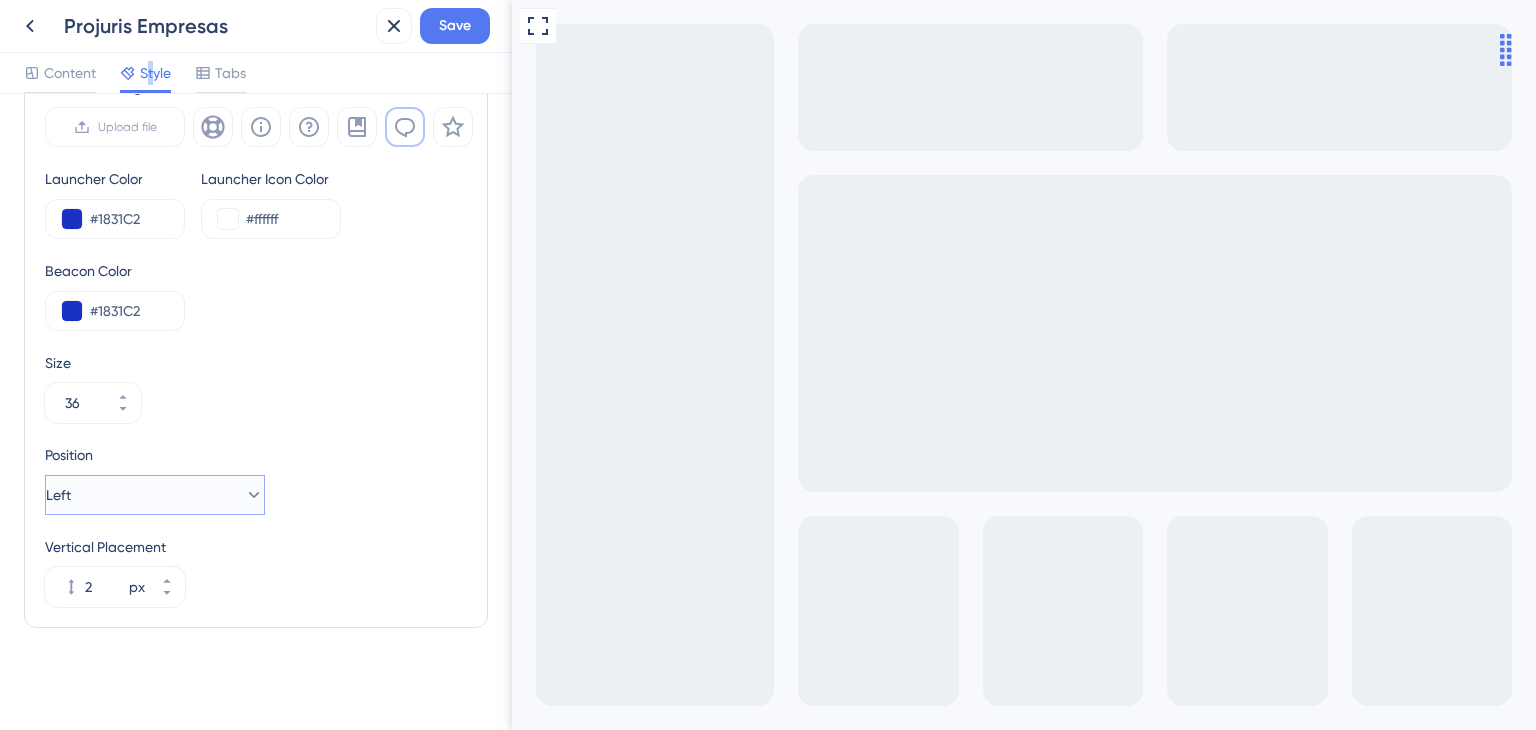 click on "Left" at bounding box center [155, 495] 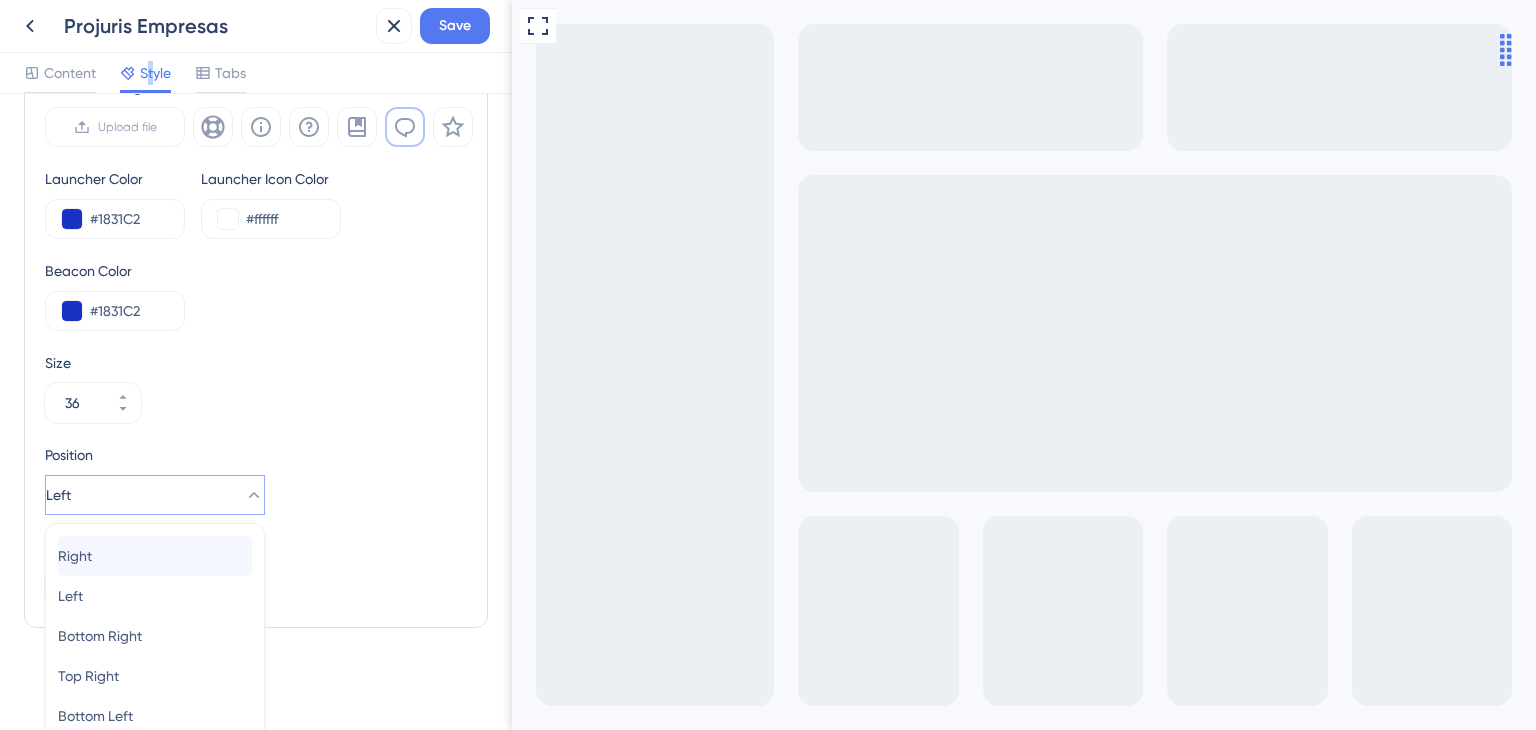 scroll, scrollTop: 763, scrollLeft: 0, axis: vertical 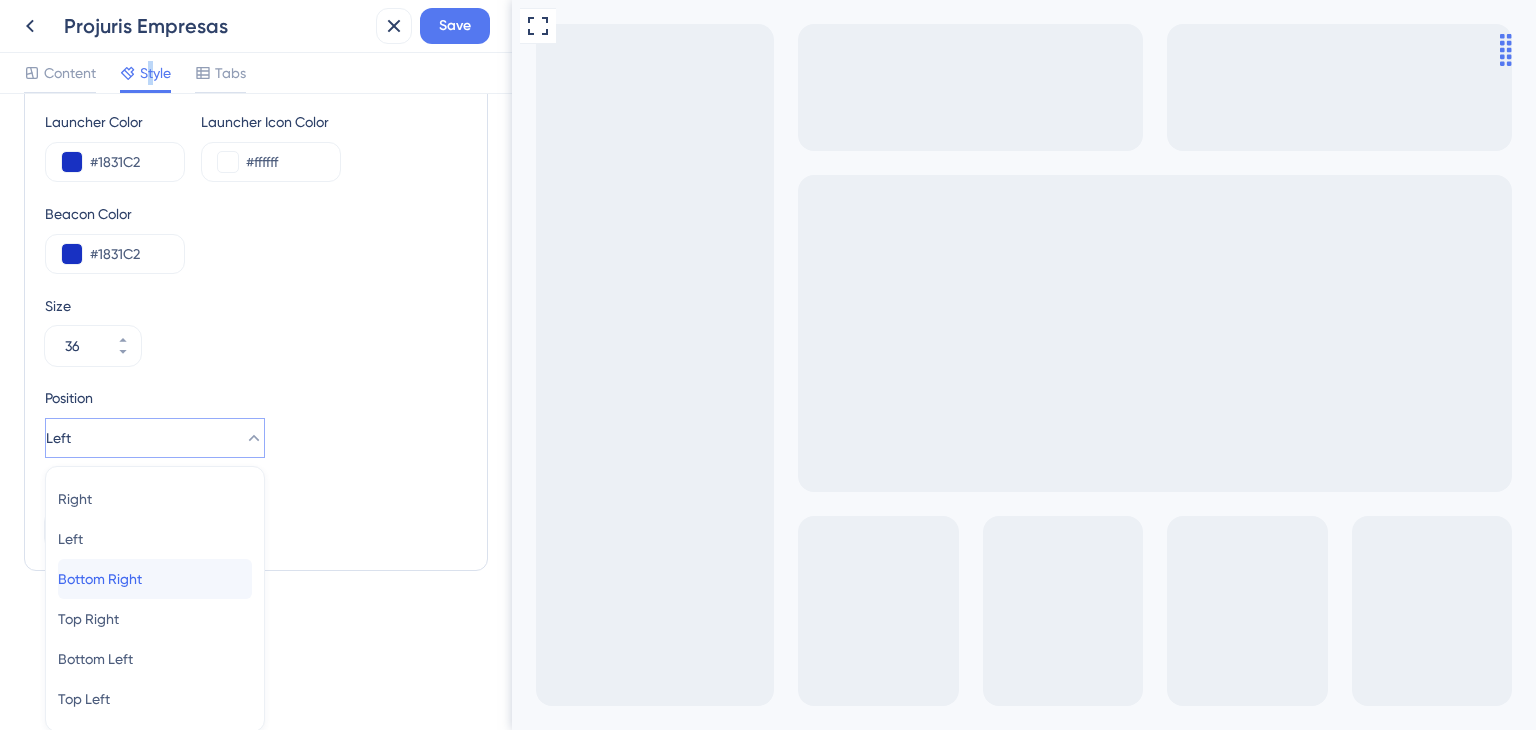 click on "Bottom Right Bottom Right" at bounding box center [155, 579] 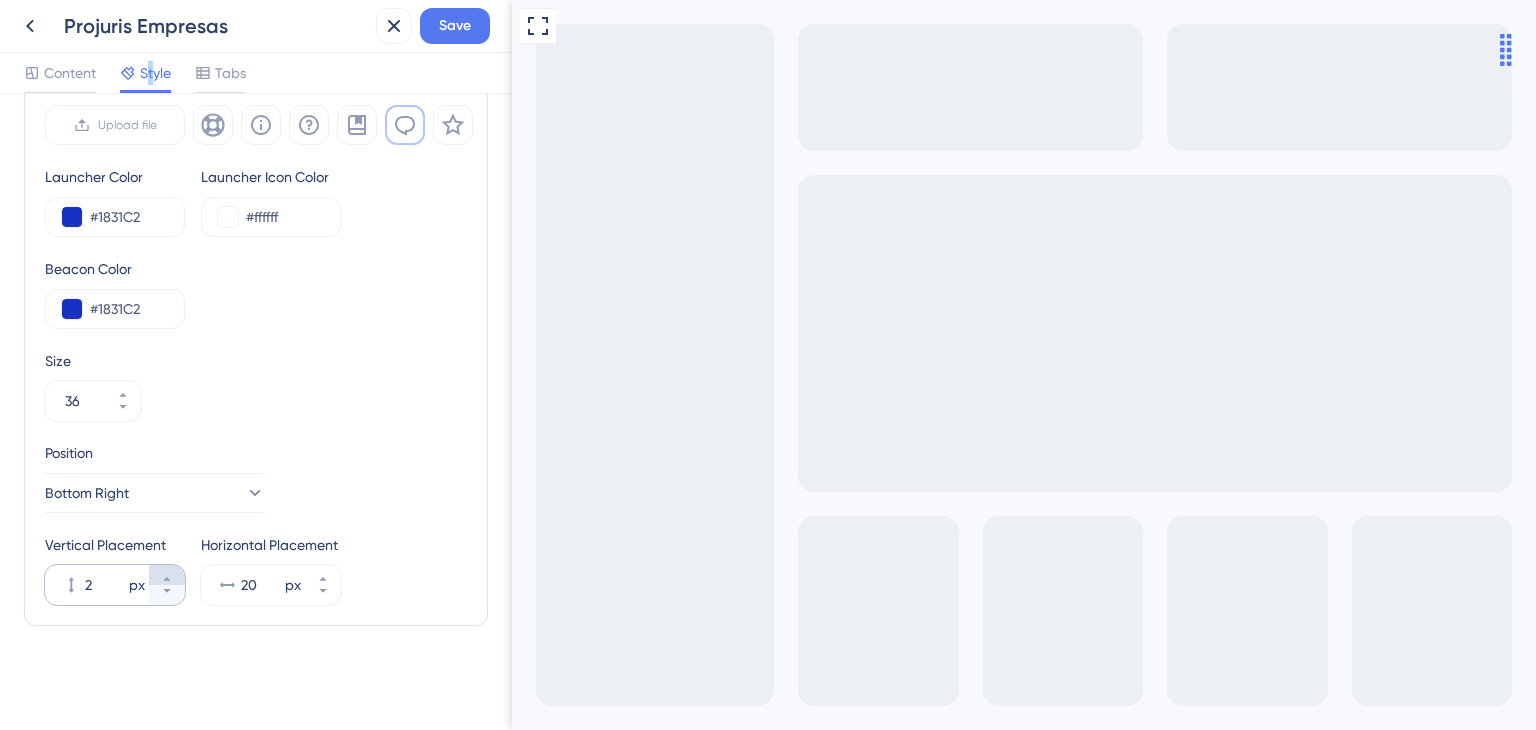 scroll, scrollTop: 706, scrollLeft: 0, axis: vertical 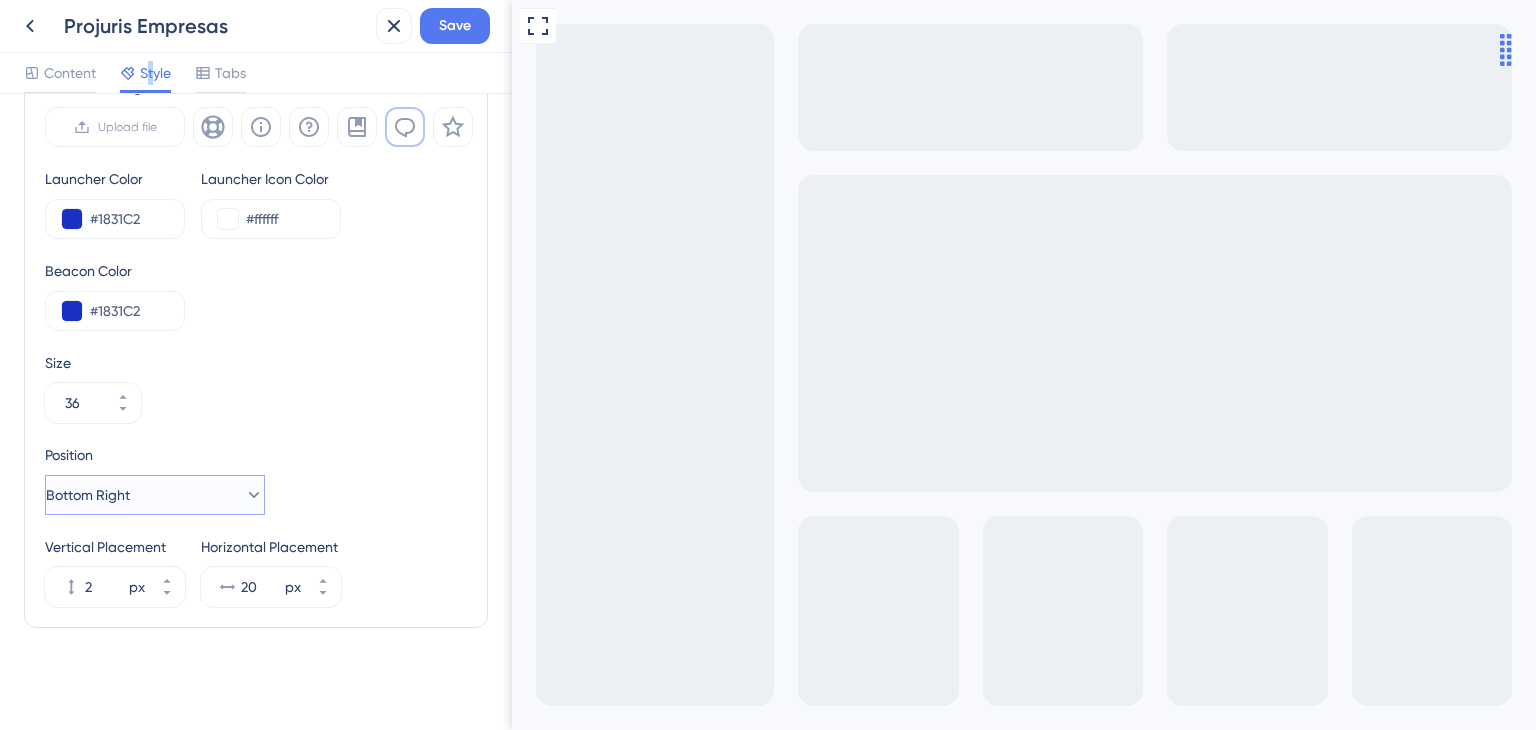 click on "Bottom Right" at bounding box center [155, 495] 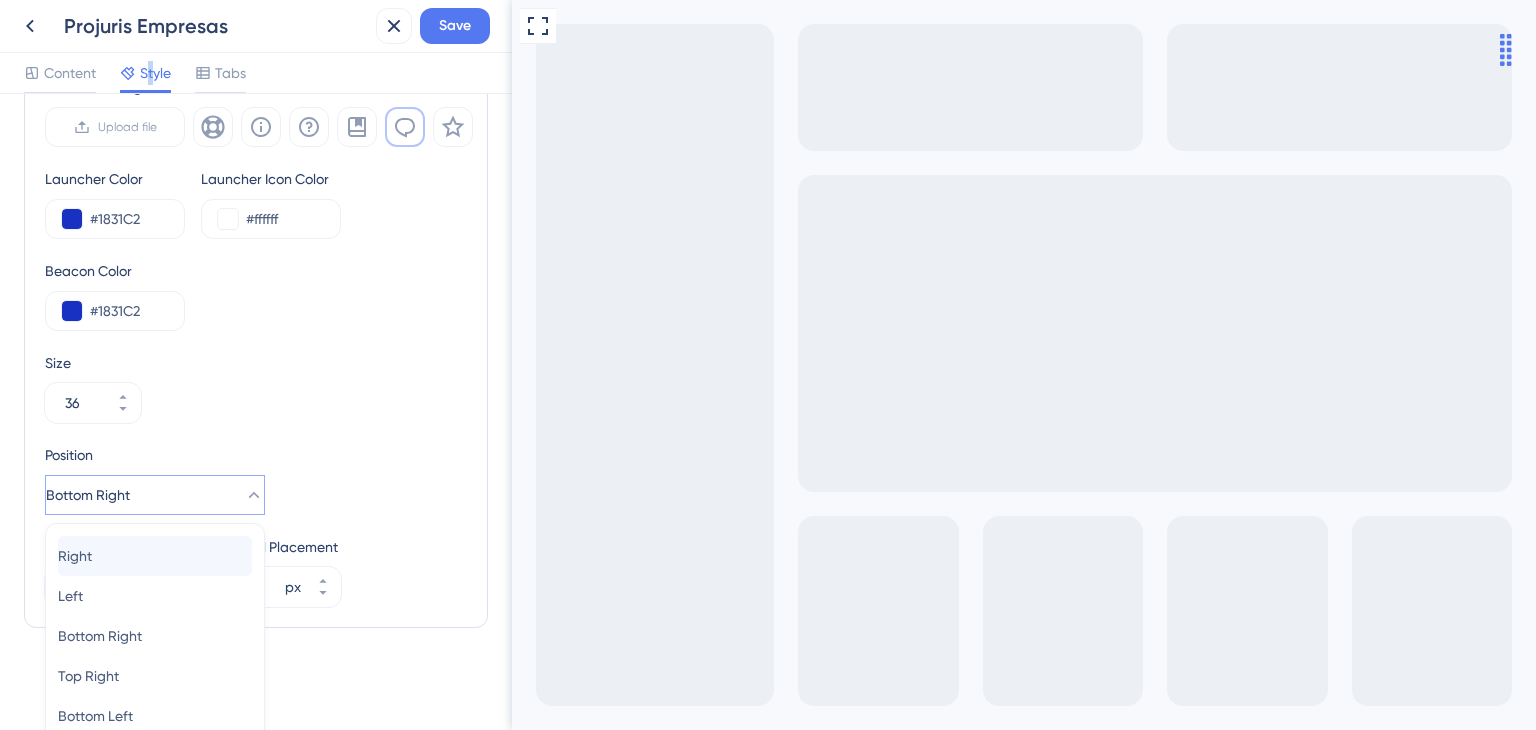 scroll, scrollTop: 763, scrollLeft: 0, axis: vertical 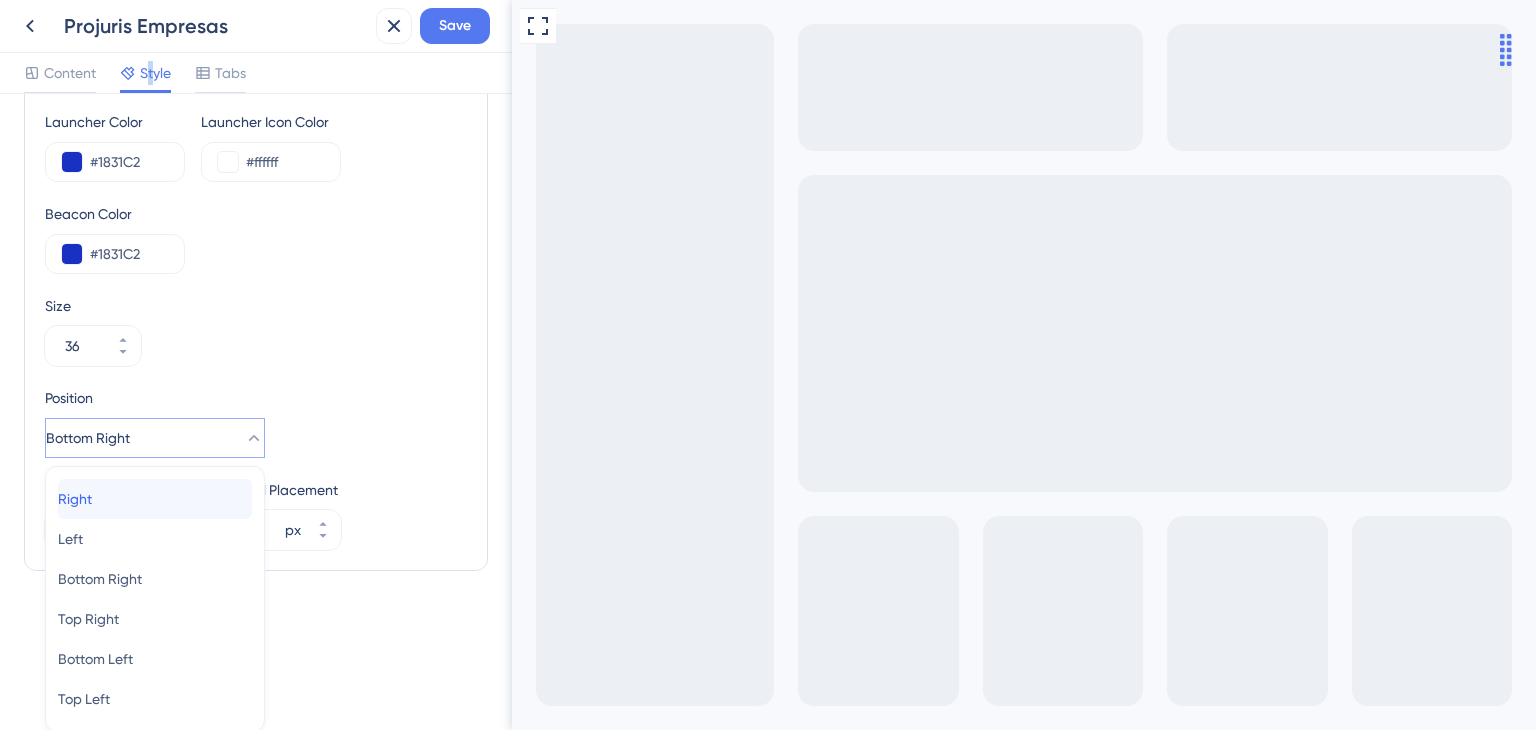 click on "Right Right" at bounding box center (155, 499) 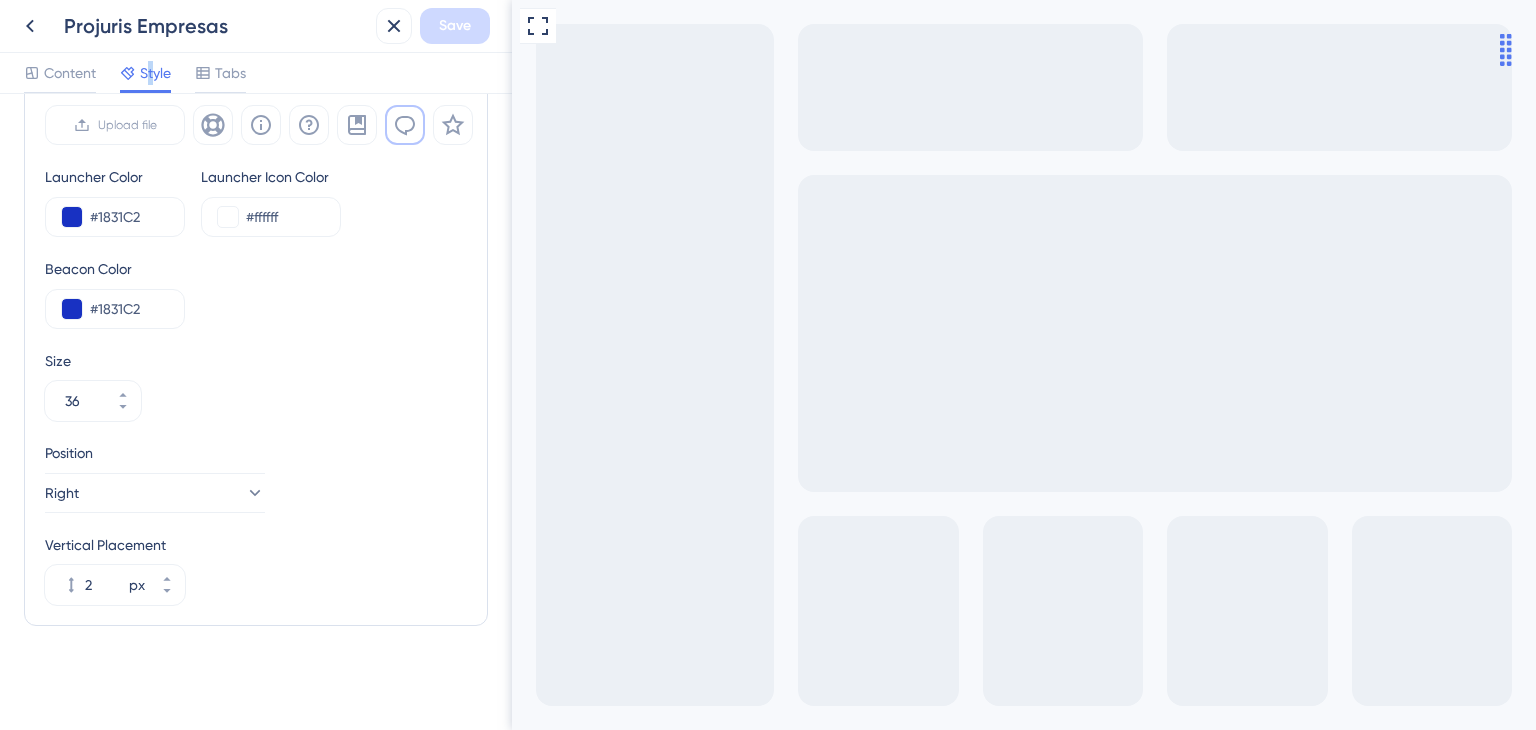 scroll 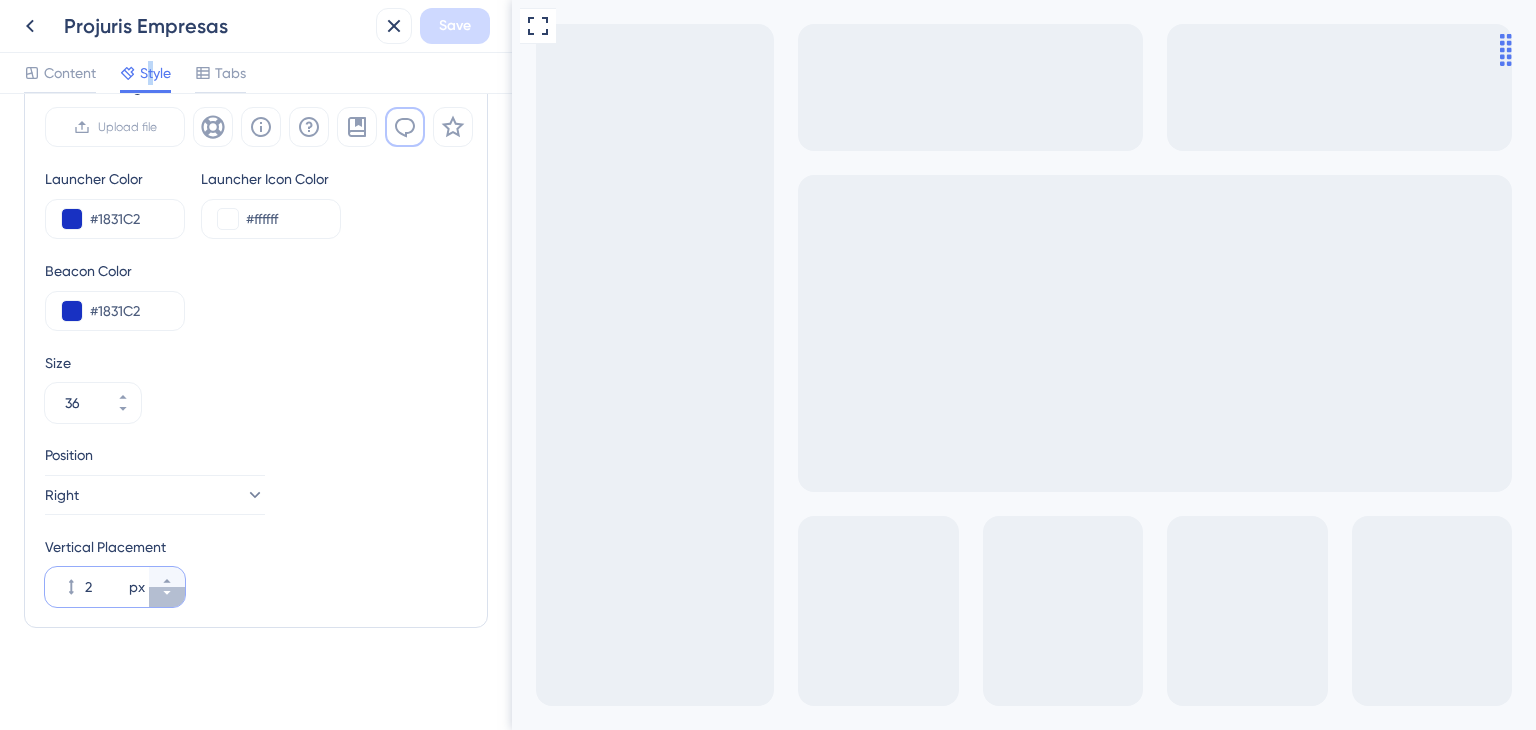 click 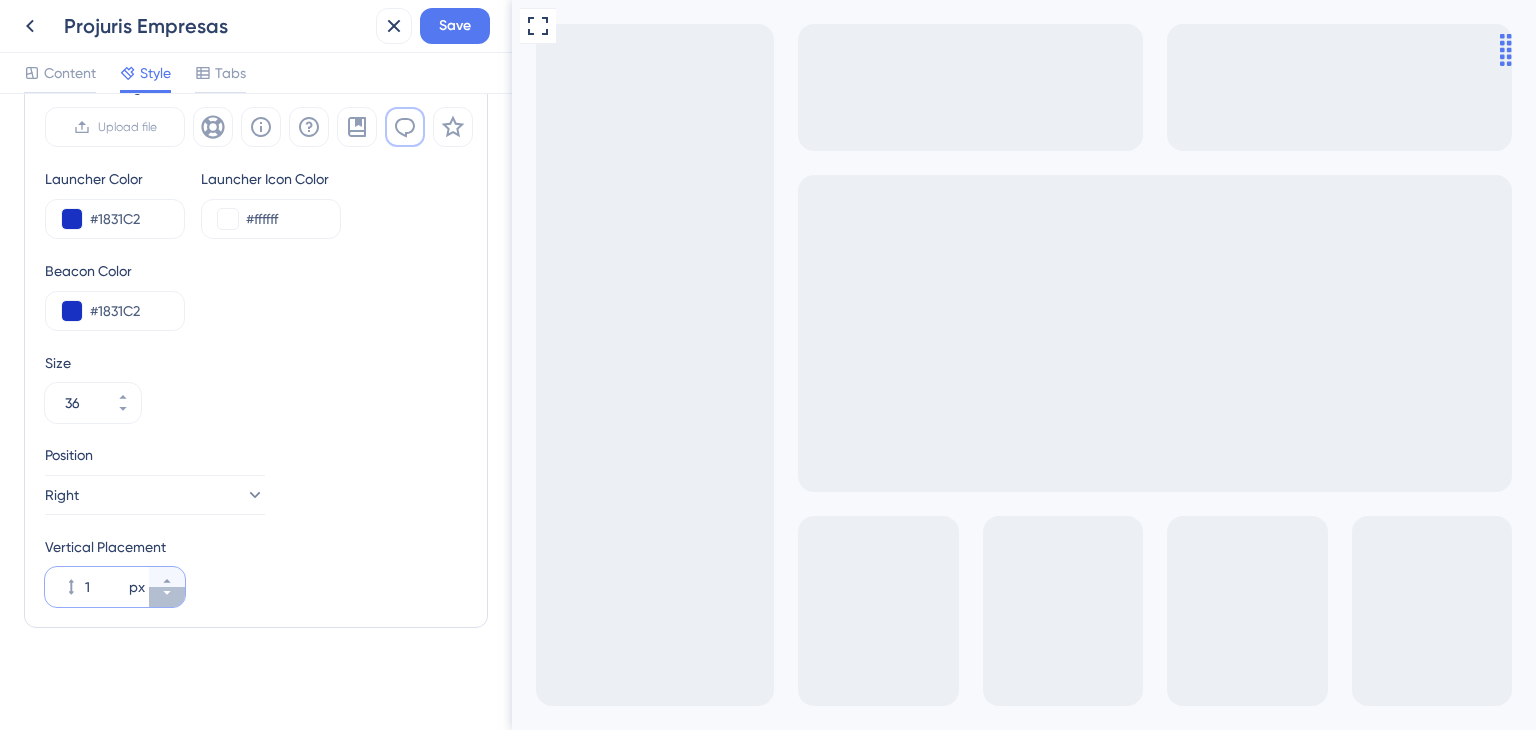 click 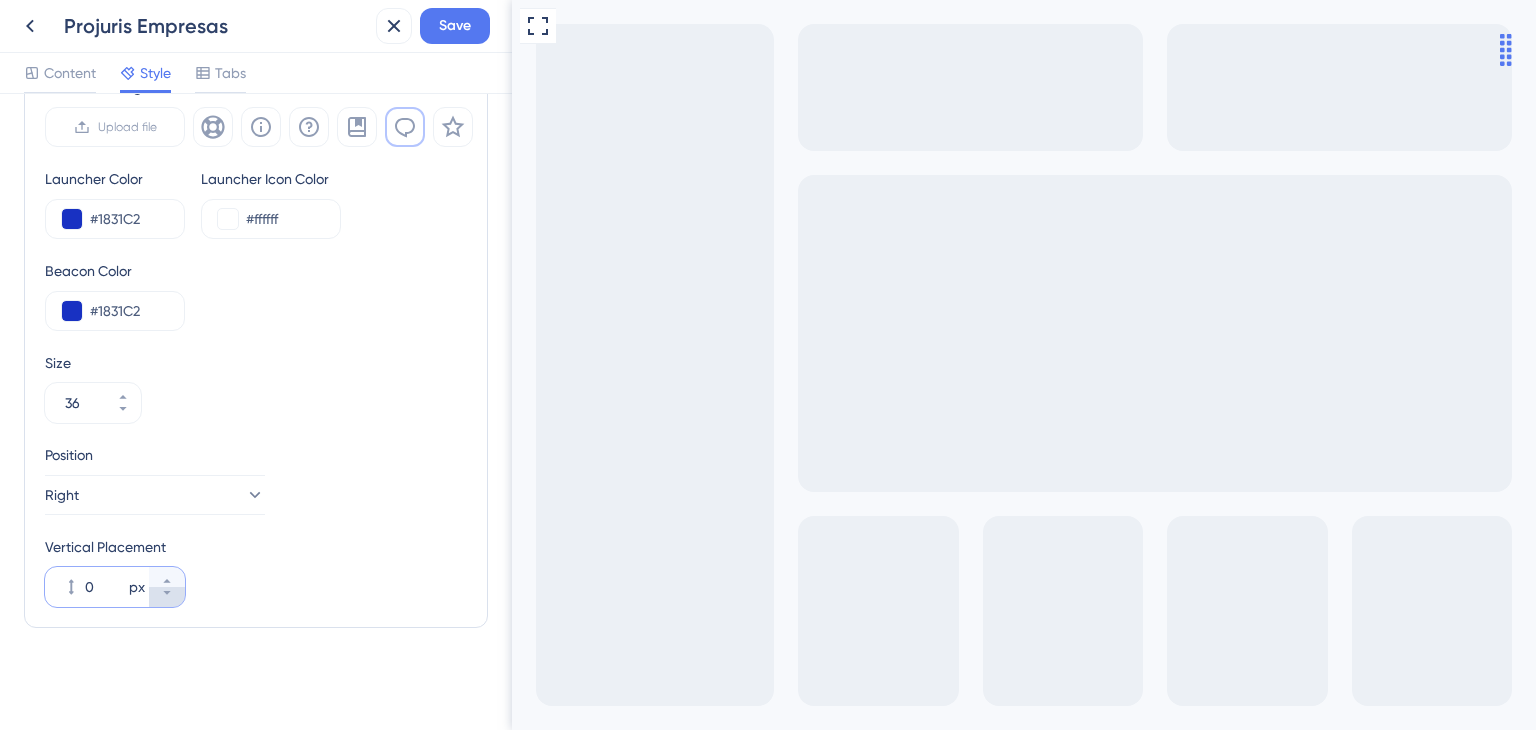 click 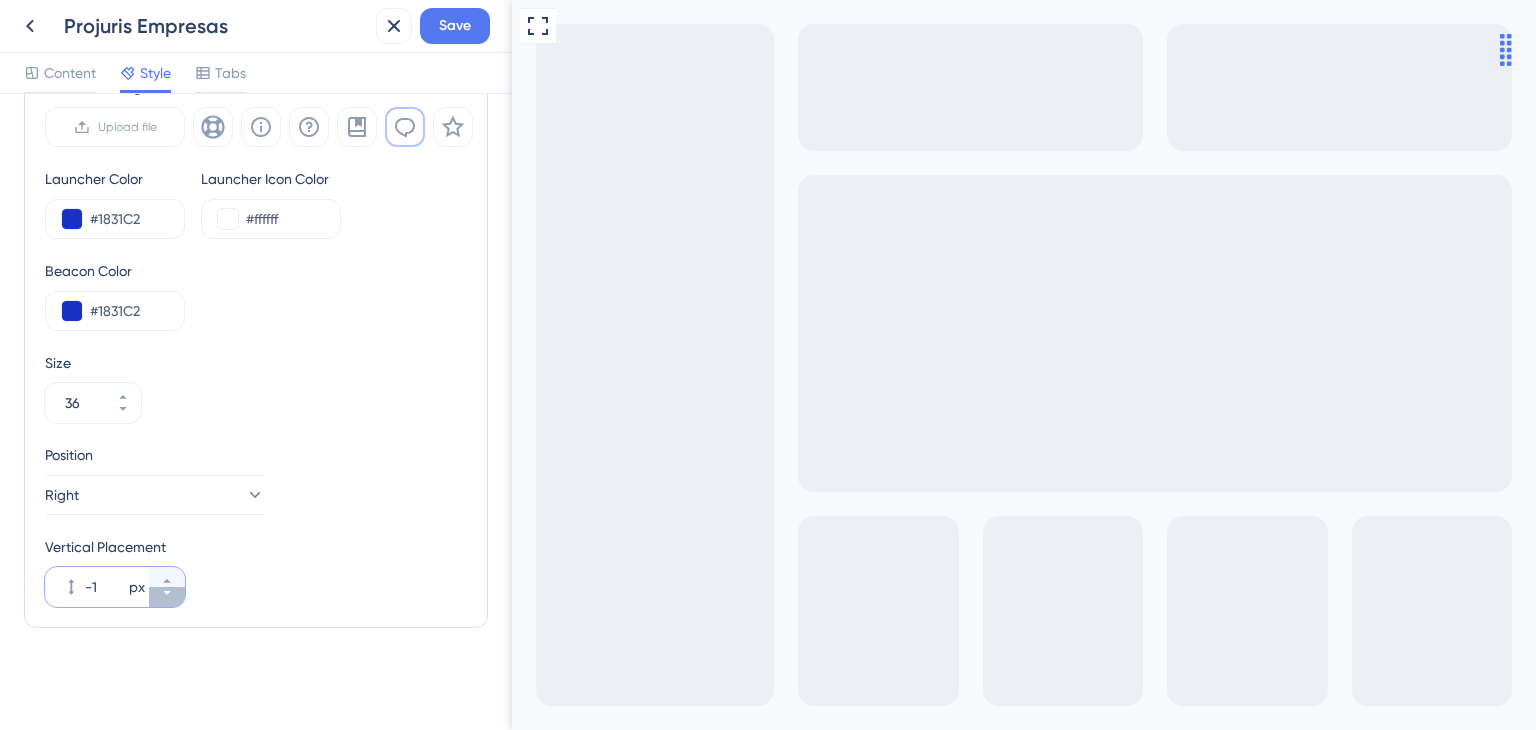 click 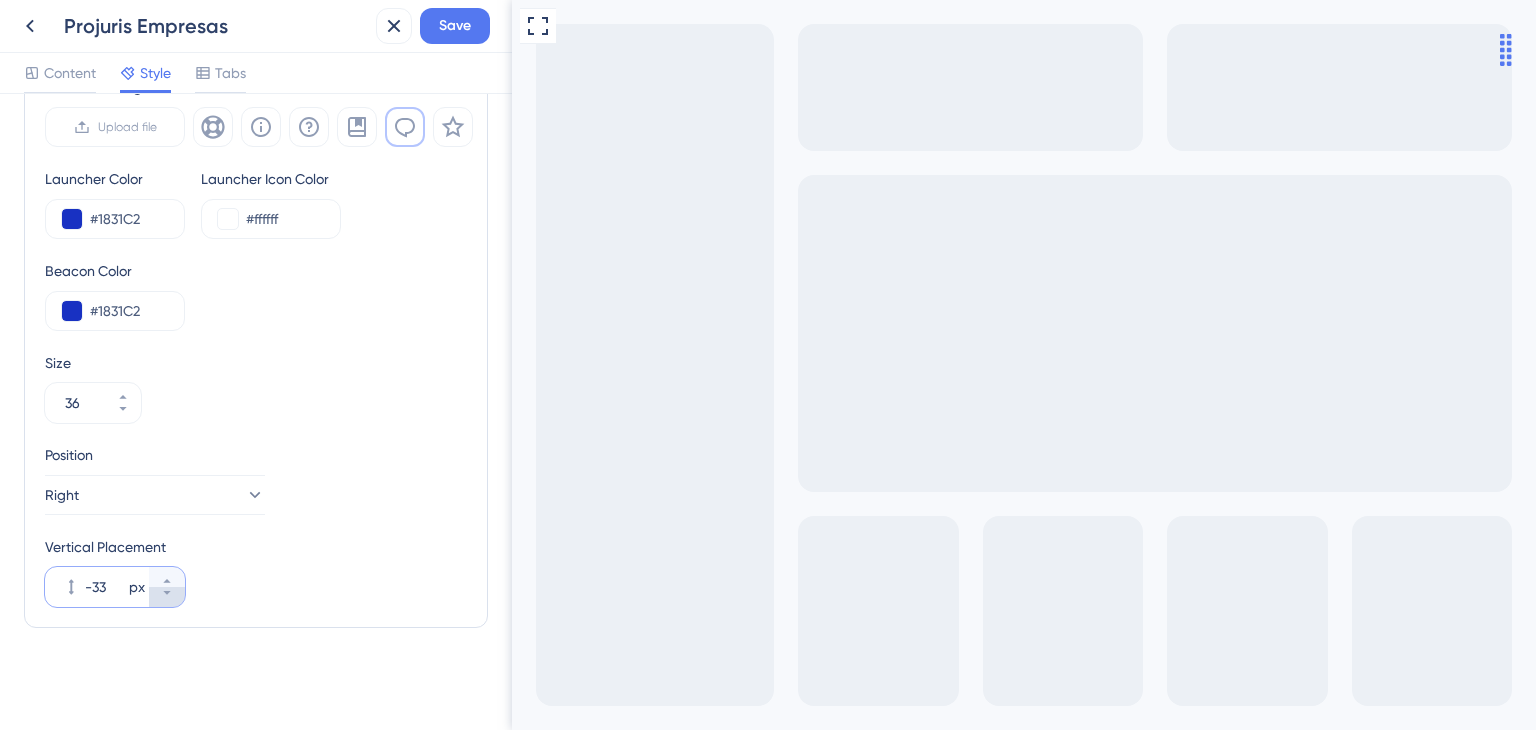 click 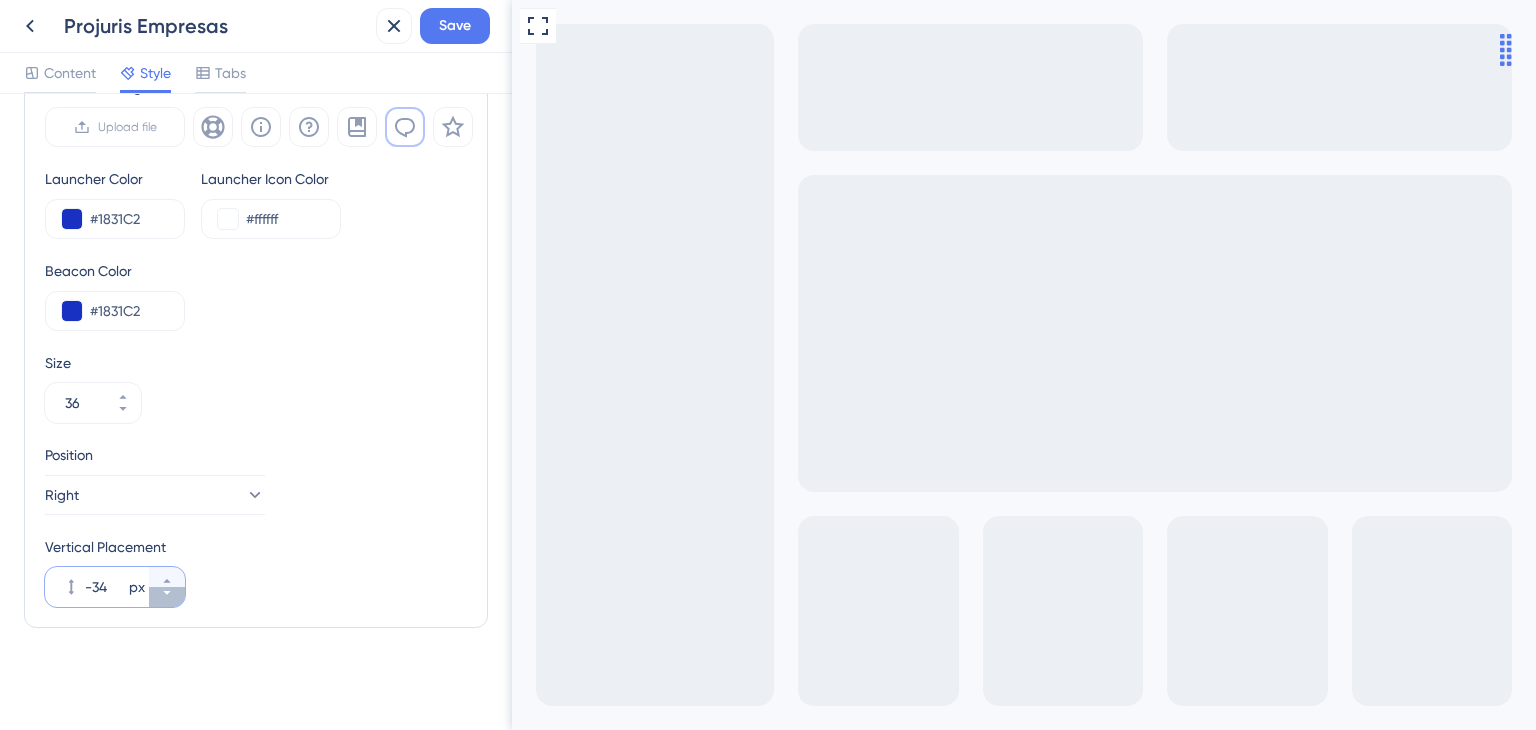 click on "-34 px" at bounding box center [167, 597] 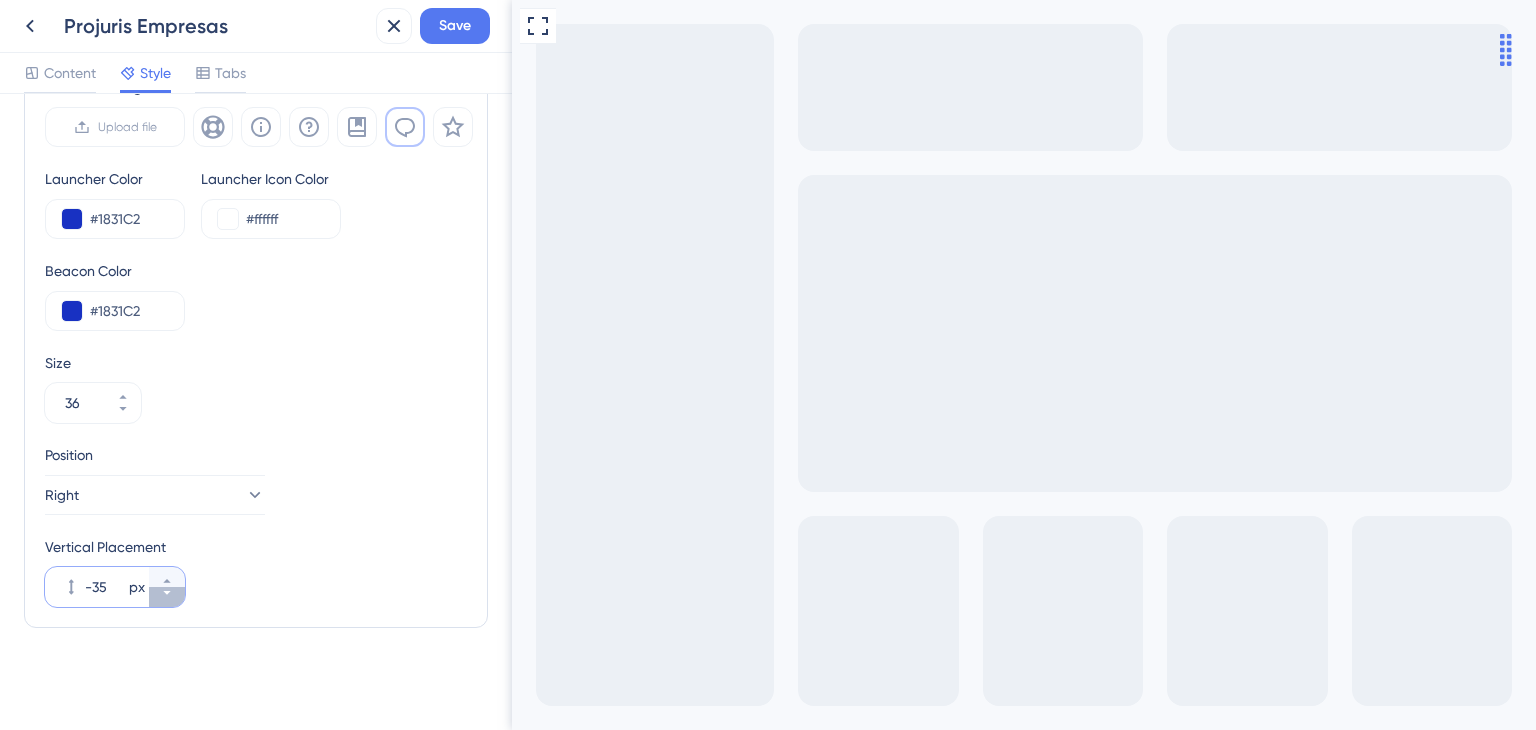 click on "-35 px" at bounding box center (167, 597) 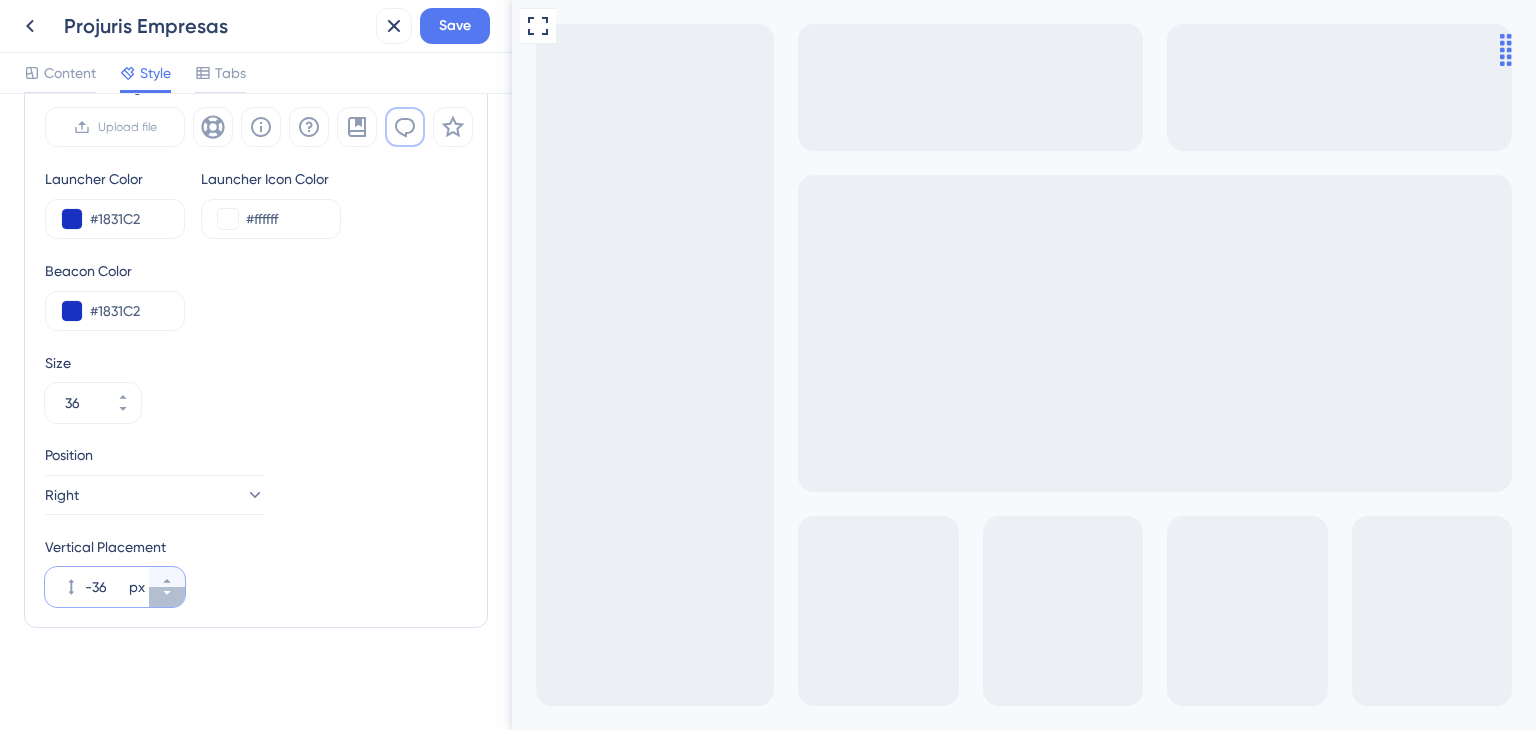 click on "-36 px" at bounding box center (167, 597) 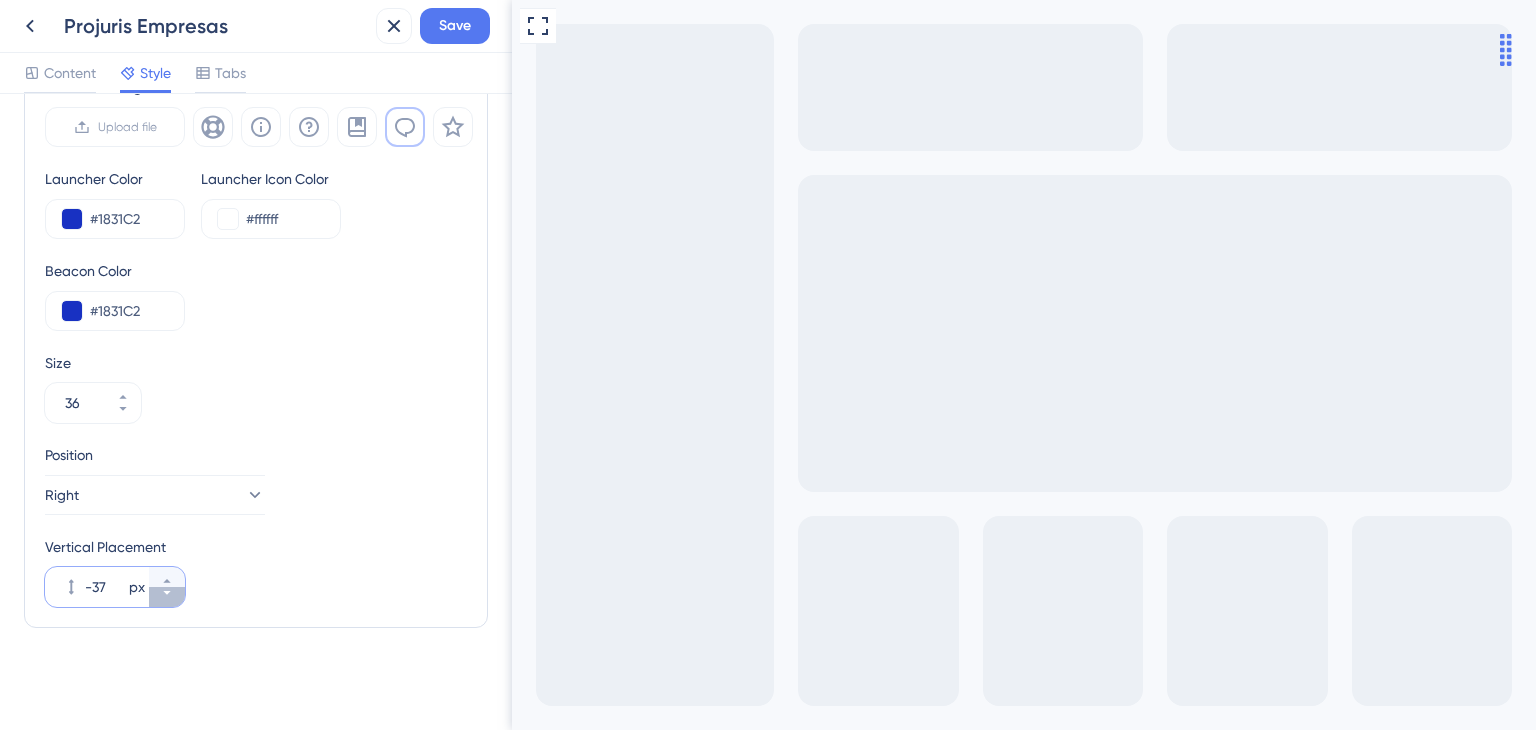 click on "-37 px" at bounding box center [167, 597] 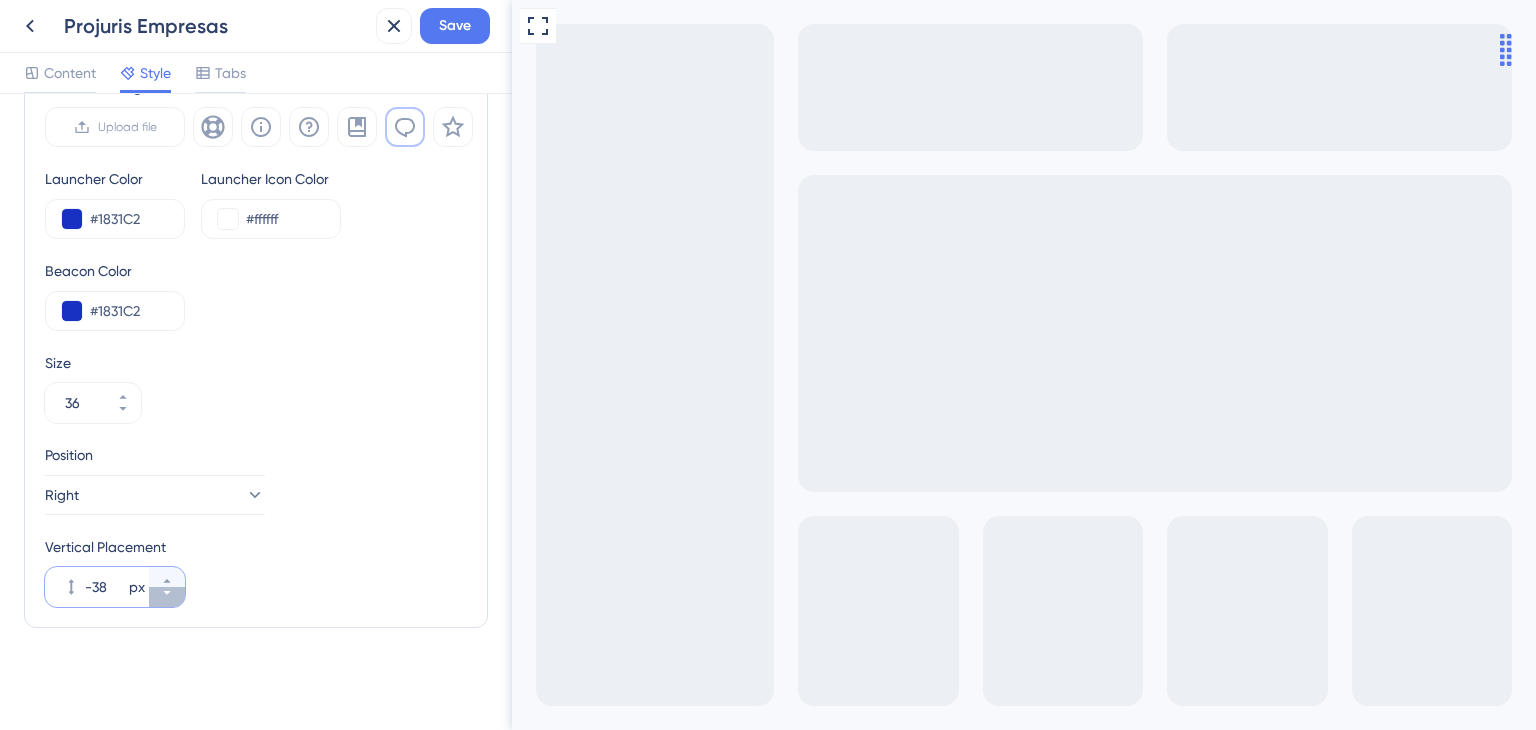 click on "-38 px" at bounding box center [167, 597] 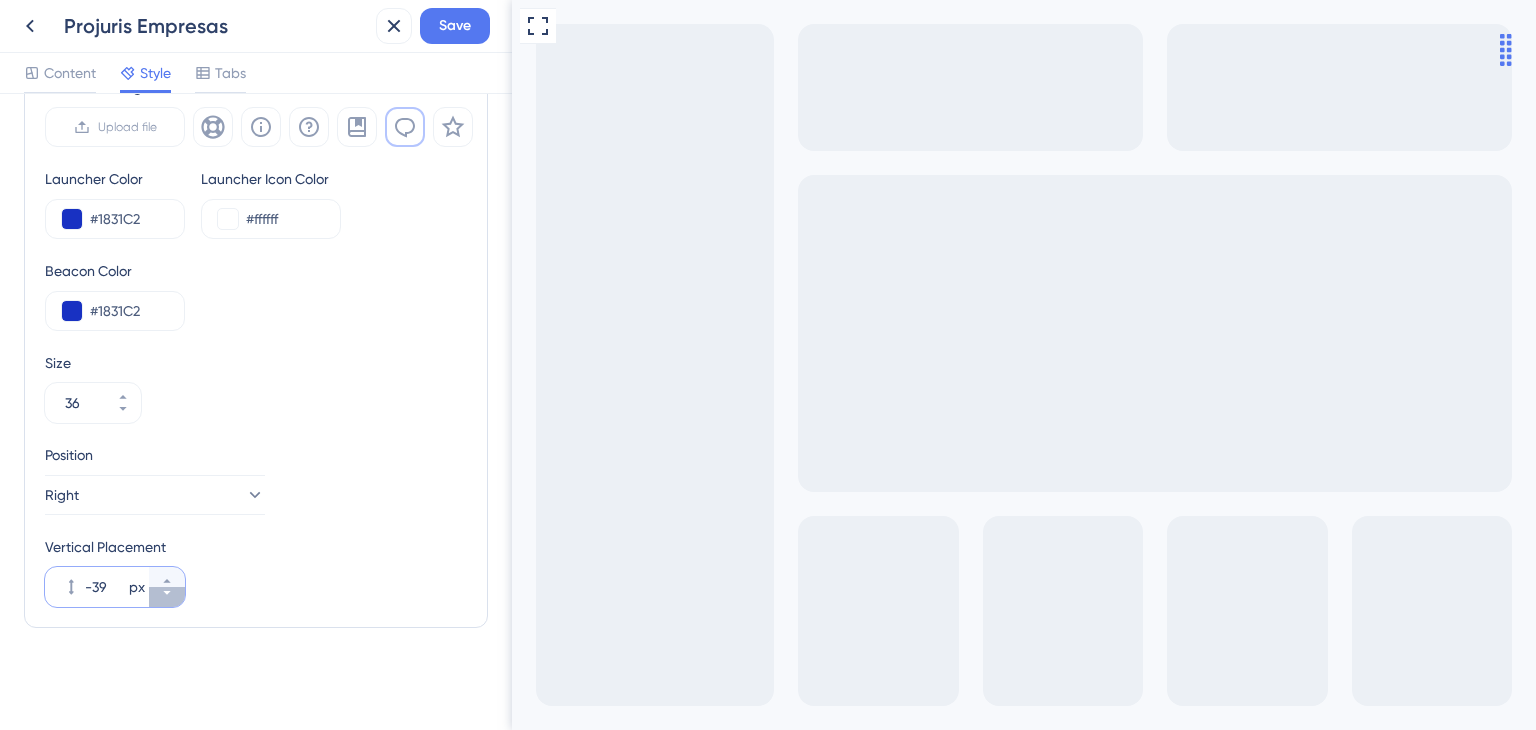 click on "-39 px" at bounding box center [167, 597] 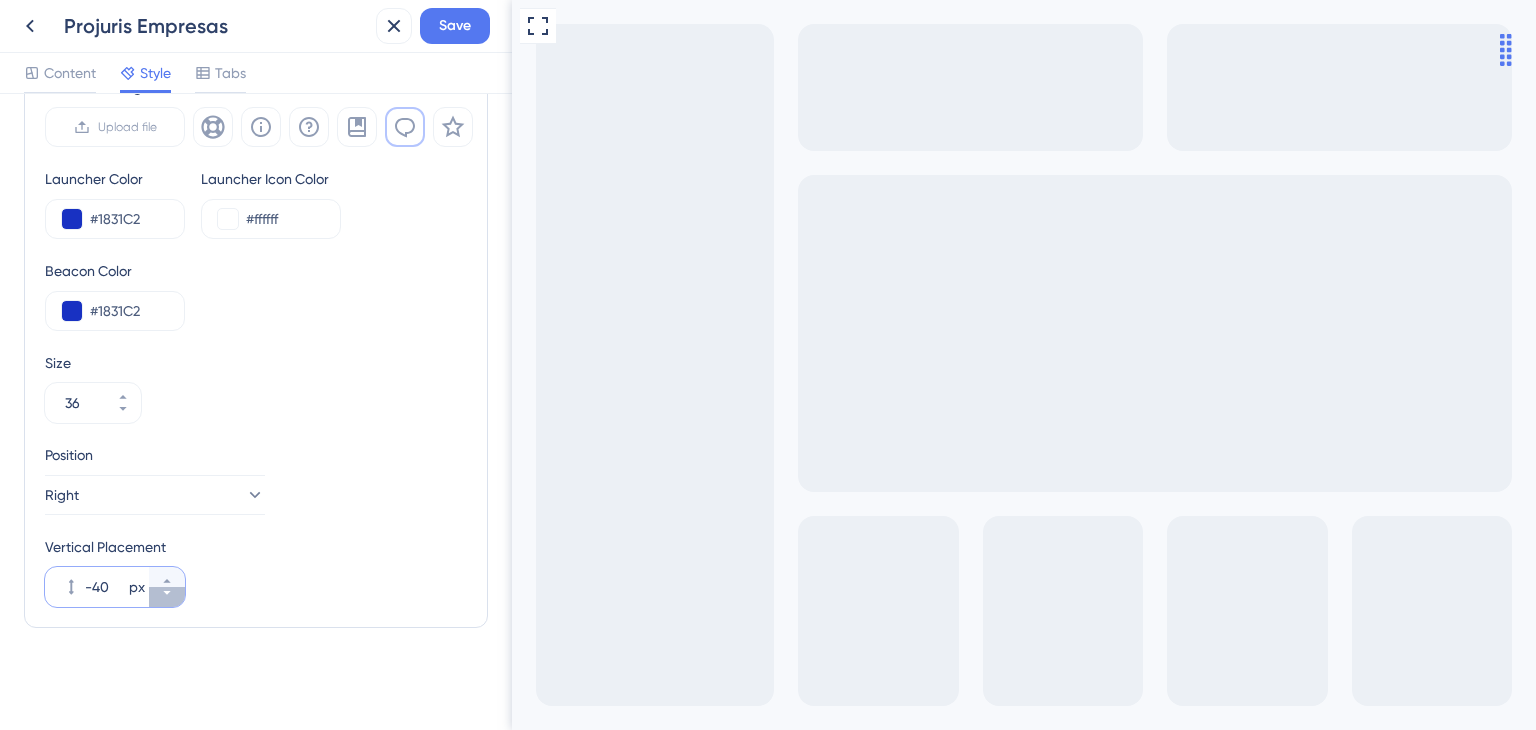 click on "-40 px" at bounding box center (167, 597) 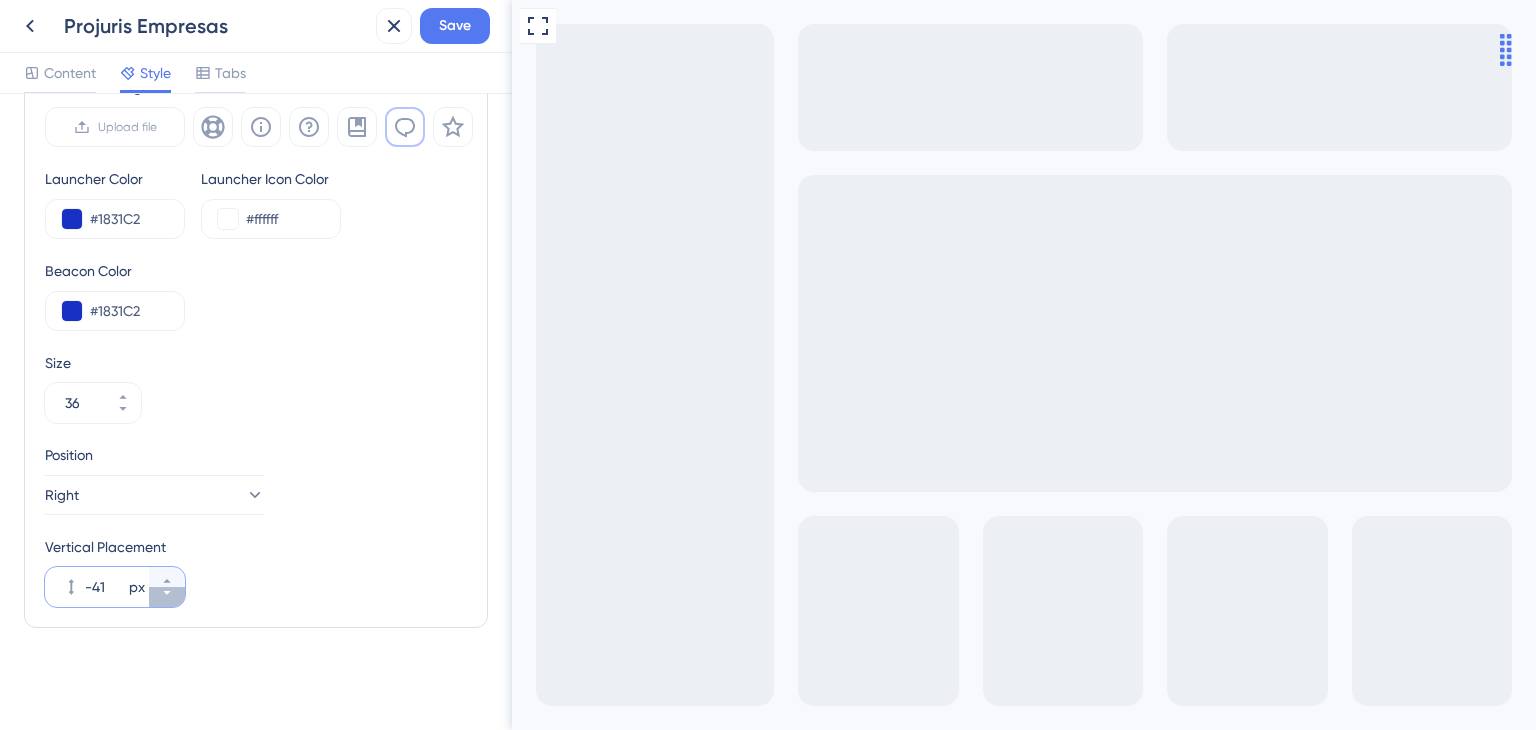 click on "-41 px" at bounding box center (167, 597) 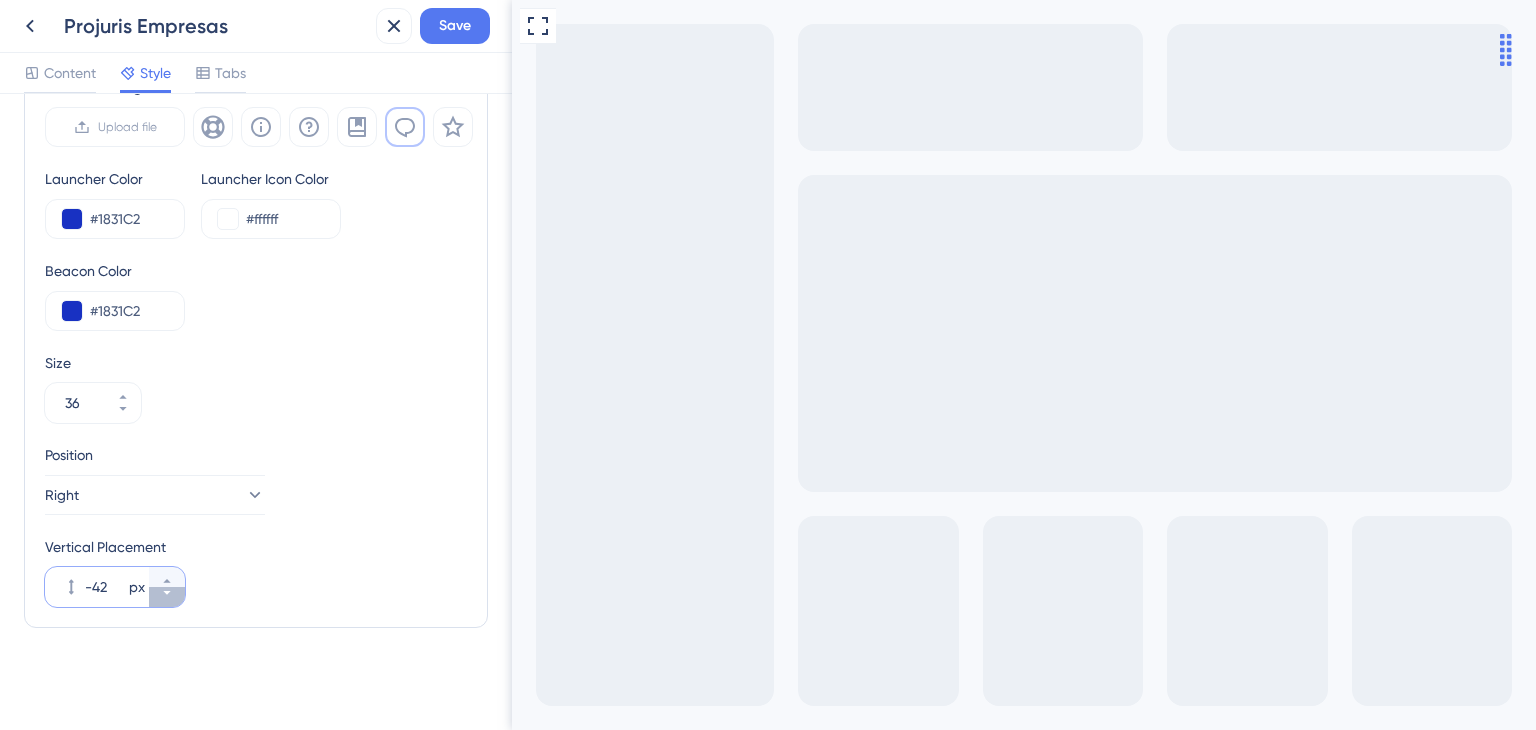 click on "-42 px" at bounding box center (167, 597) 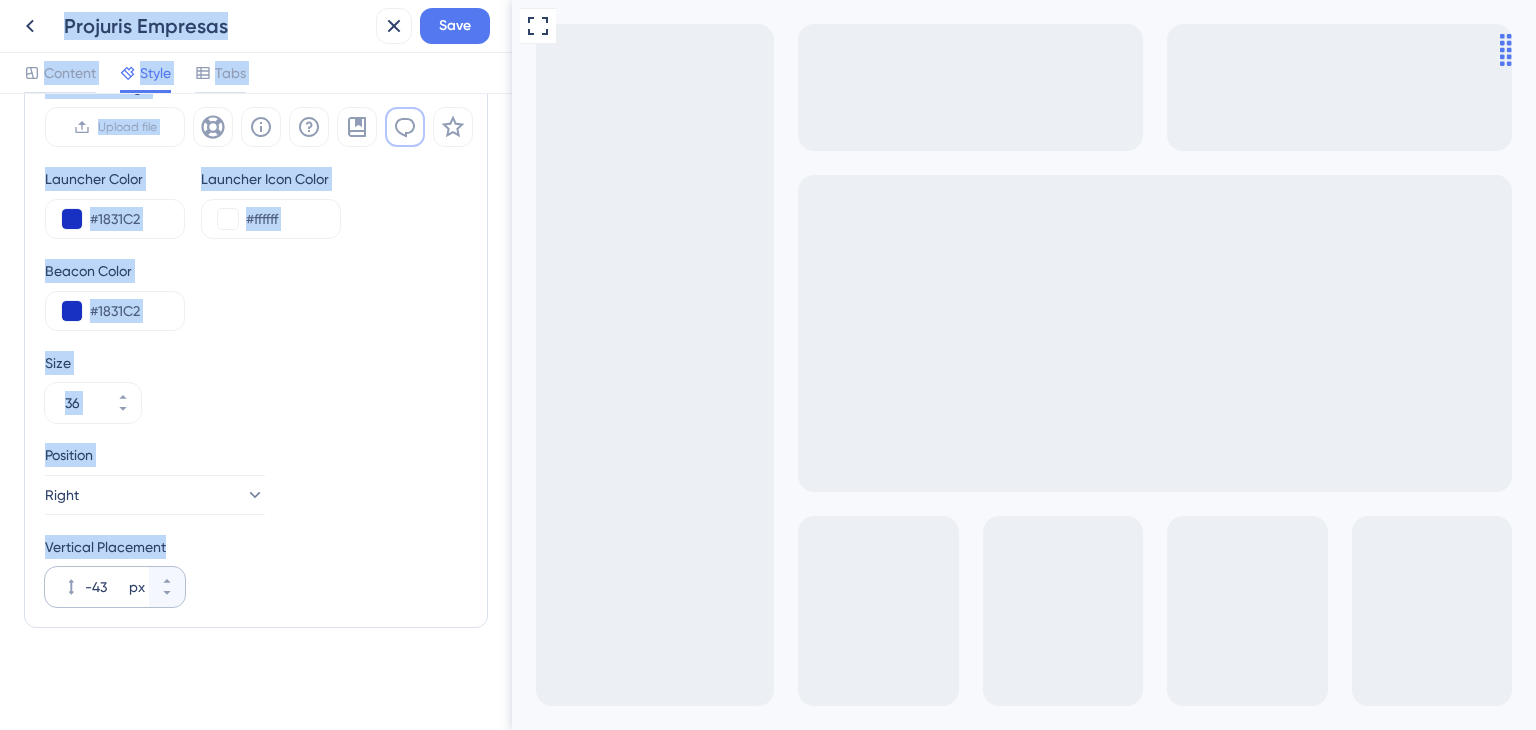 drag, startPoint x: 127, startPoint y: 579, endPoint x: 83, endPoint y: 583, distance: 44.181442 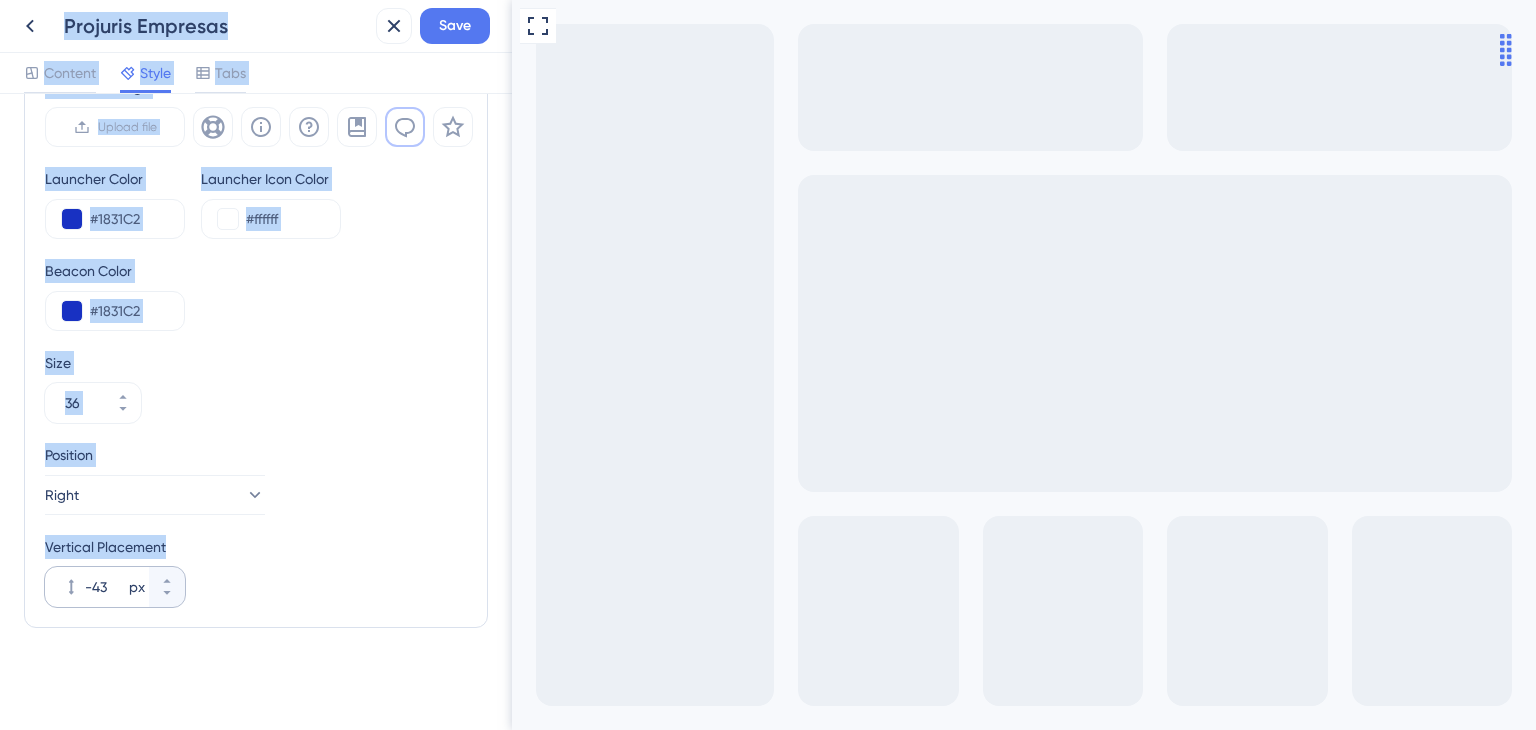click on "-43 px" at bounding box center (97, 587) 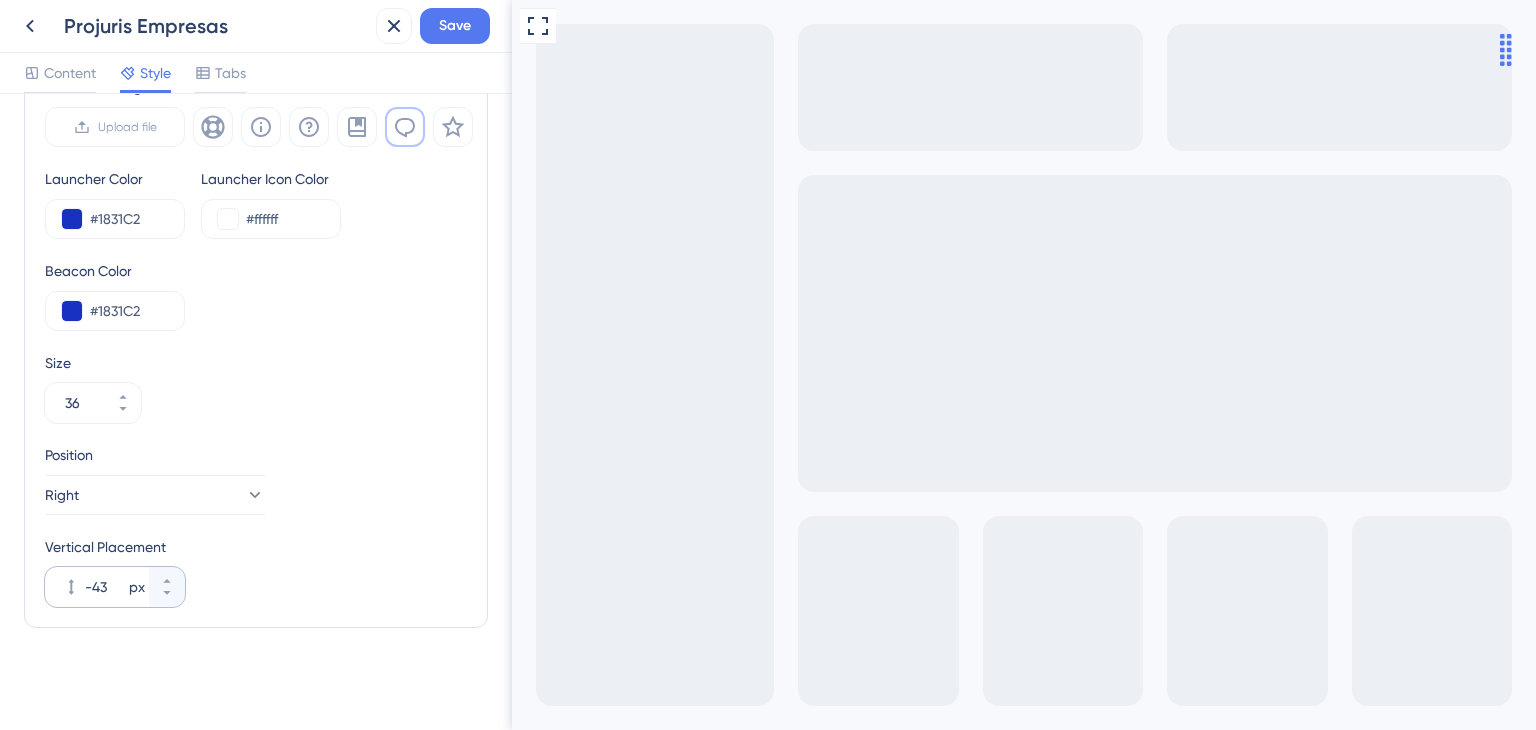 click 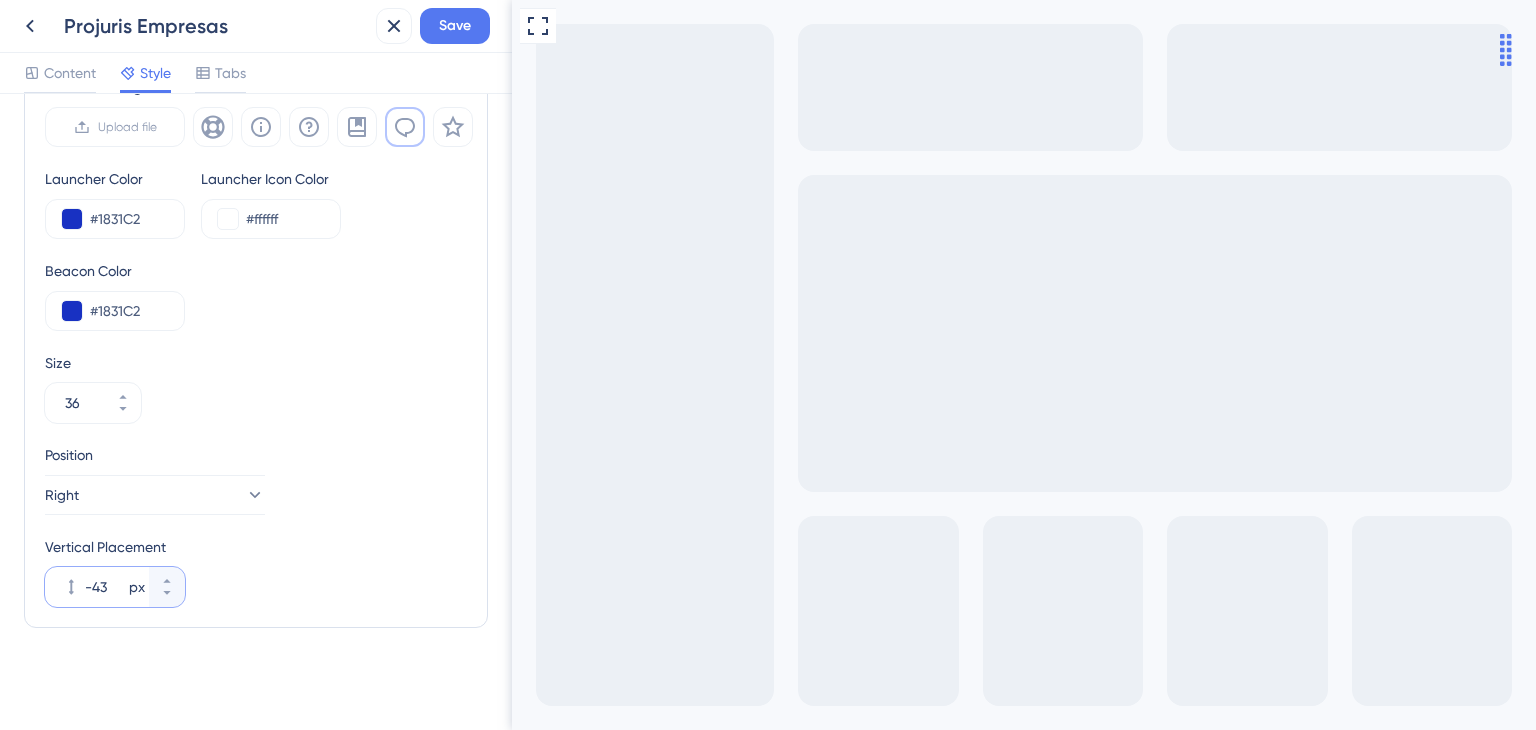 click on "-43" at bounding box center (105, 587) 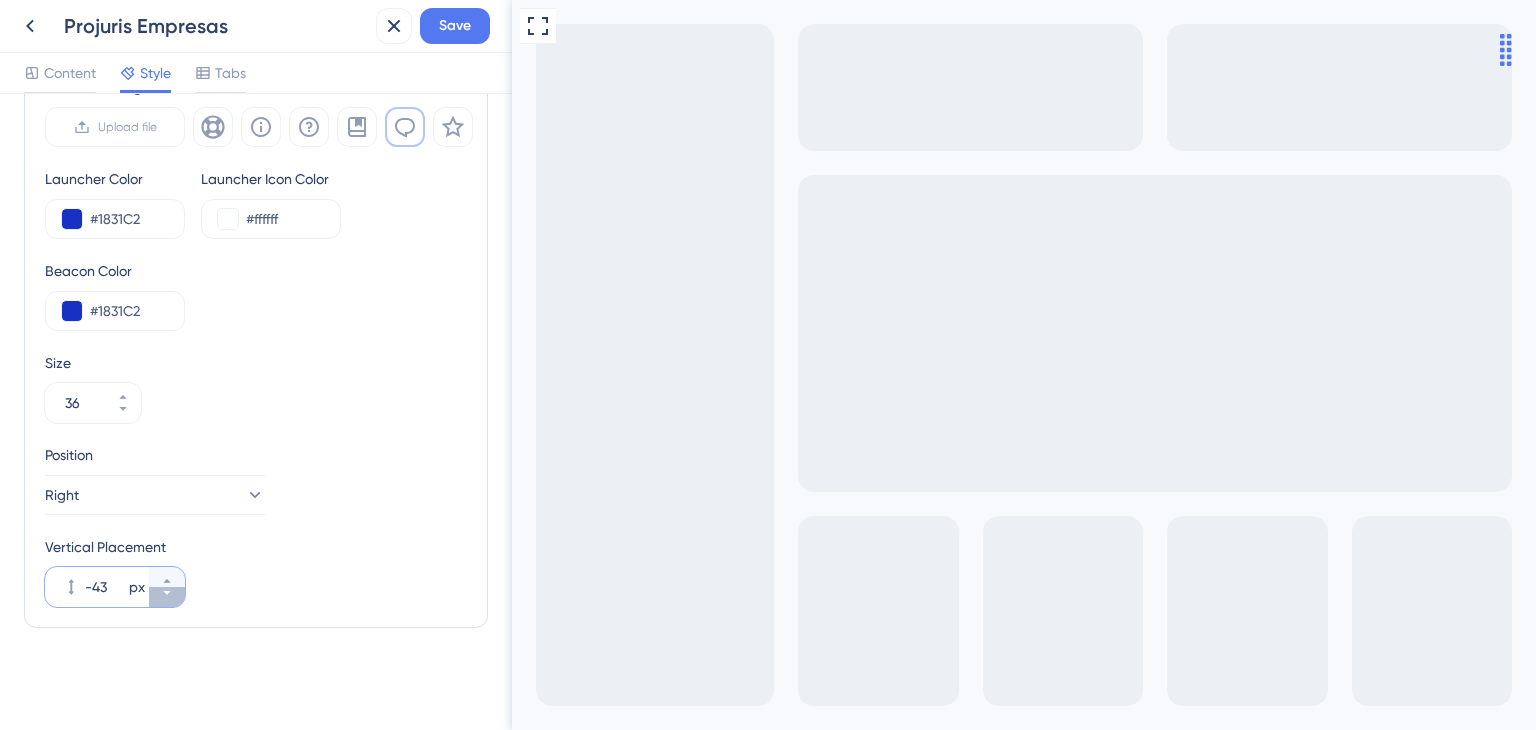 click 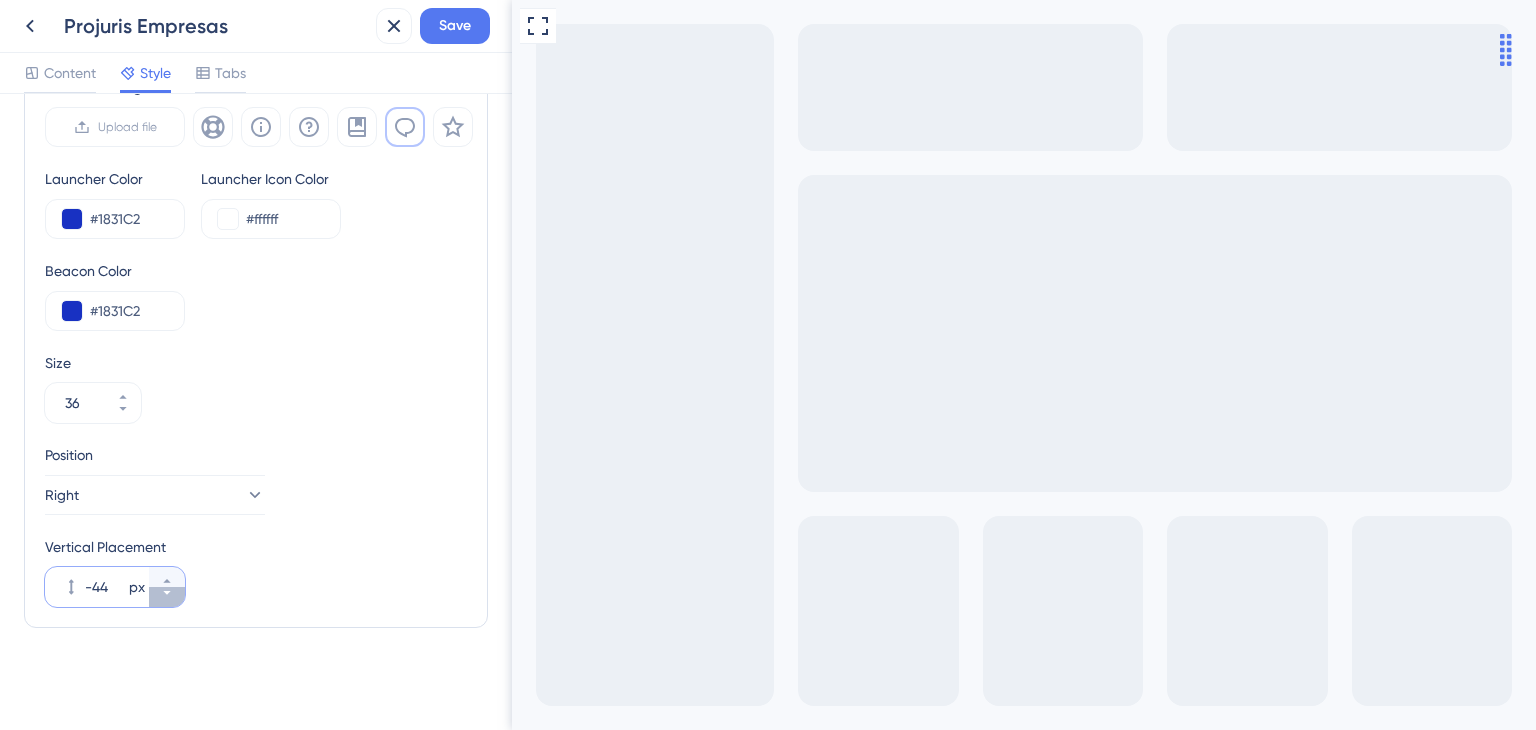 click 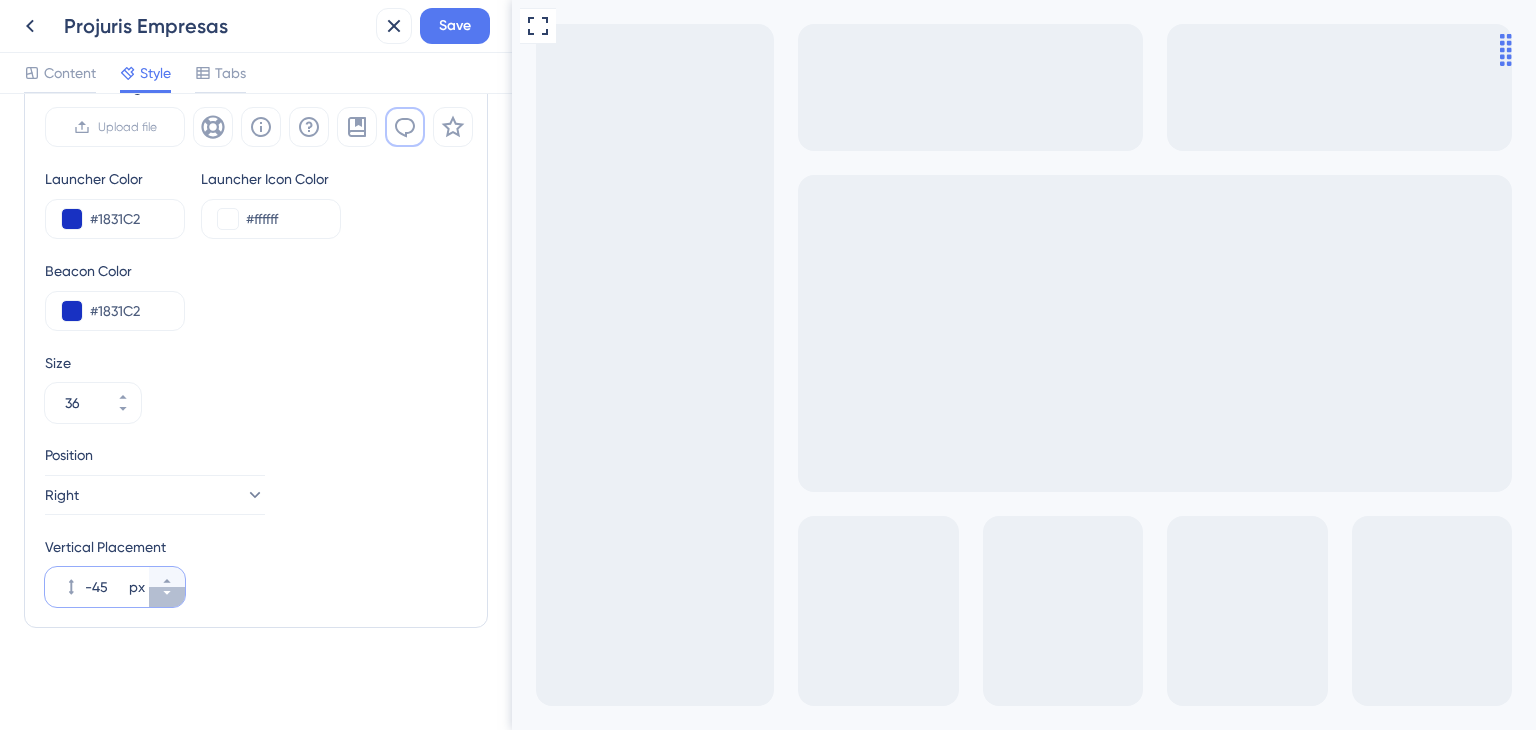 click 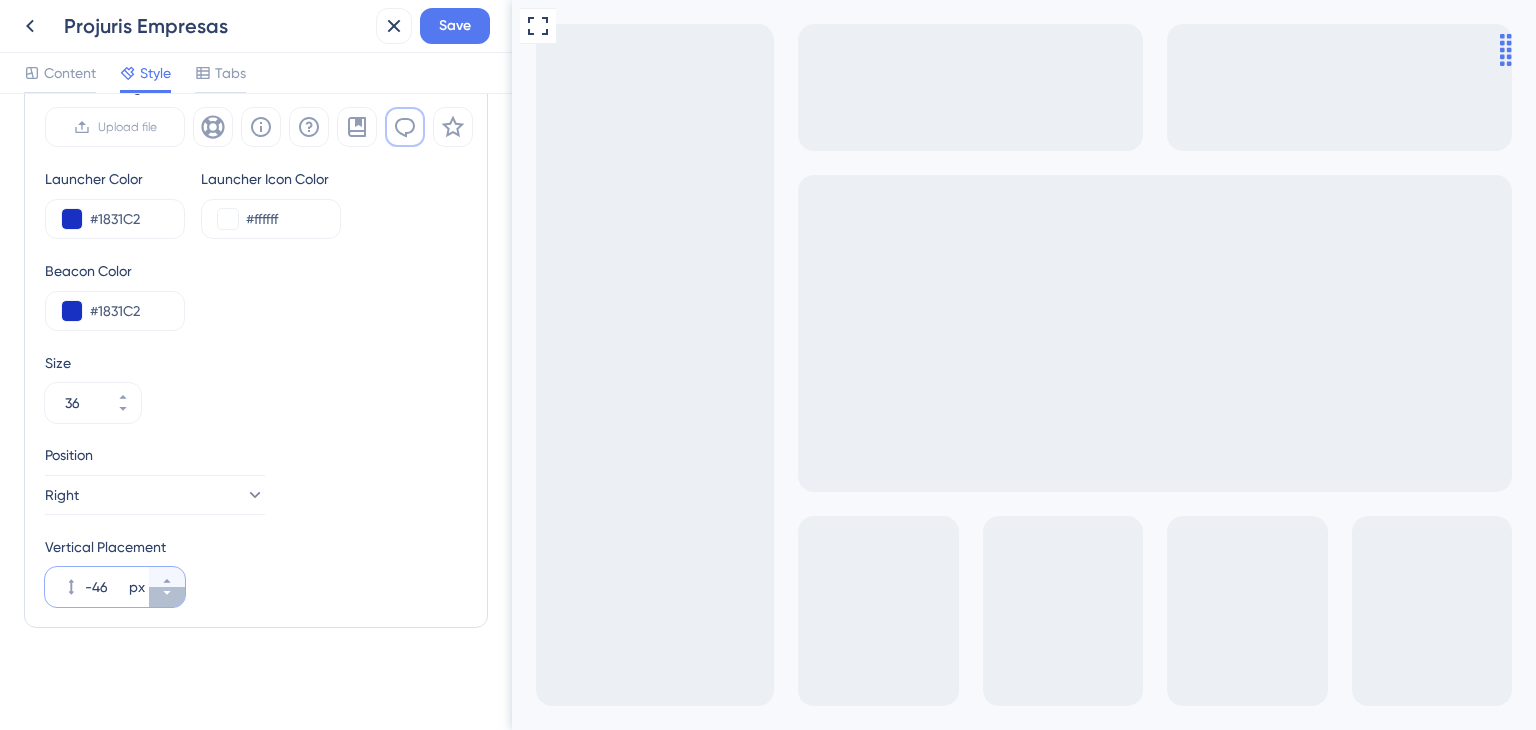 click 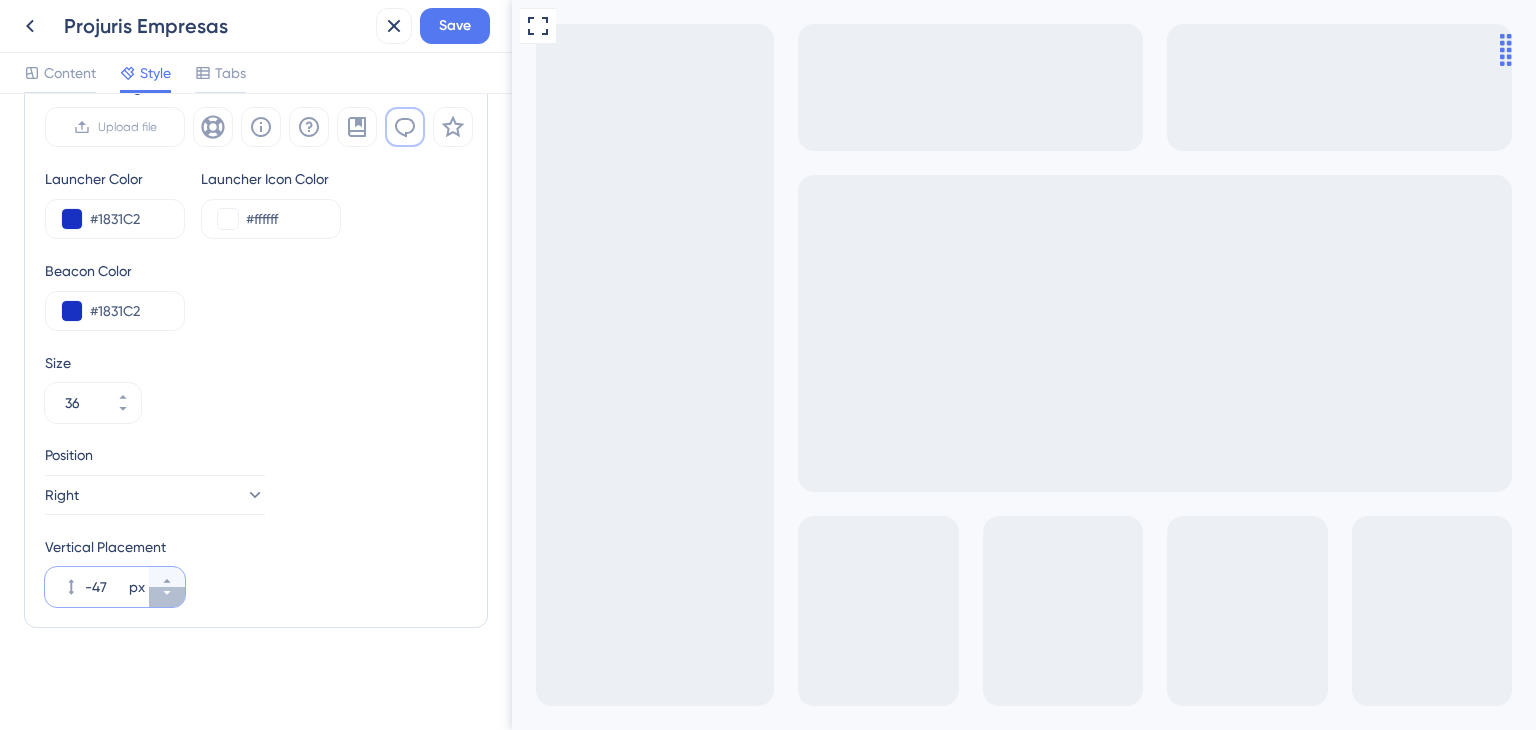 click 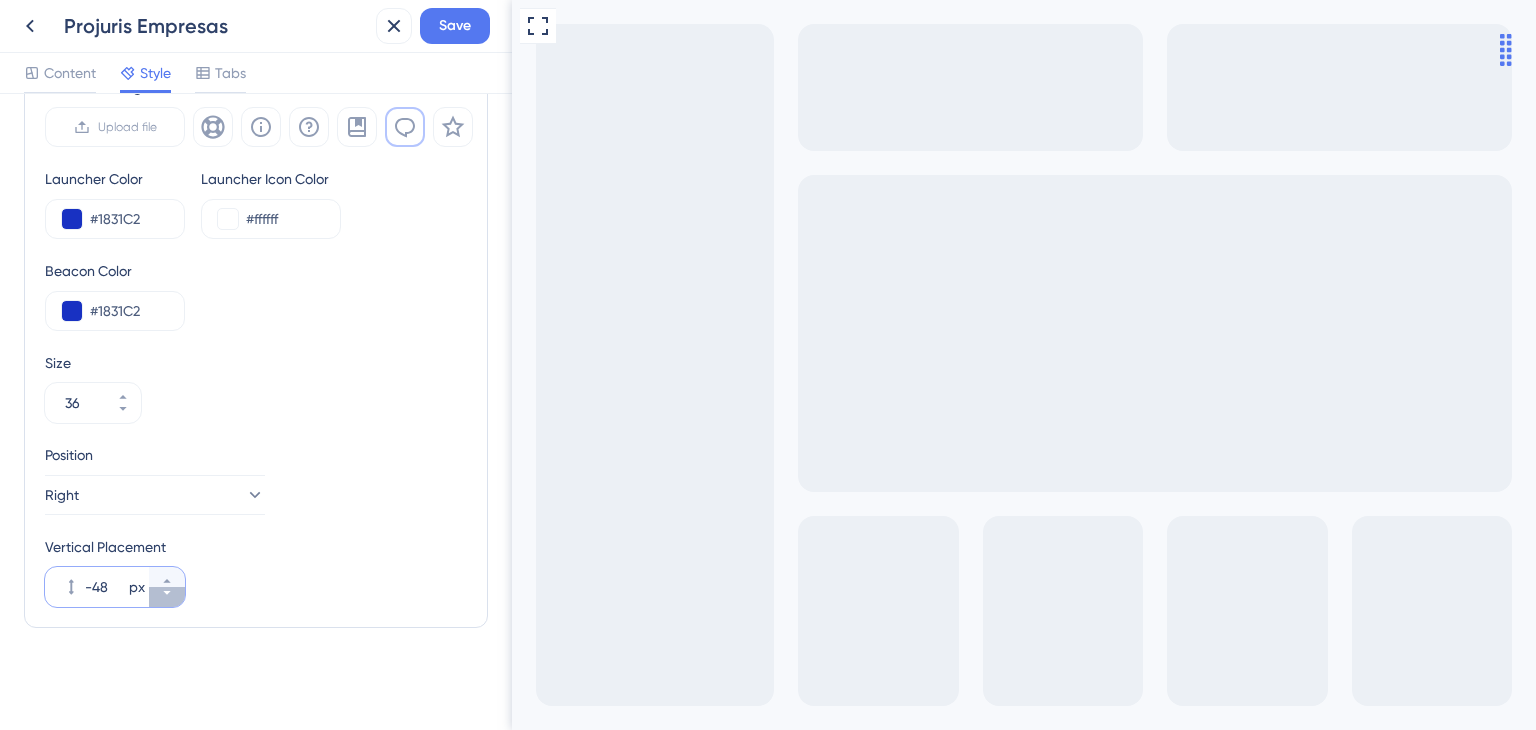 click 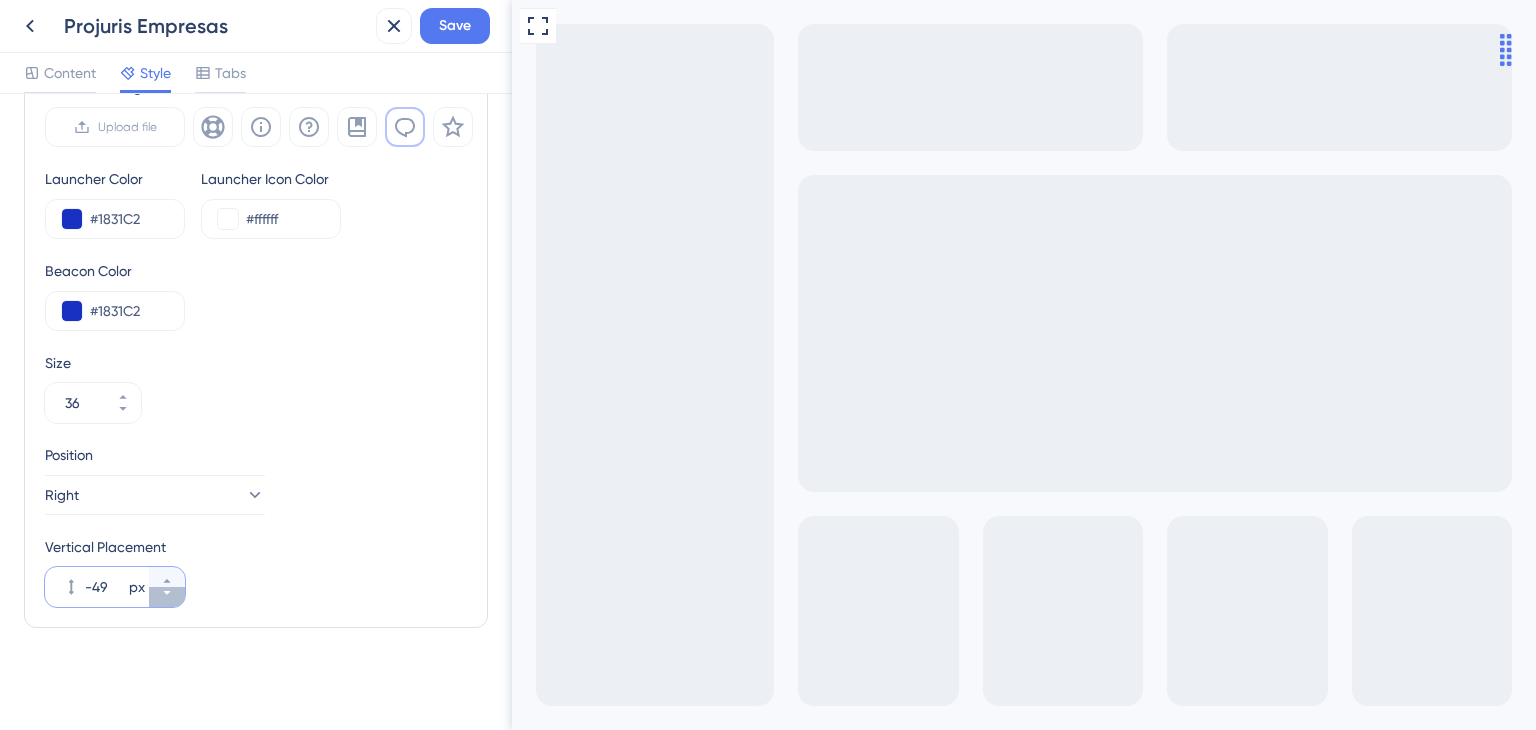 click 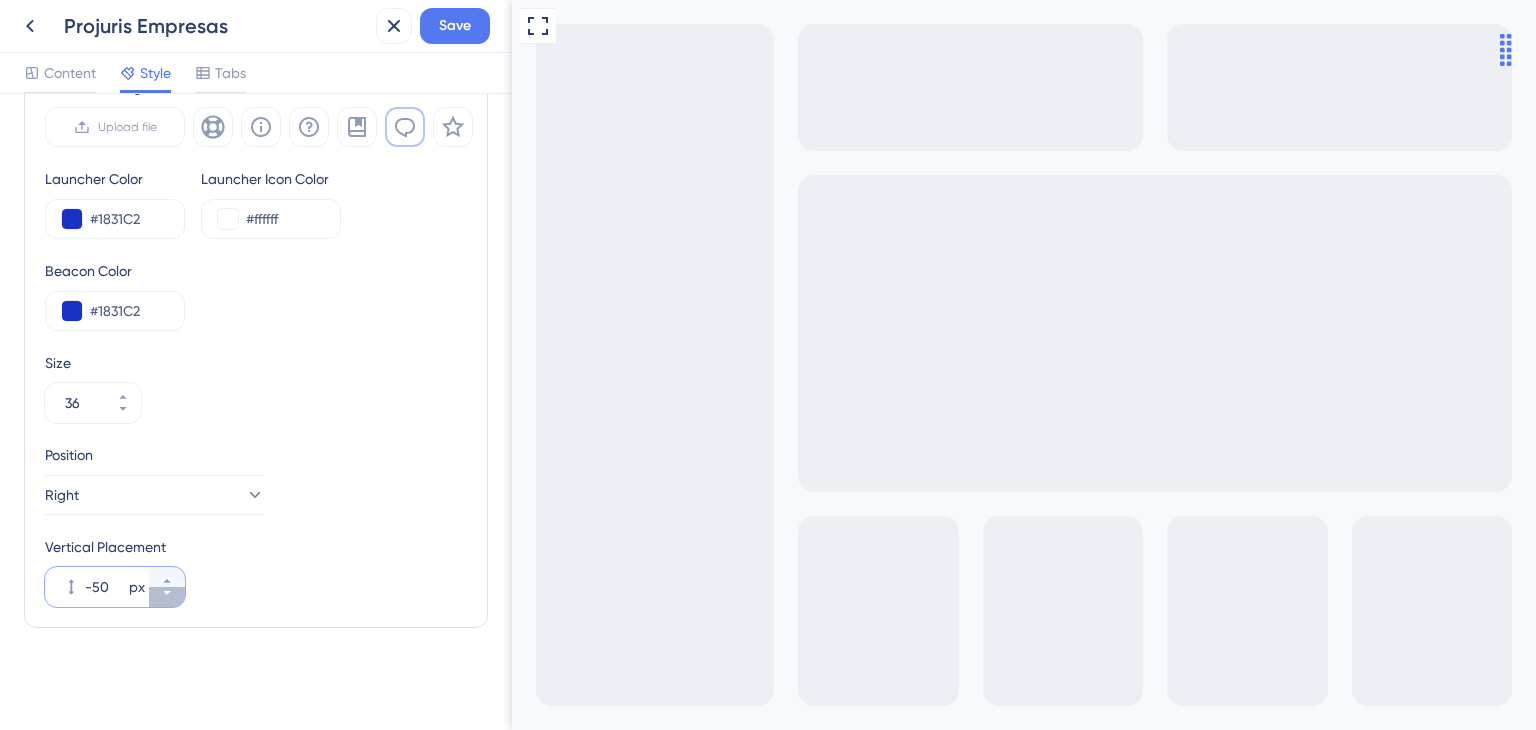 click 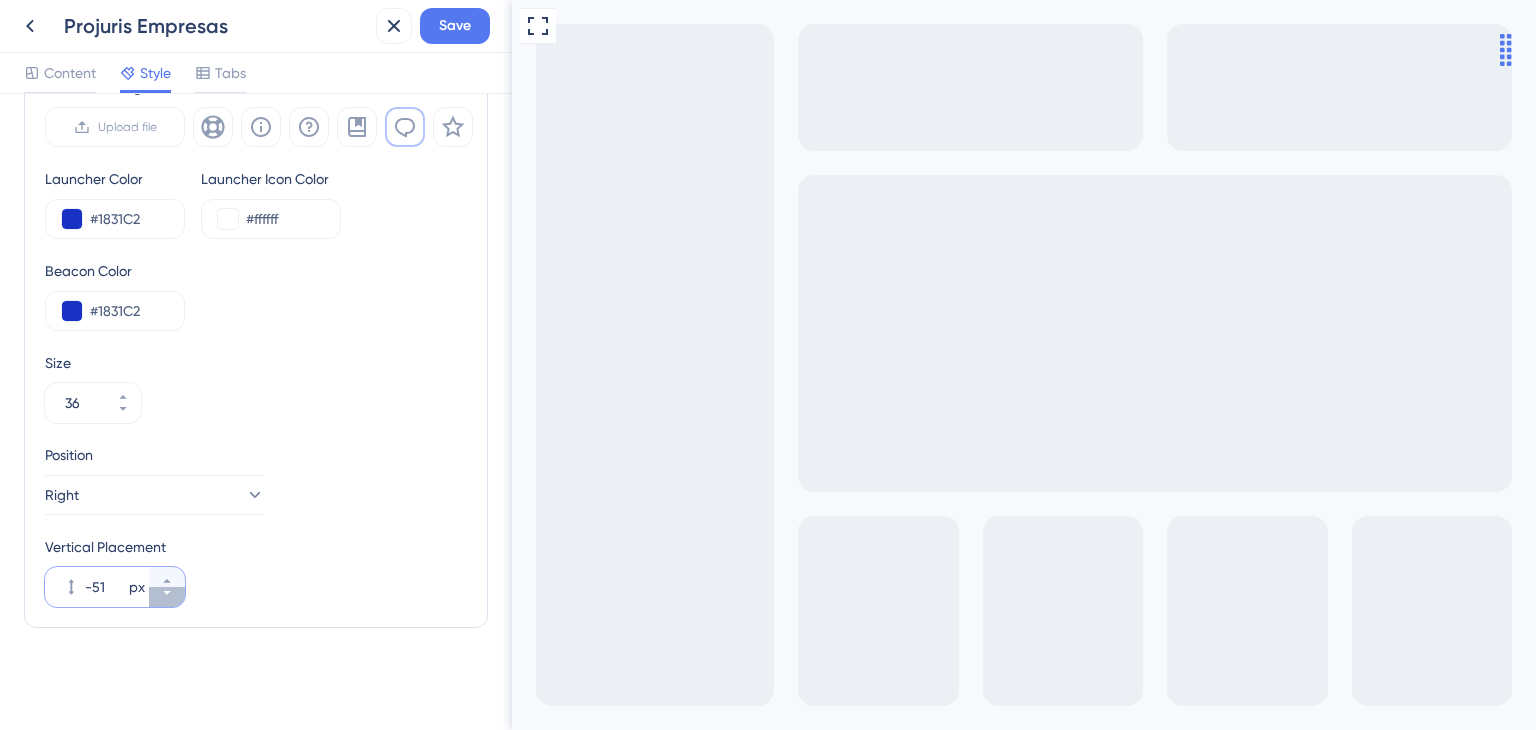 click 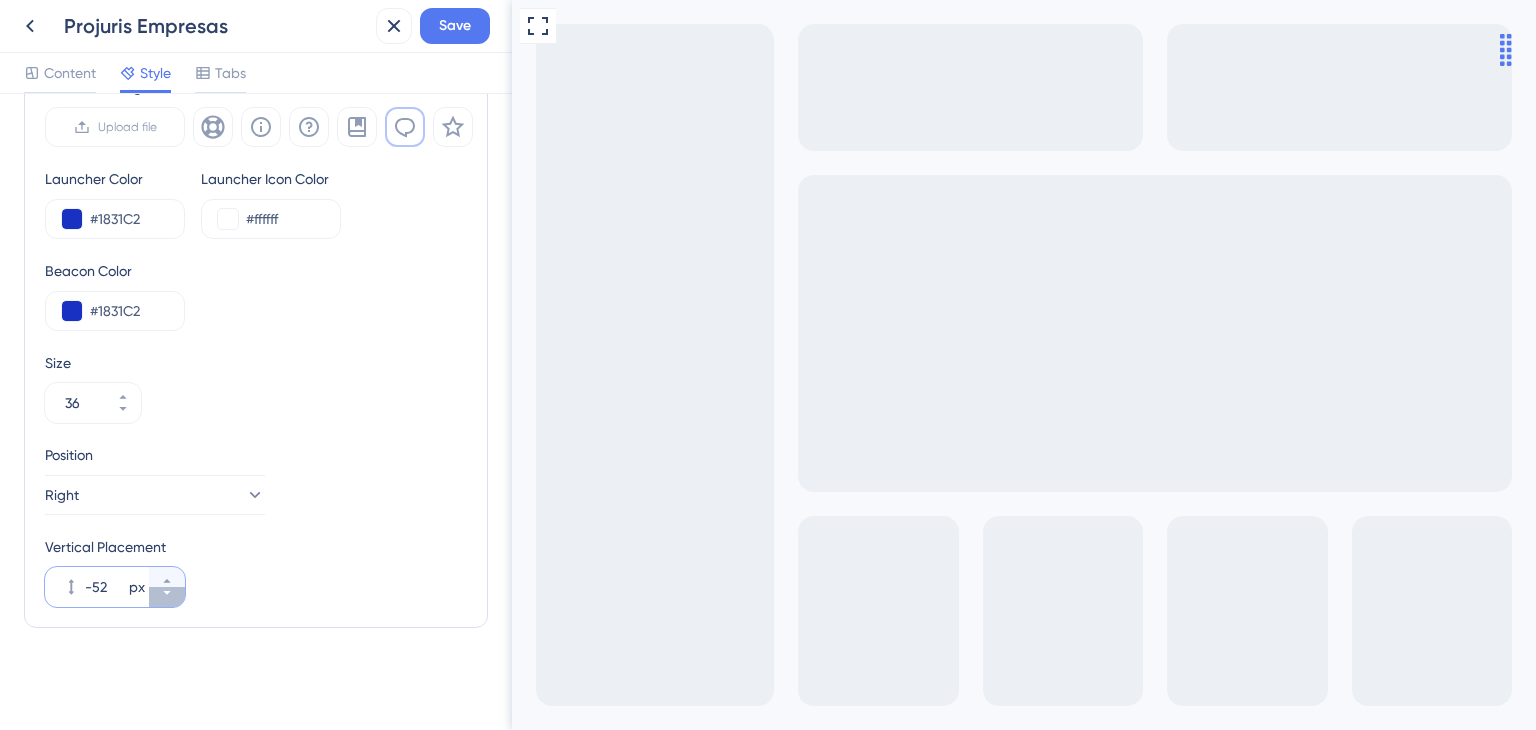 click 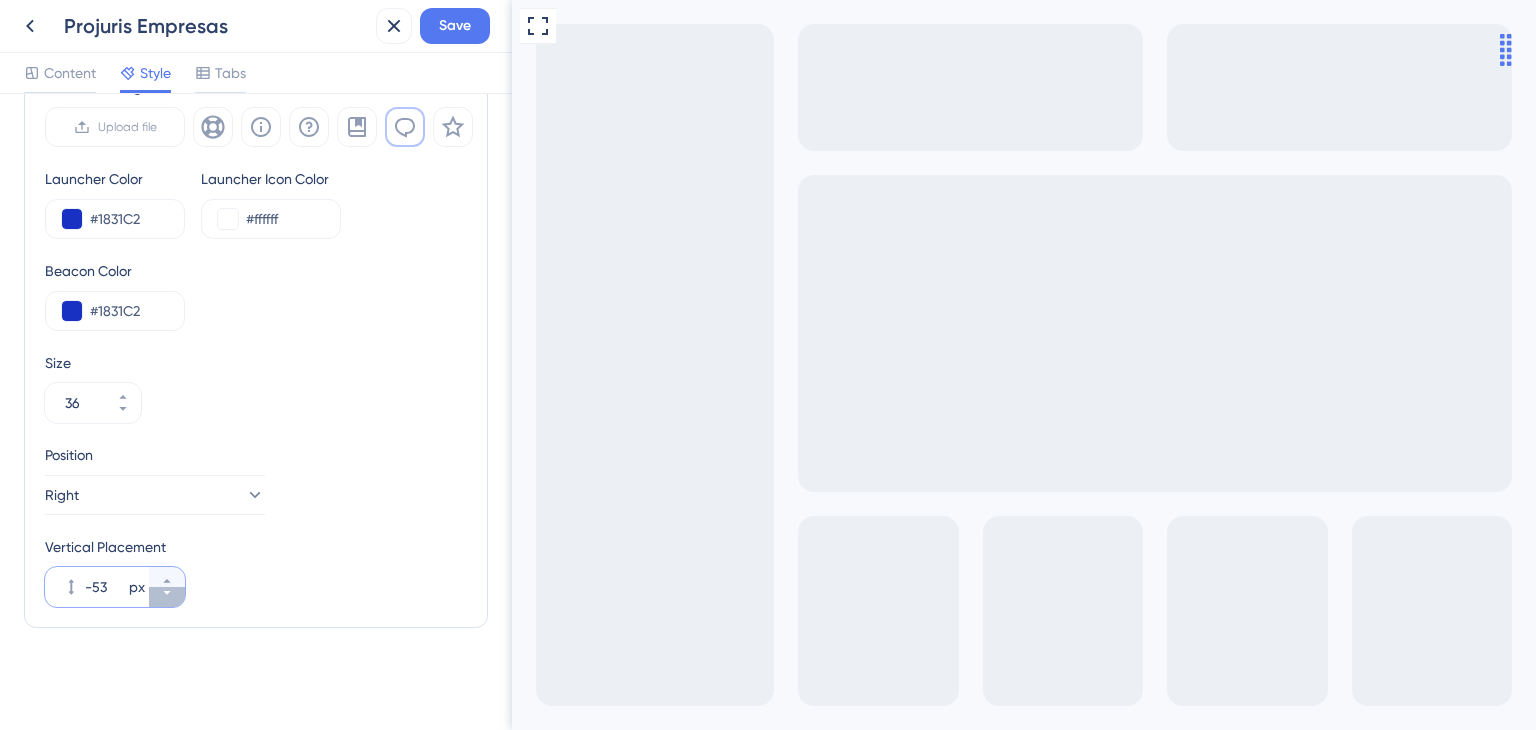 click 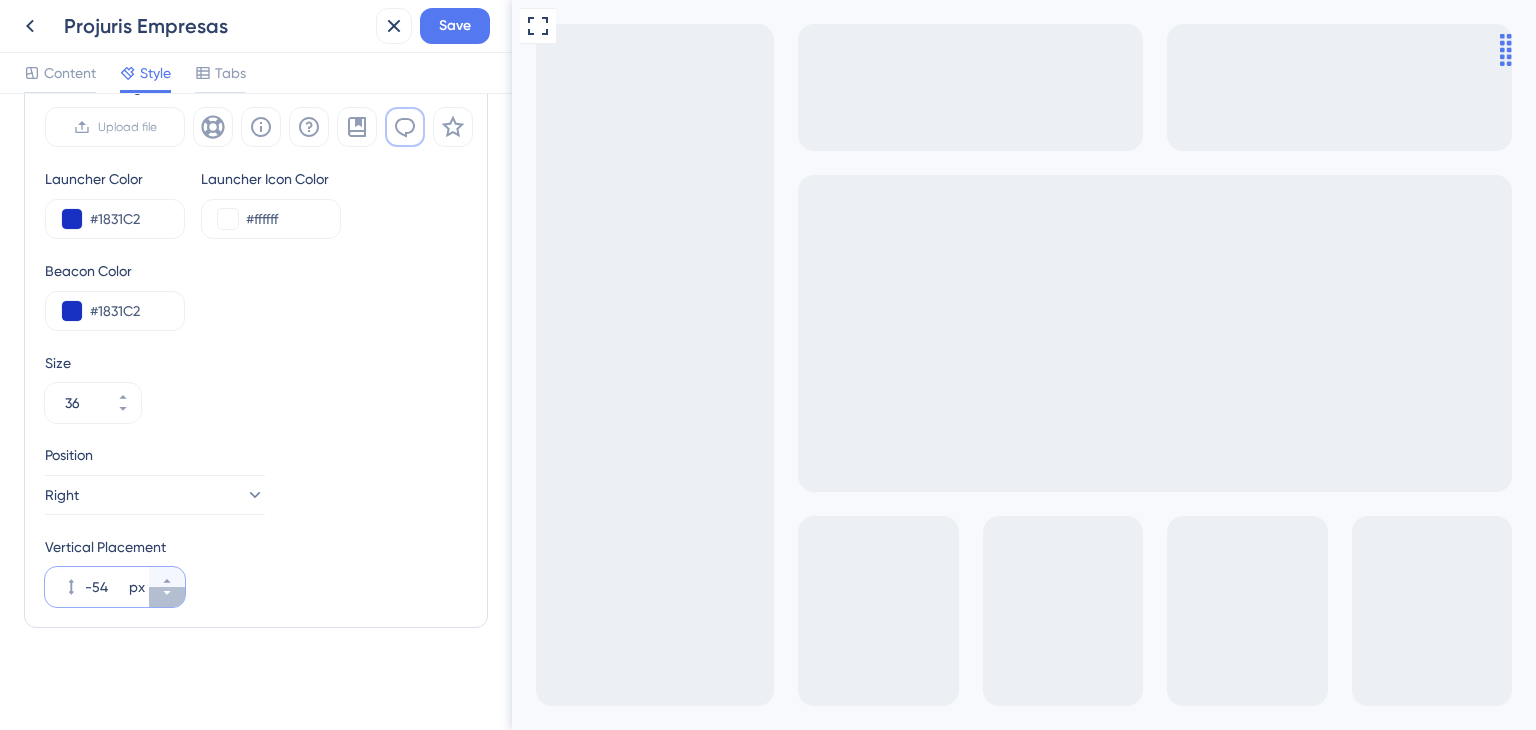 click on "-54 px" at bounding box center (167, 597) 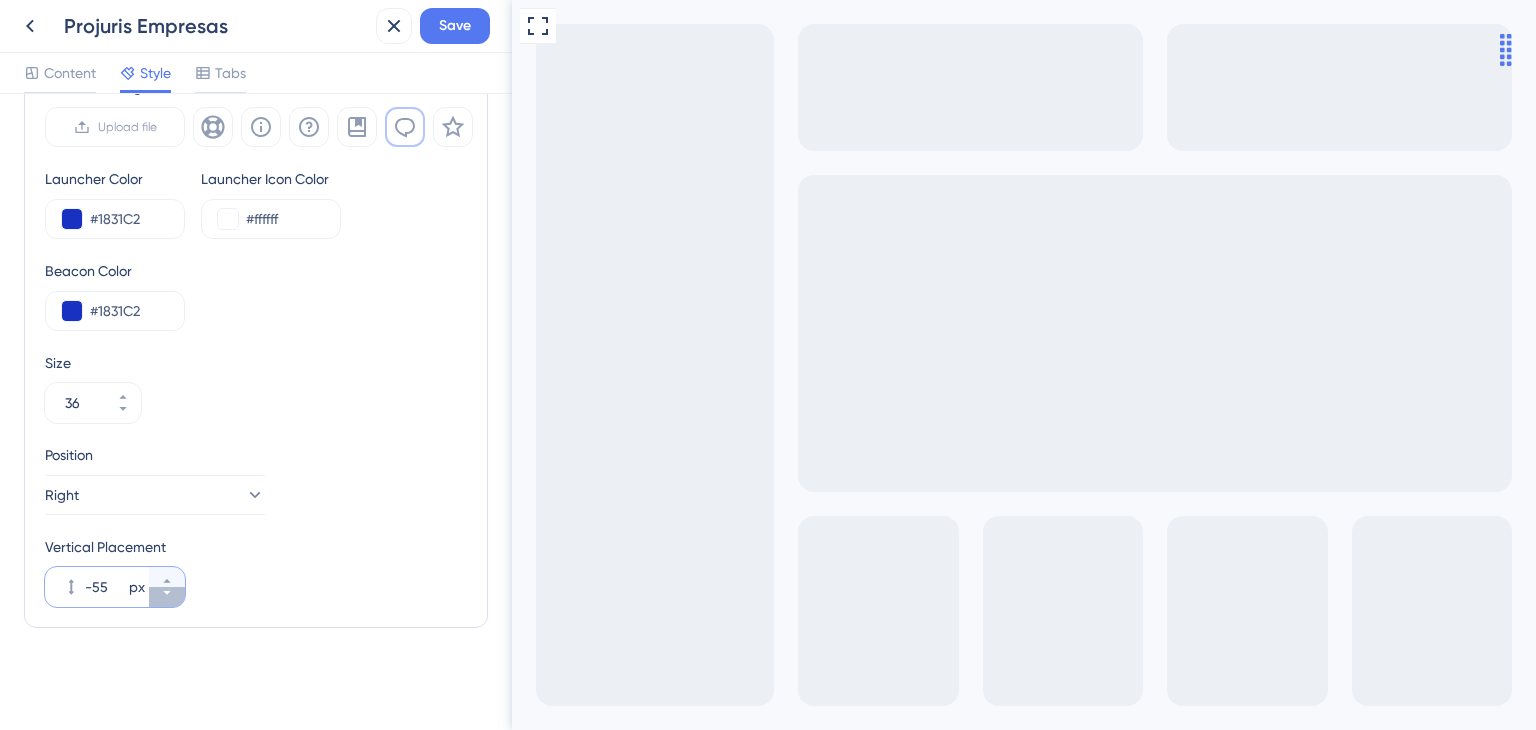 click on "-55 px" at bounding box center [167, 597] 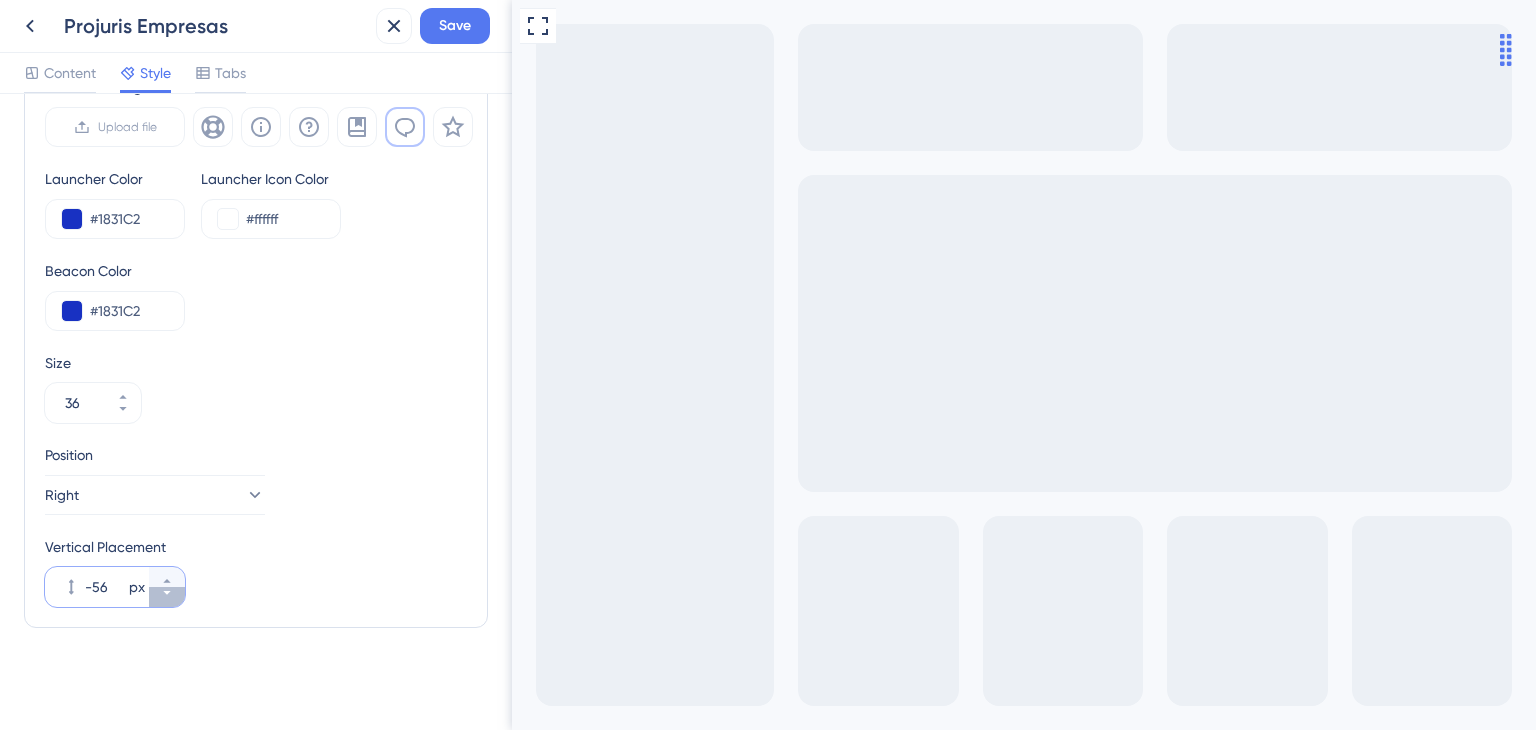 click on "-56 px" at bounding box center (167, 597) 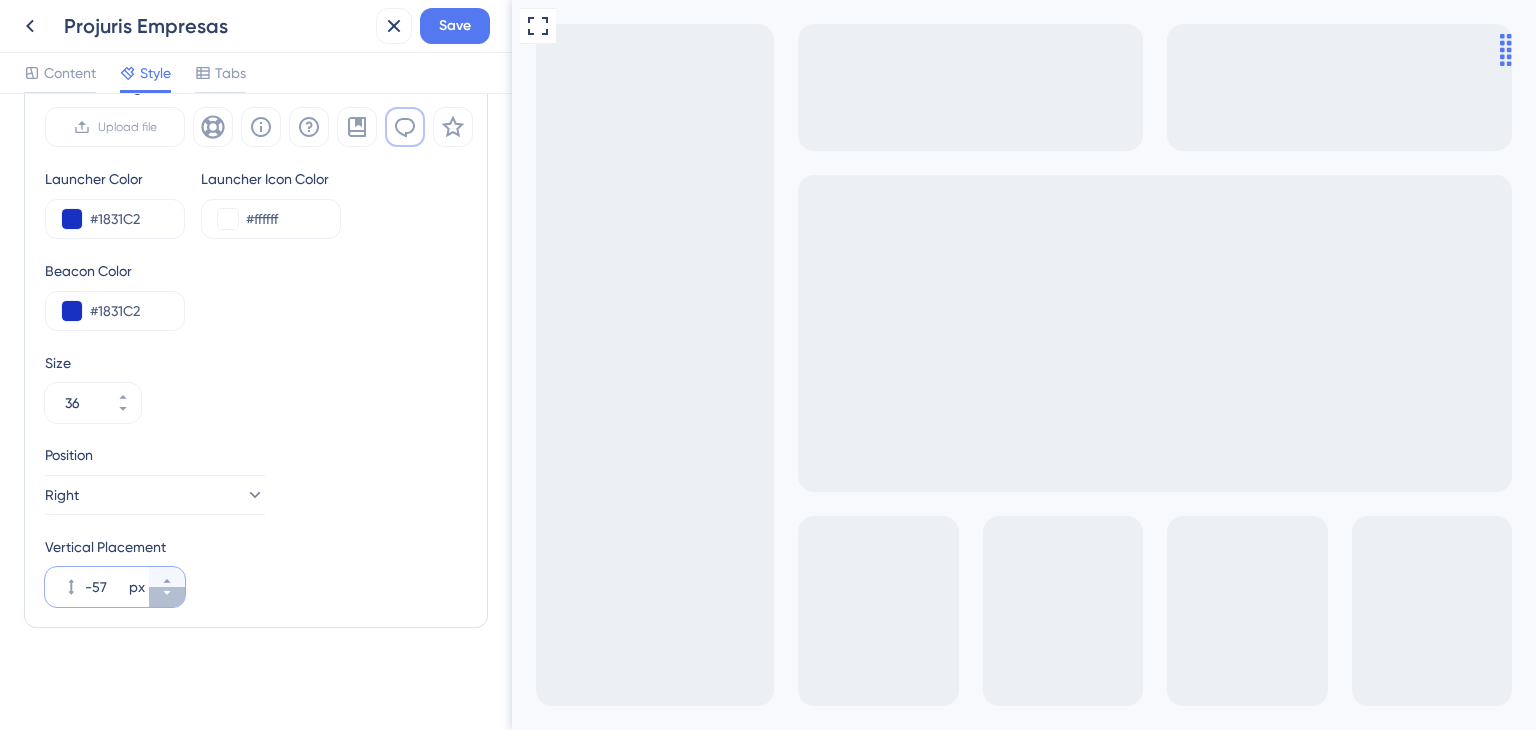 click on "-57 px" at bounding box center [167, 597] 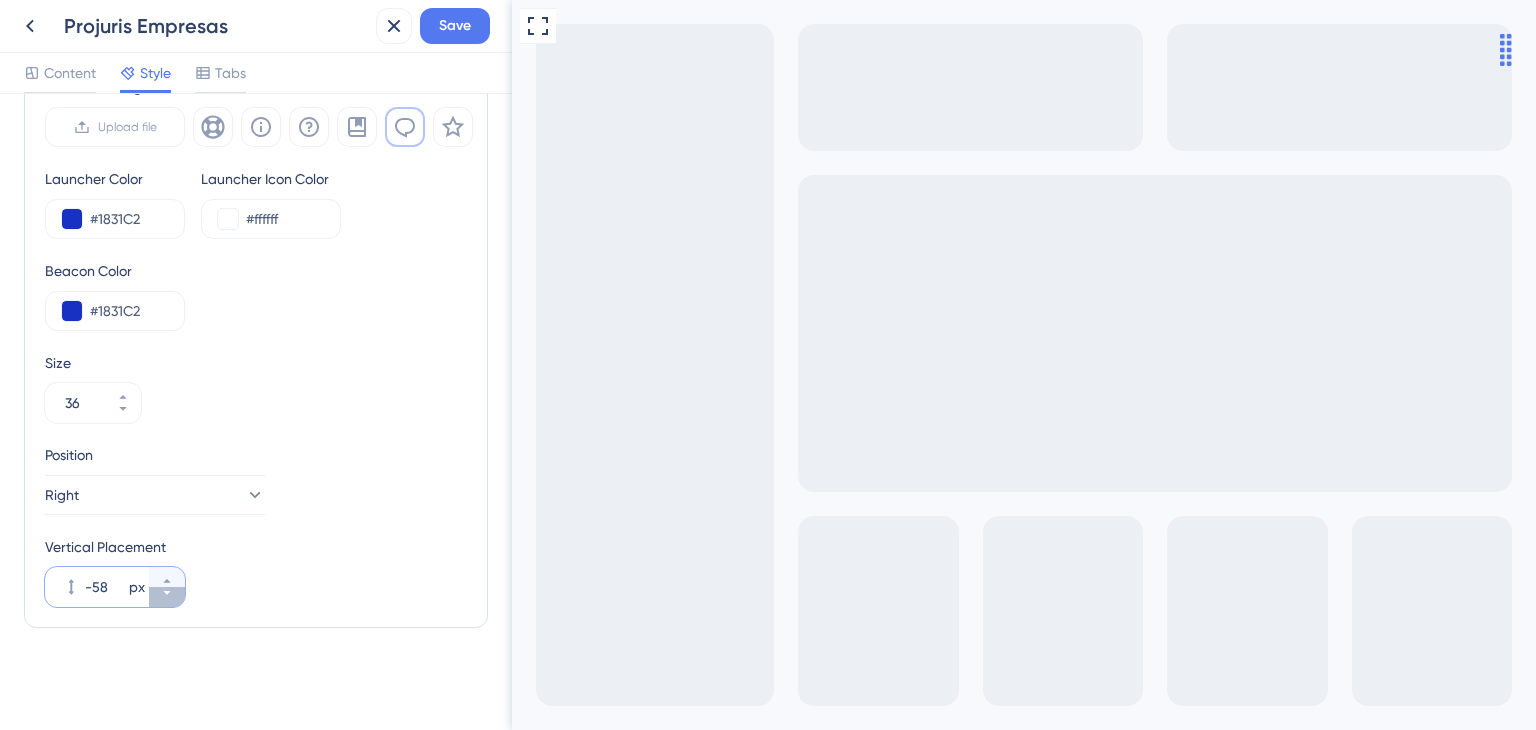 click on "-58 px" at bounding box center [167, 597] 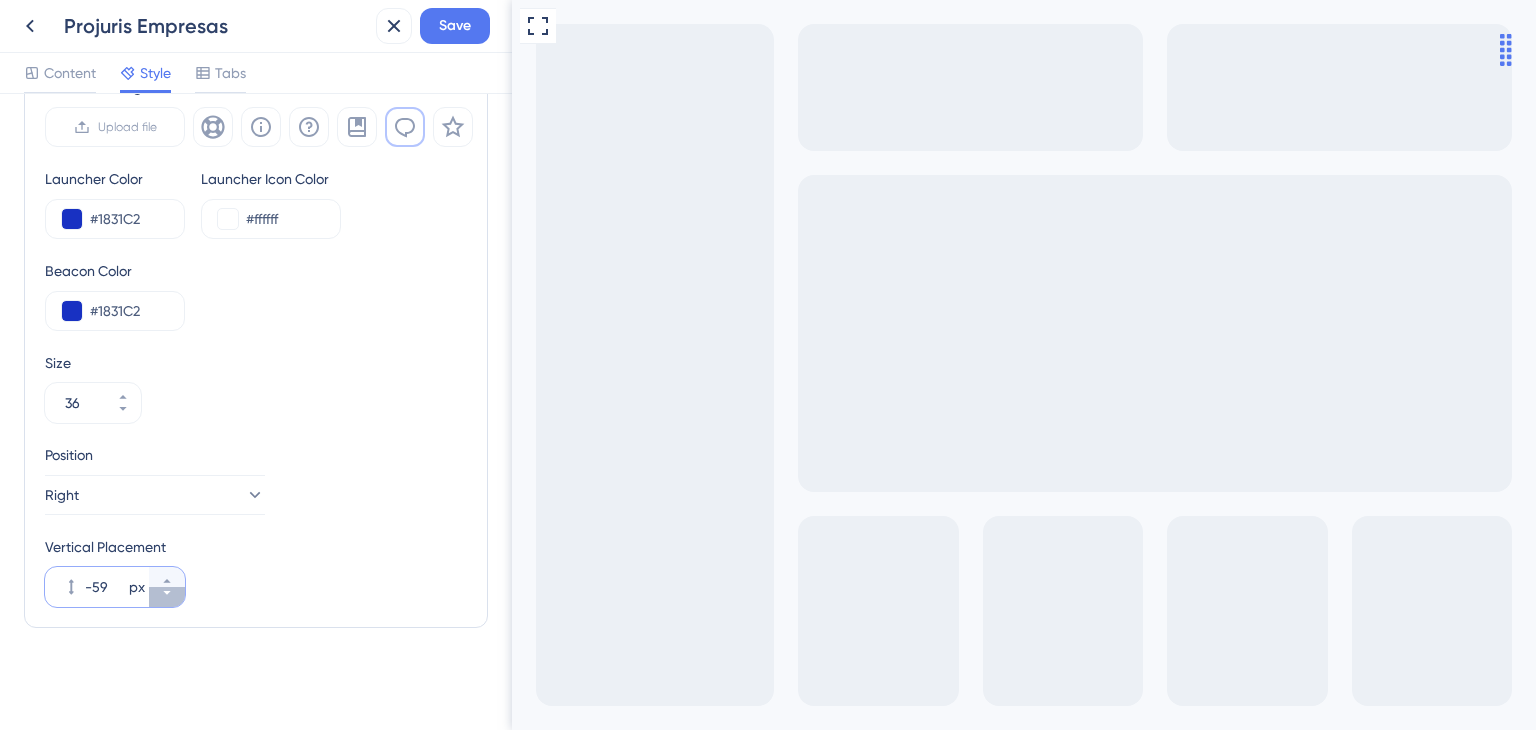 click 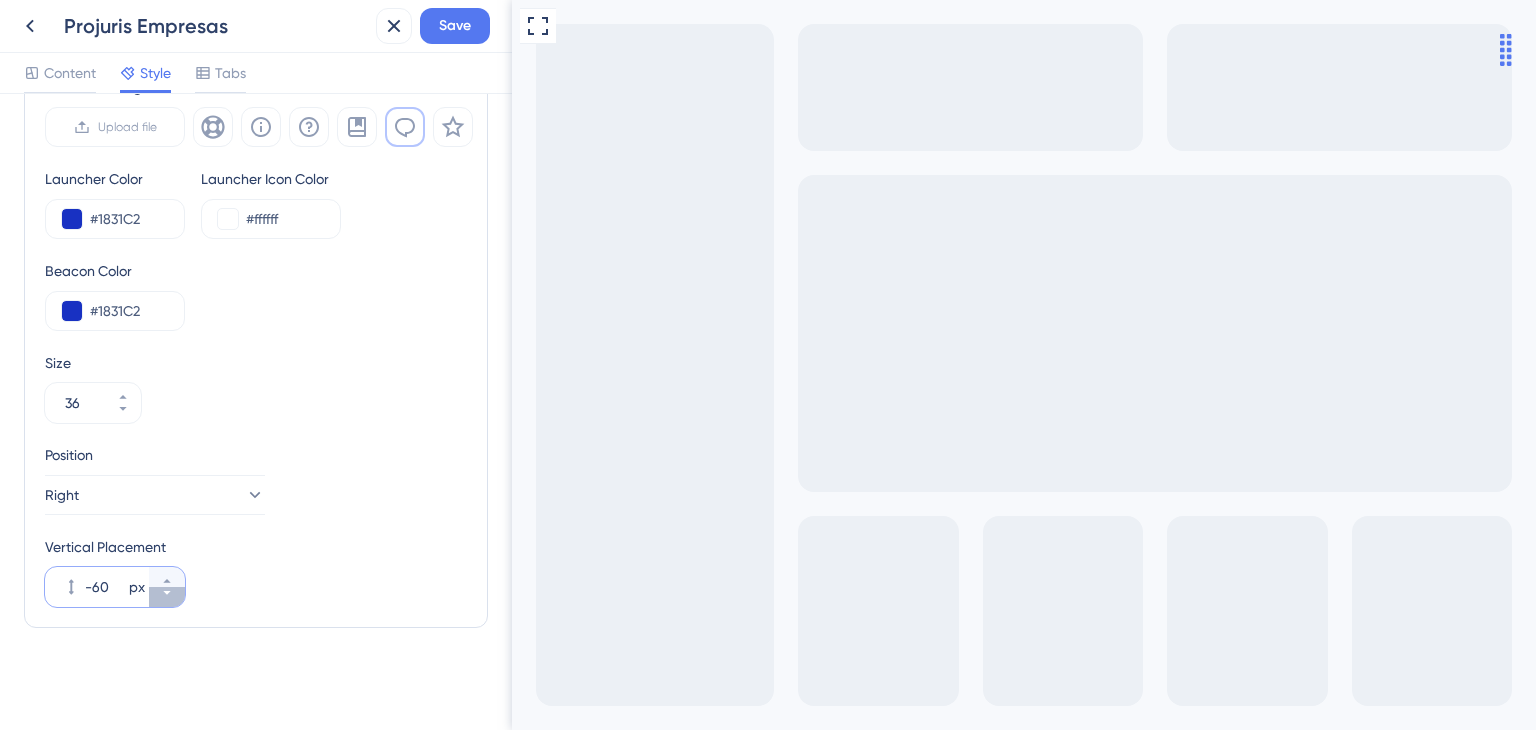 click 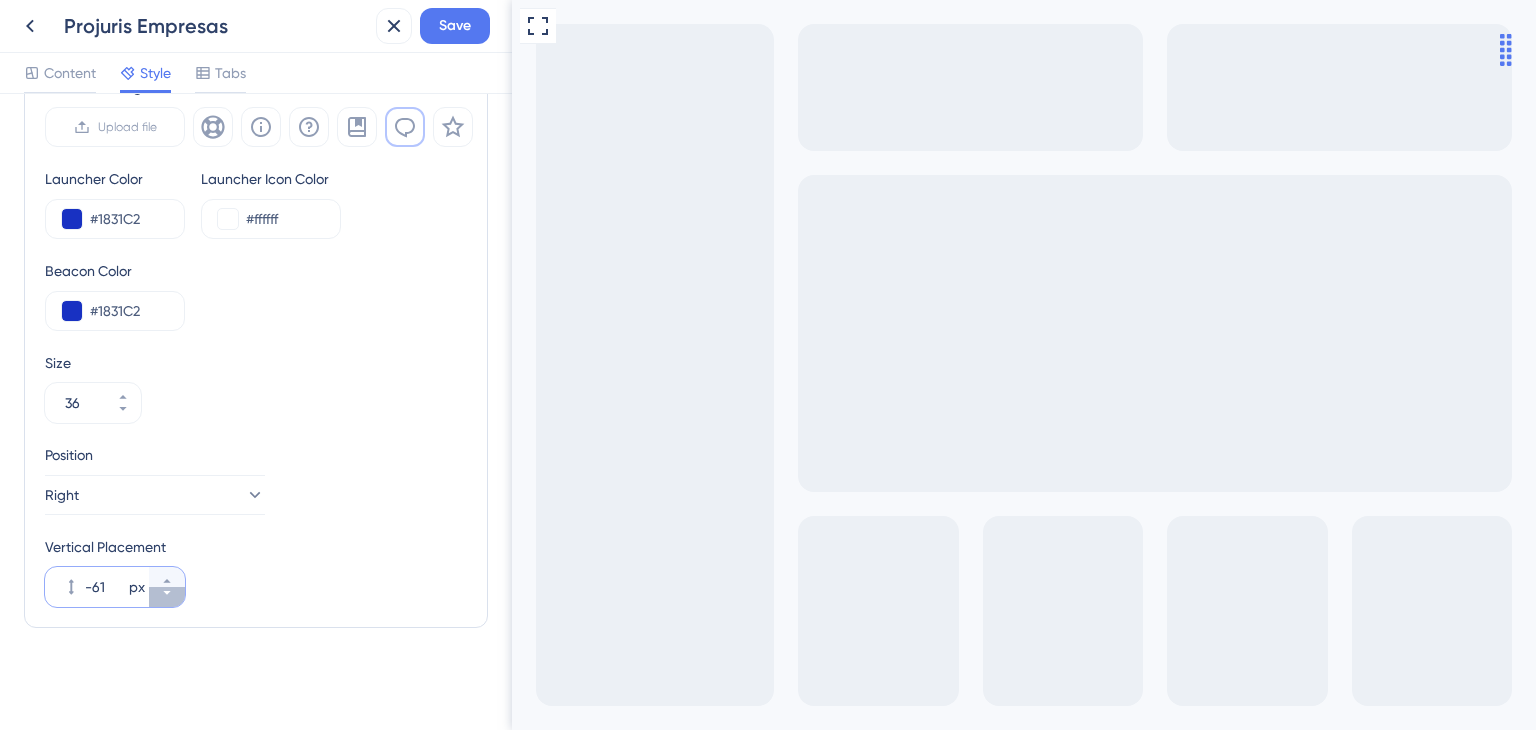 click 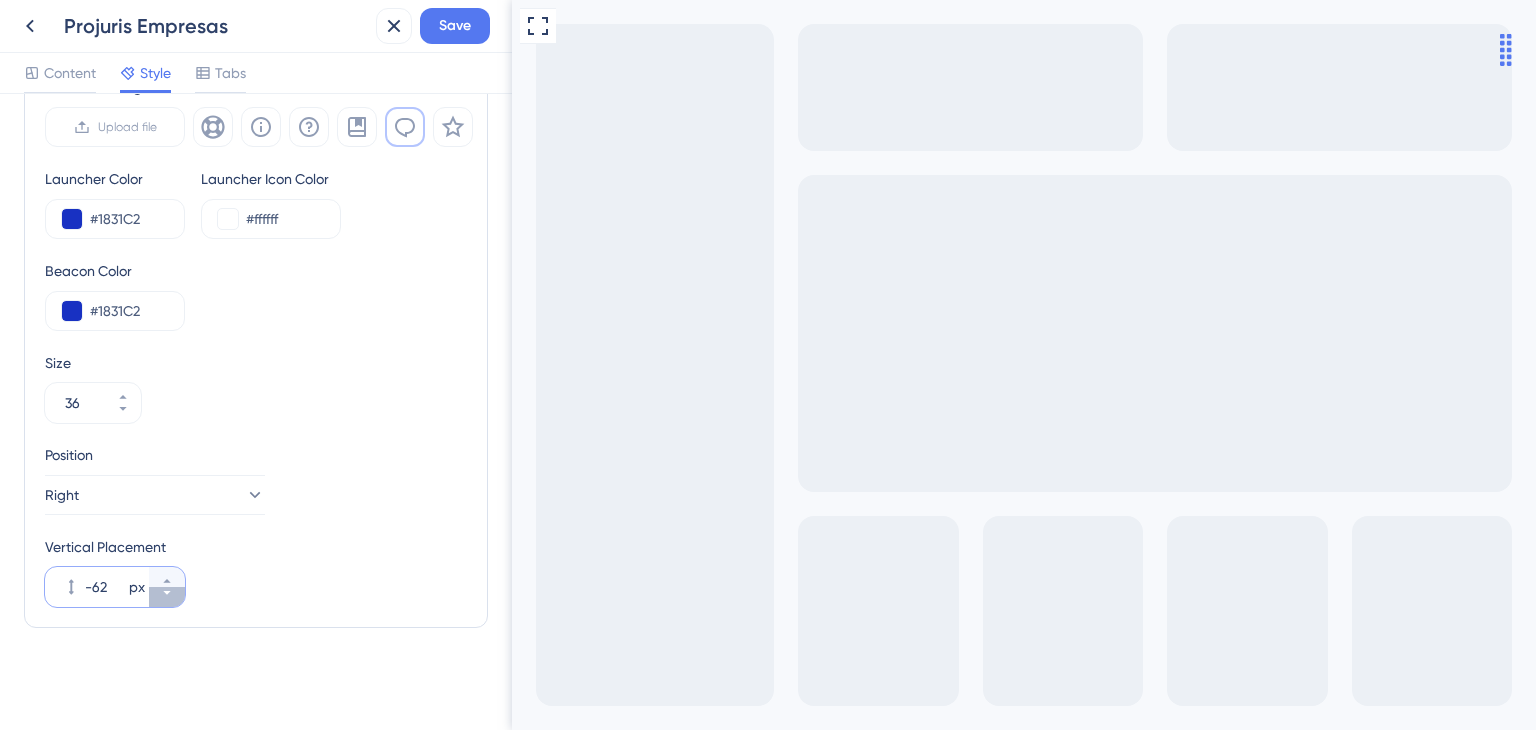 click 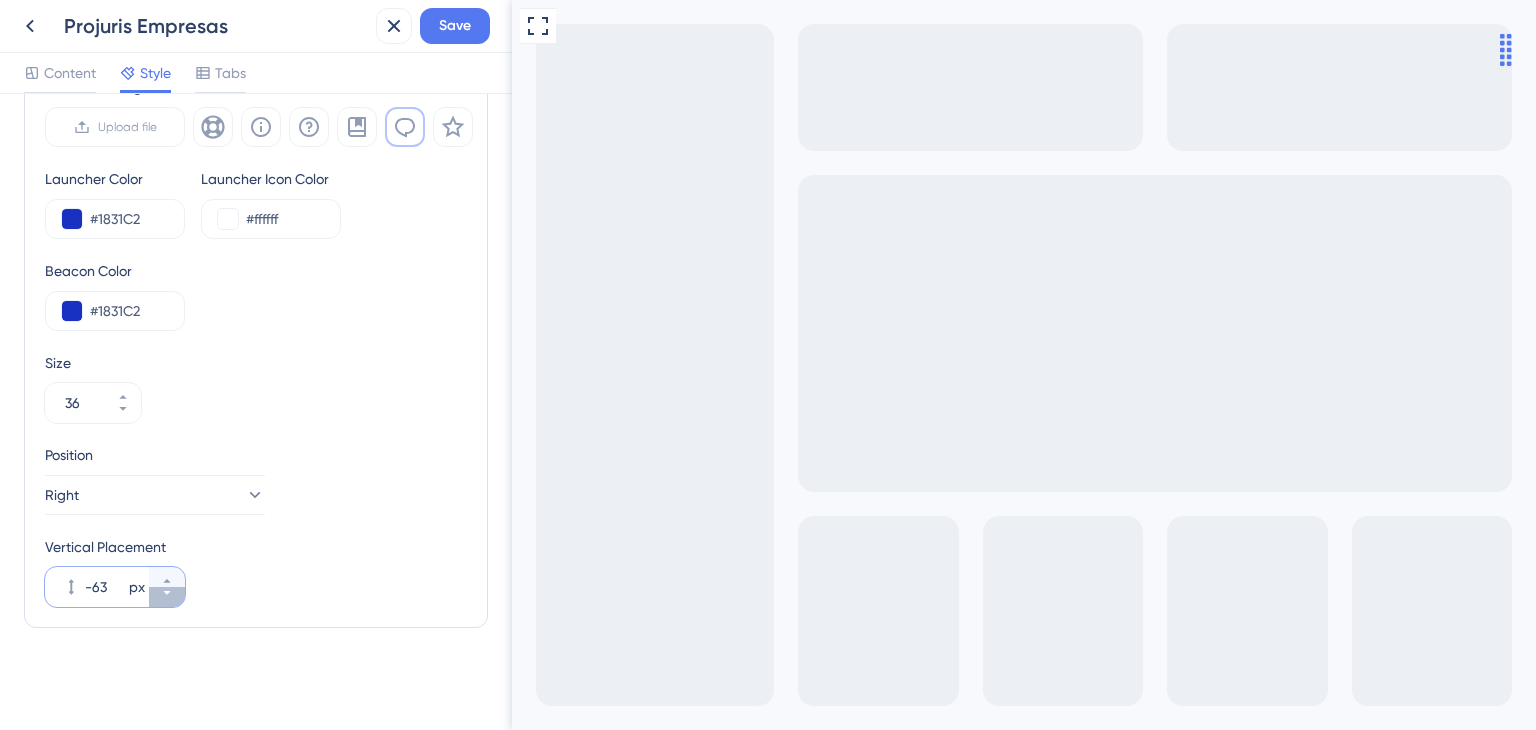 click 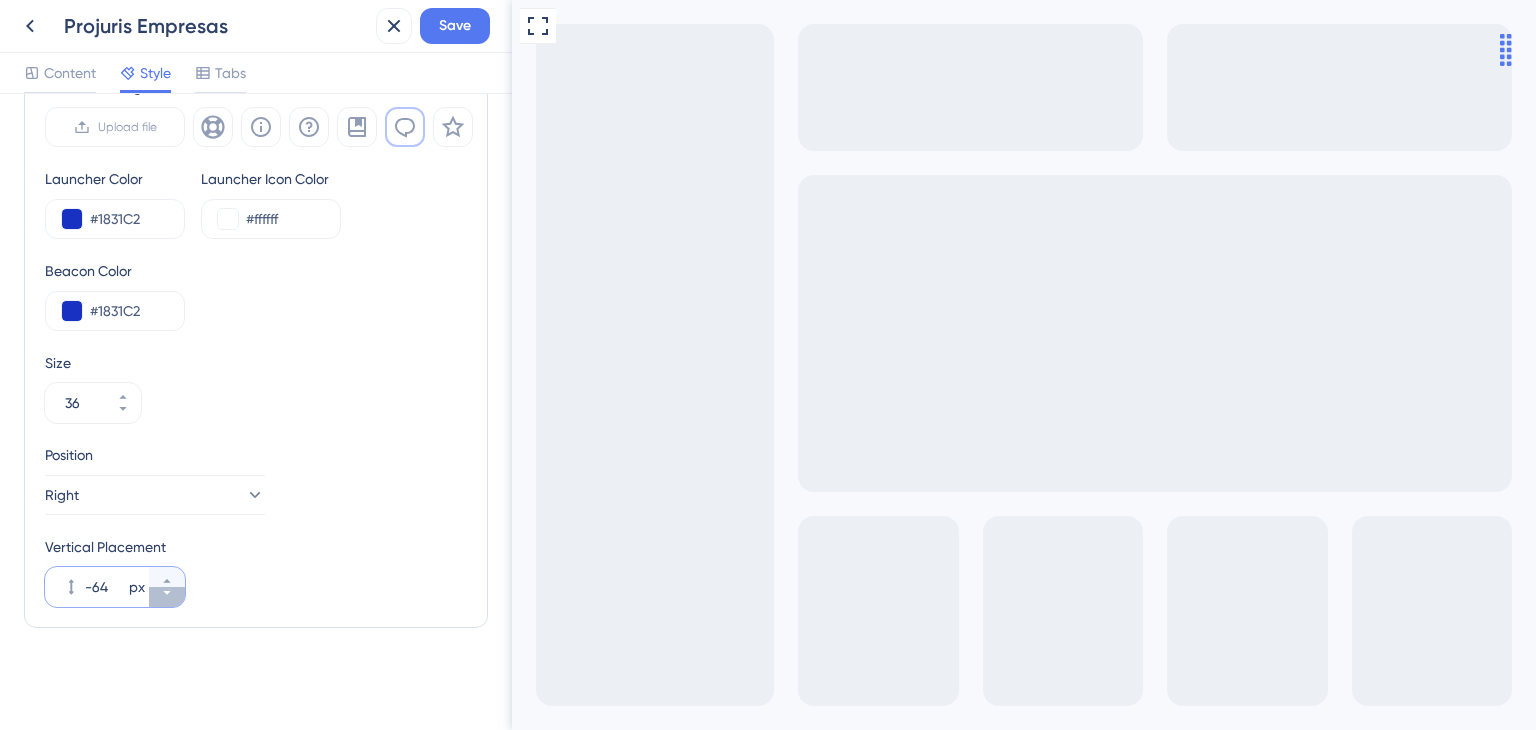 click 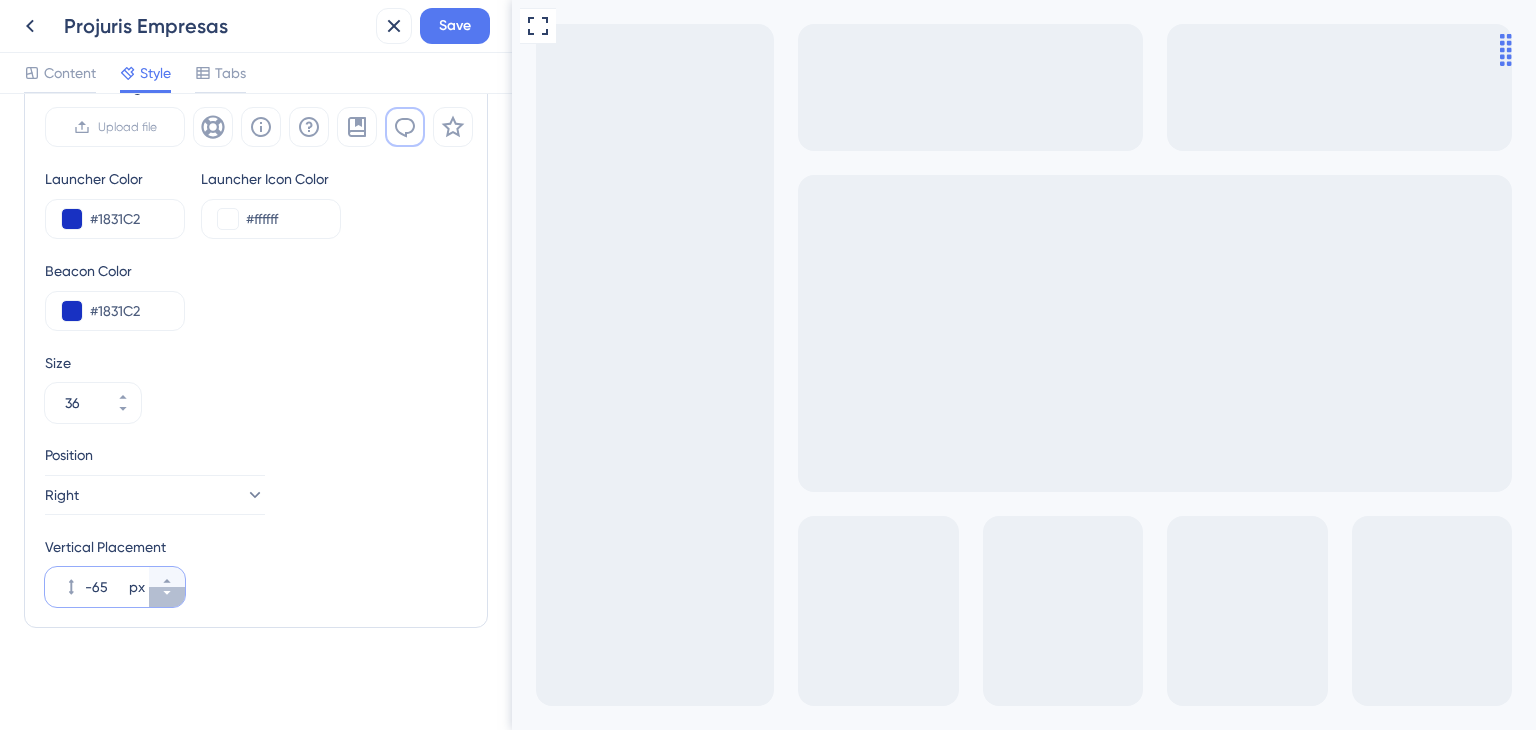 click 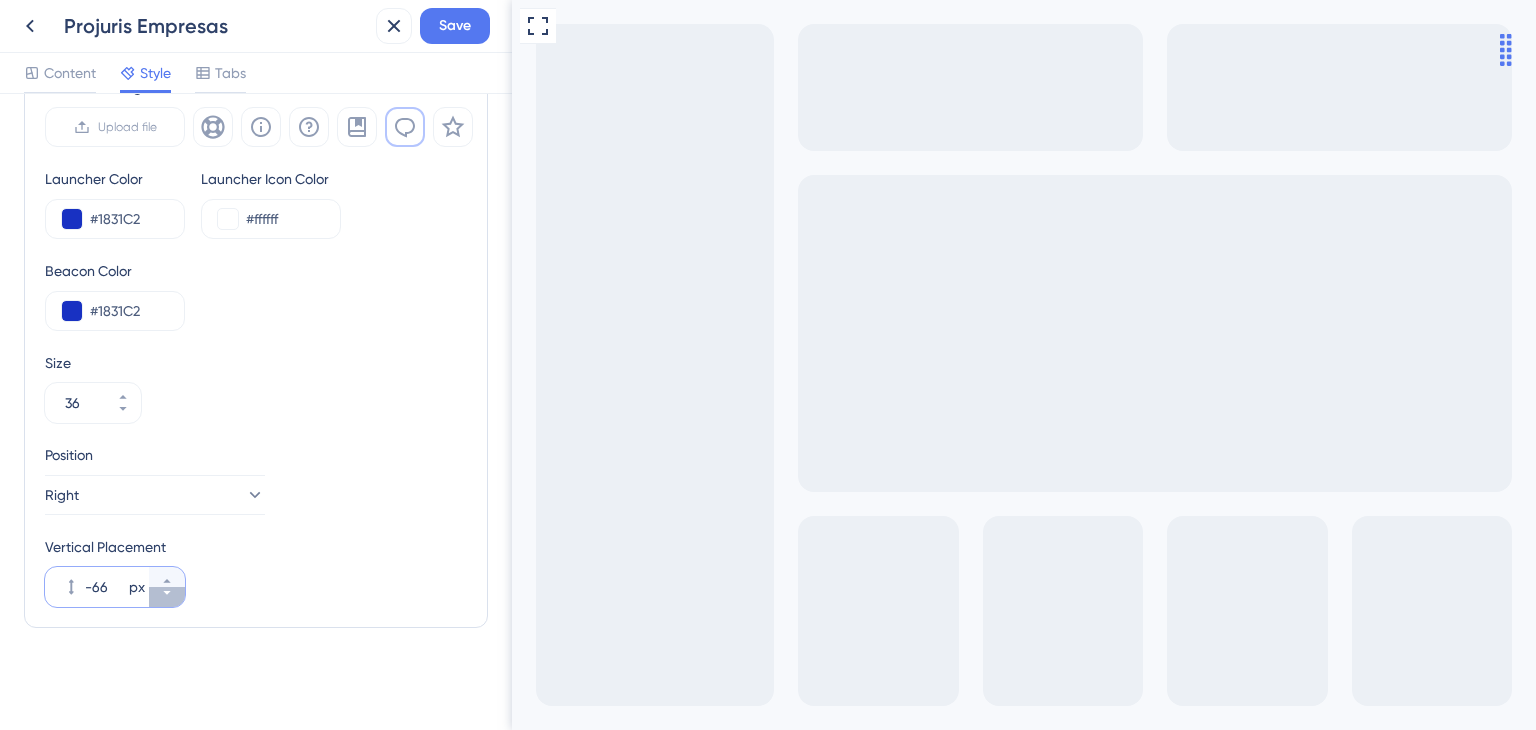 click 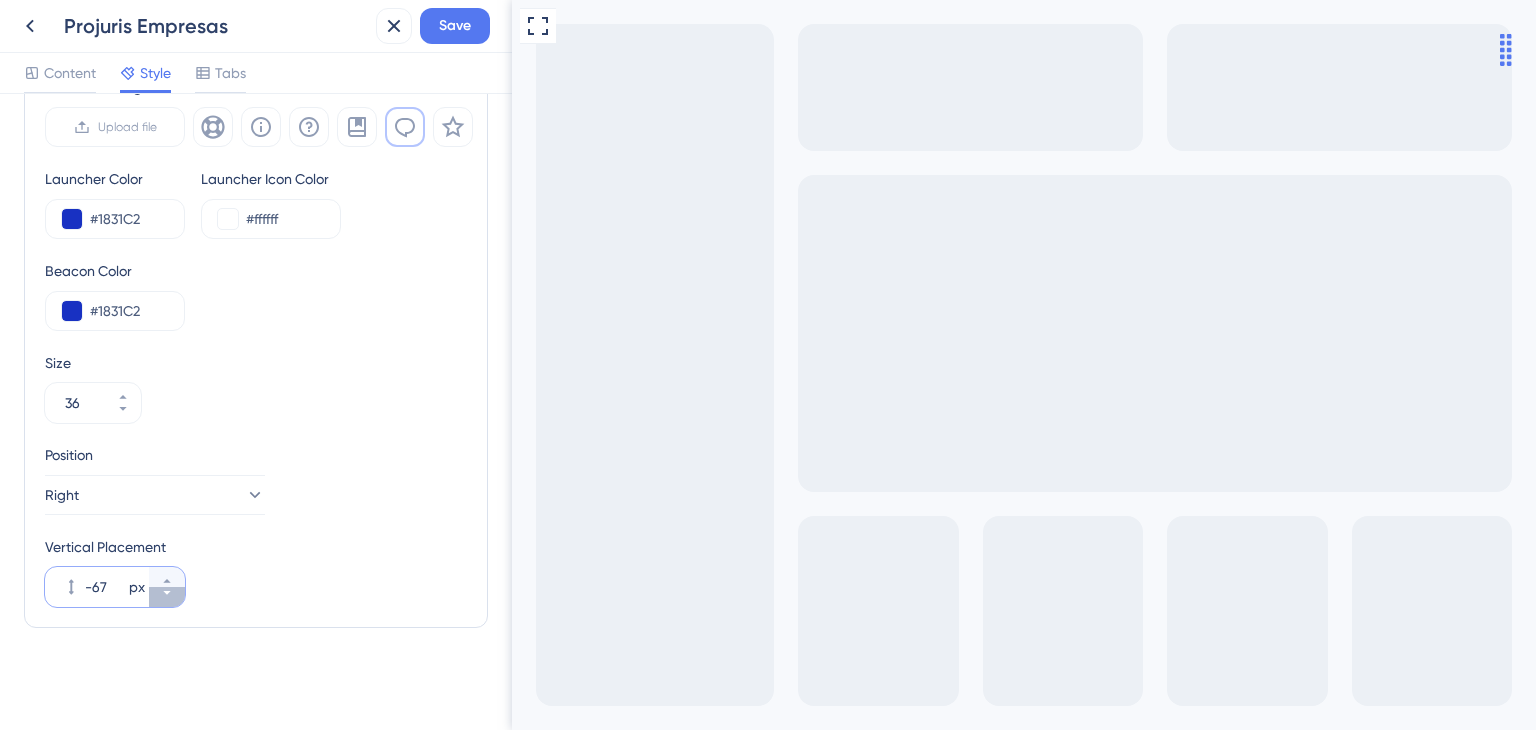 click 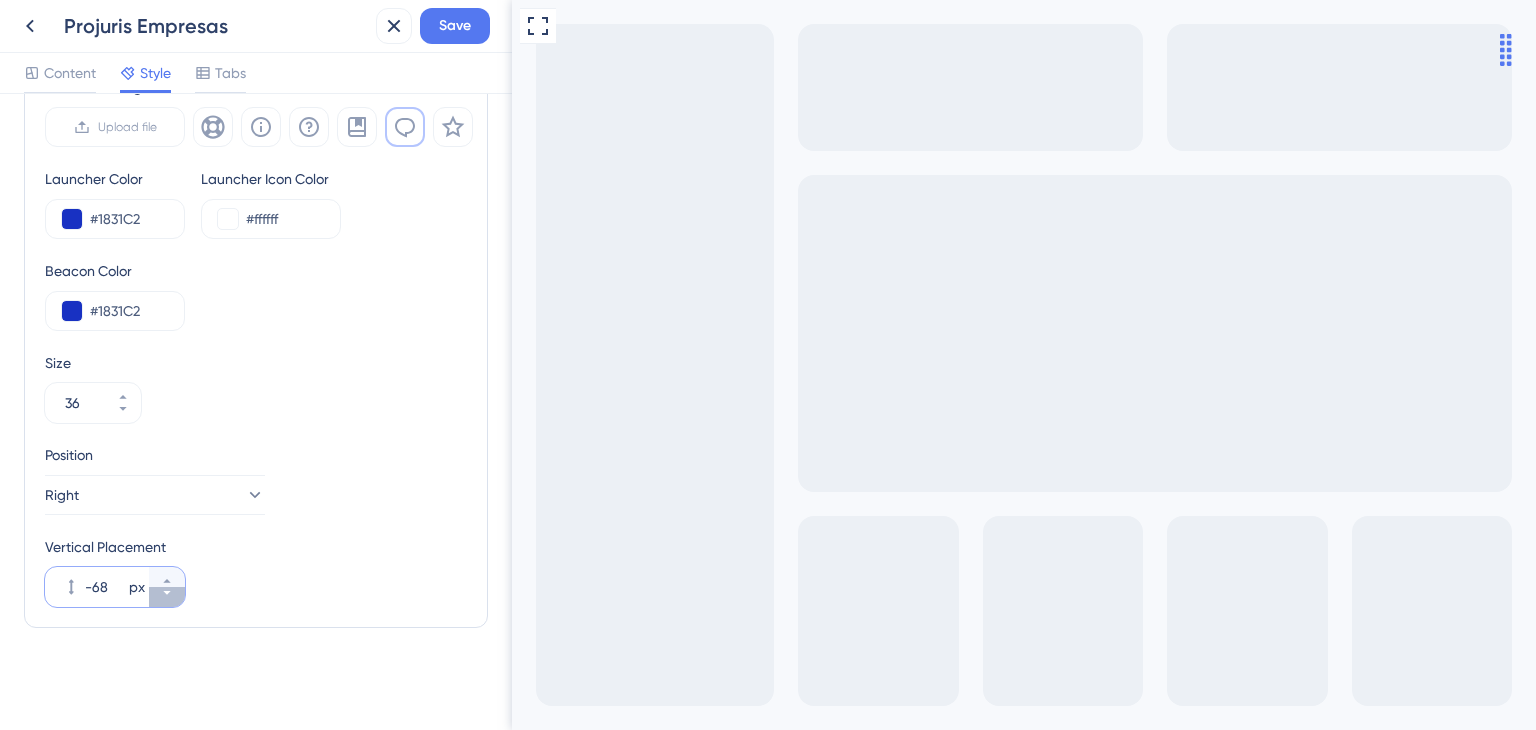 click 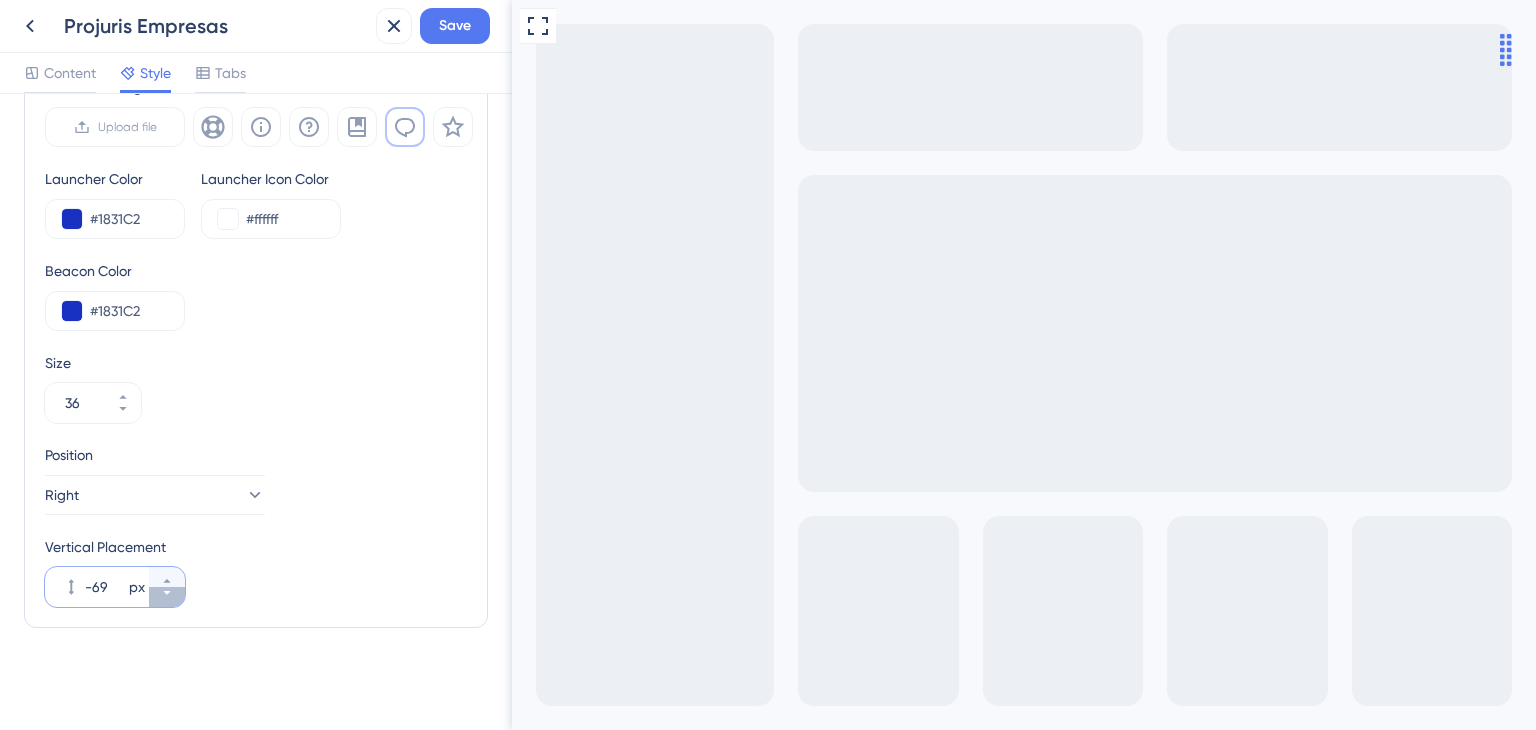 click 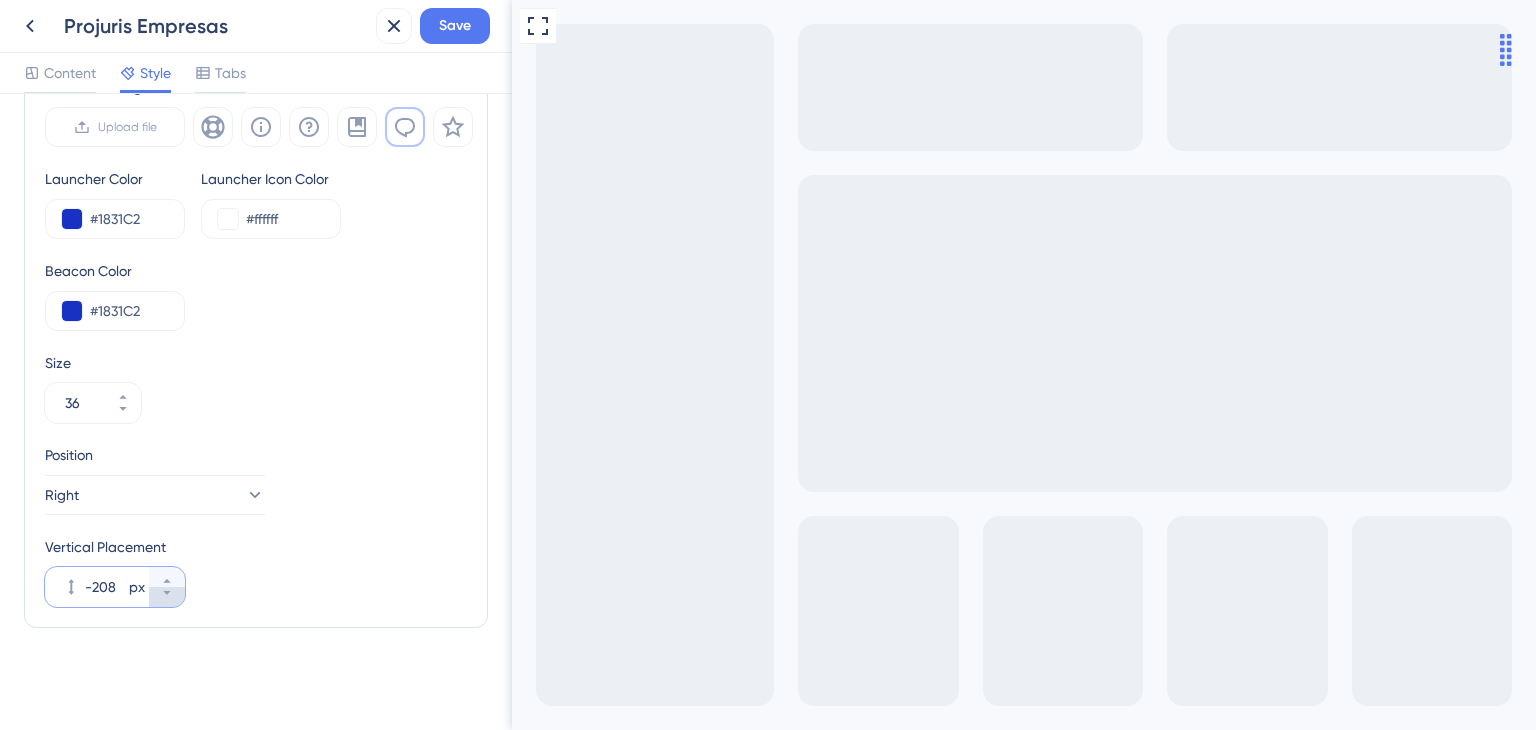 click 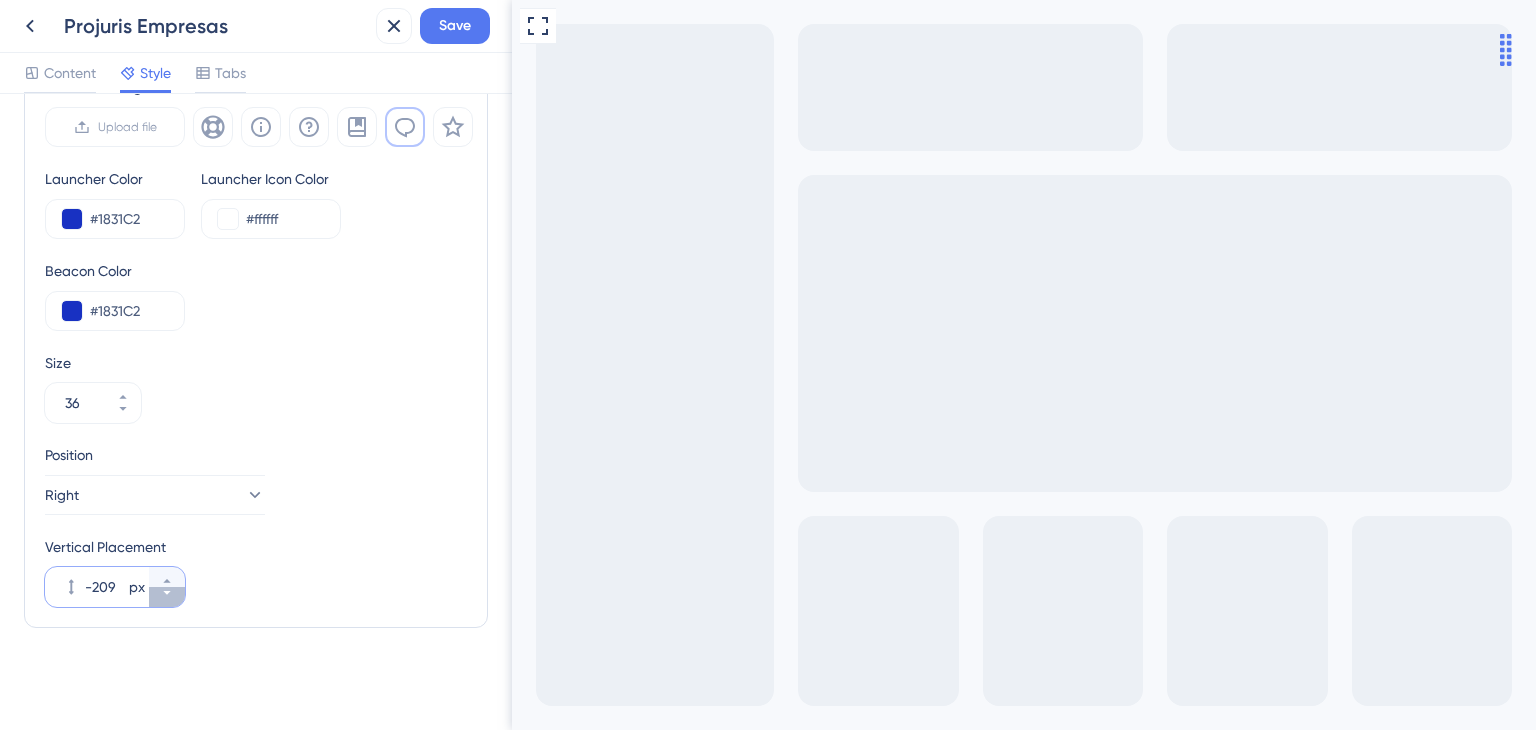 click 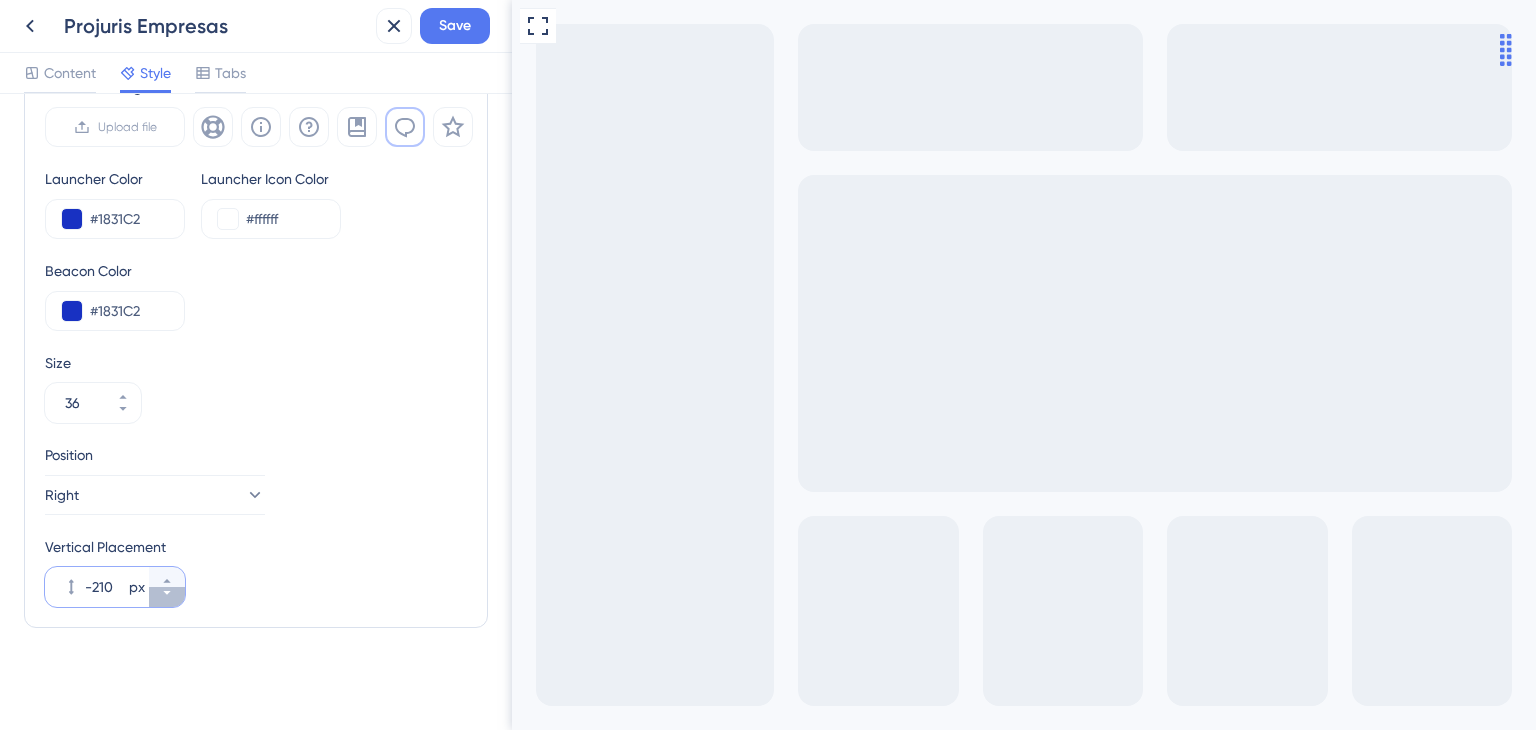 click 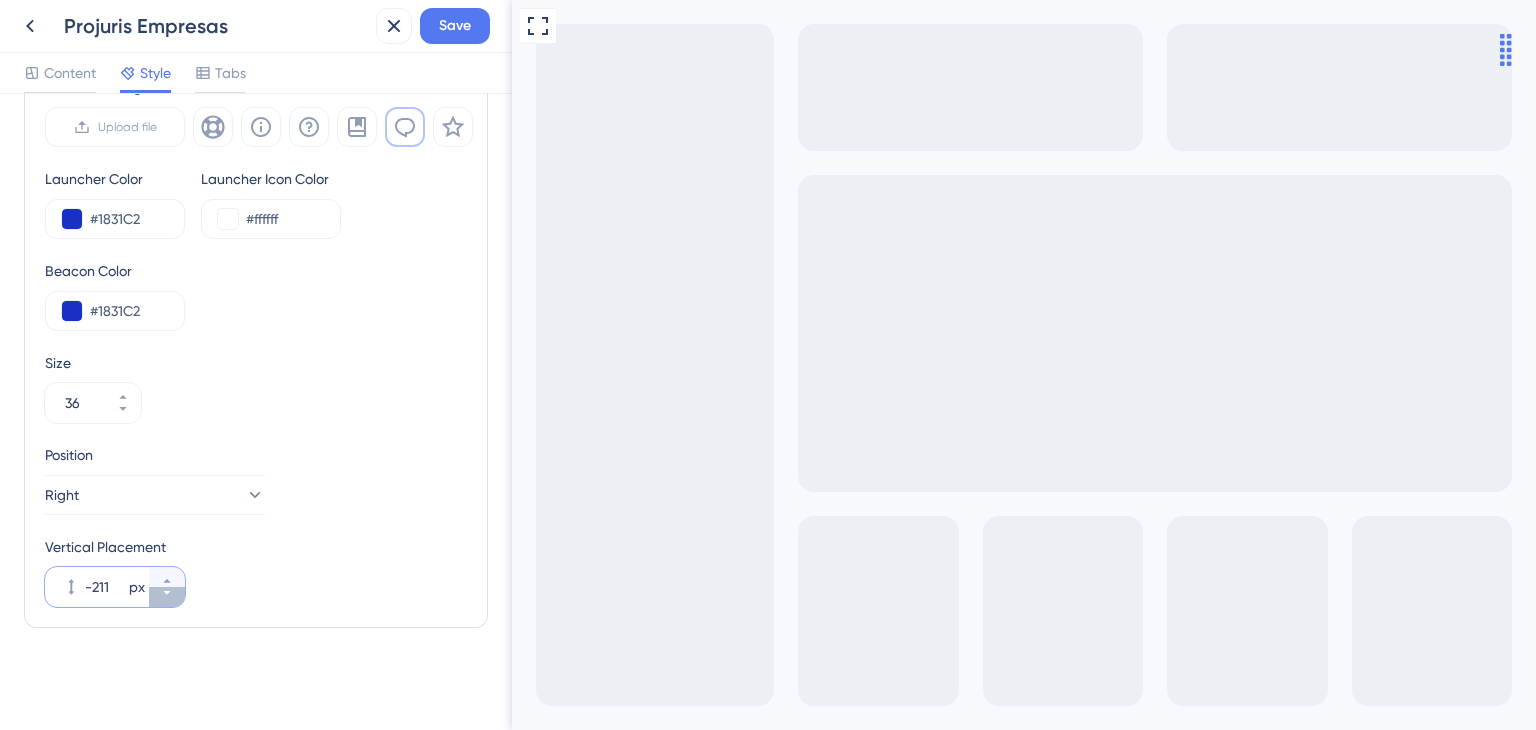 click 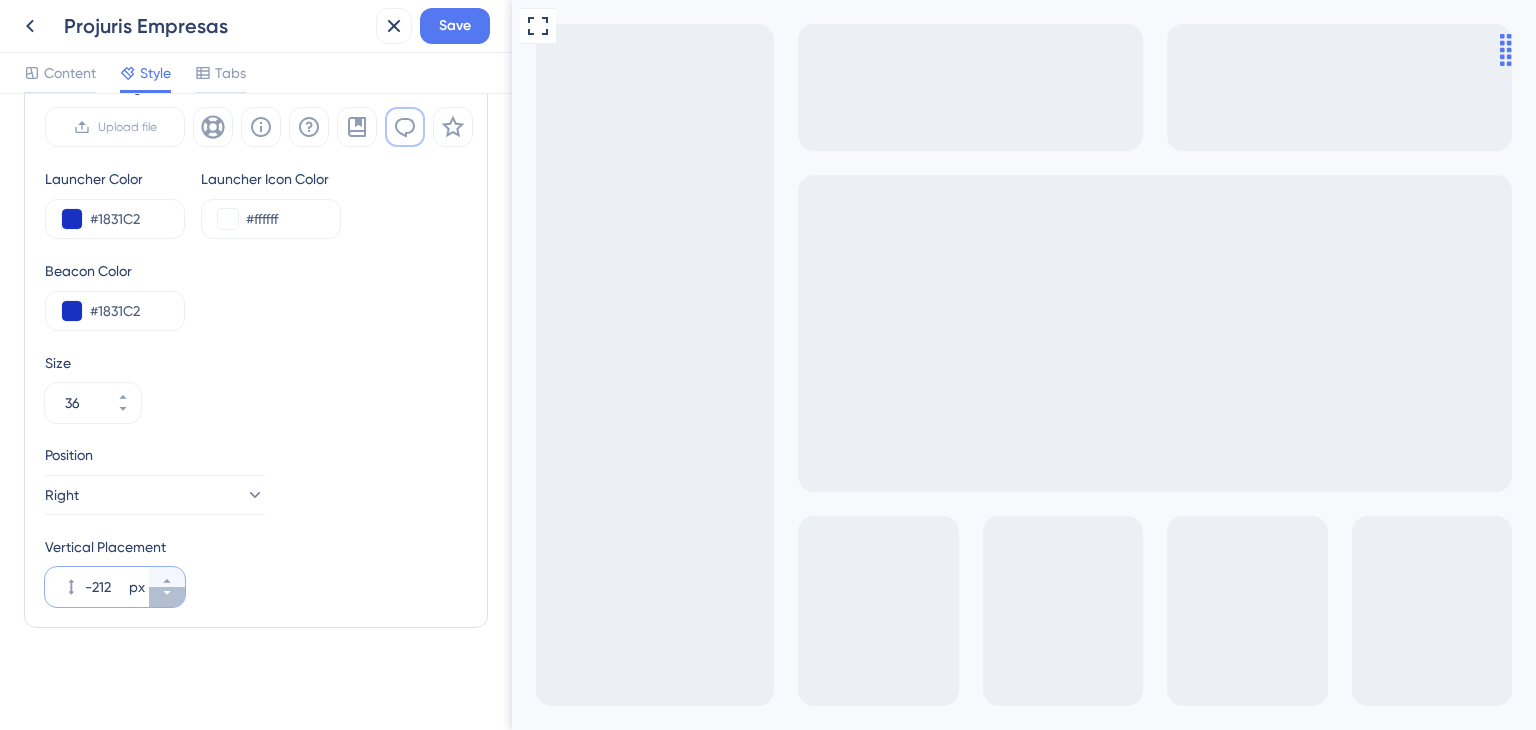 click 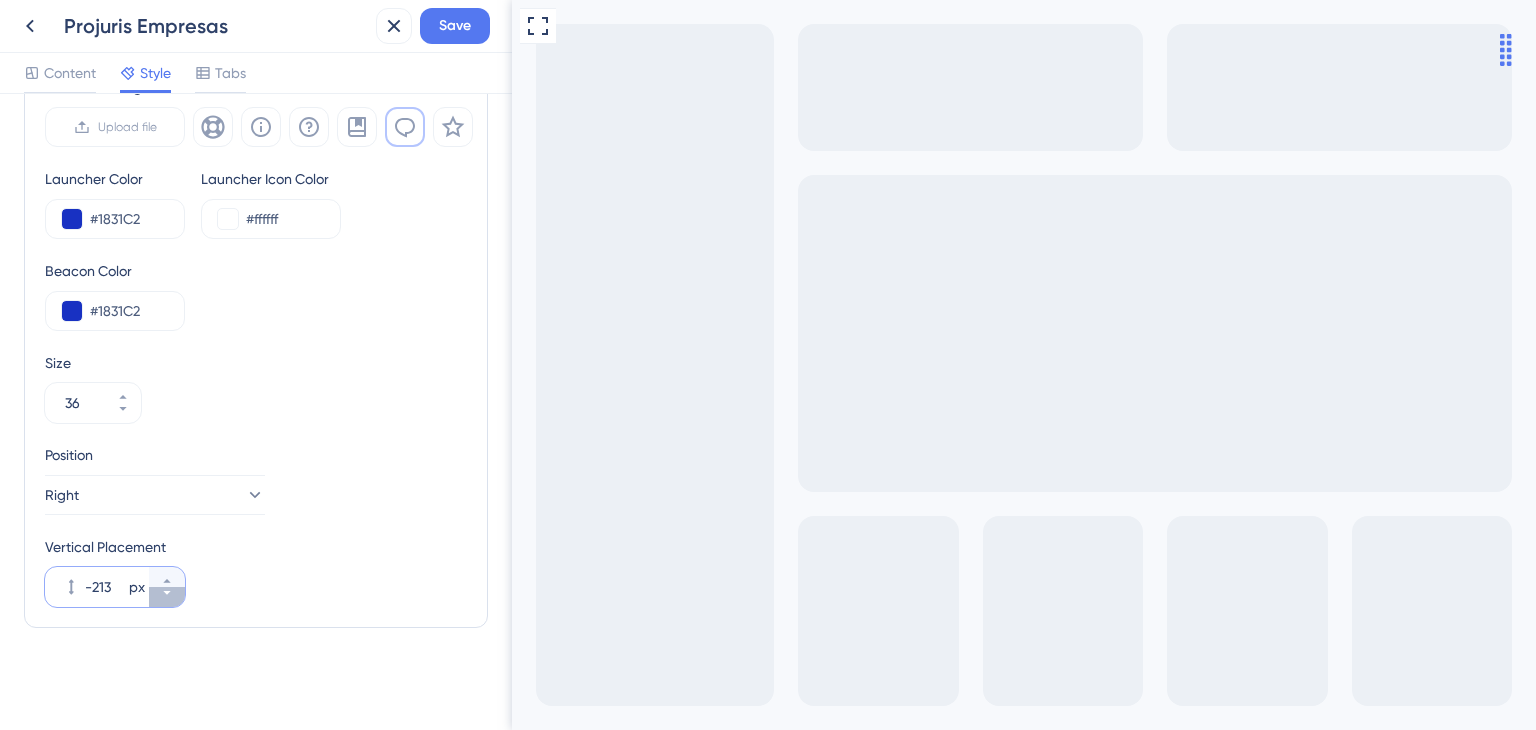 click 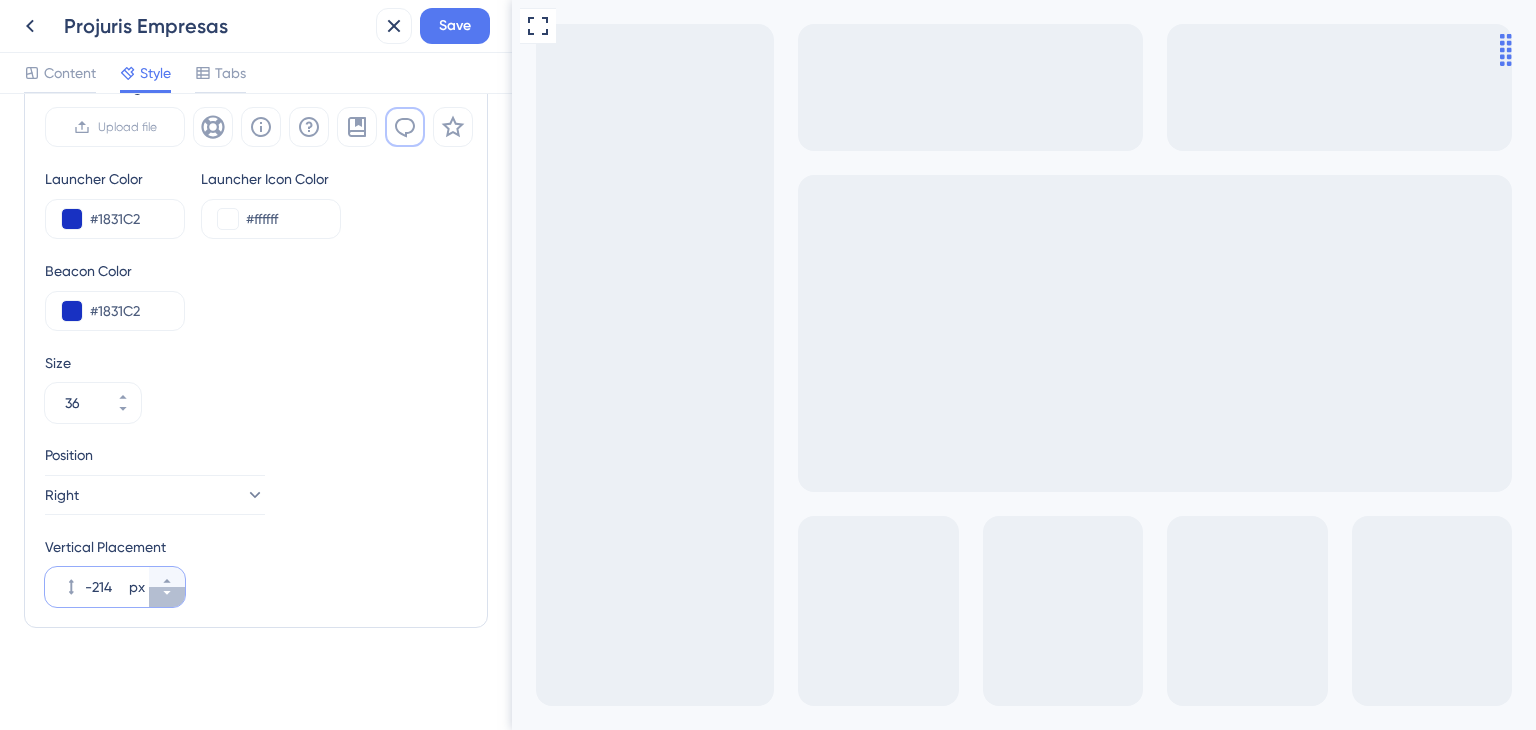 click 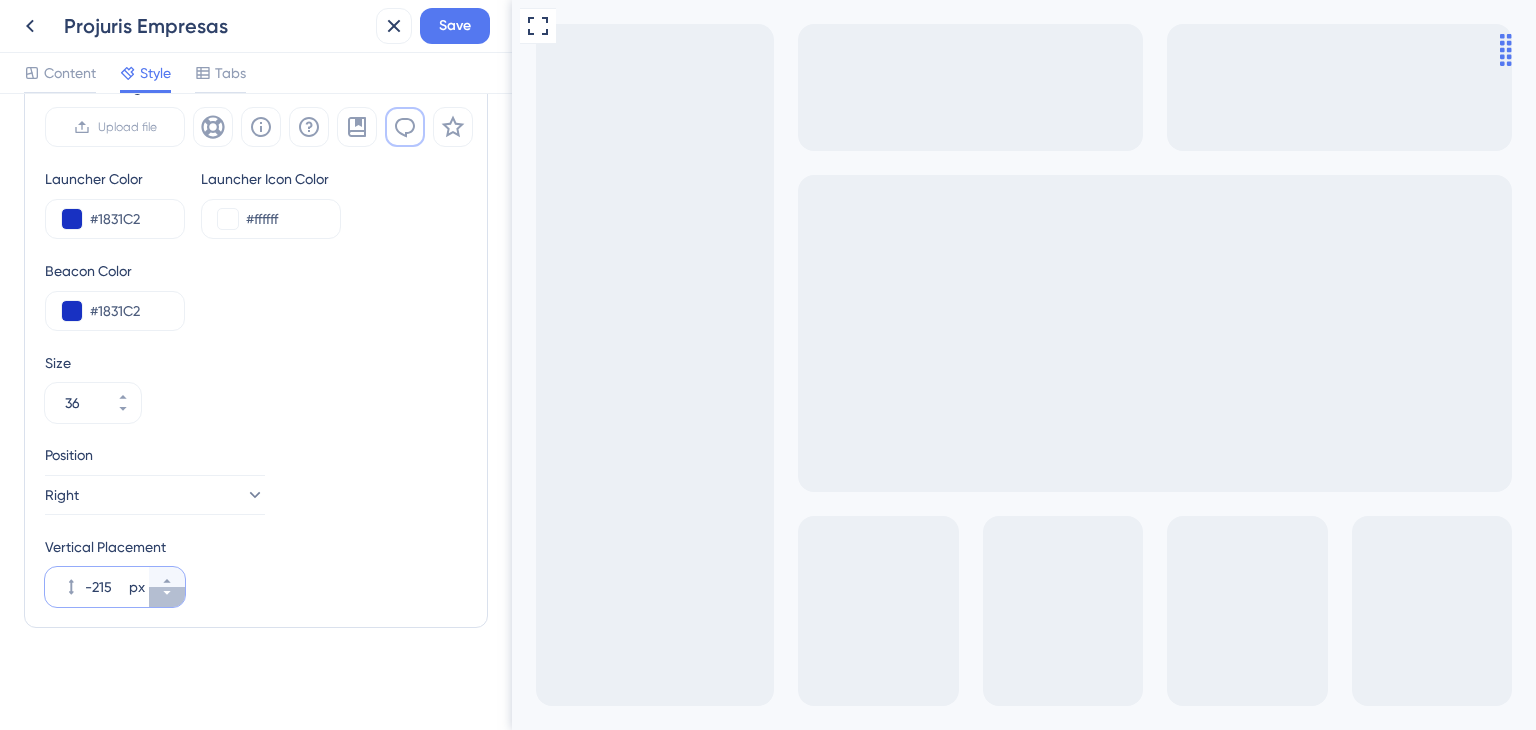 click 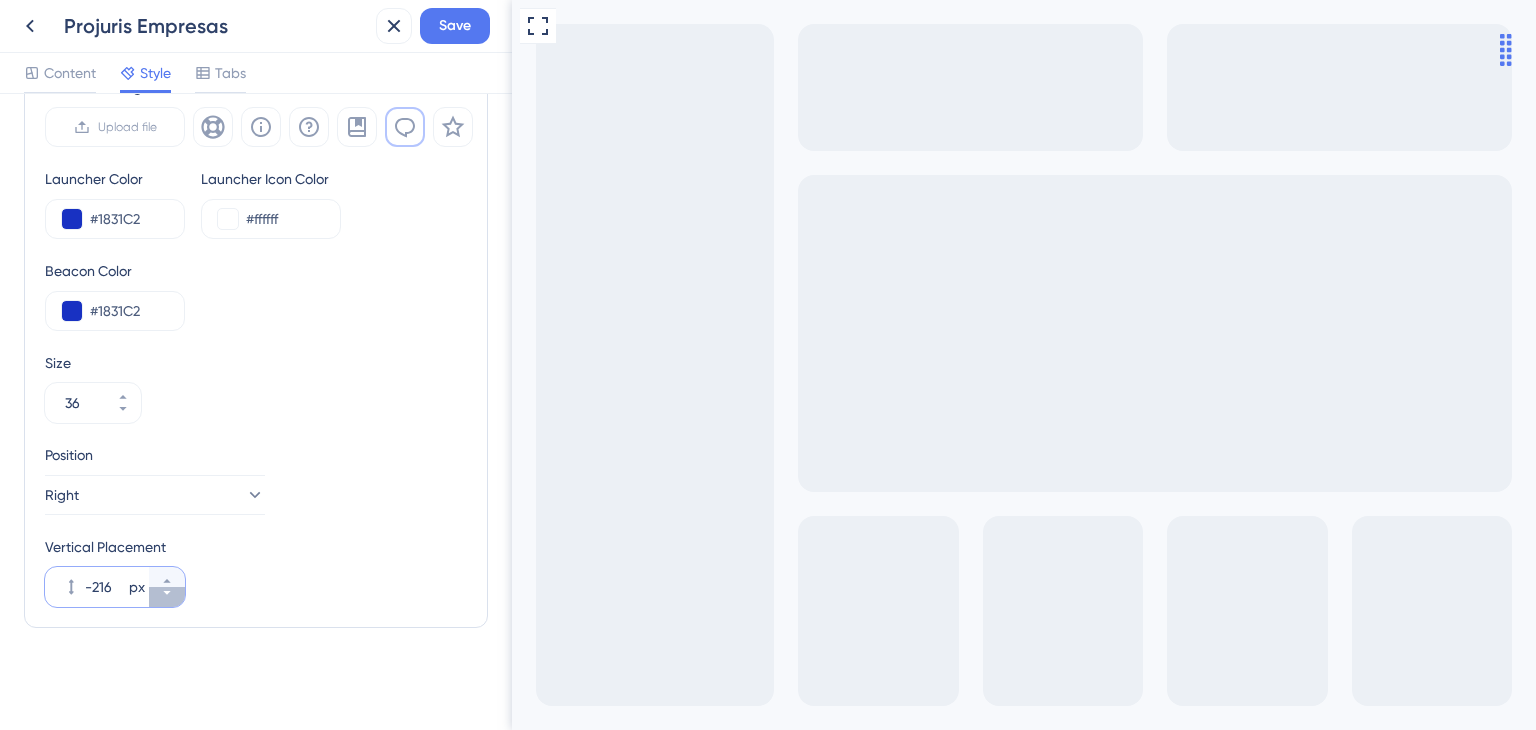 click 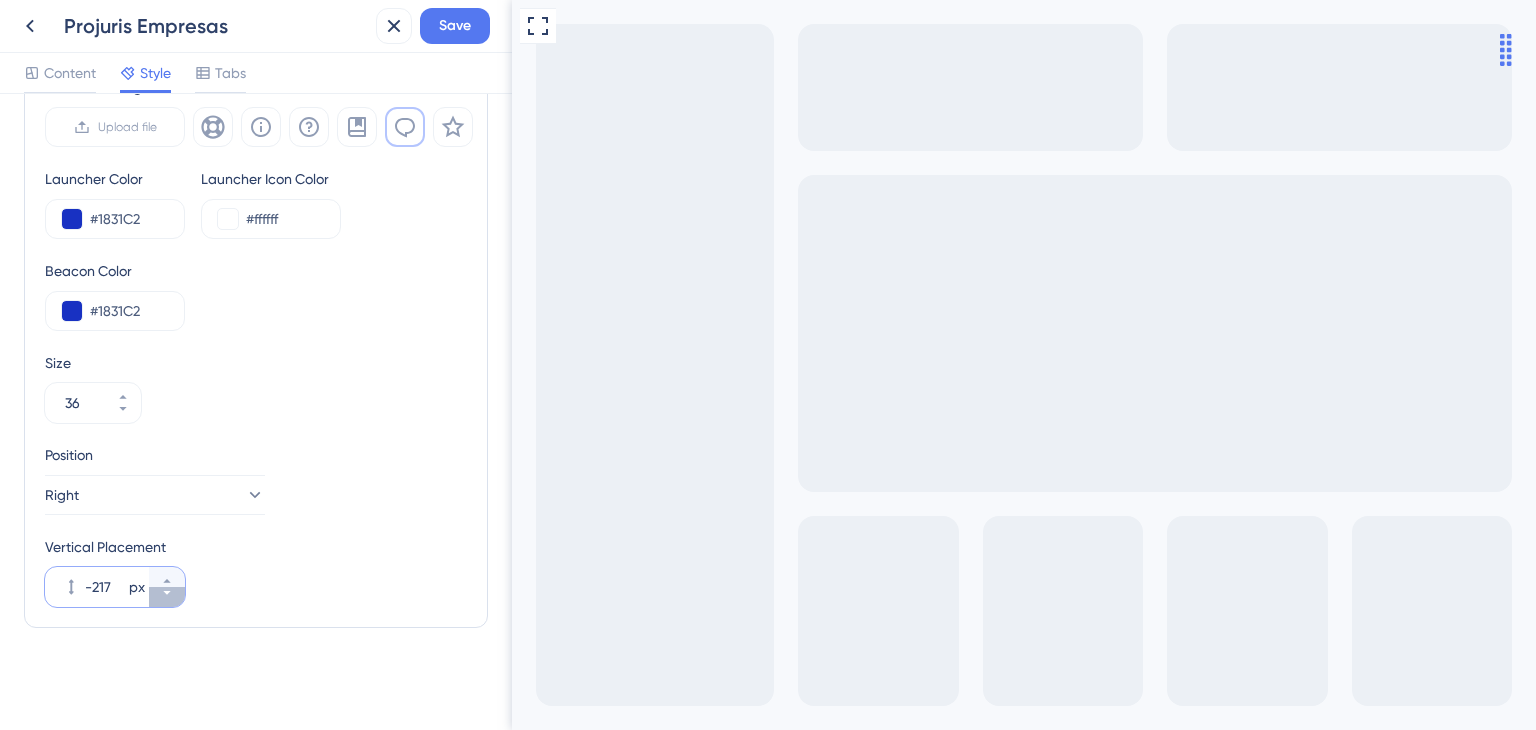 click 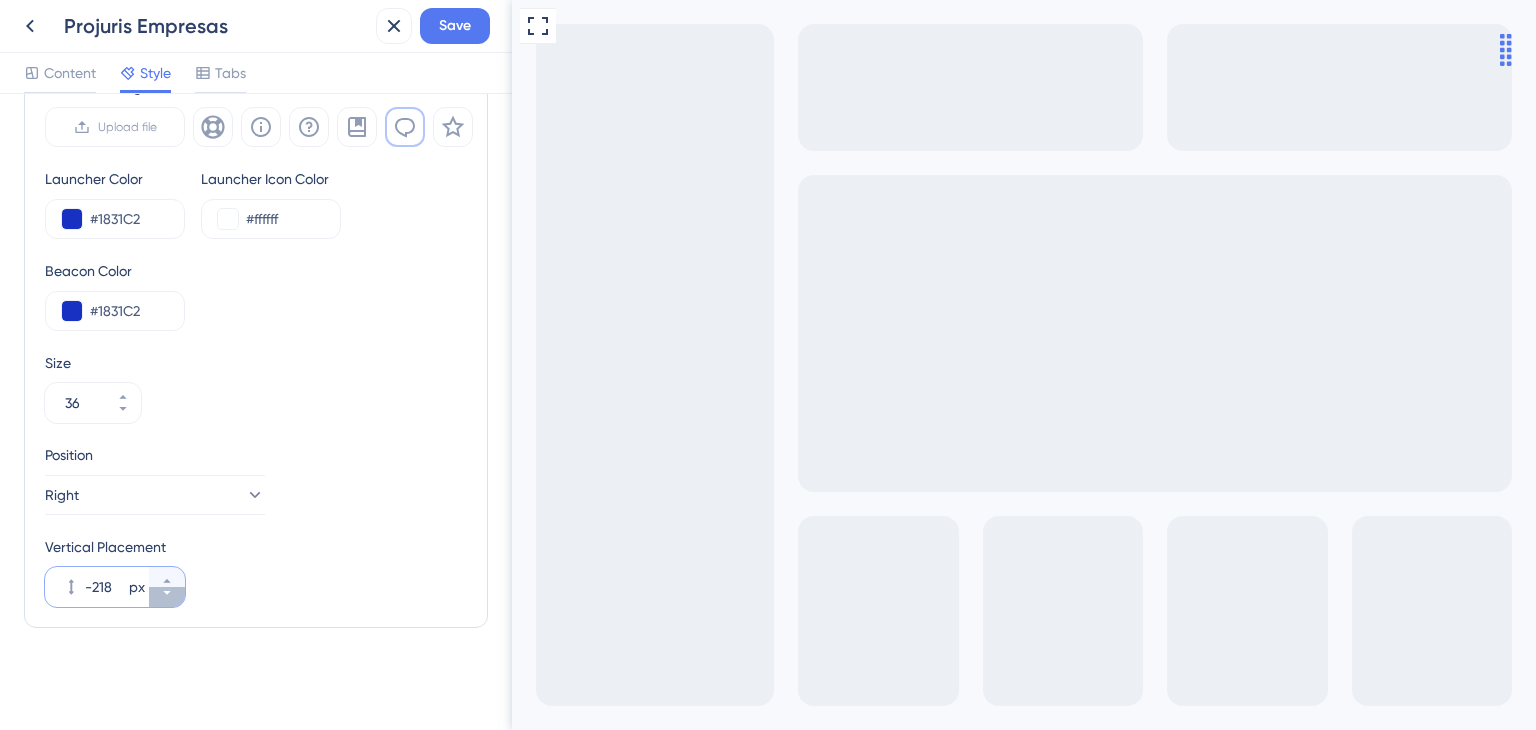 click 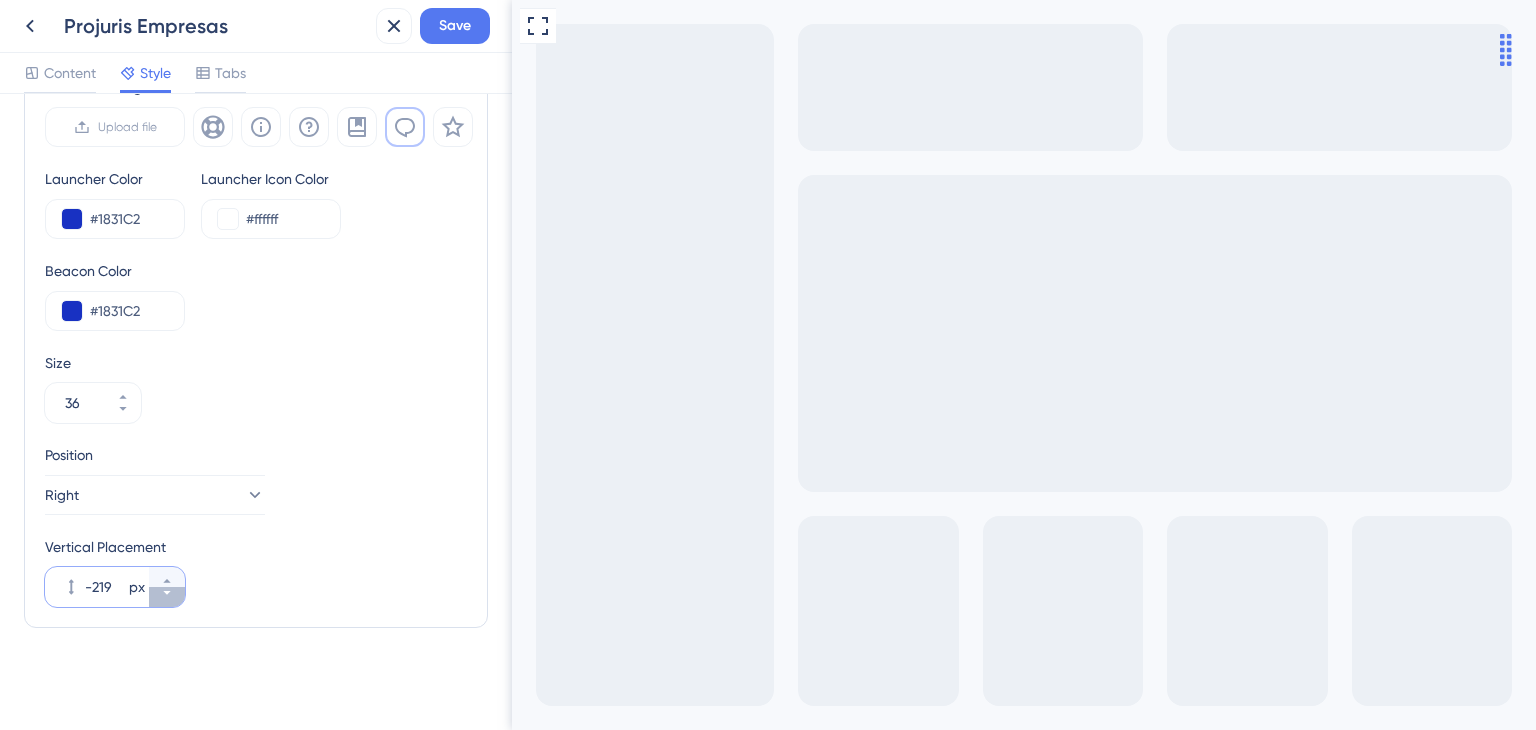 click 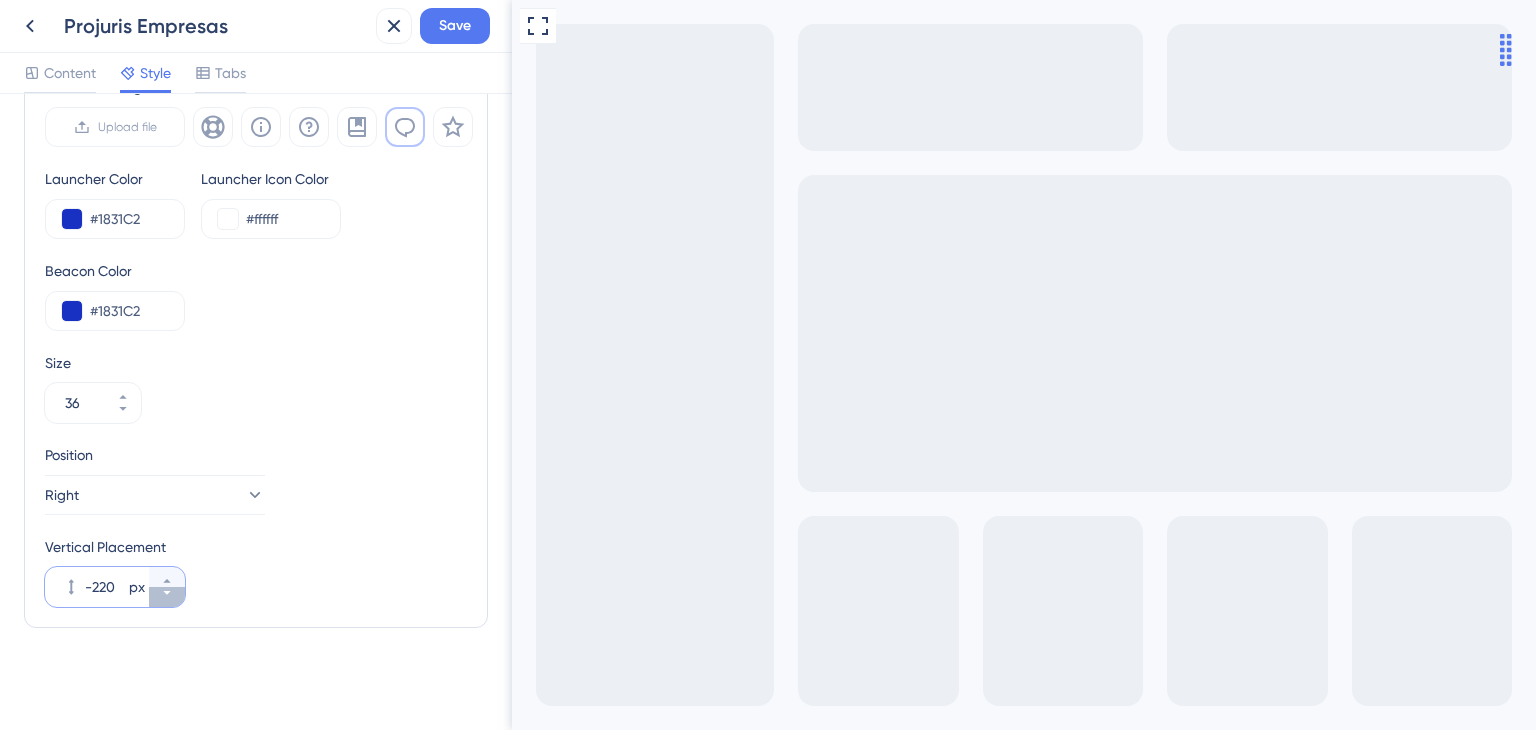 click 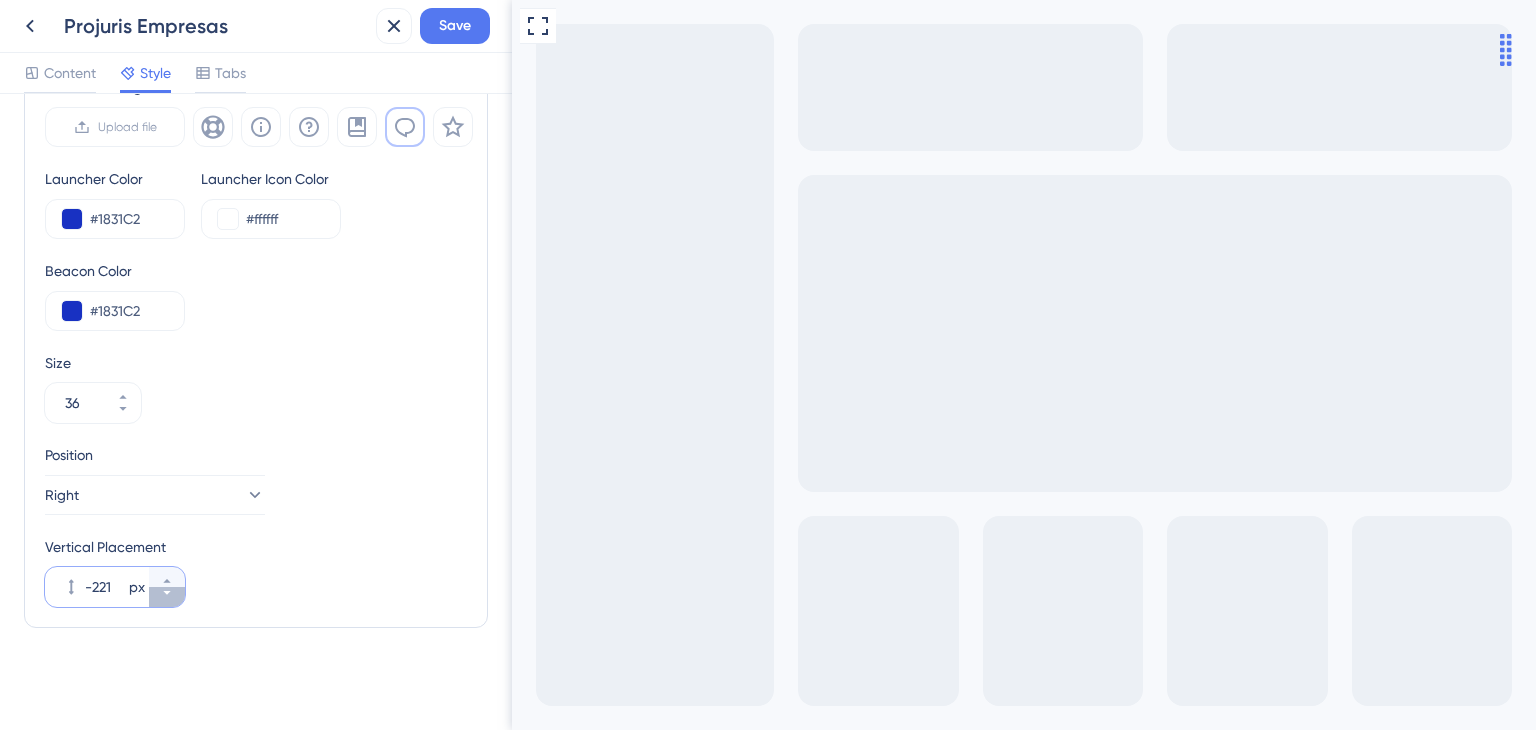 click 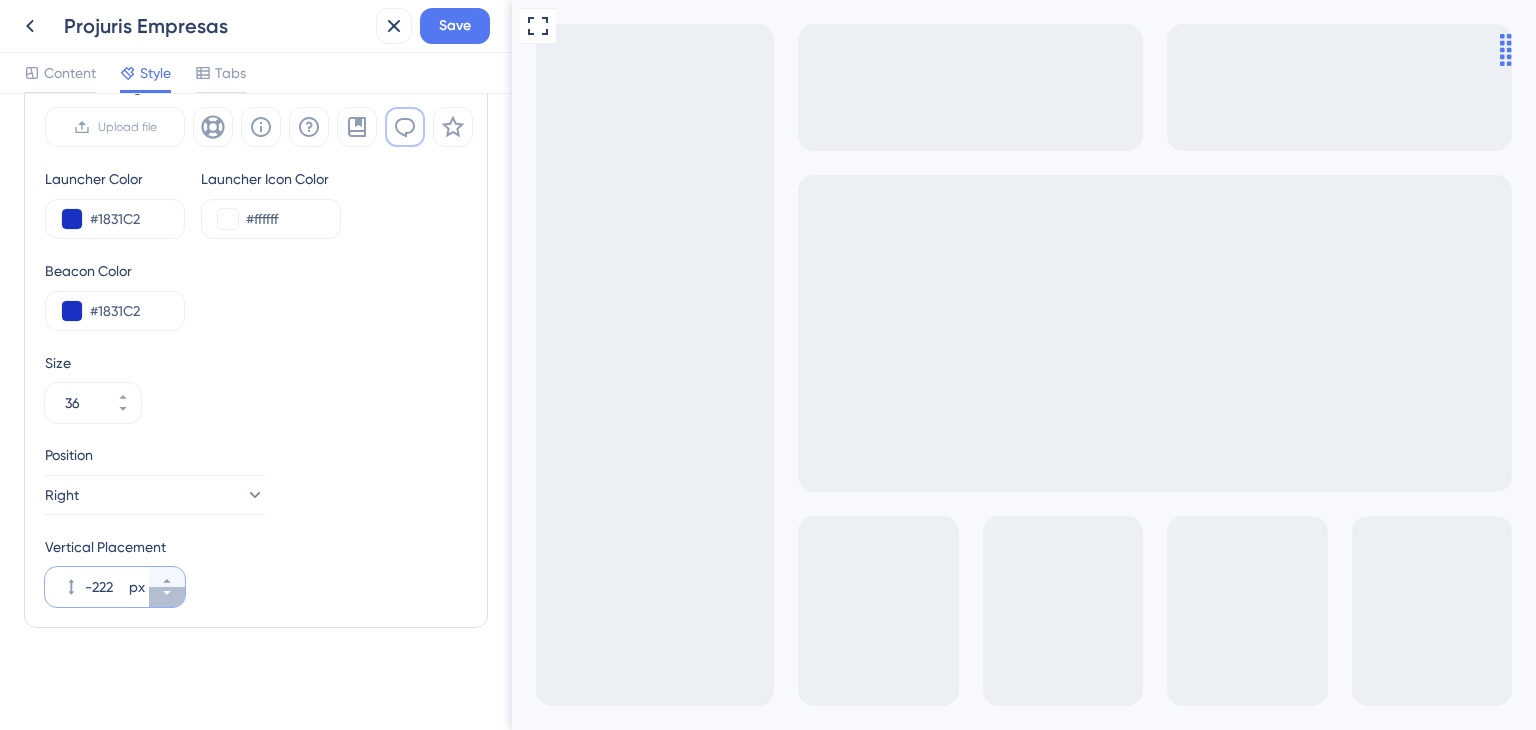 click 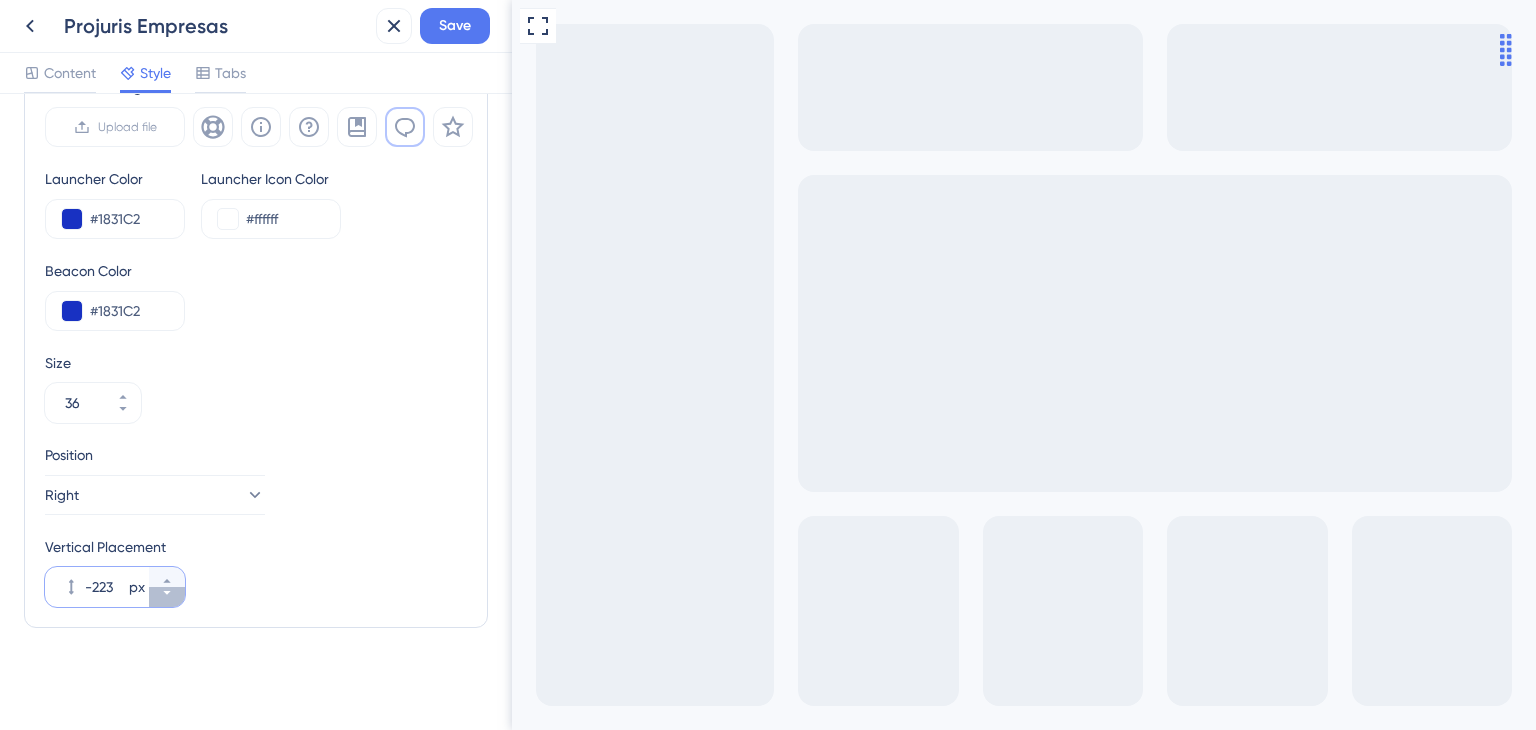 click 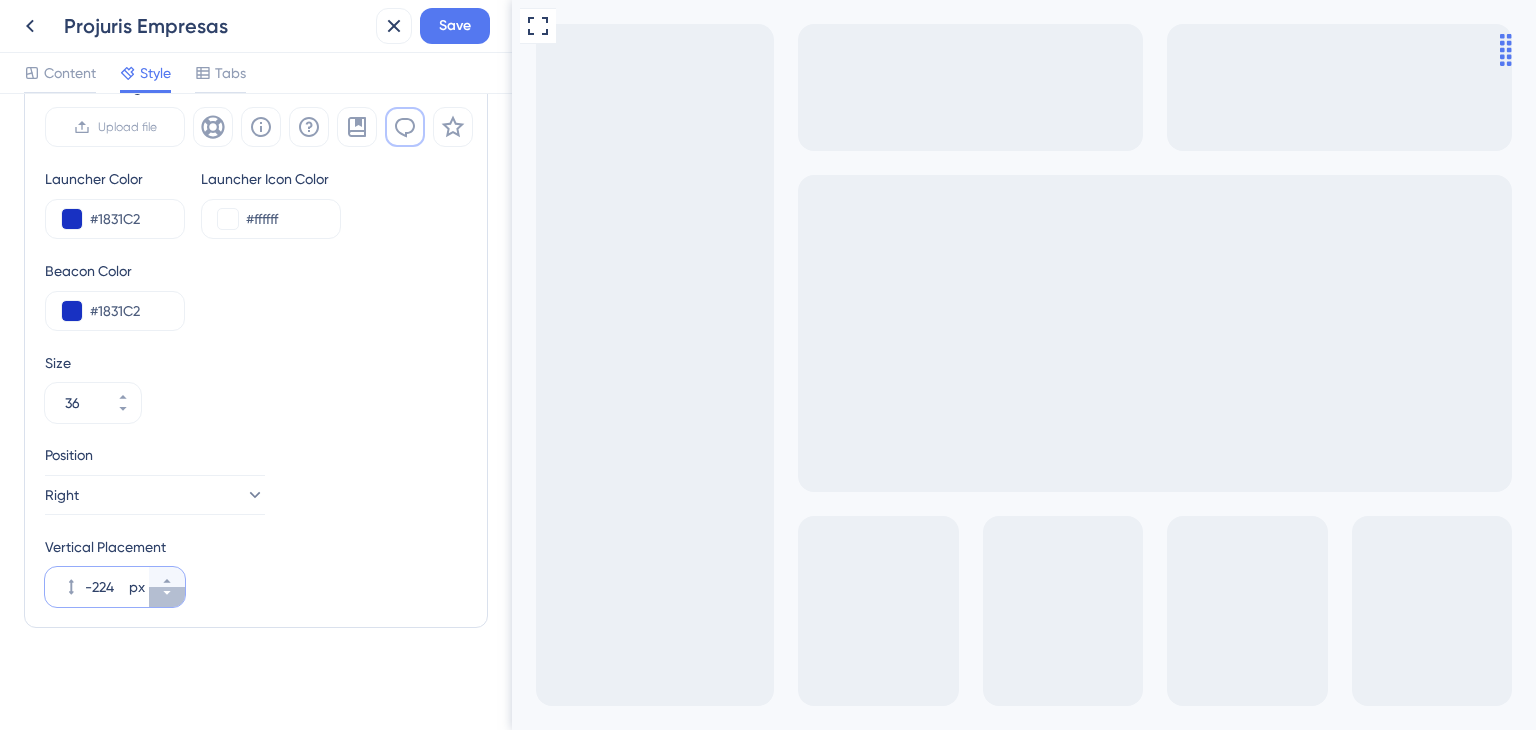 click 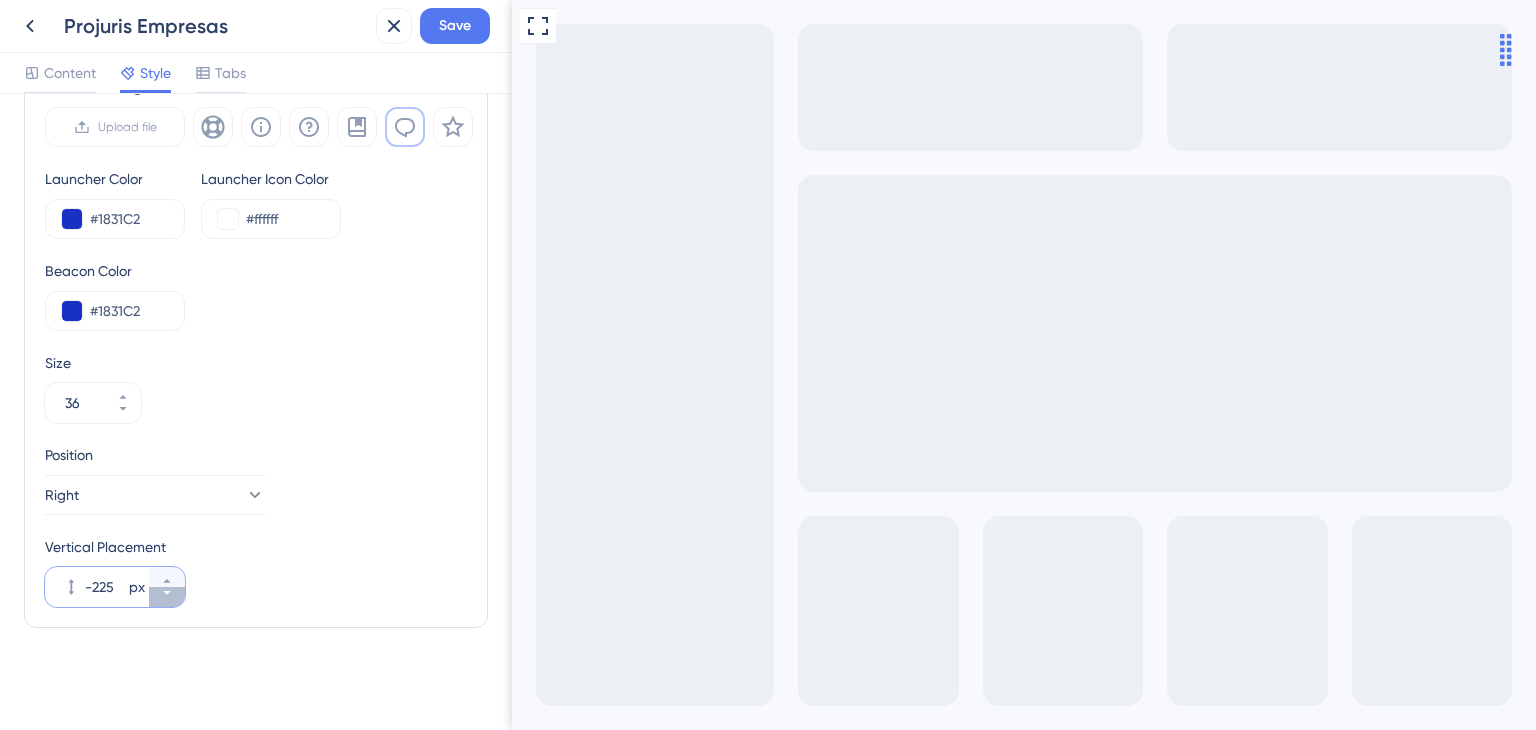 click 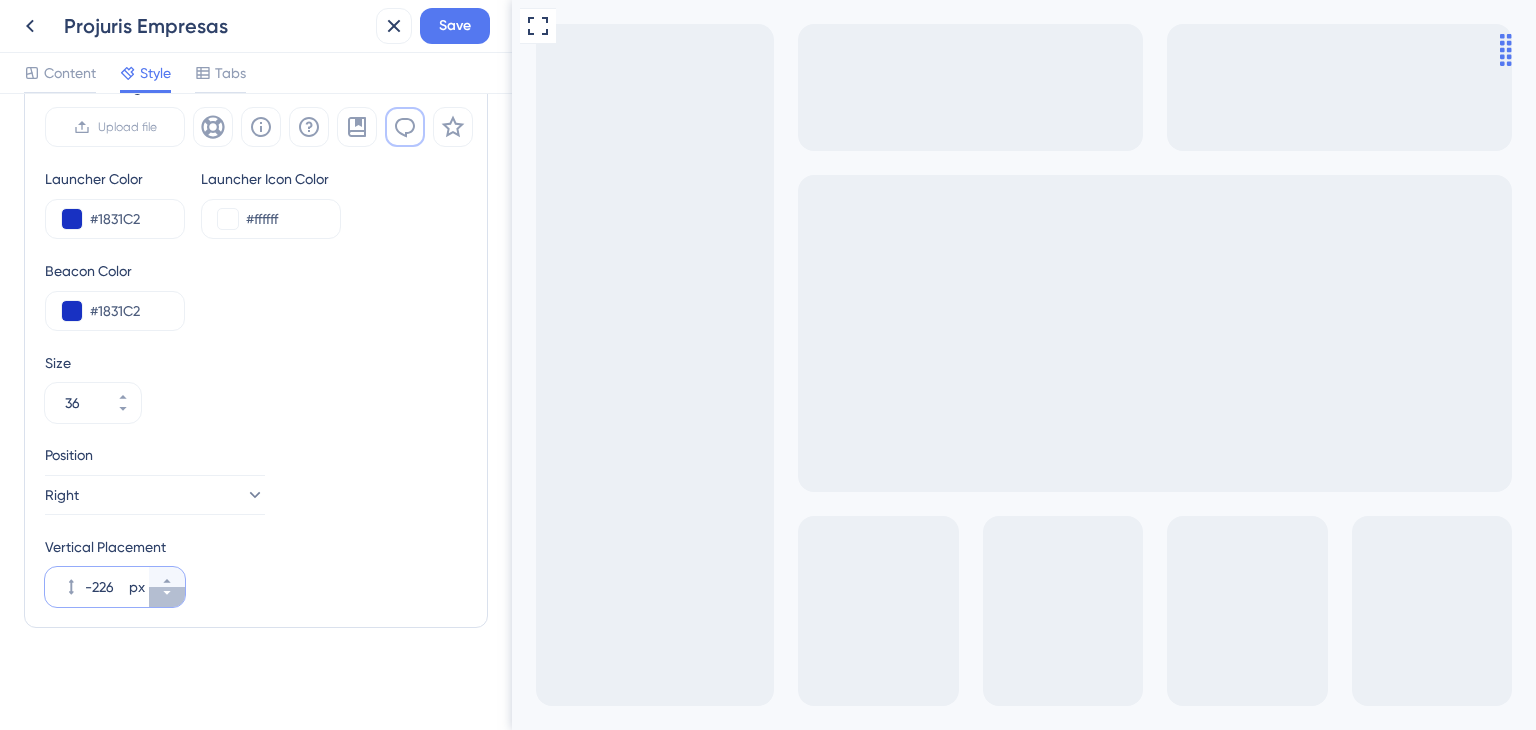 click 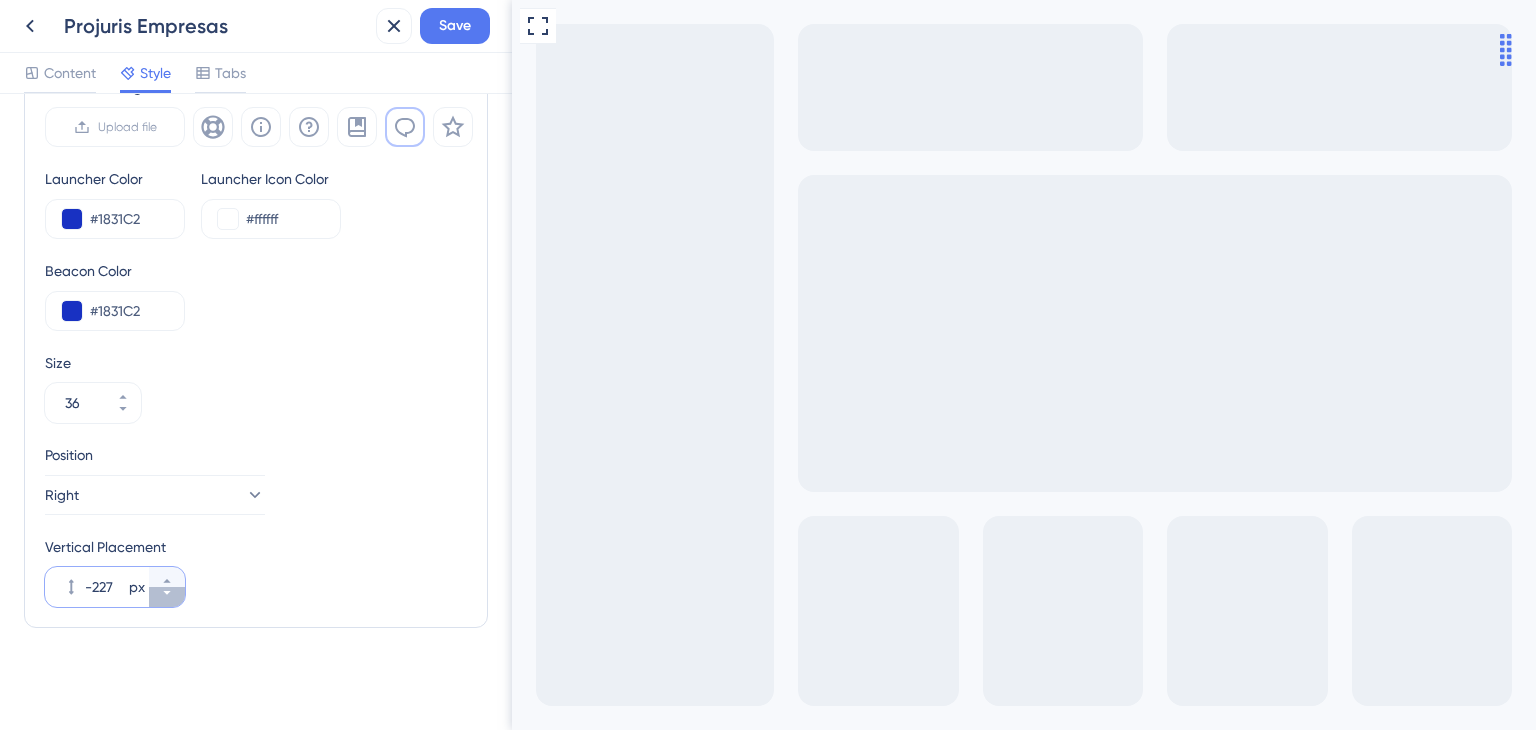 click 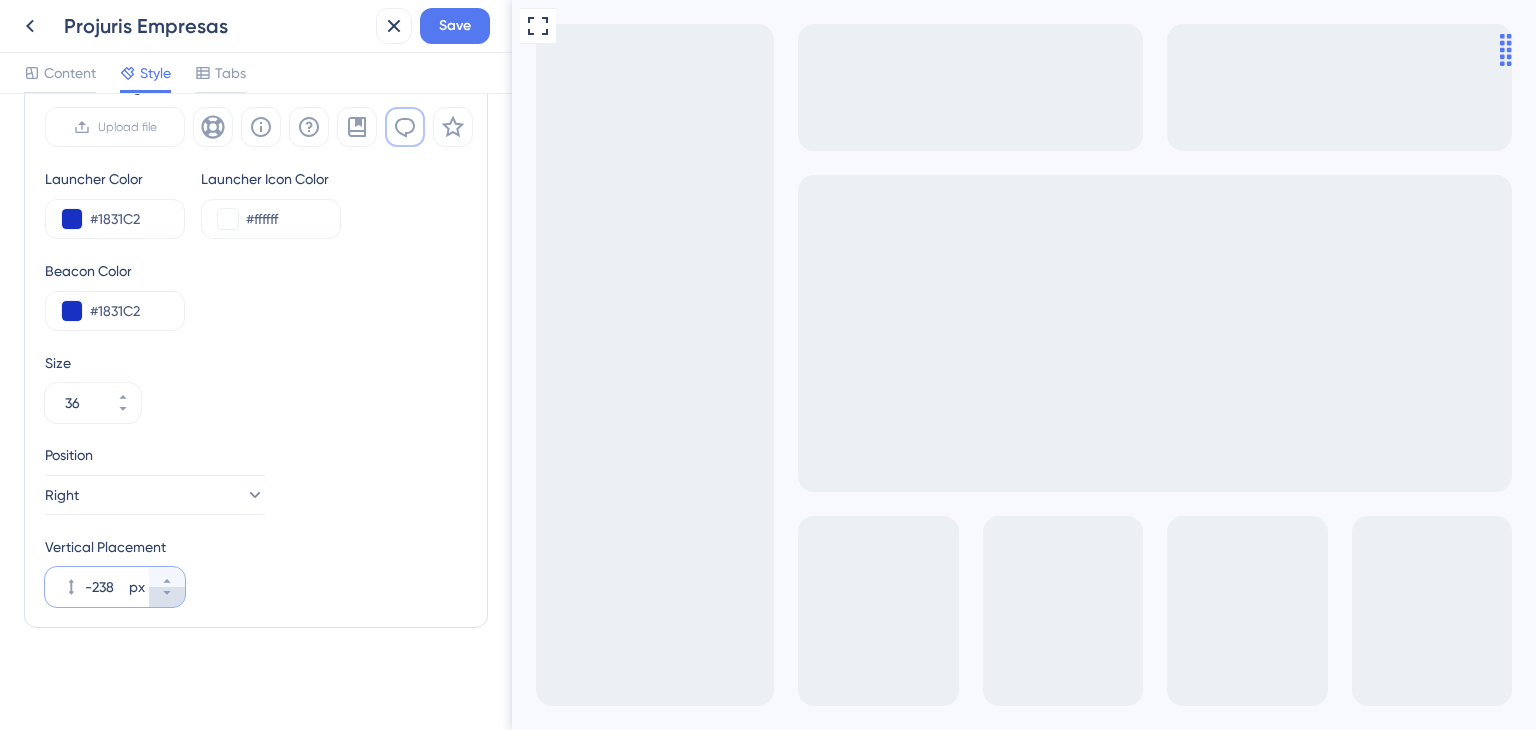 click 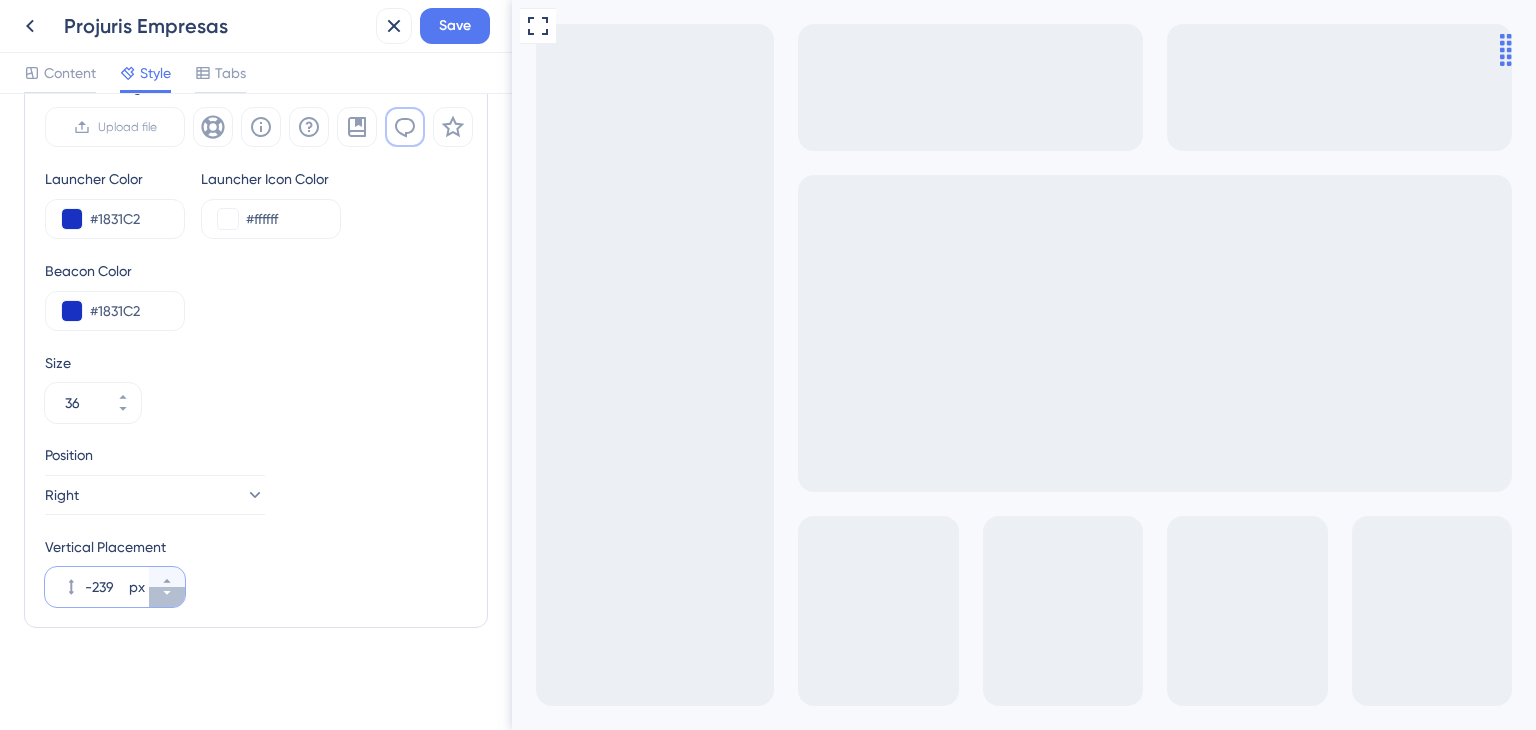 click 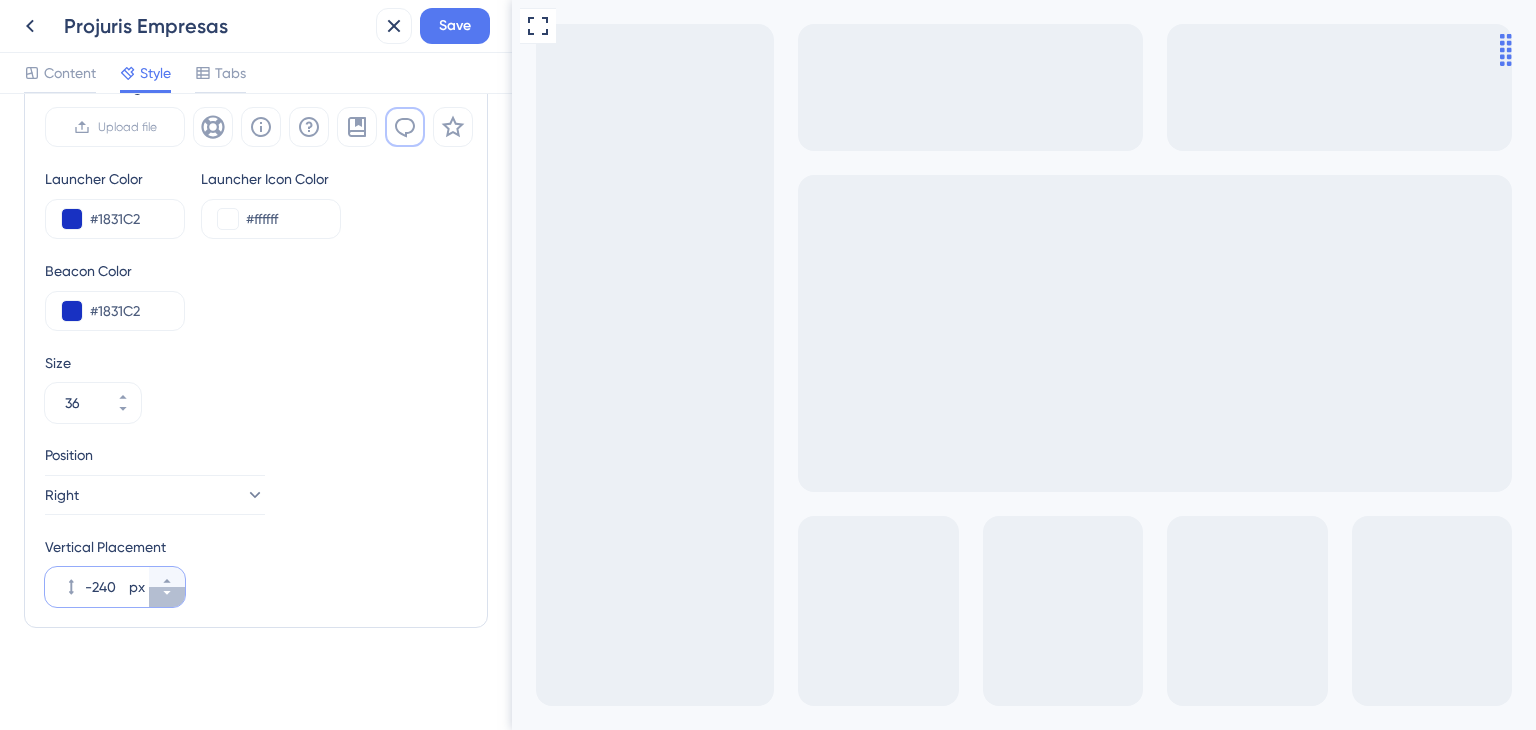 click 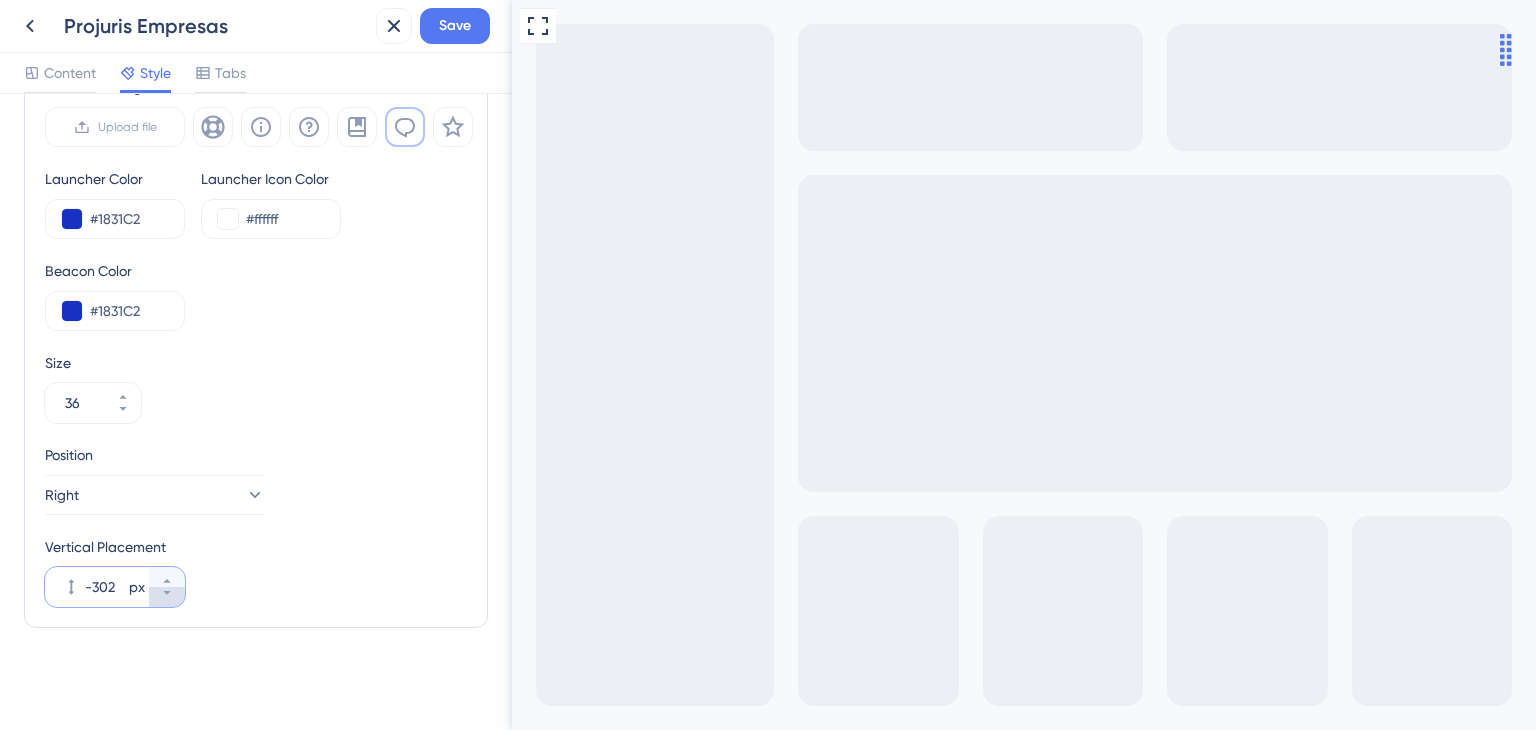 click 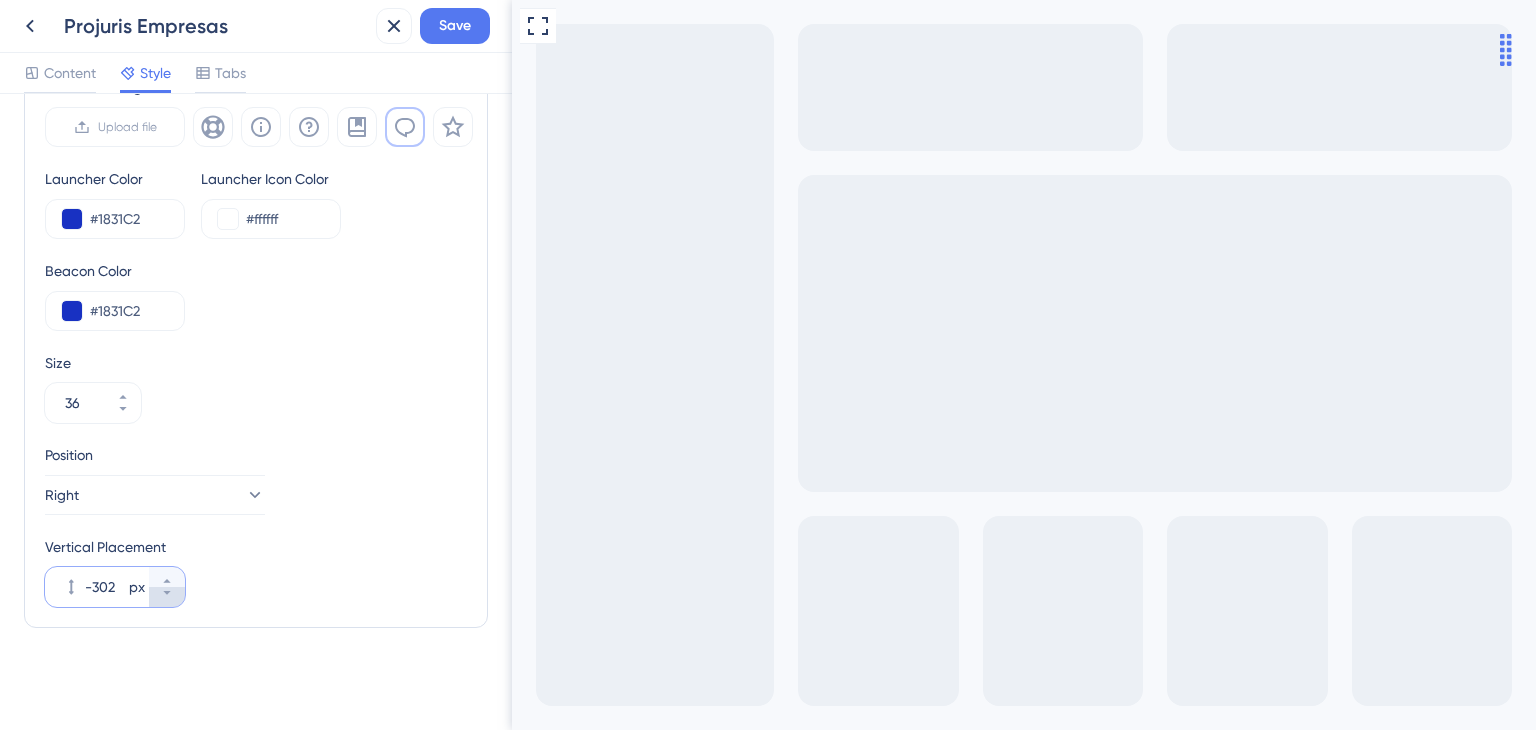 type on "-303" 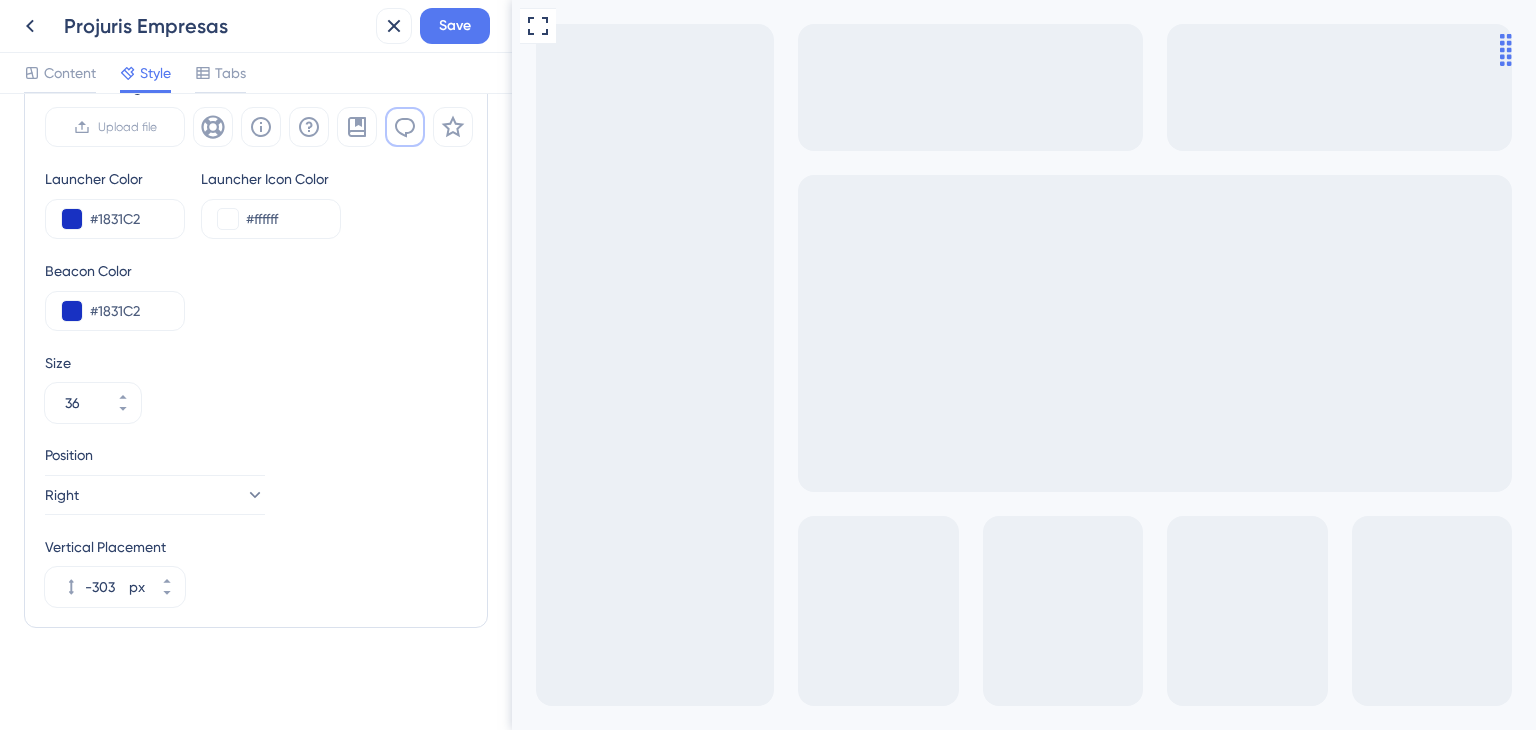 click on "Position Right Vertical Placement -303 px" at bounding box center (256, 525) 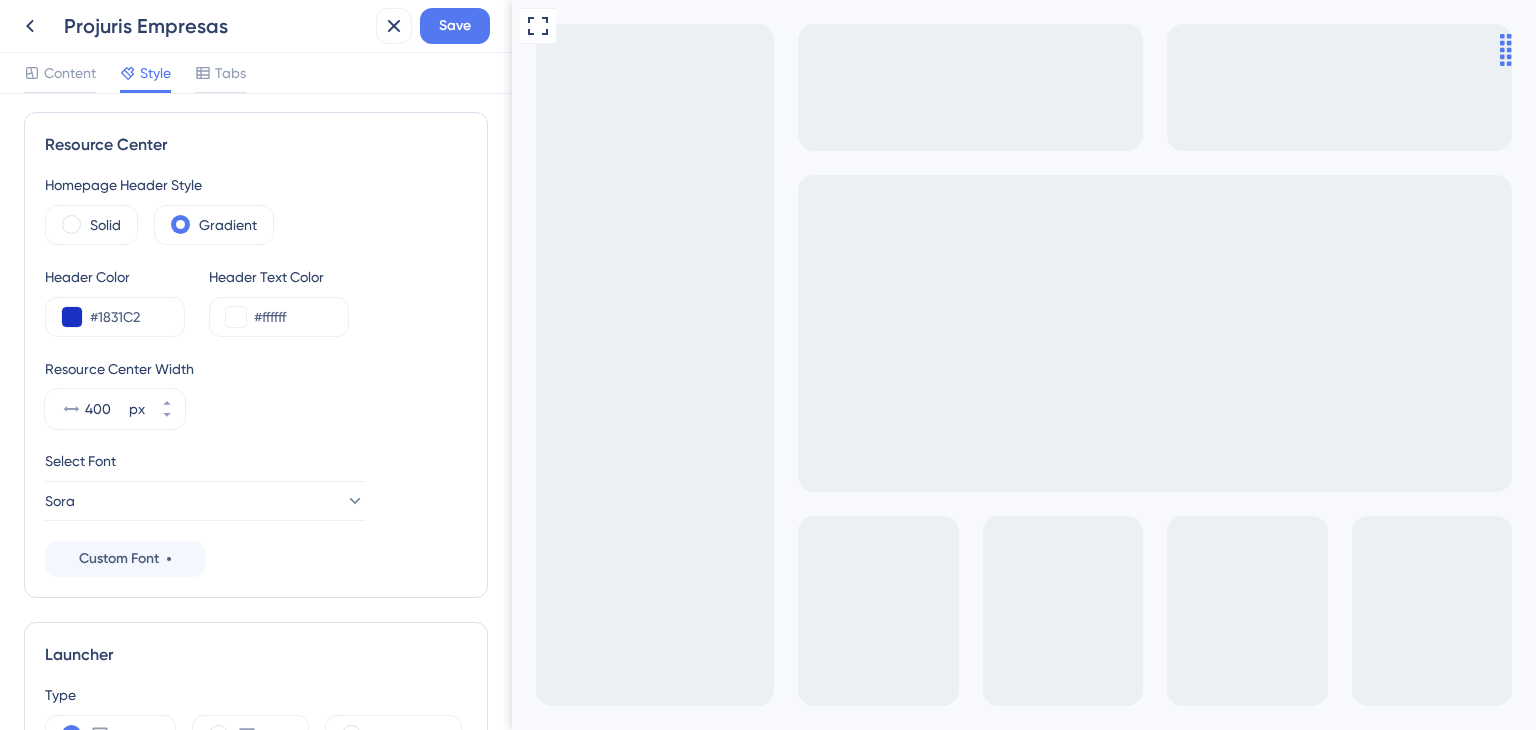 scroll, scrollTop: 306, scrollLeft: 0, axis: vertical 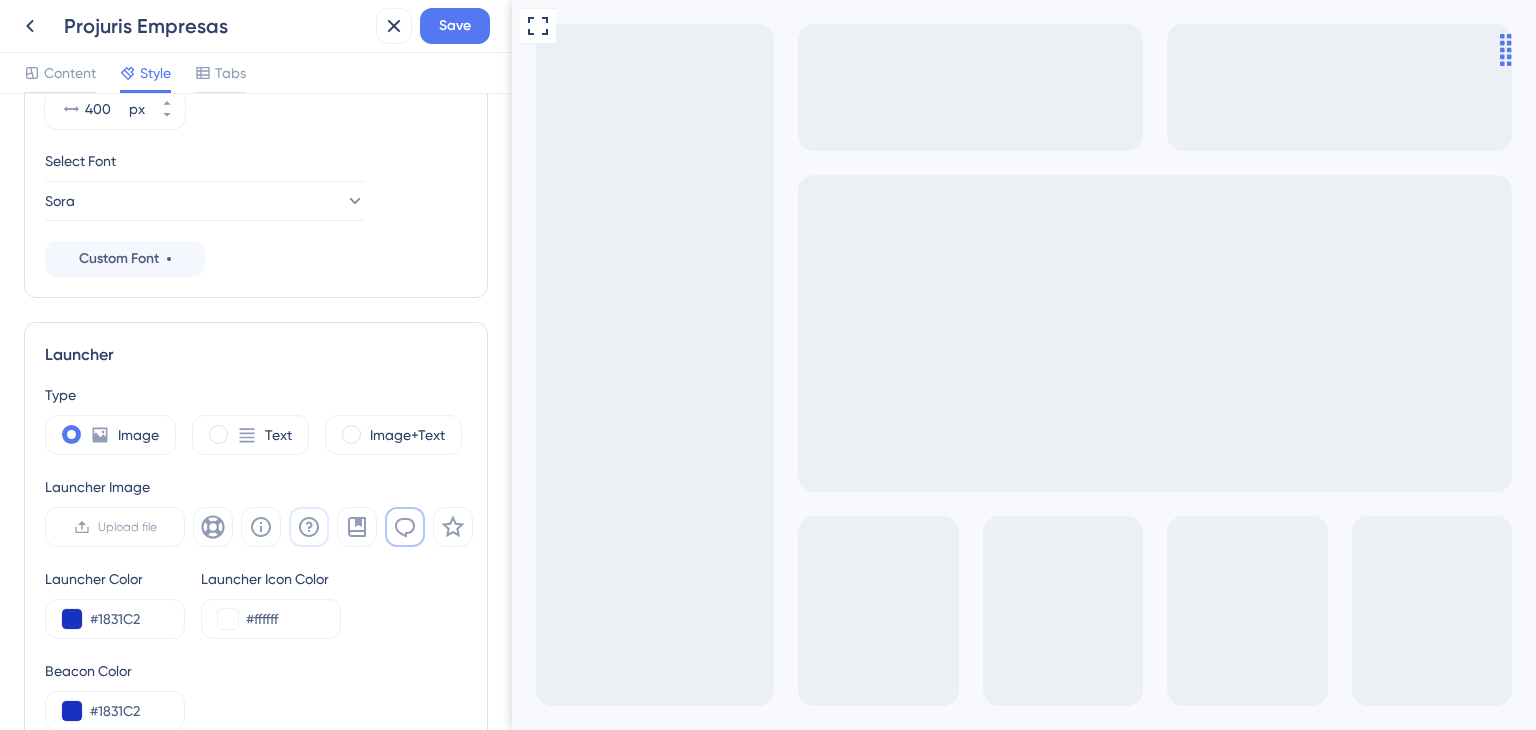 click 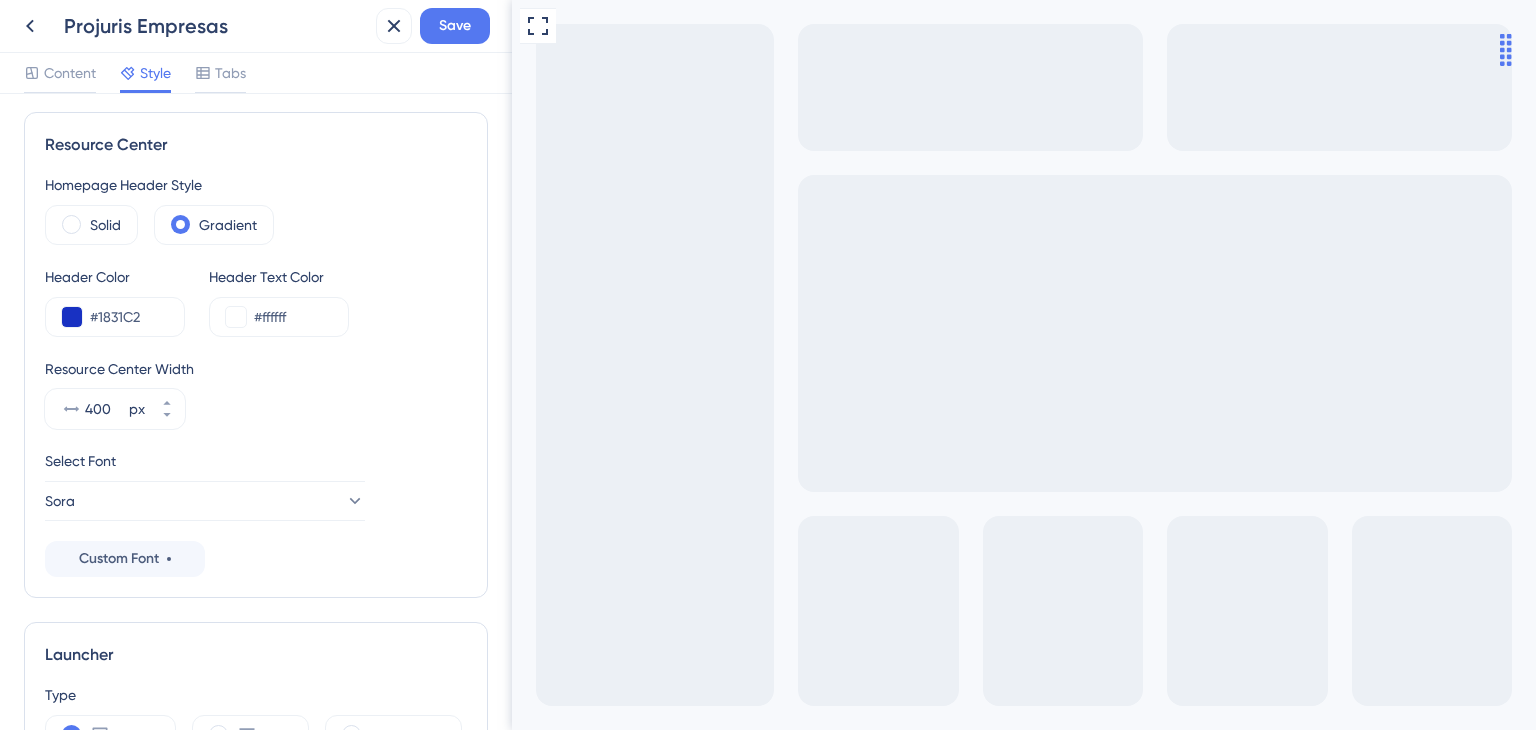 scroll, scrollTop: 0, scrollLeft: 0, axis: both 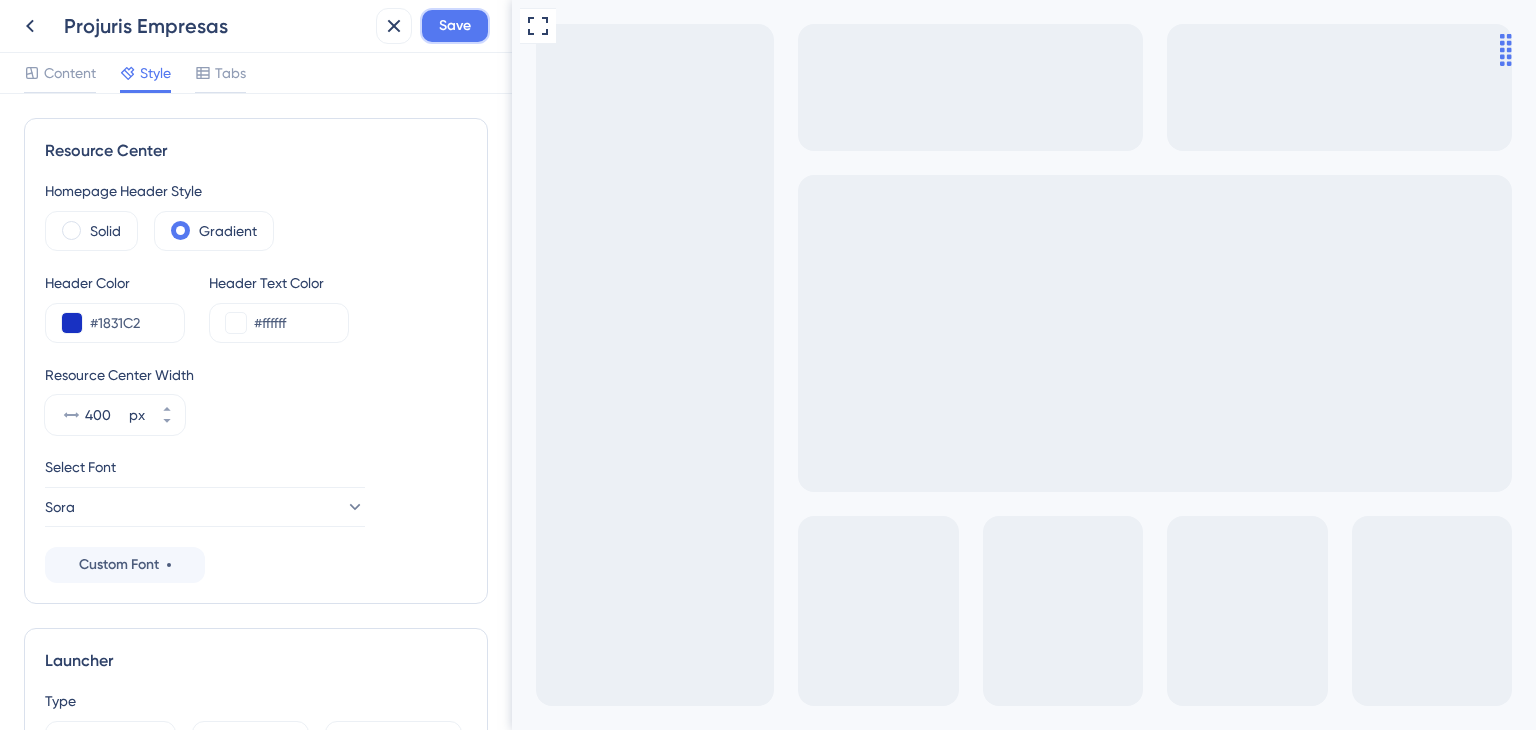 click on "Save" at bounding box center [455, 26] 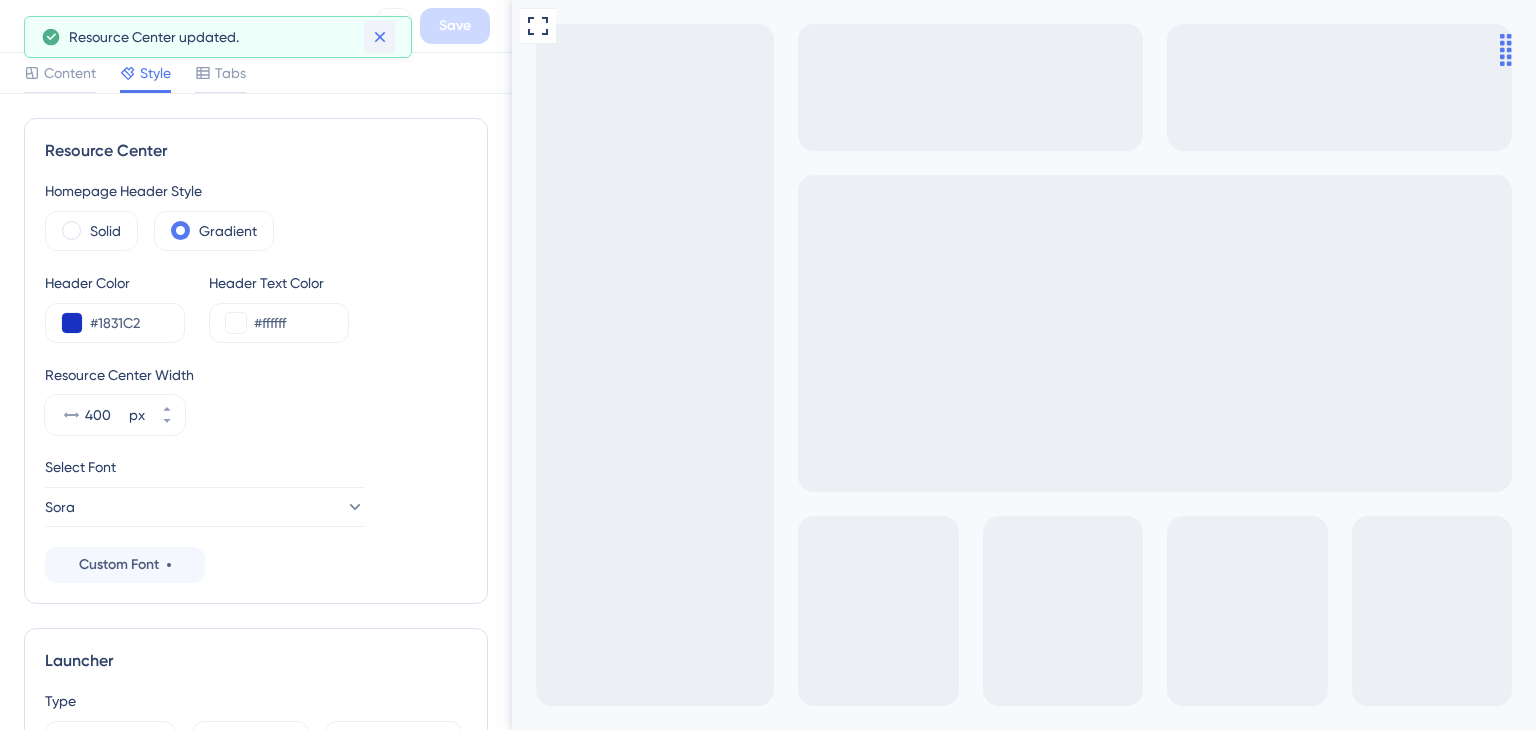 click 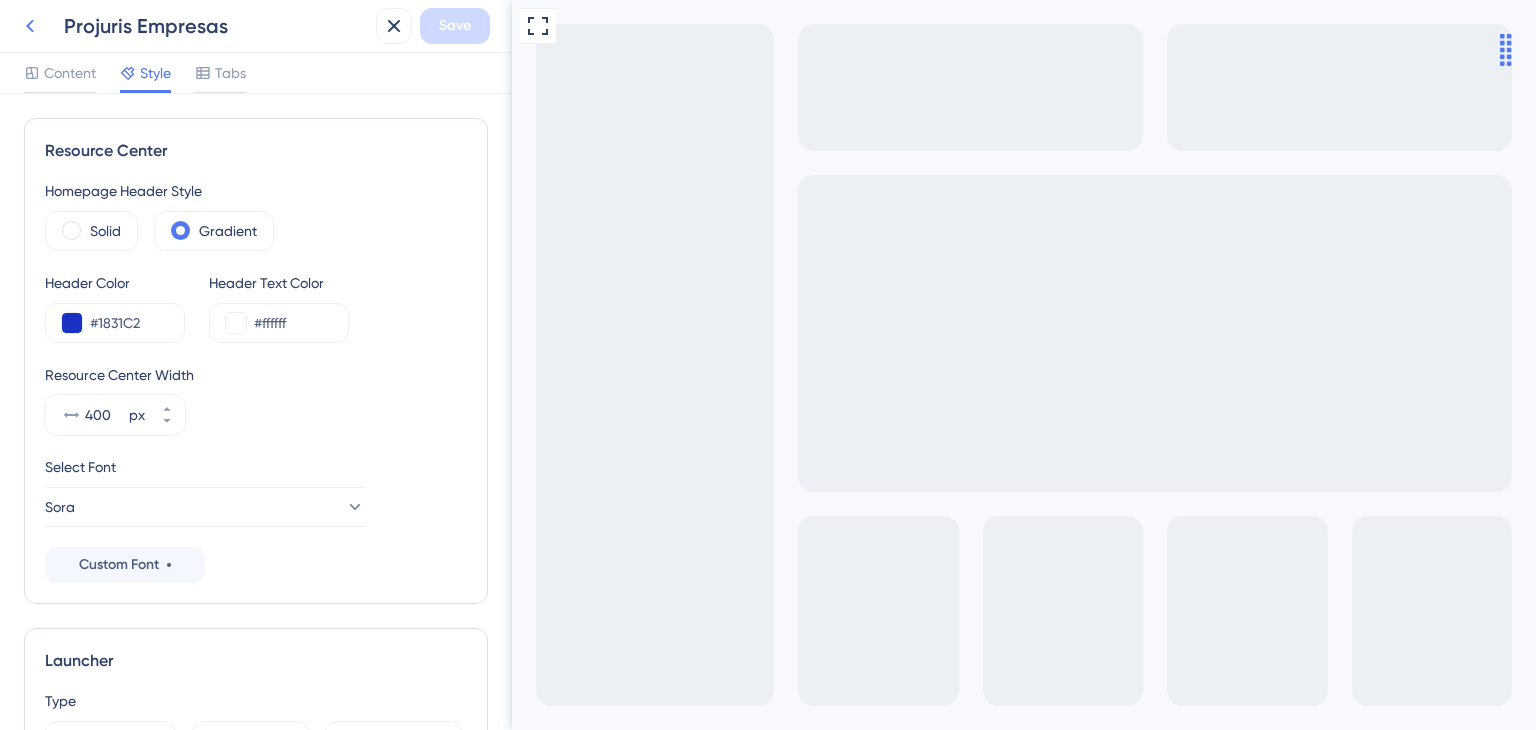 click 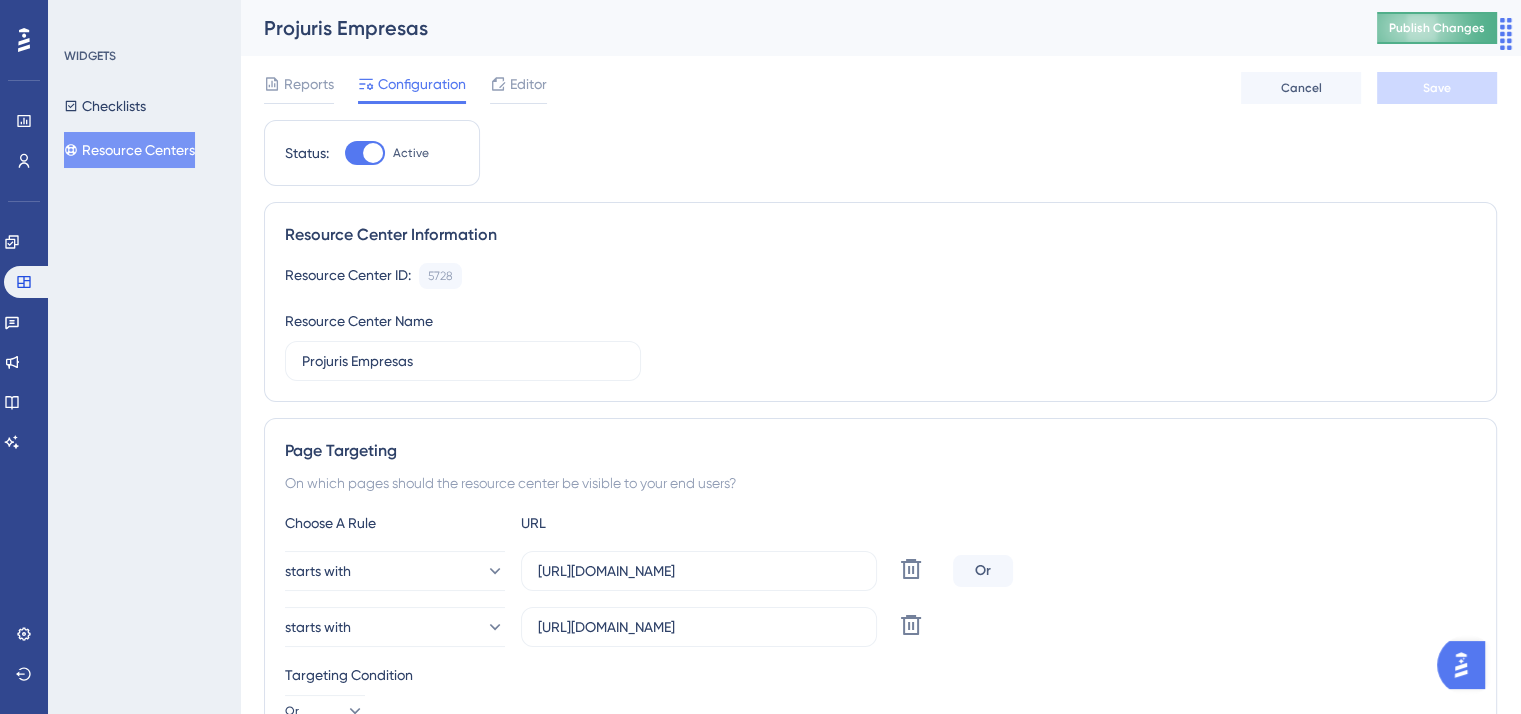 click on "Publish Changes" at bounding box center (1437, 28) 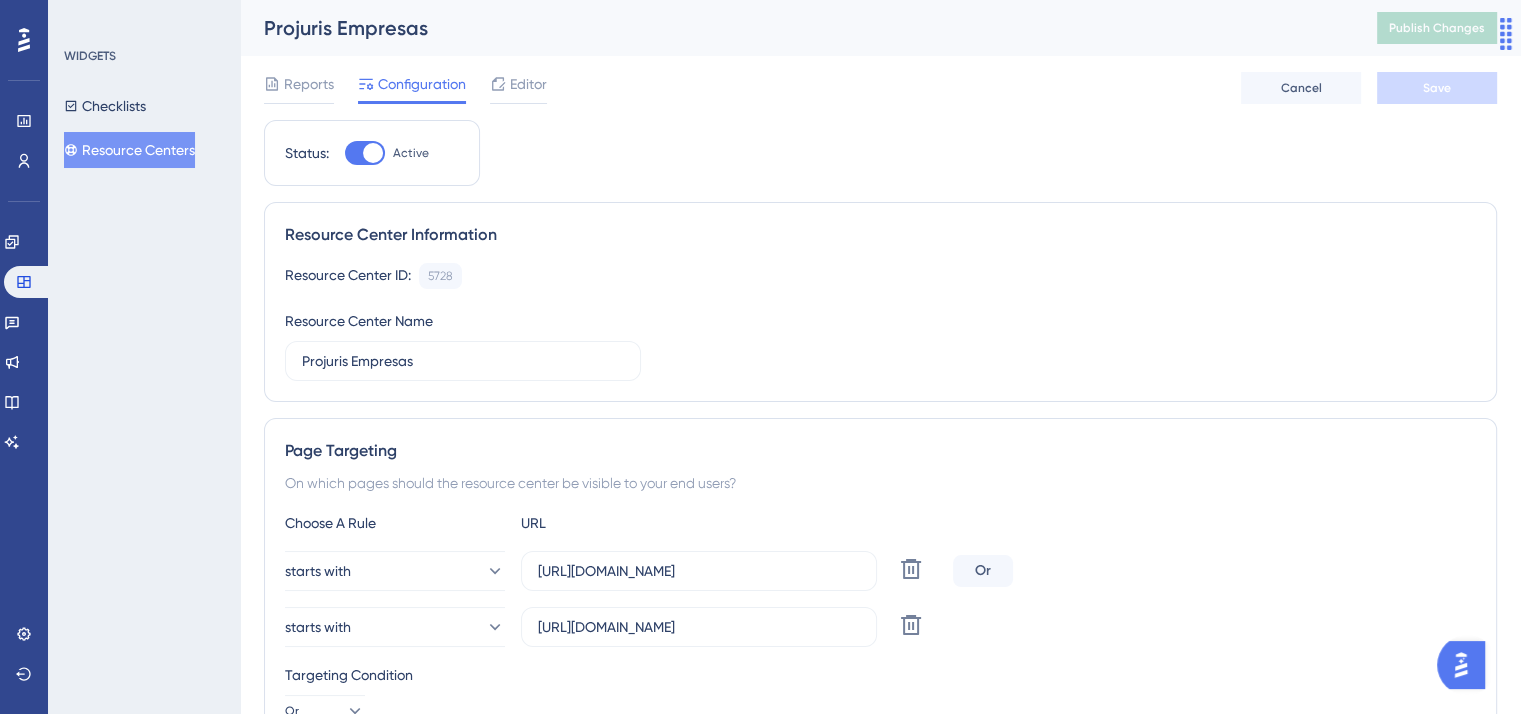 click on "Editor" at bounding box center (528, 84) 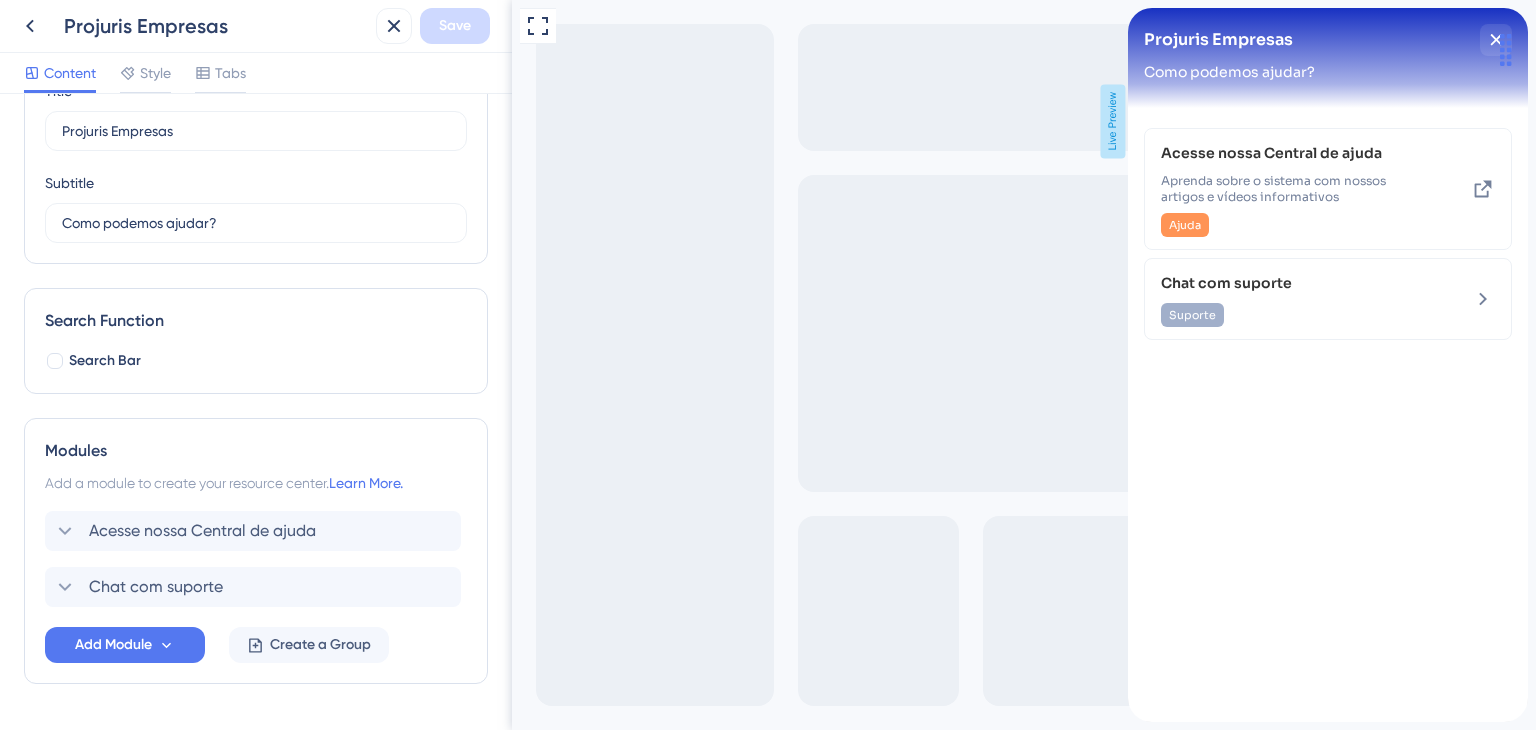 scroll, scrollTop: 0, scrollLeft: 0, axis: both 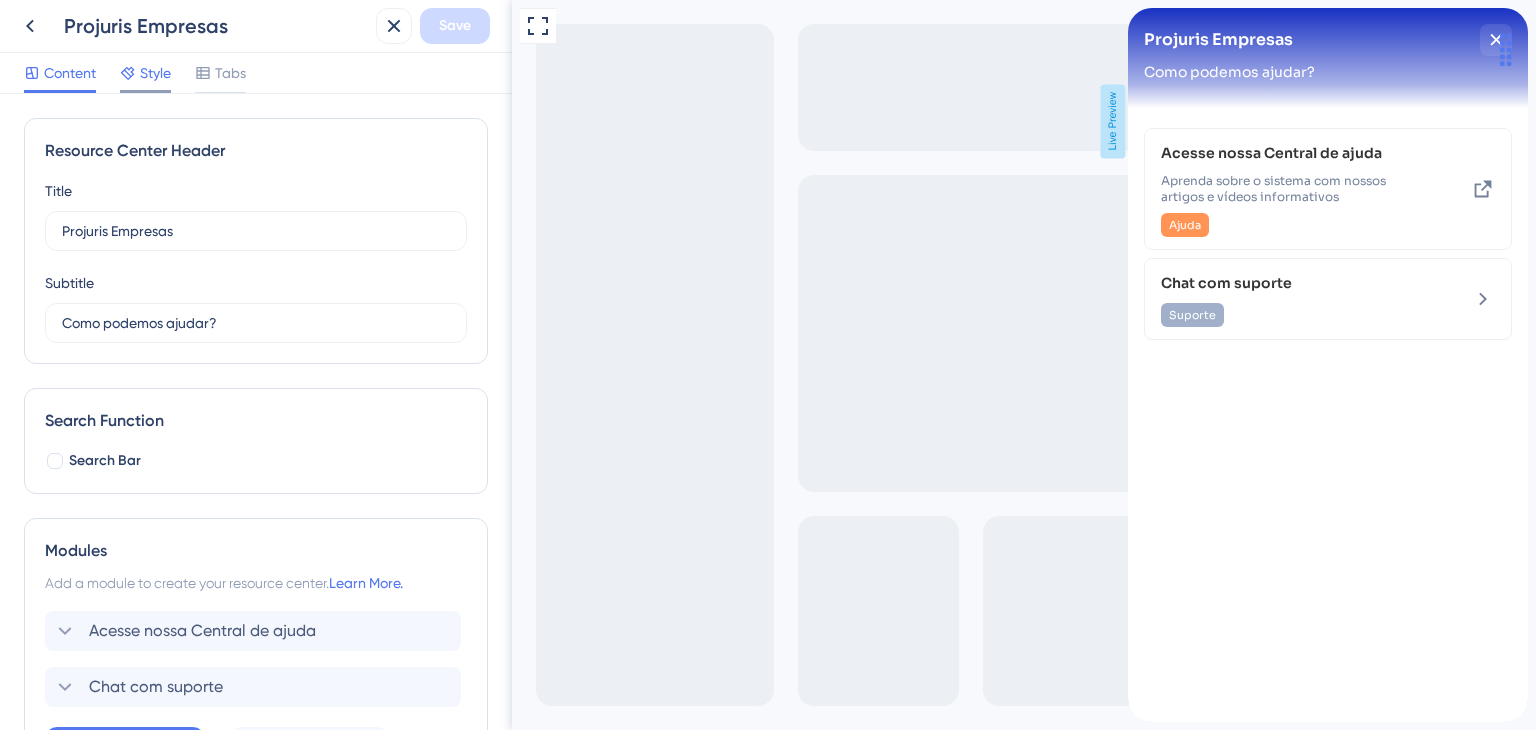 click on "Style" at bounding box center [145, 77] 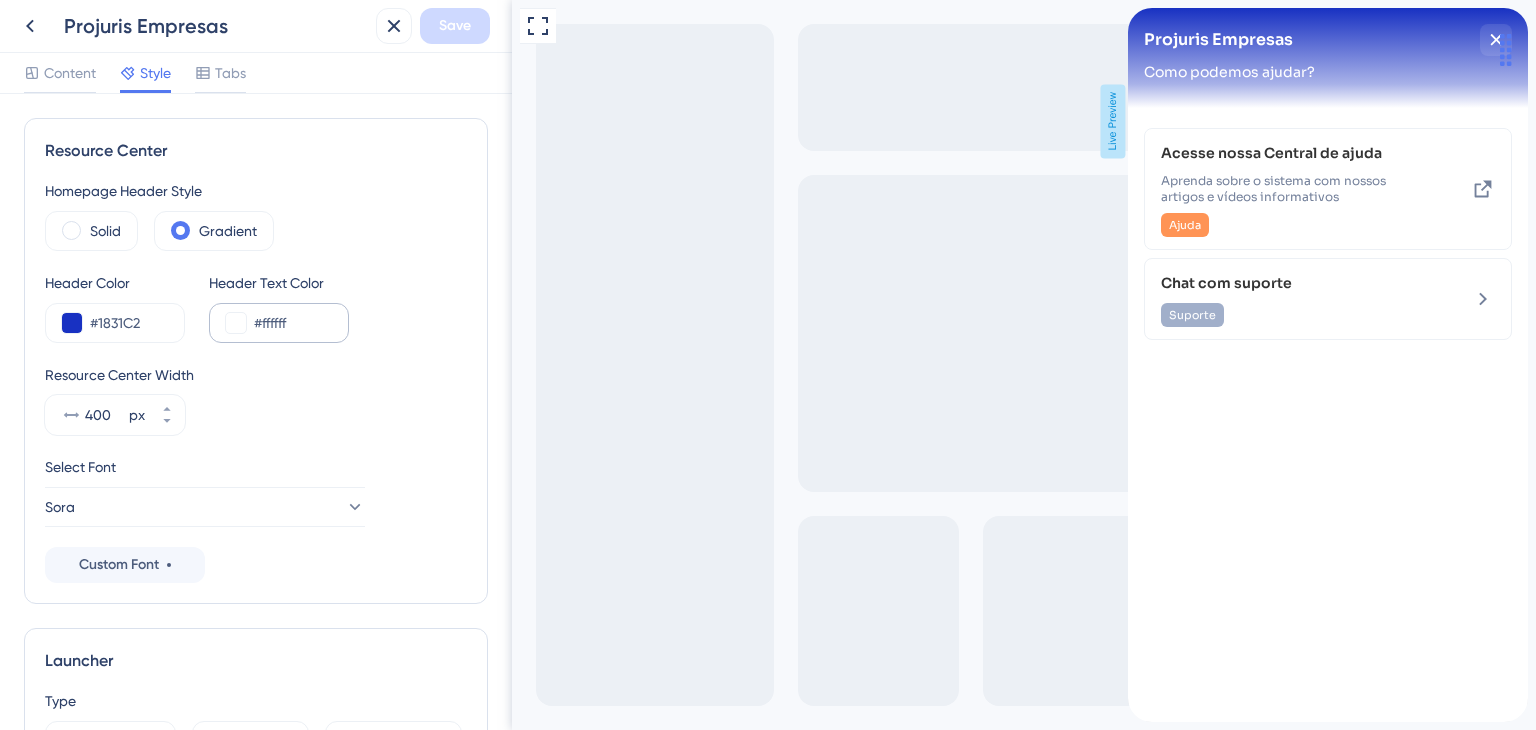 scroll, scrollTop: 200, scrollLeft: 0, axis: vertical 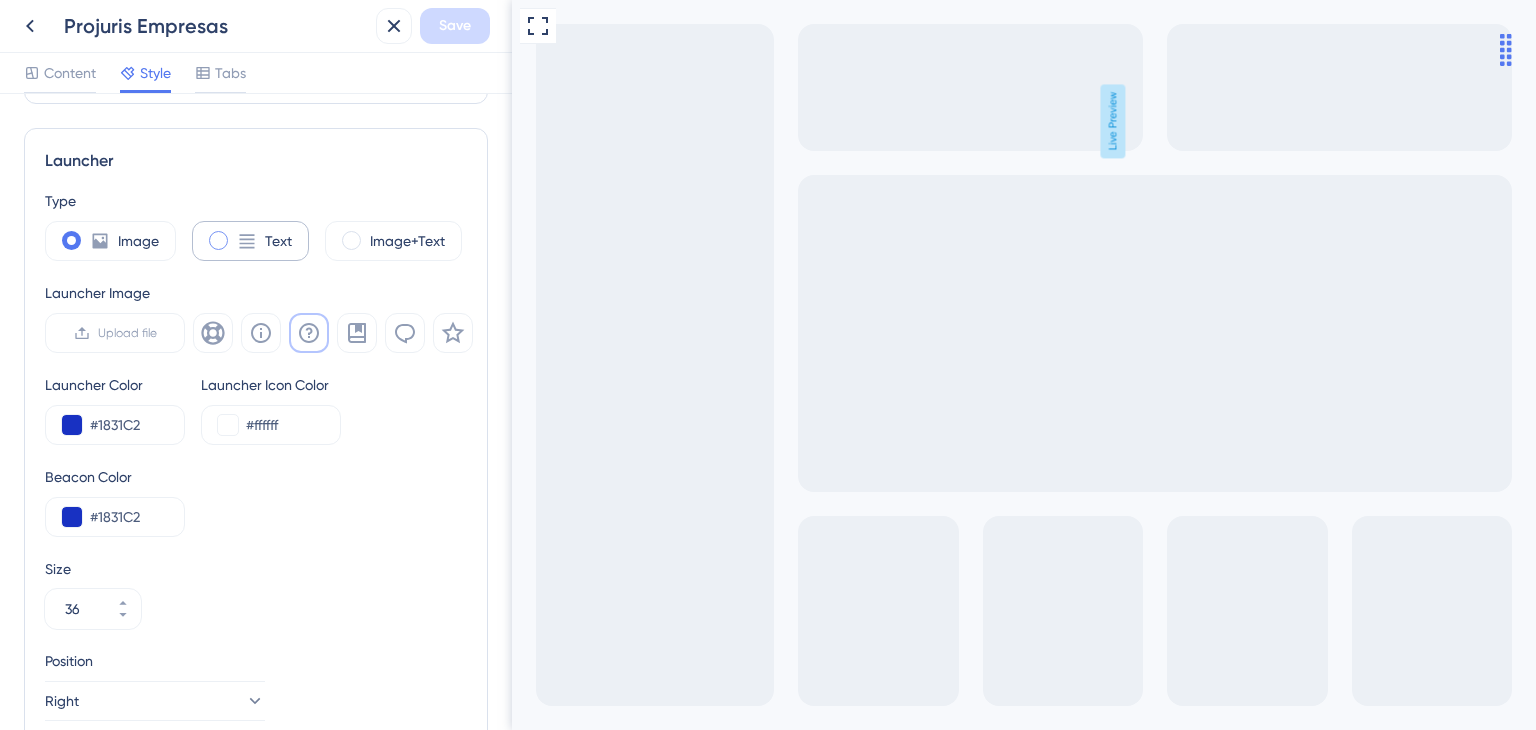 click at bounding box center [218, 240] 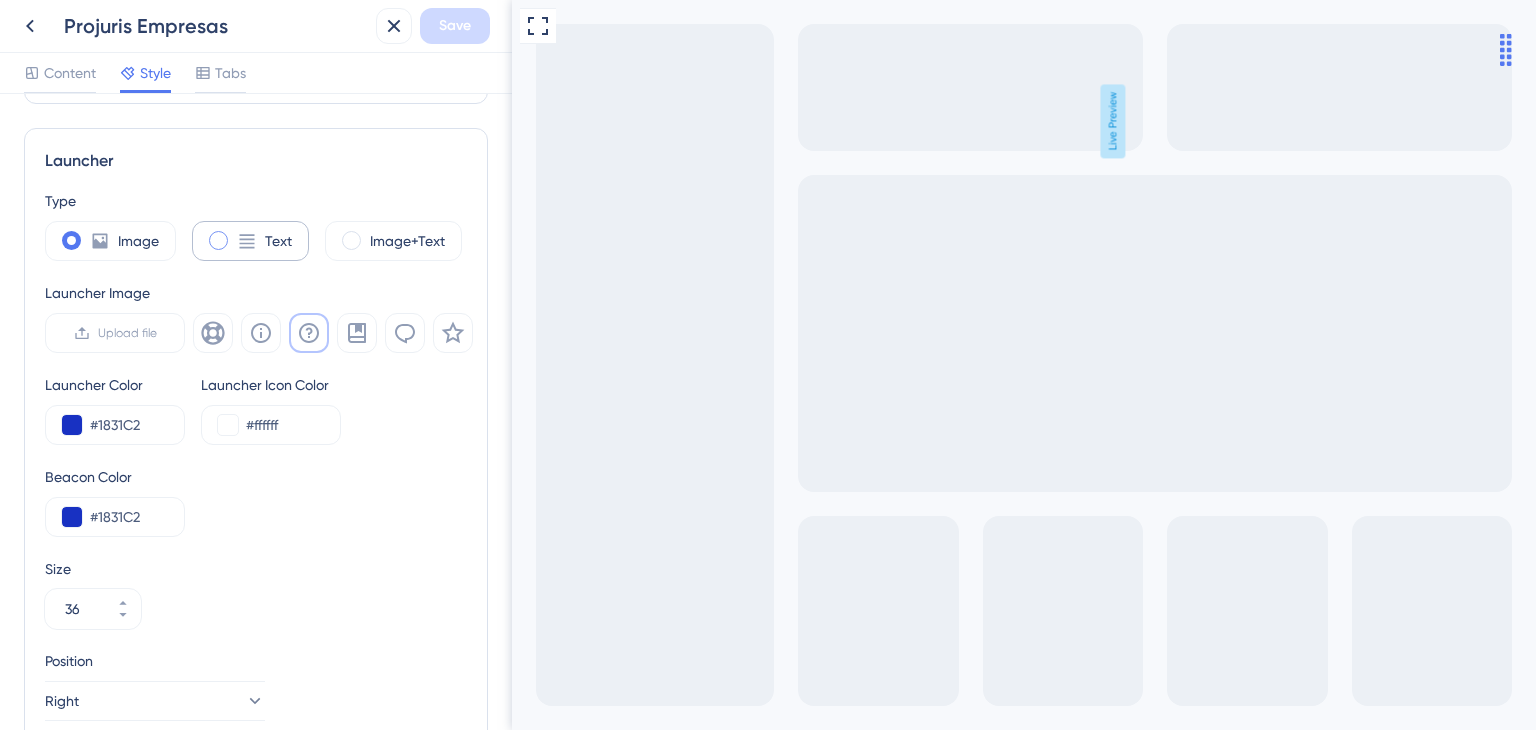 click at bounding box center (234, 234) 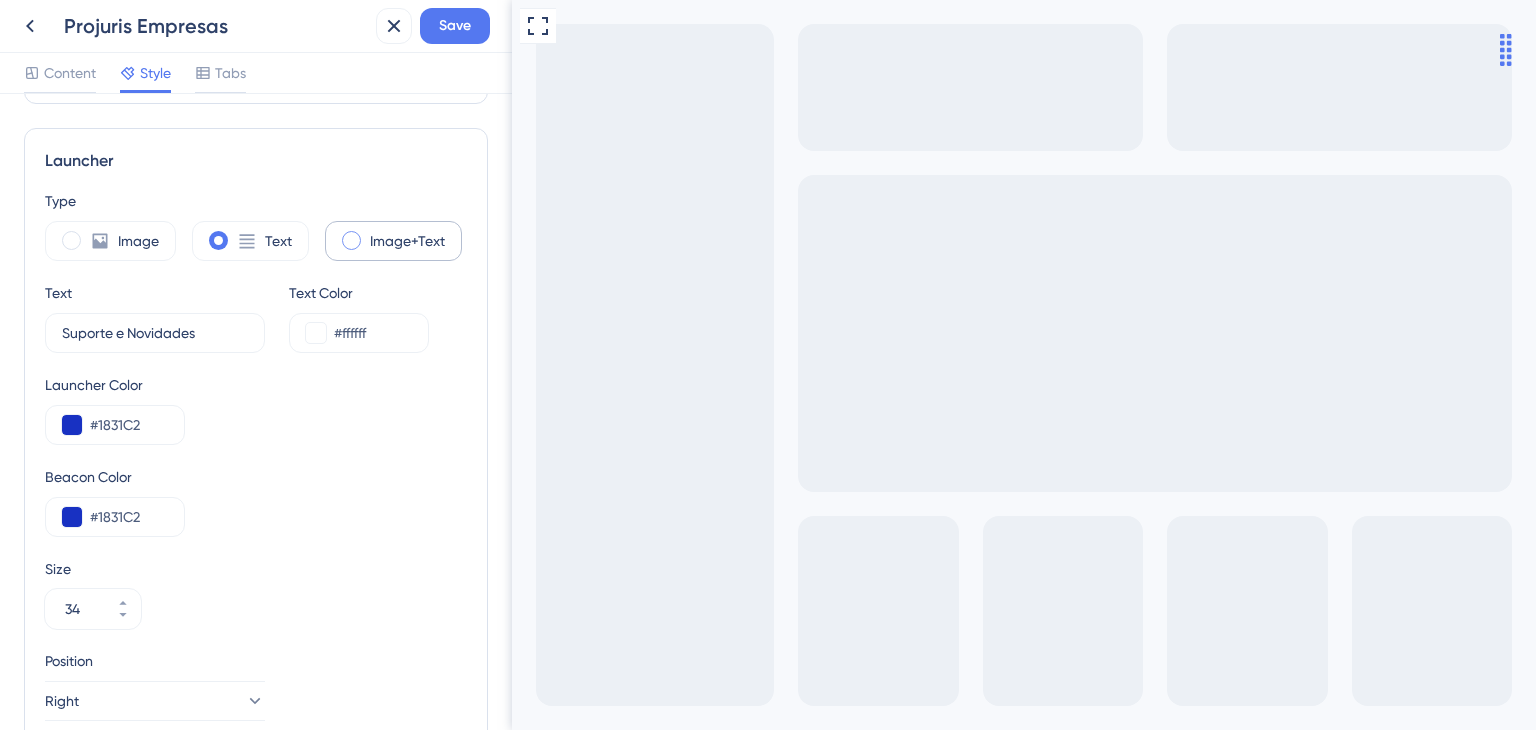 click on "Image+Text" at bounding box center [393, 241] 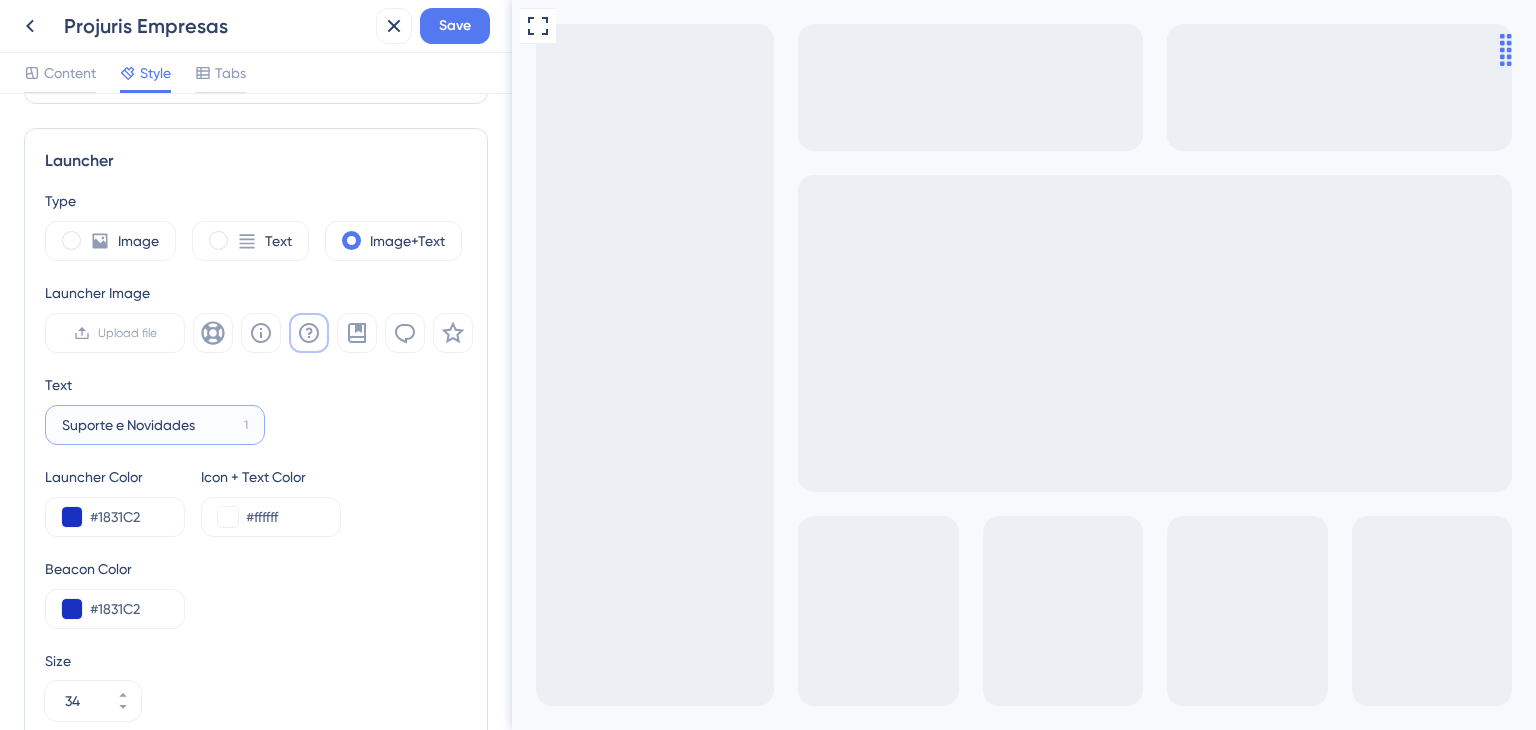 drag, startPoint x: 208, startPoint y: 422, endPoint x: 119, endPoint y: 430, distance: 89.358826 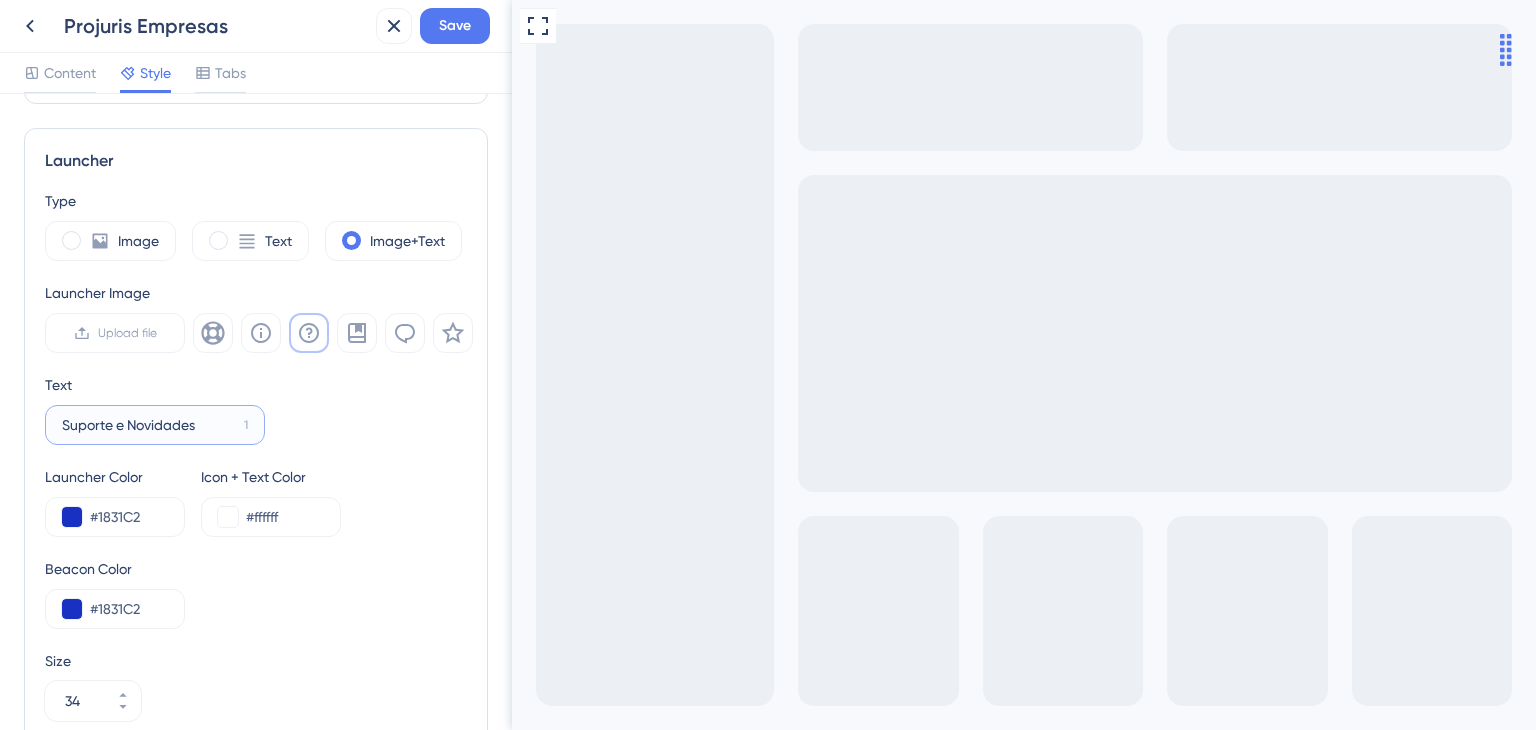 click on "Suporte e Novidades" at bounding box center [149, 425] 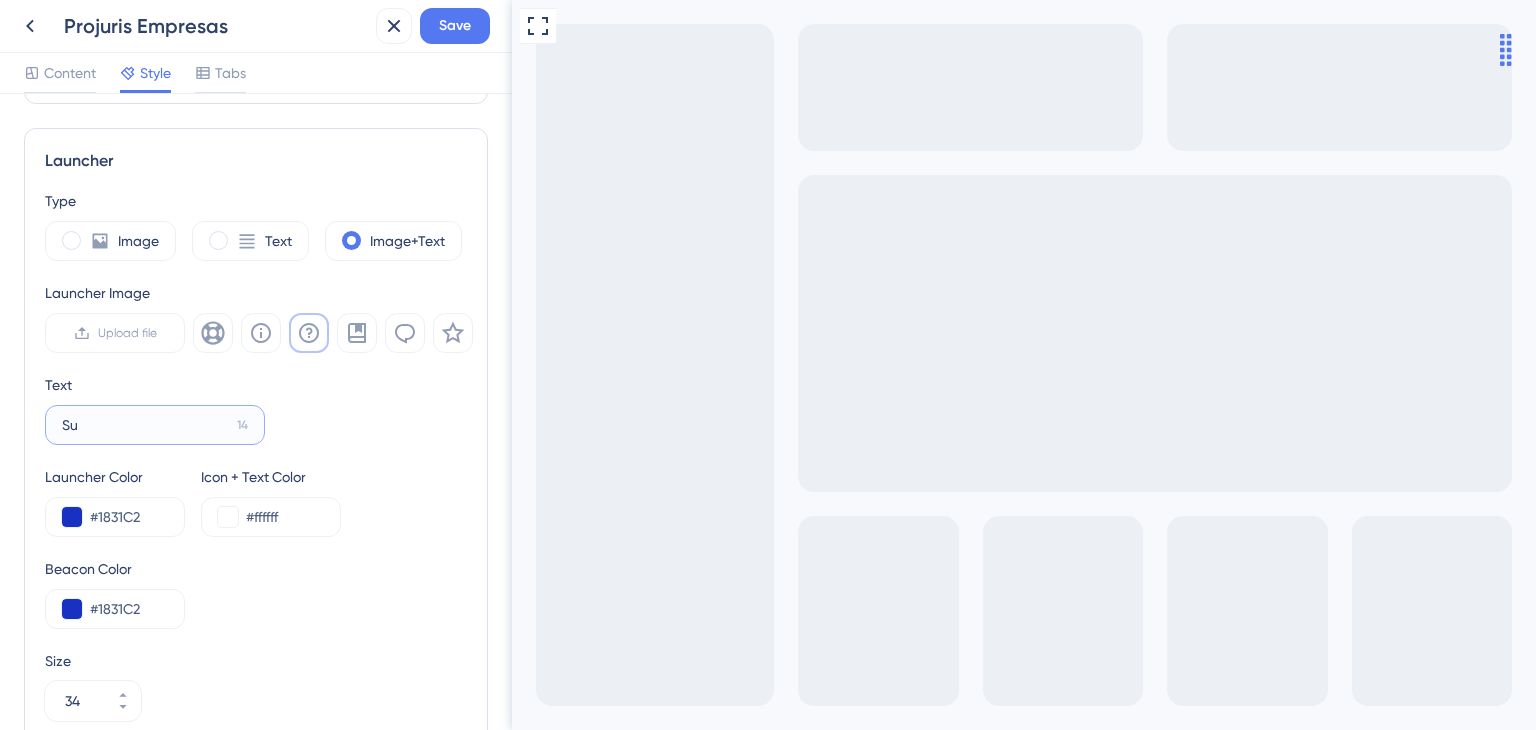 type on "S" 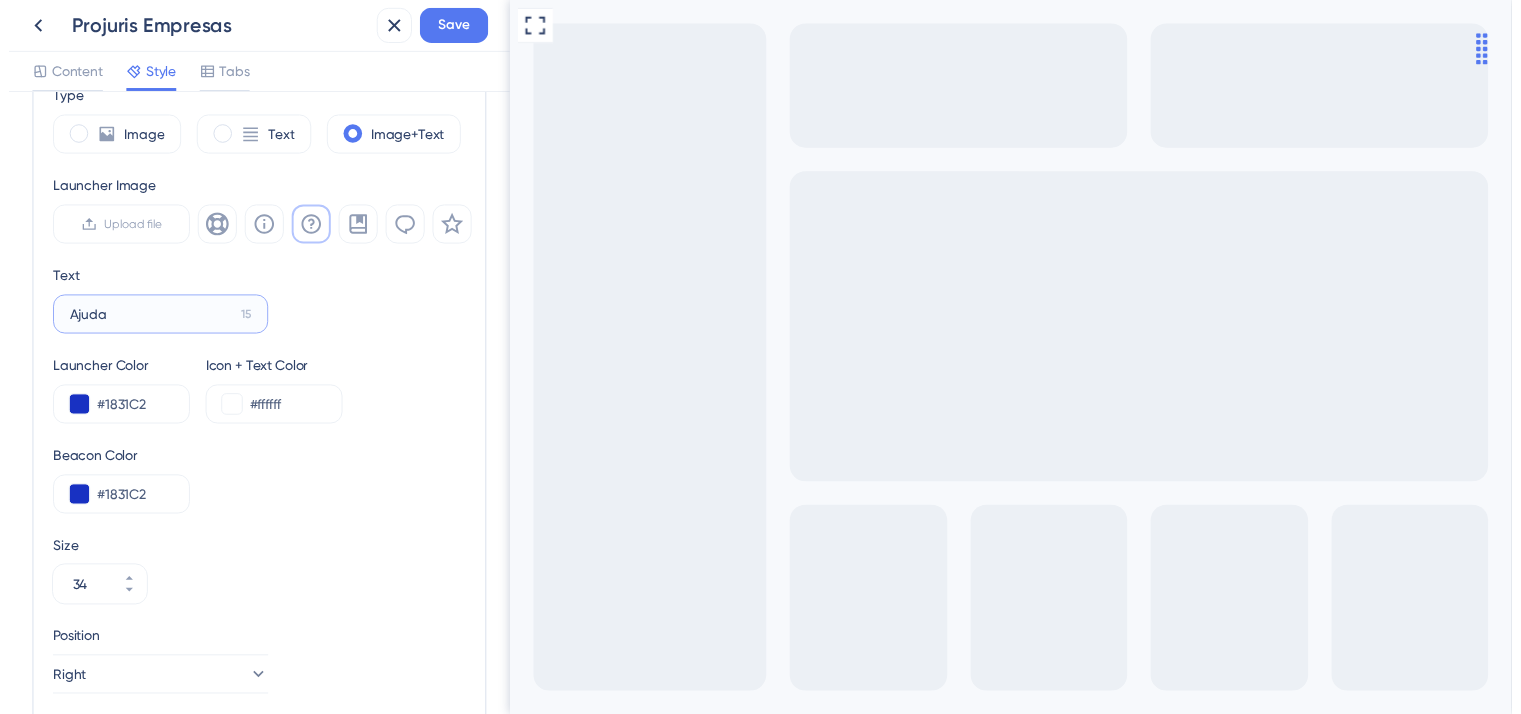 scroll, scrollTop: 798, scrollLeft: 0, axis: vertical 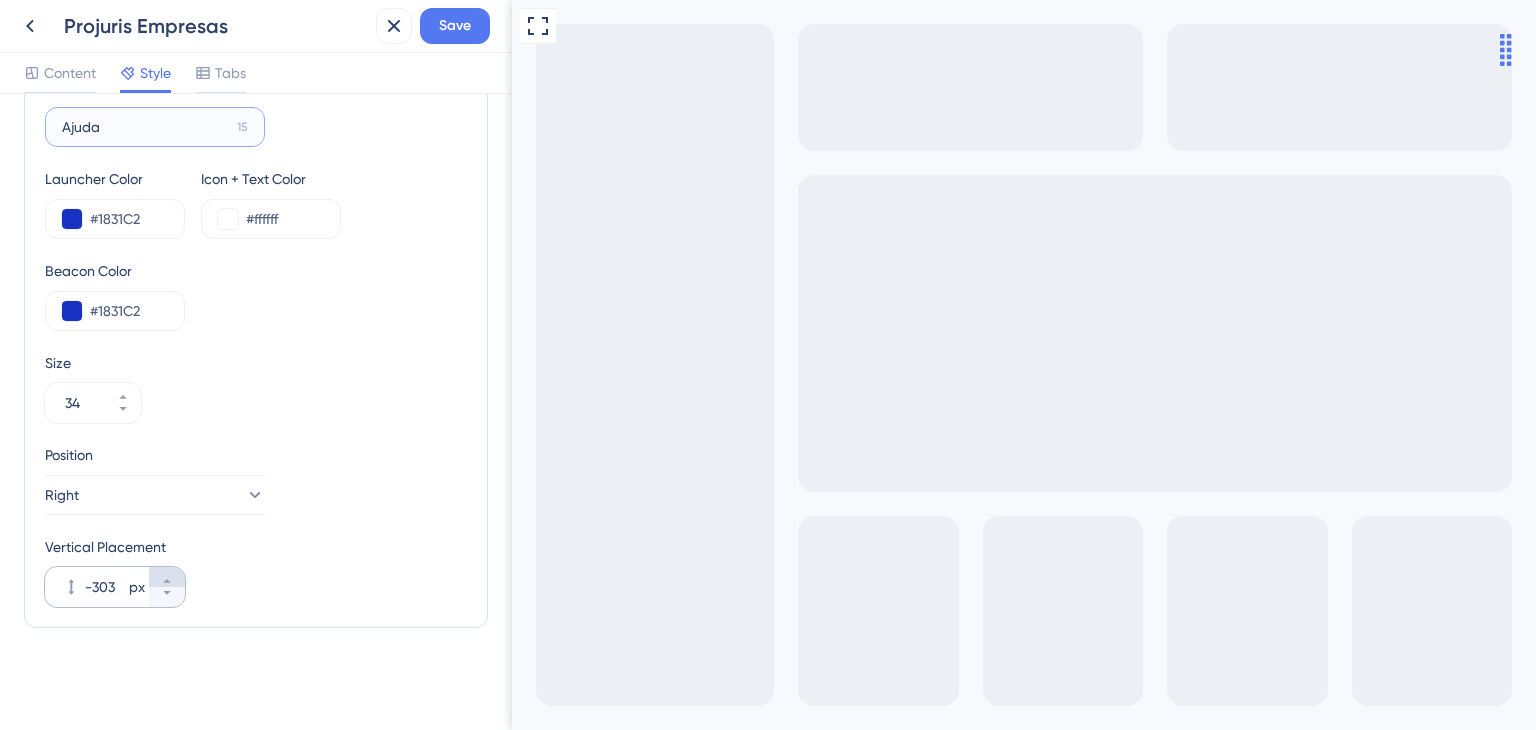 type on "Ajuda" 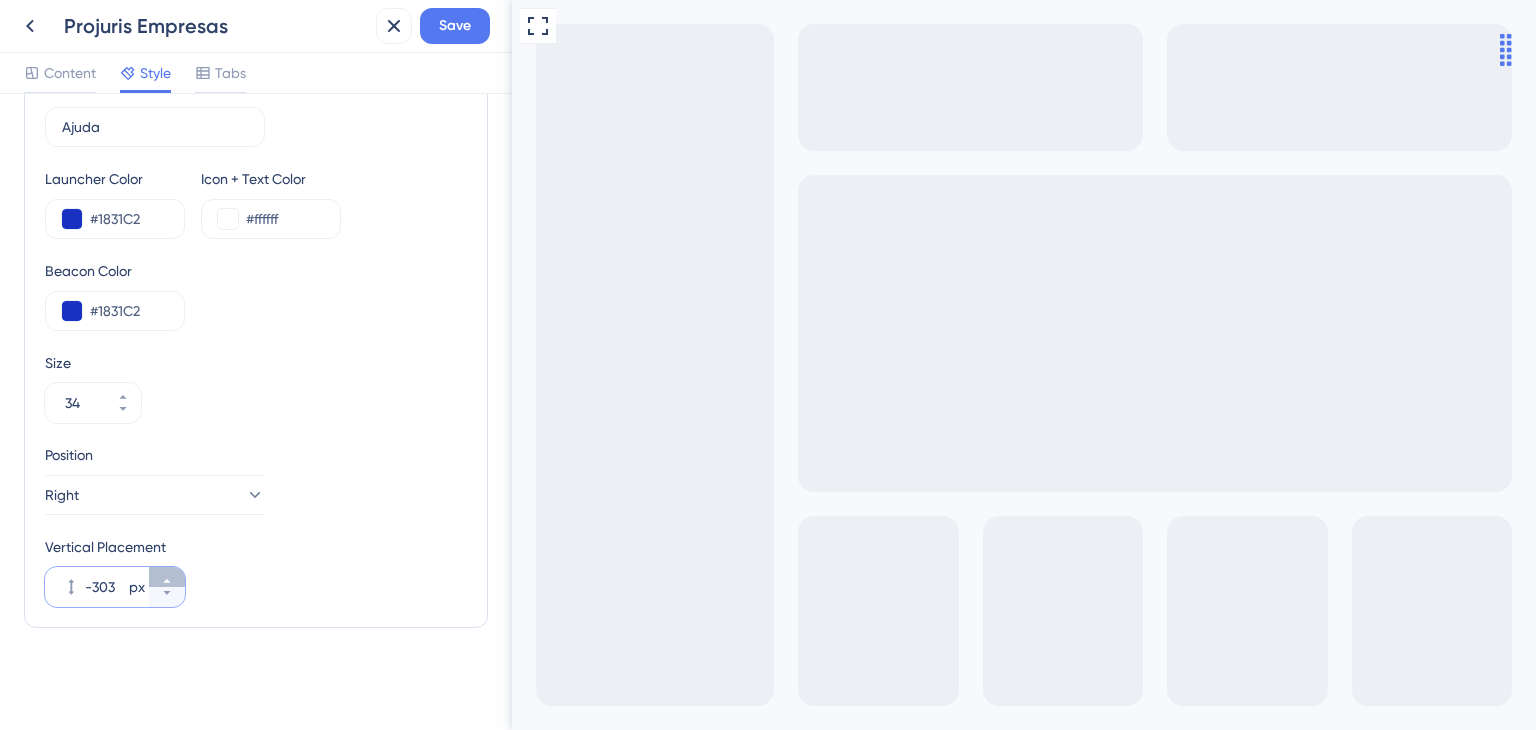 click 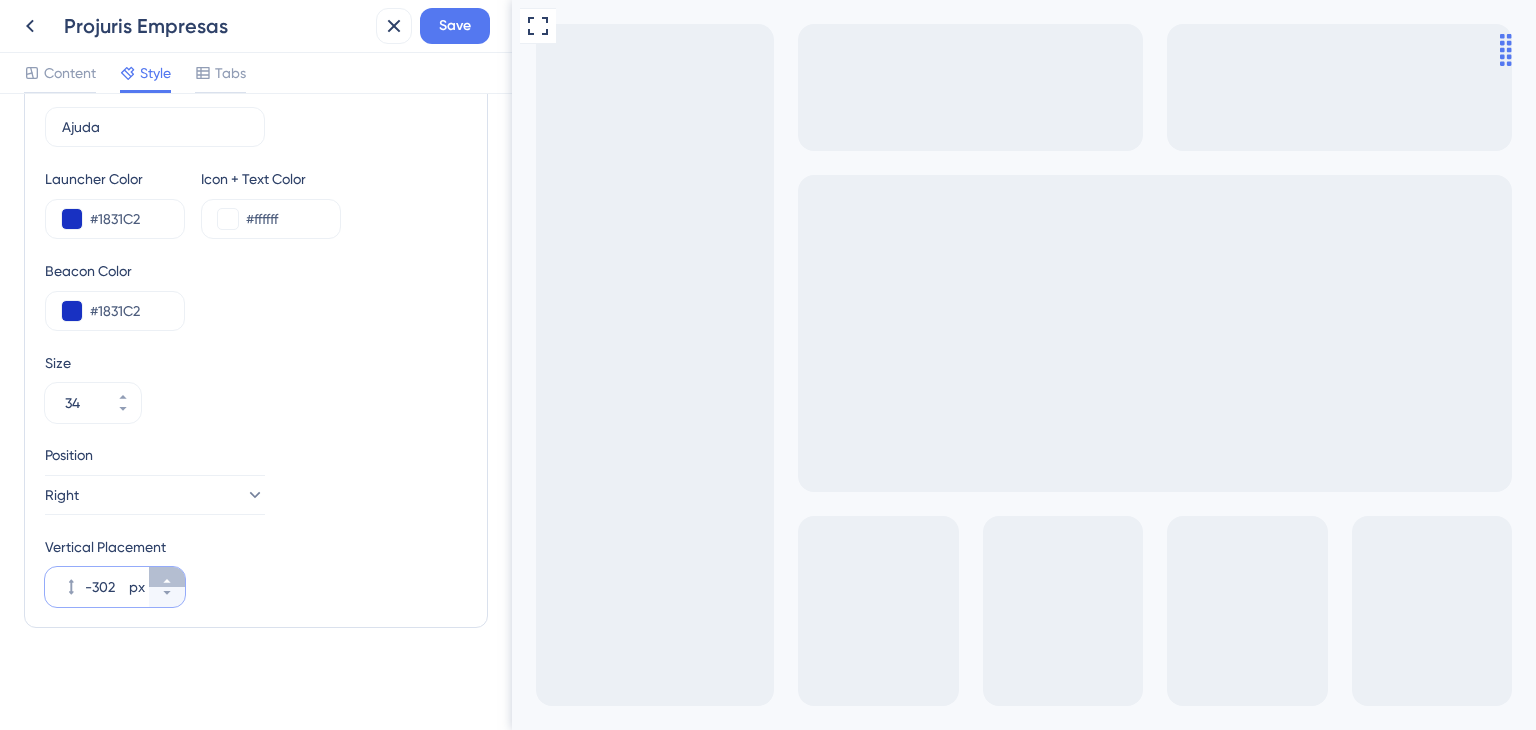 click 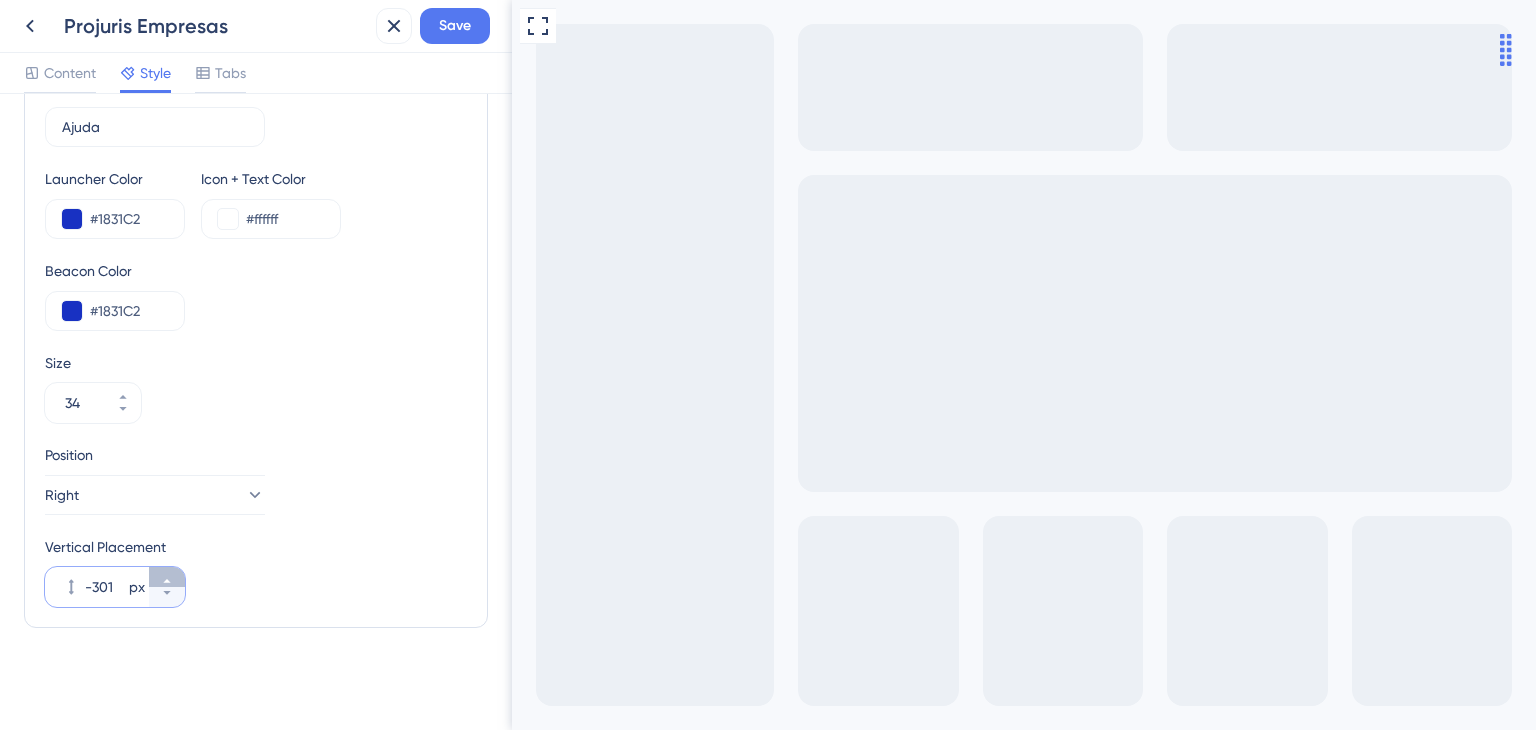 click 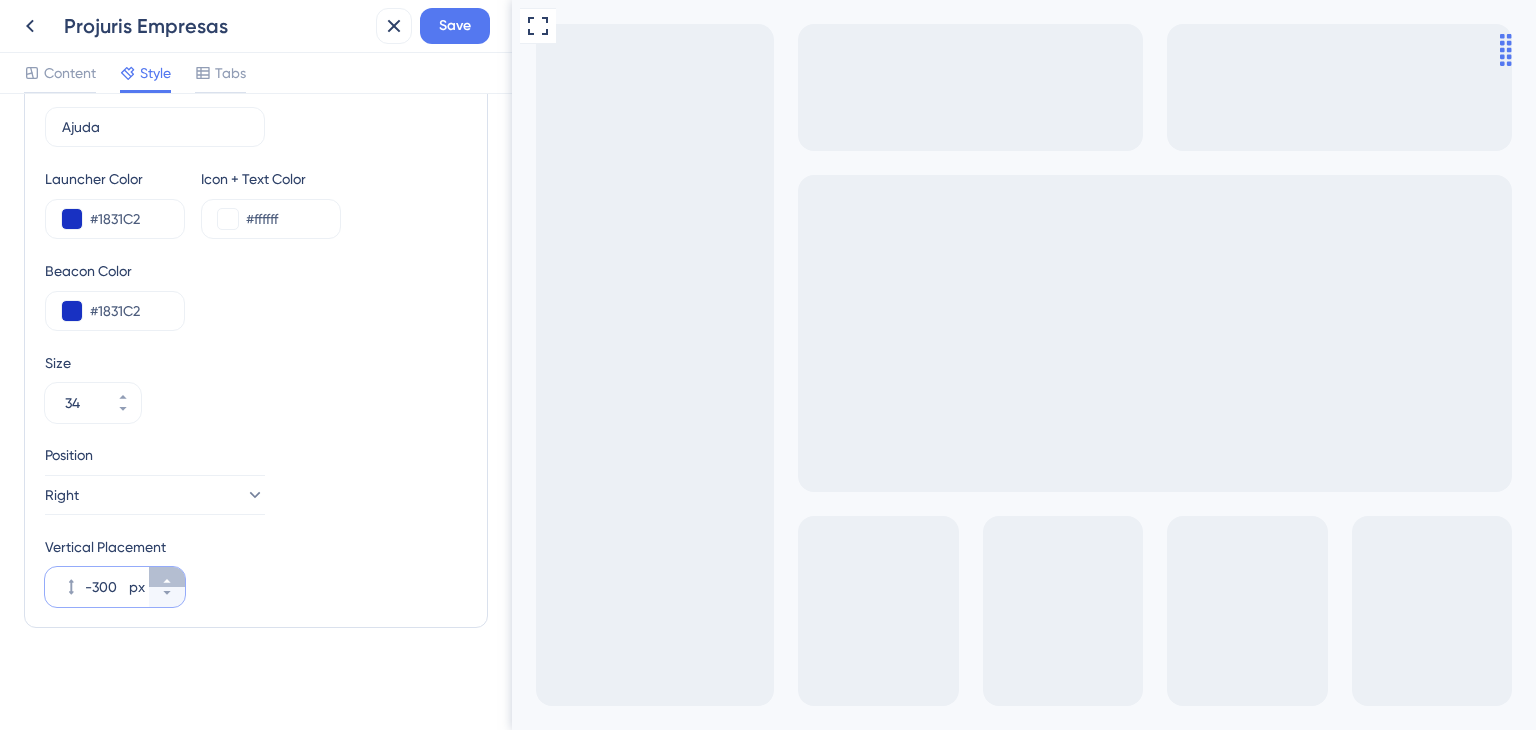 click 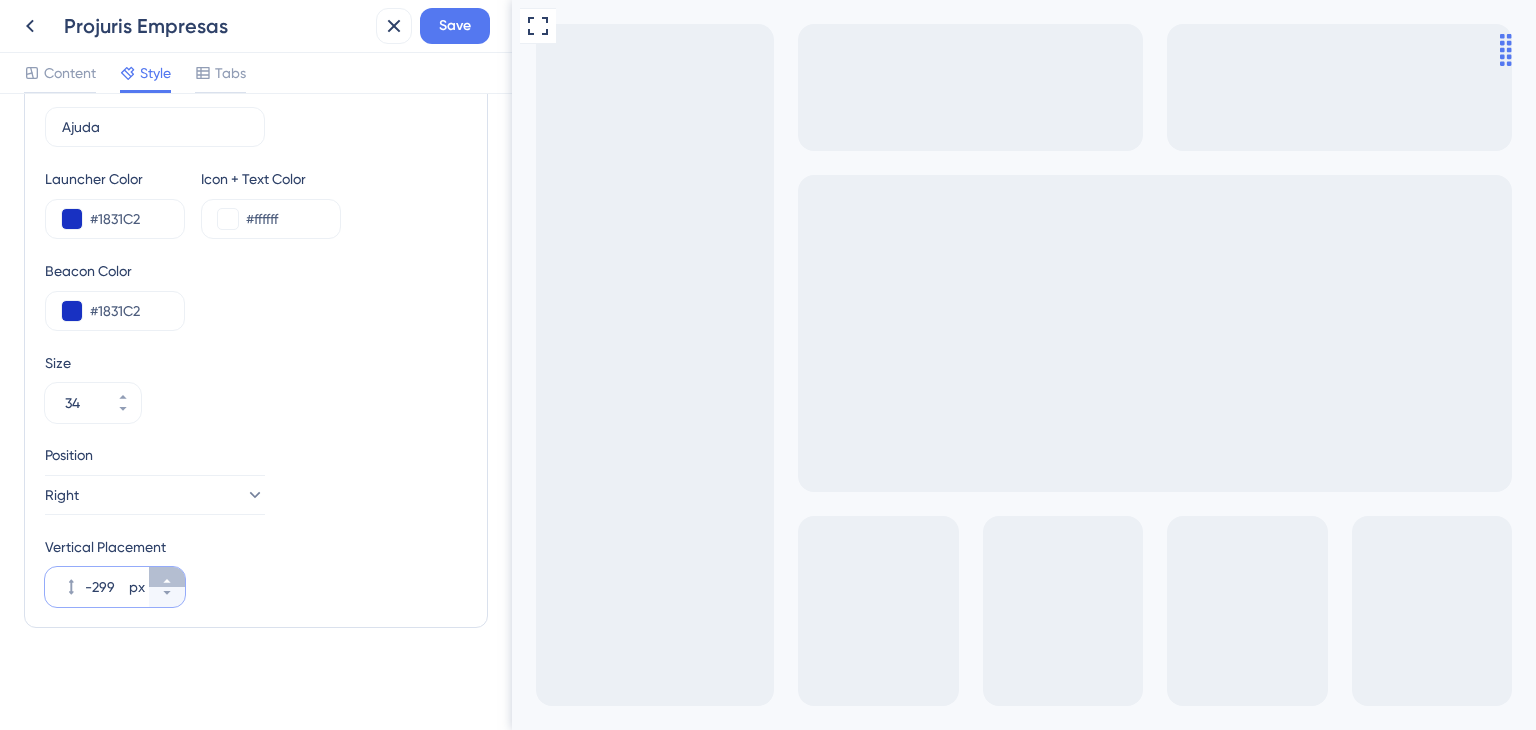 click 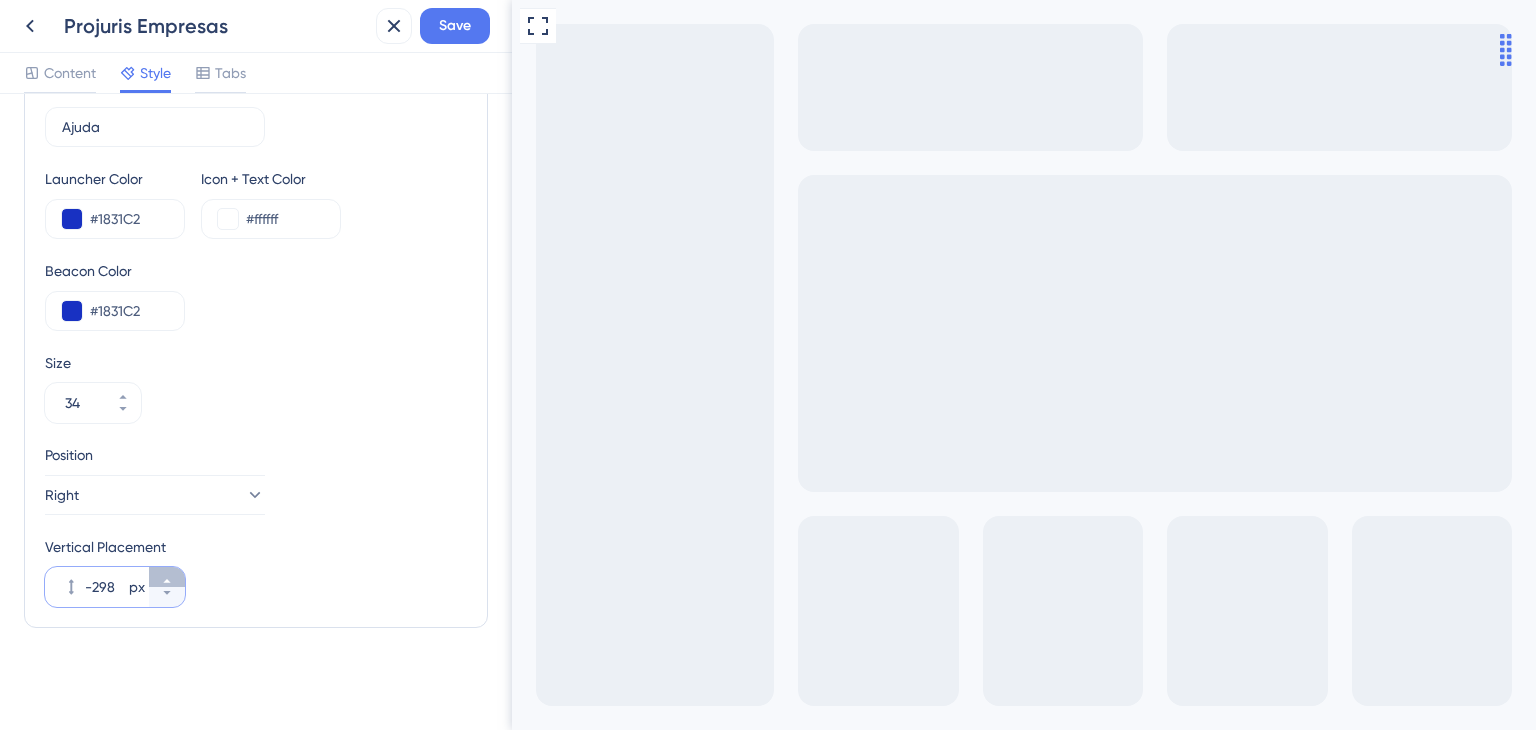 click 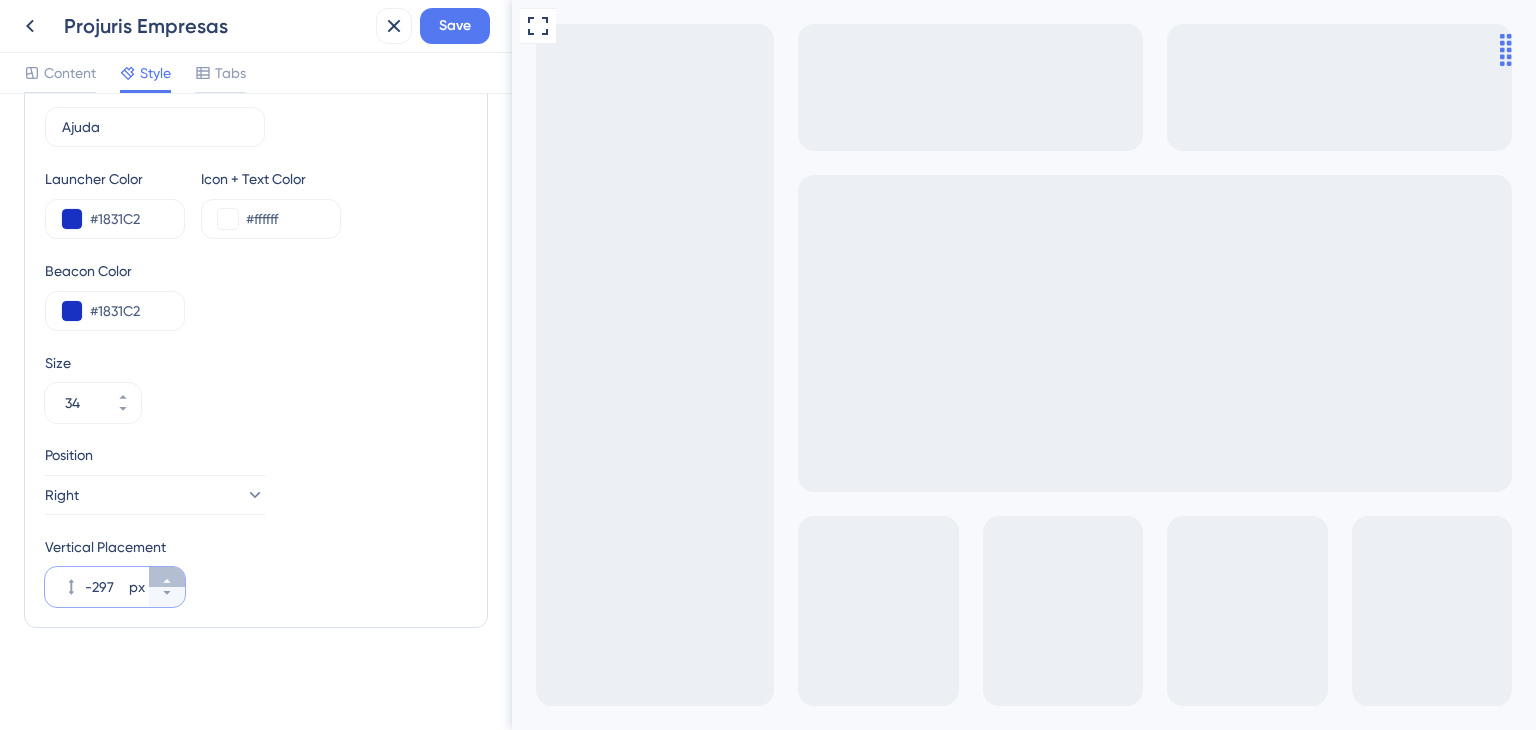 click 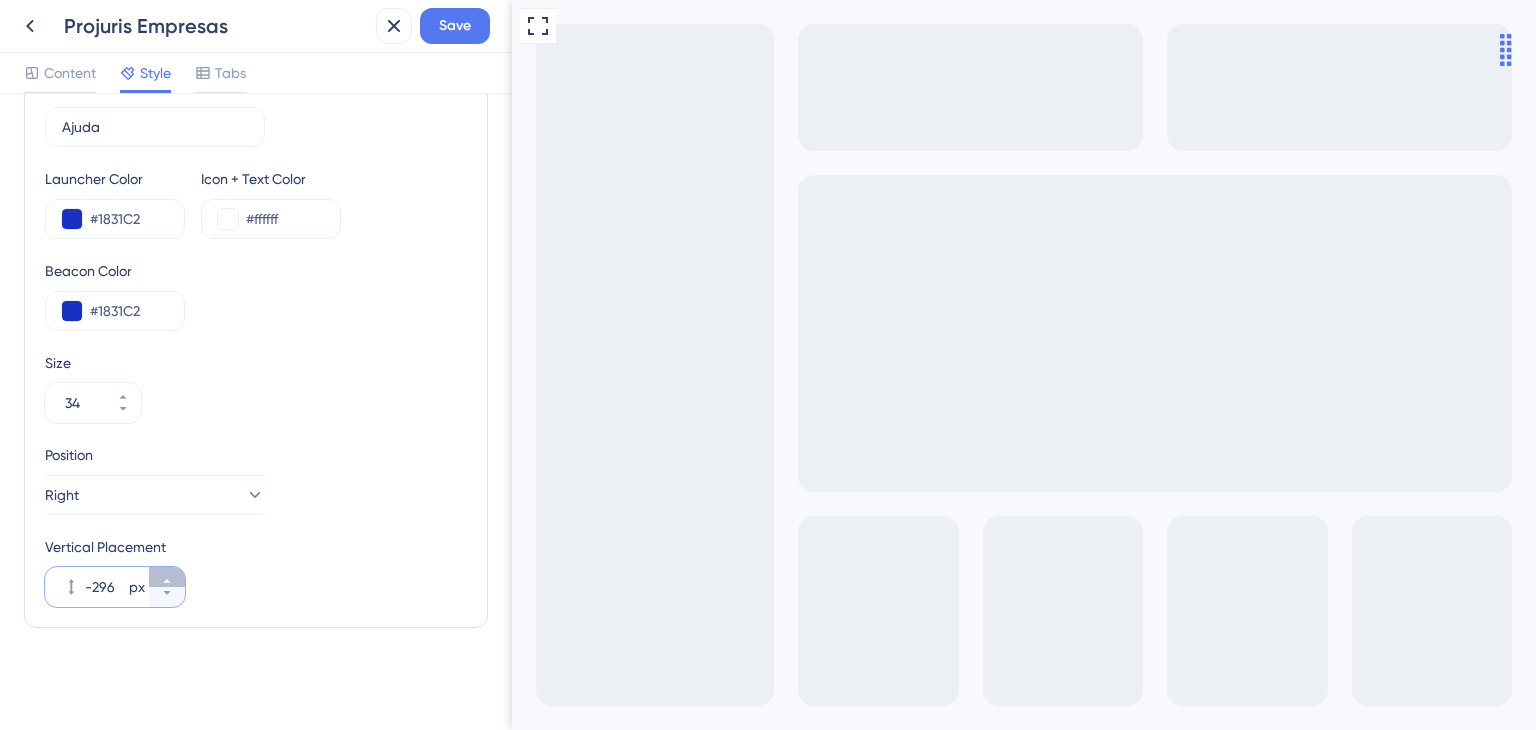 click 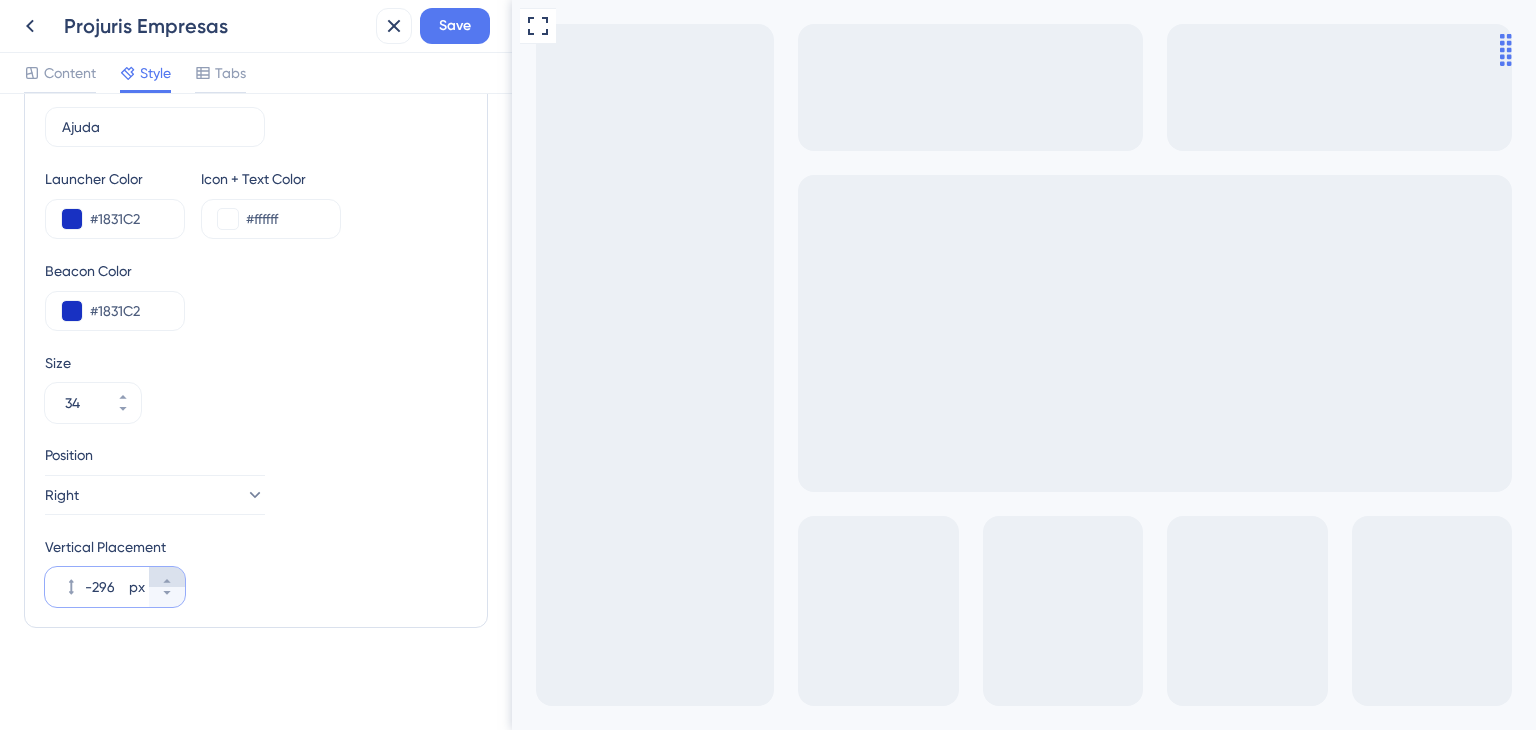 type on "-295" 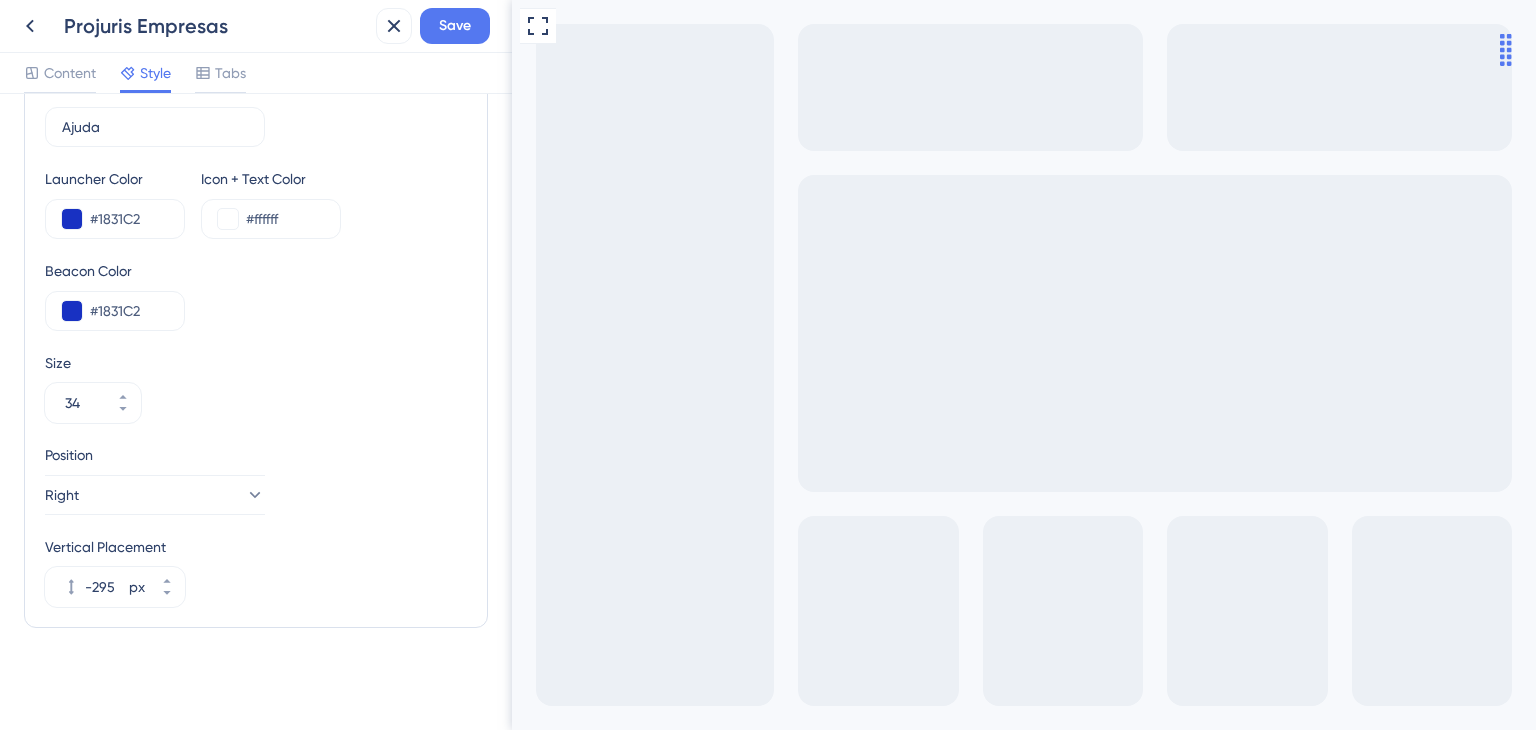 click on "Vertical Placement -295 px" at bounding box center [256, 571] 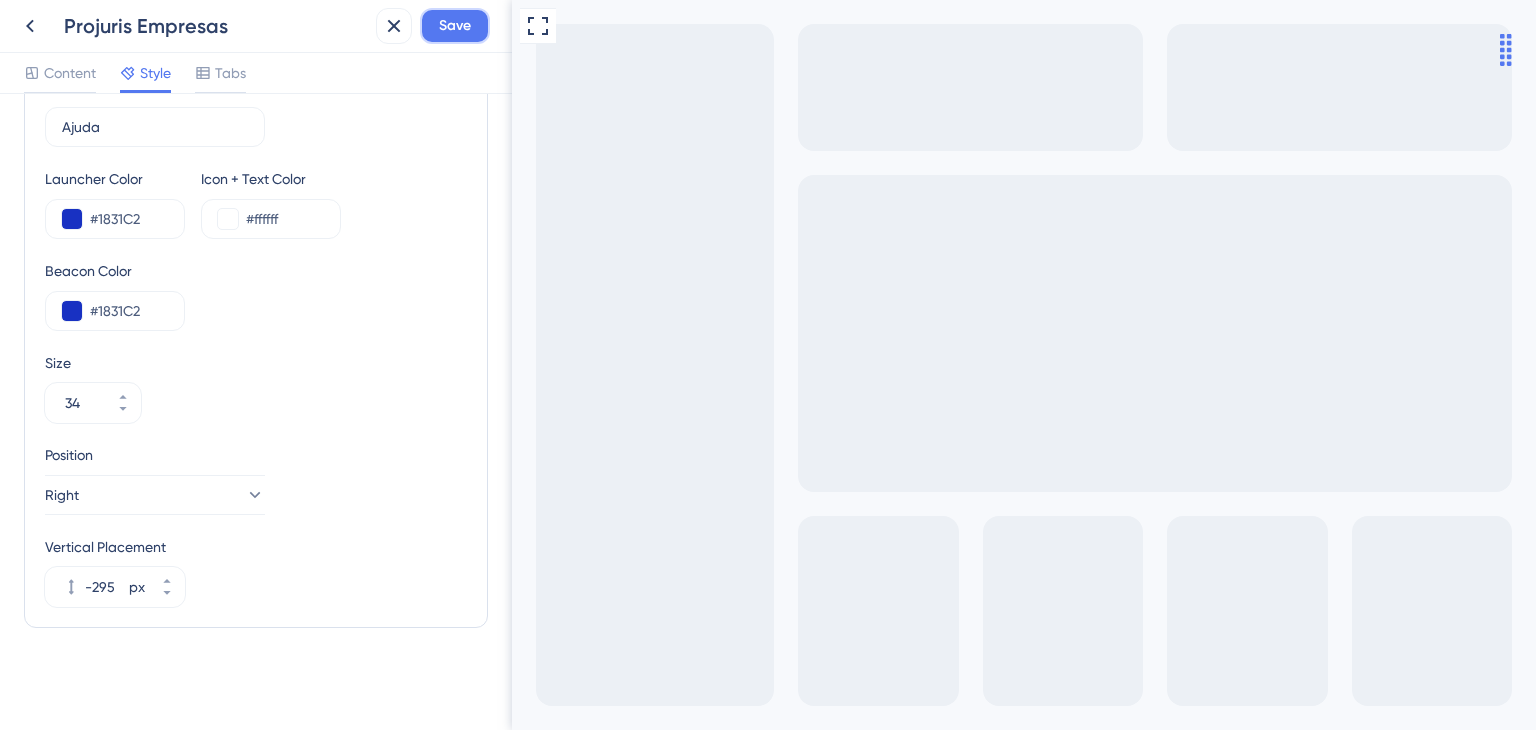 click on "Save" at bounding box center [455, 26] 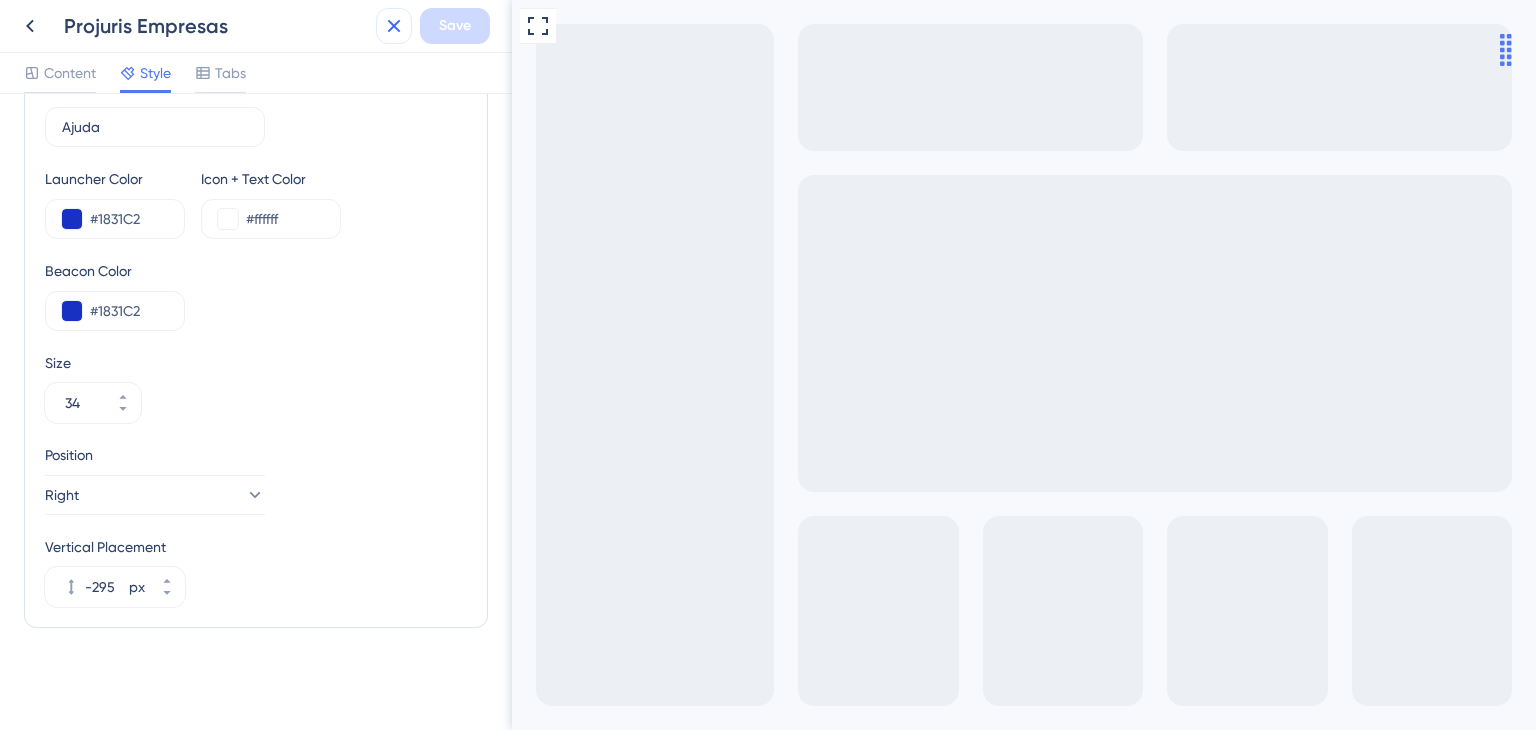 click 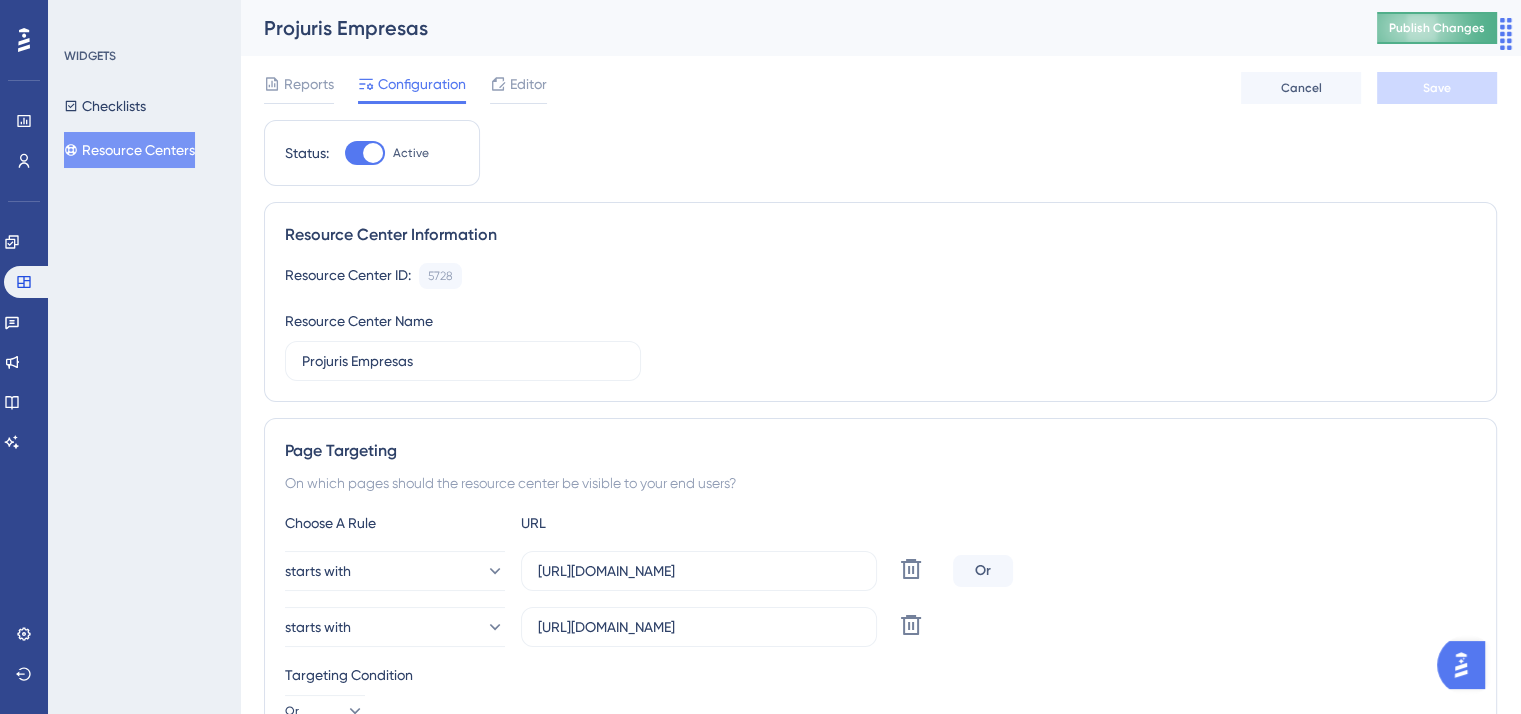 click on "Publish Changes" at bounding box center [1437, 28] 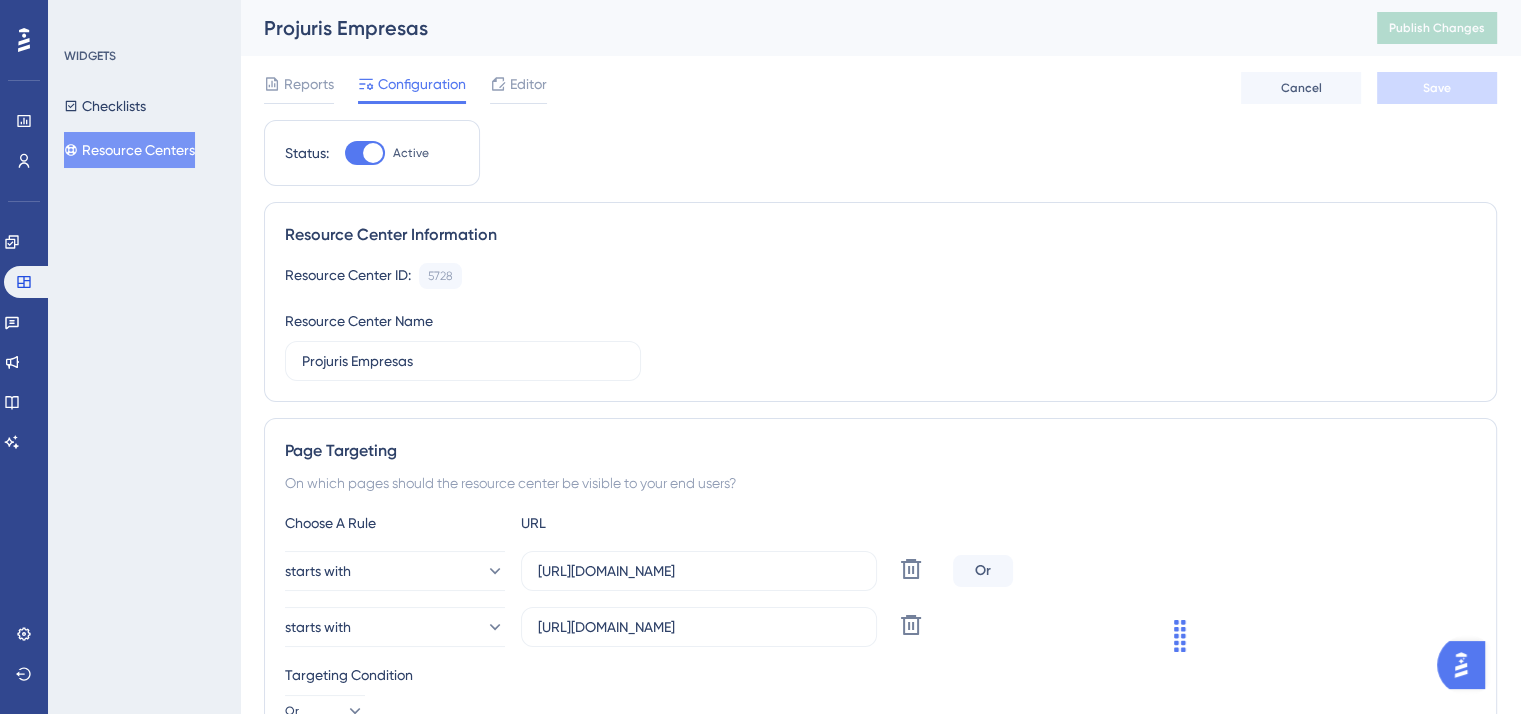 click on "Reports Configuration Editor Cancel Save" at bounding box center [880, 88] 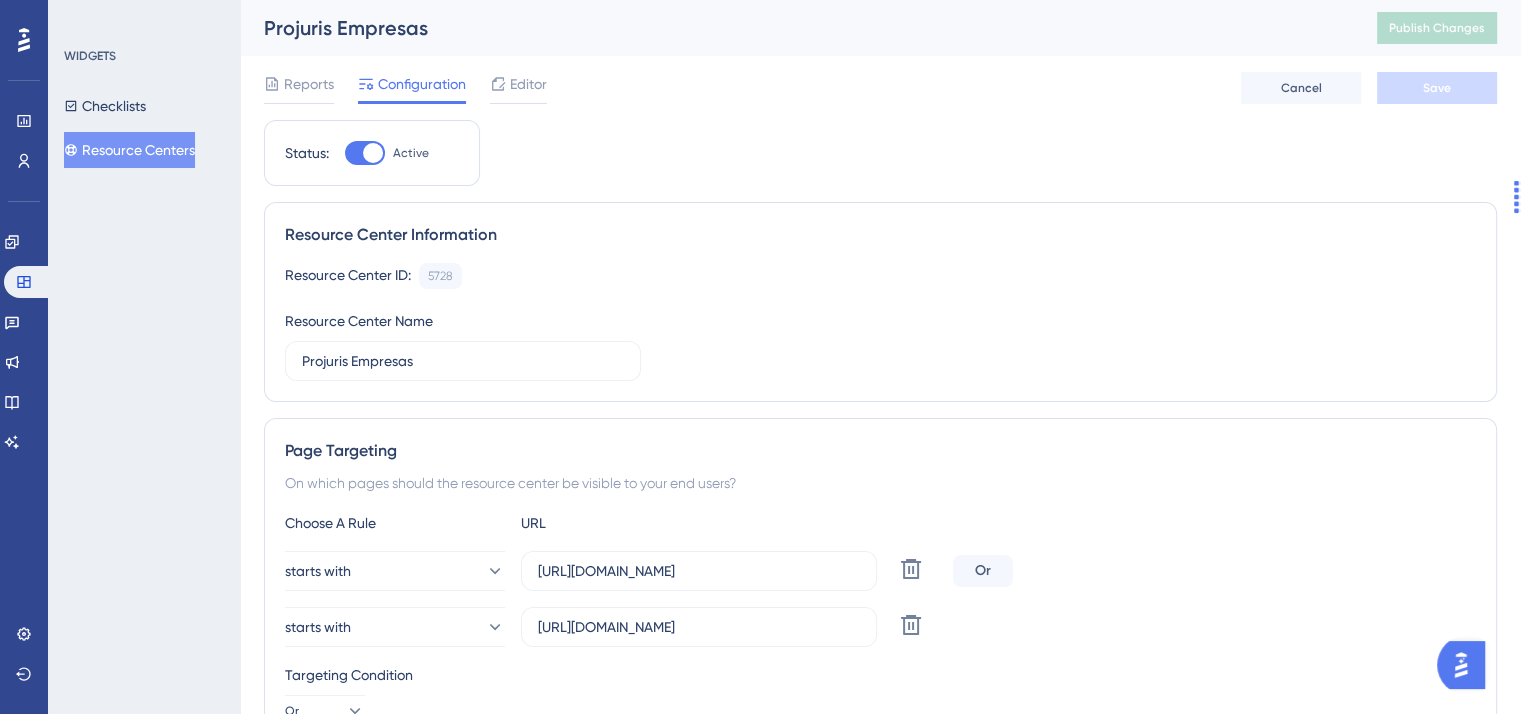 drag, startPoint x: 1168, startPoint y: 641, endPoint x: 1506, endPoint y: 218, distance: 541.4545 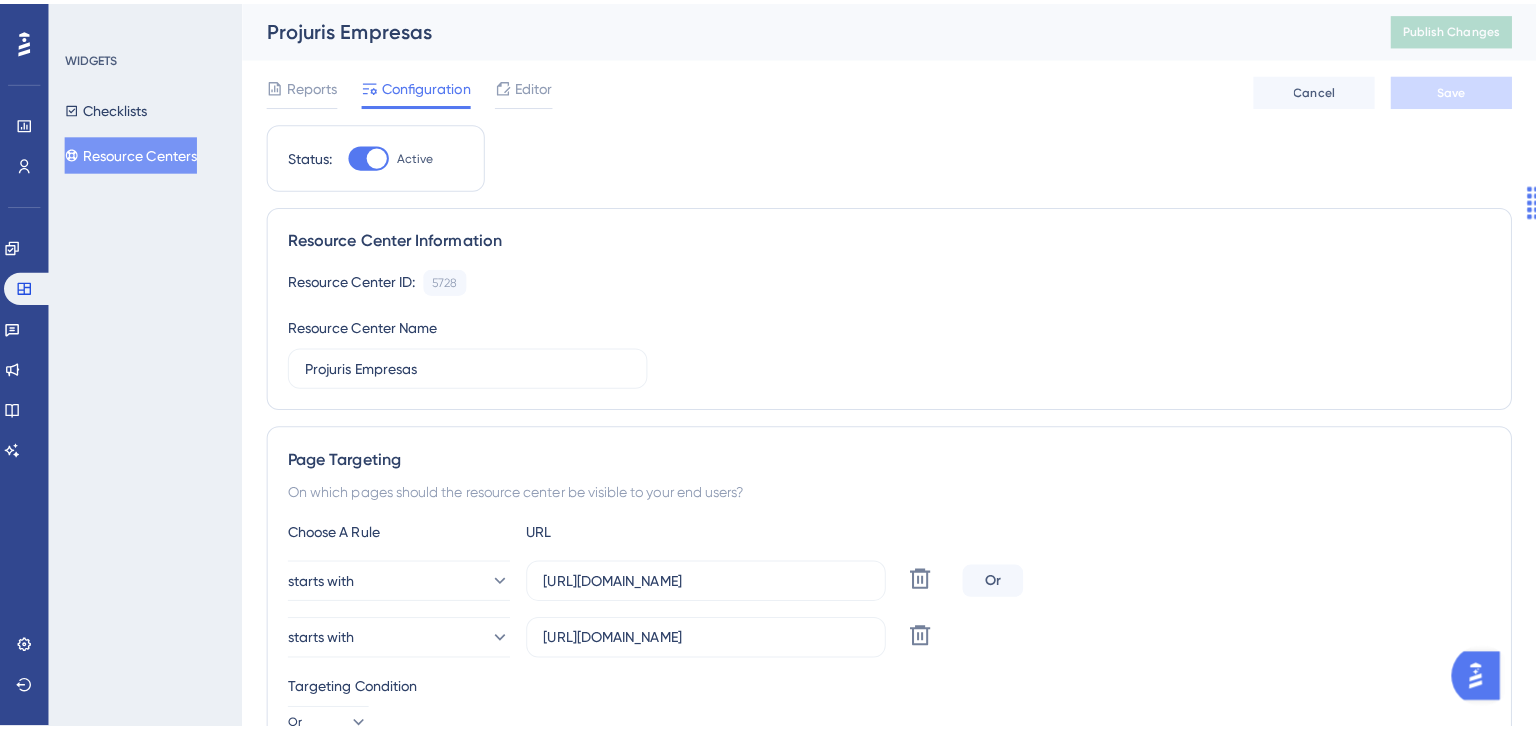 scroll, scrollTop: 0, scrollLeft: 0, axis: both 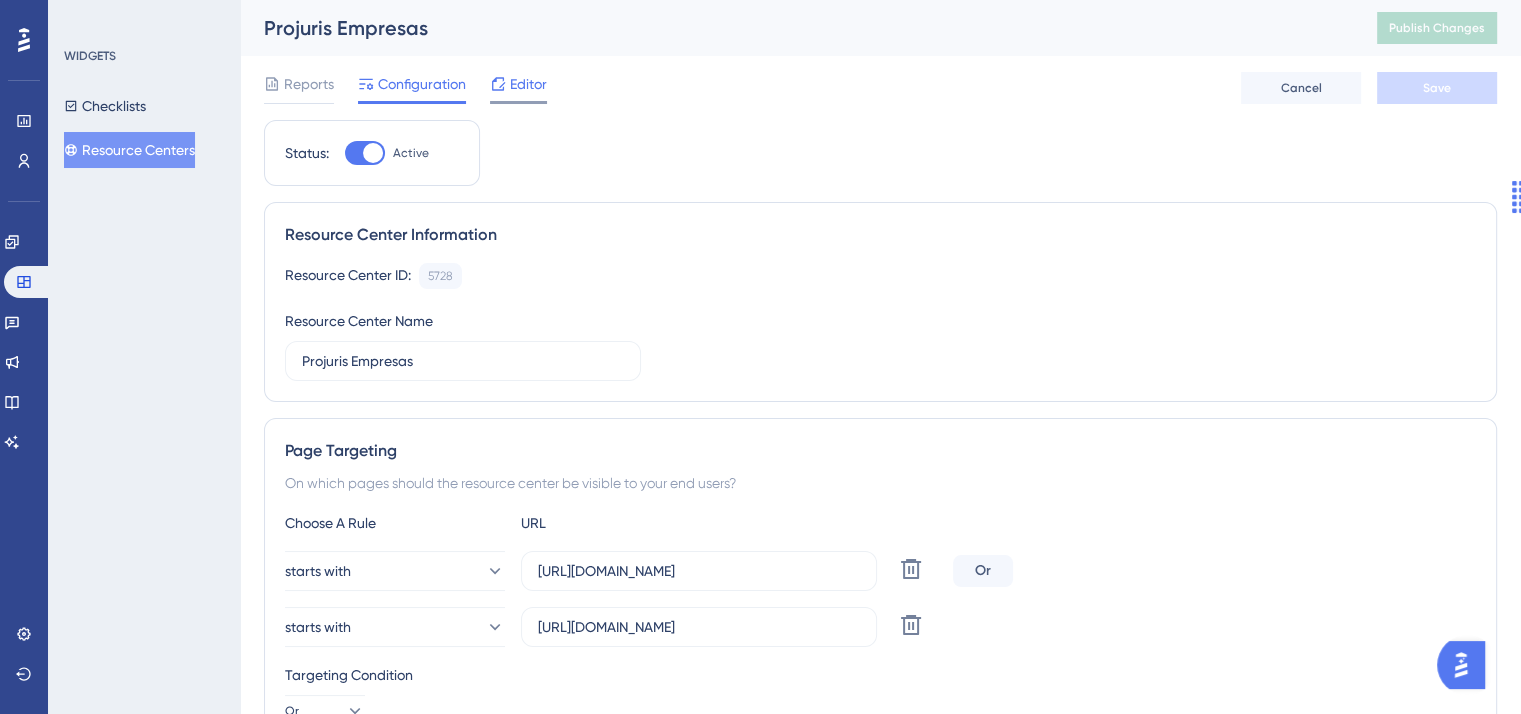 click on "Editor" at bounding box center (528, 84) 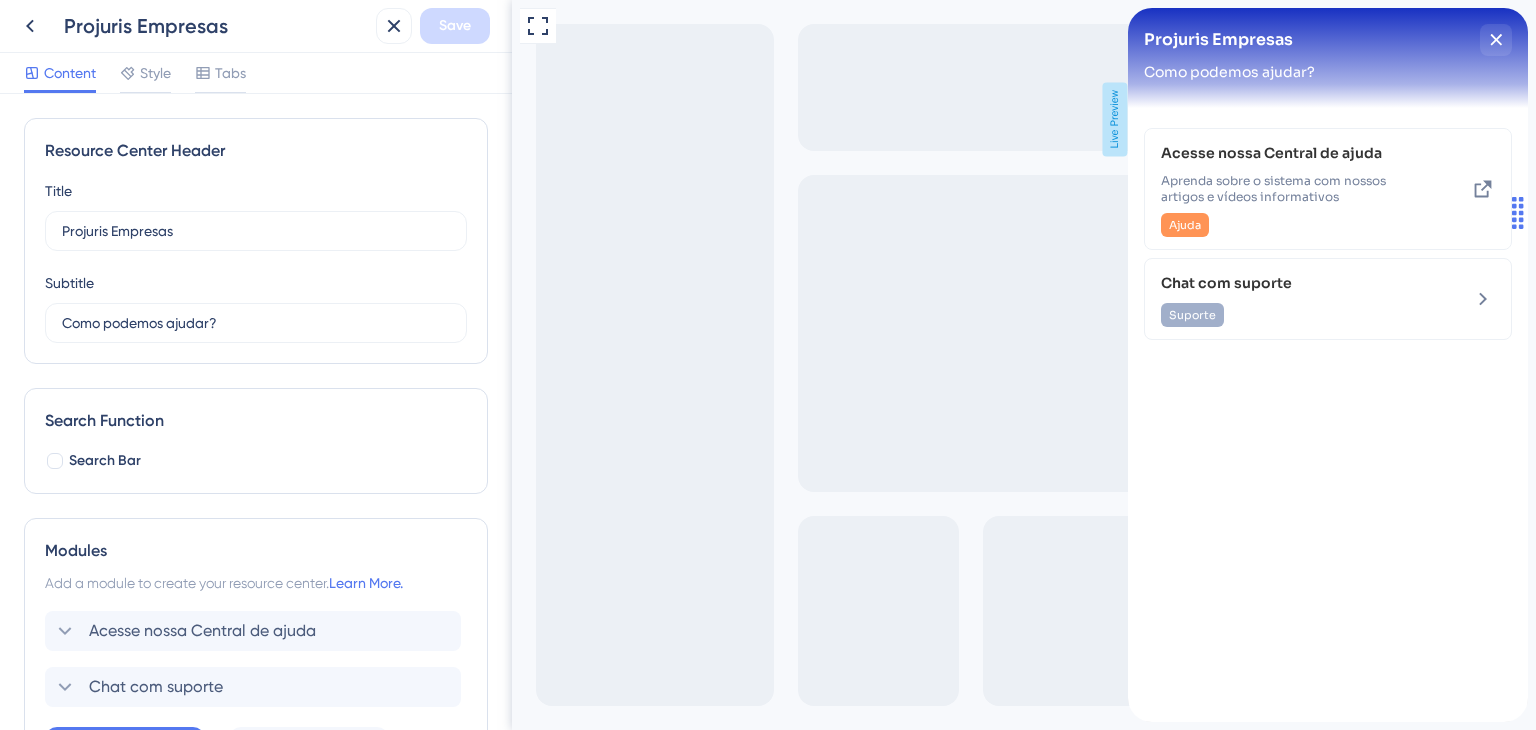scroll, scrollTop: 0, scrollLeft: 0, axis: both 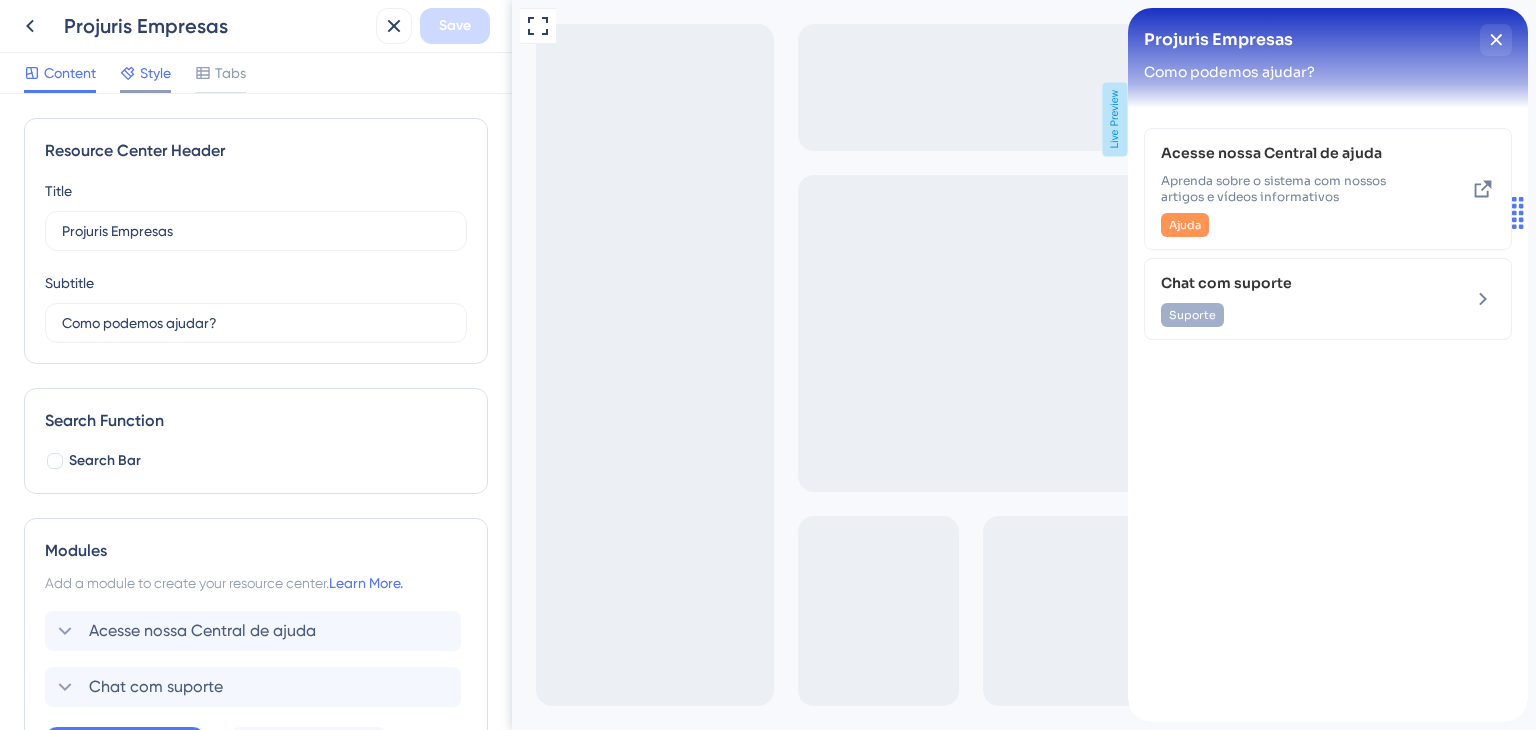 click on "Style" at bounding box center (155, 73) 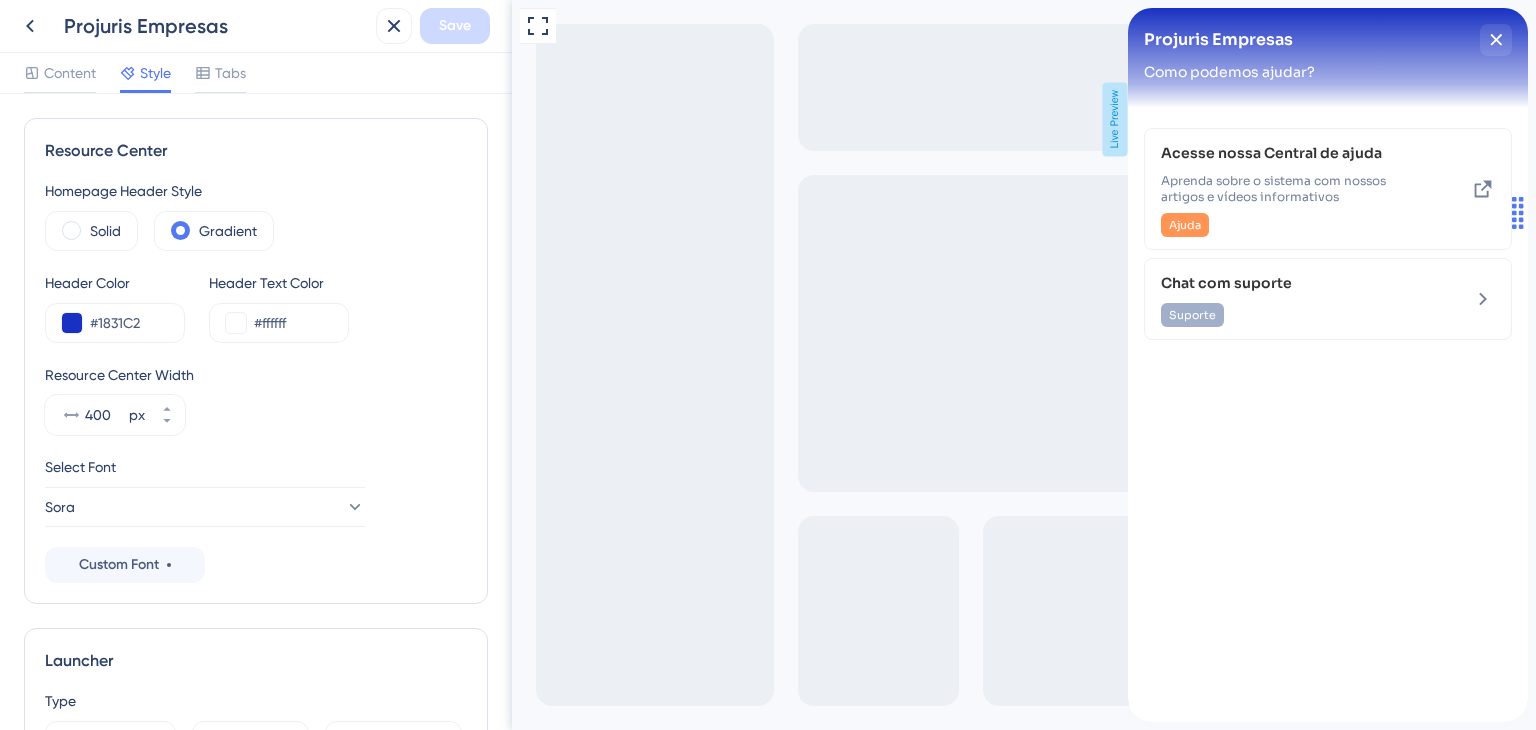 scroll, scrollTop: 0, scrollLeft: 0, axis: both 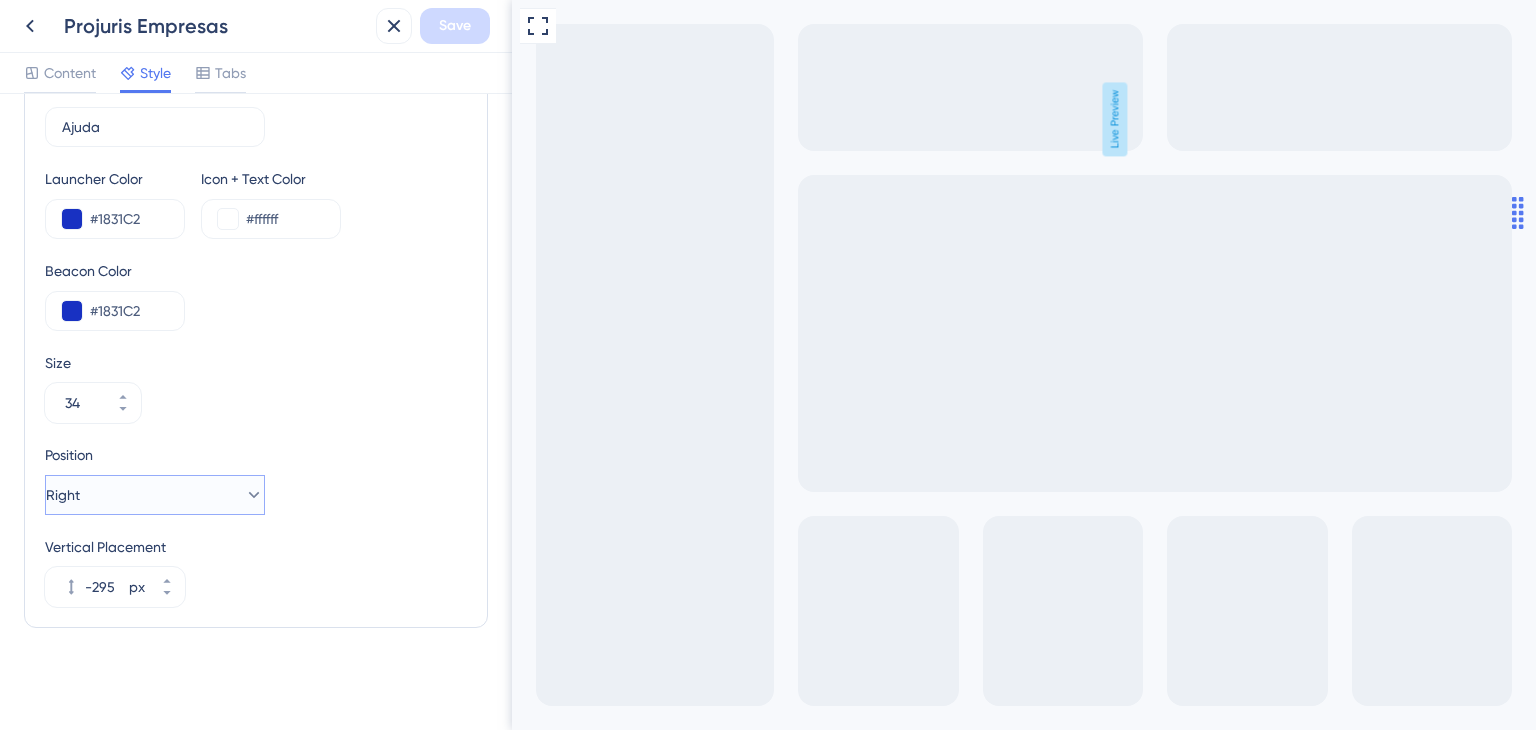 click on "Right" at bounding box center (155, 495) 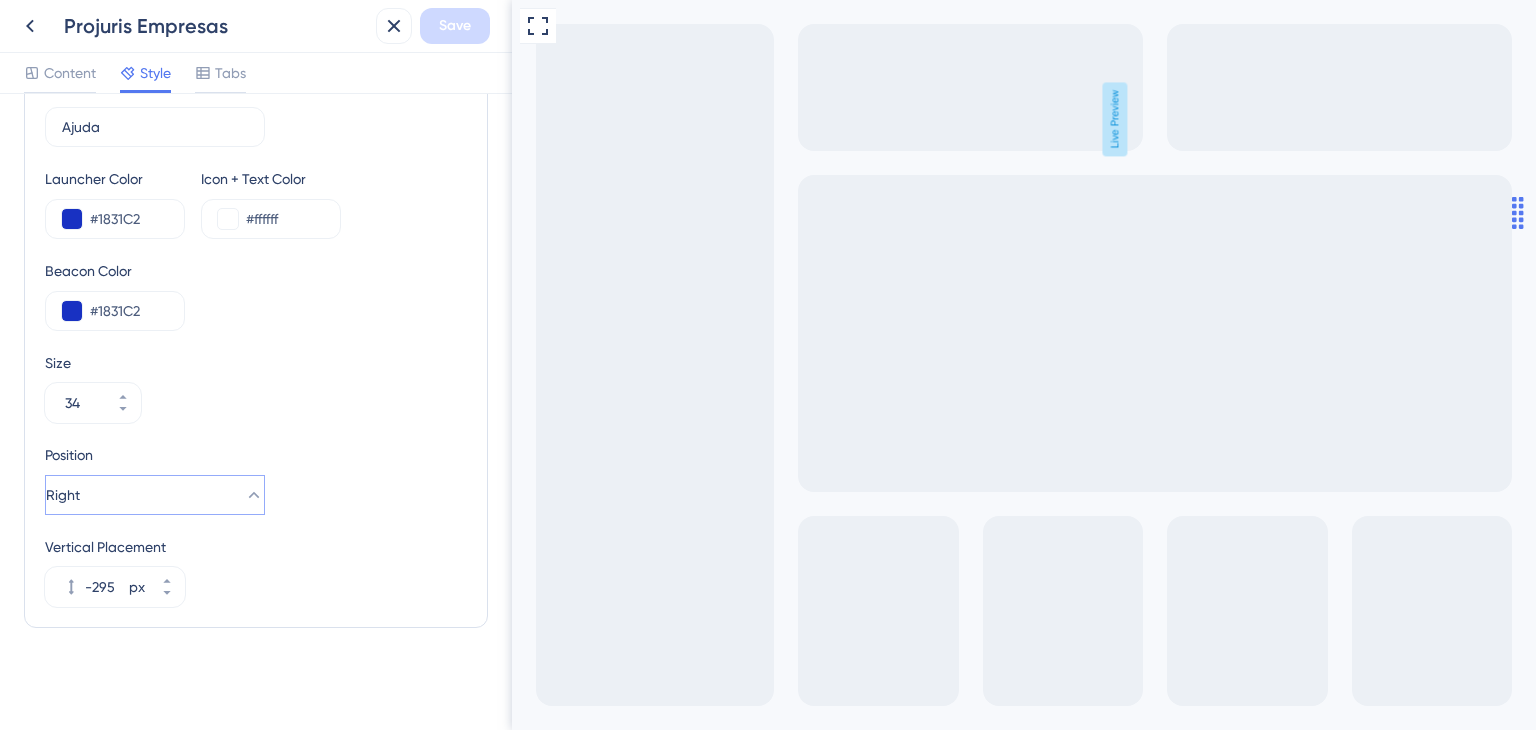 click 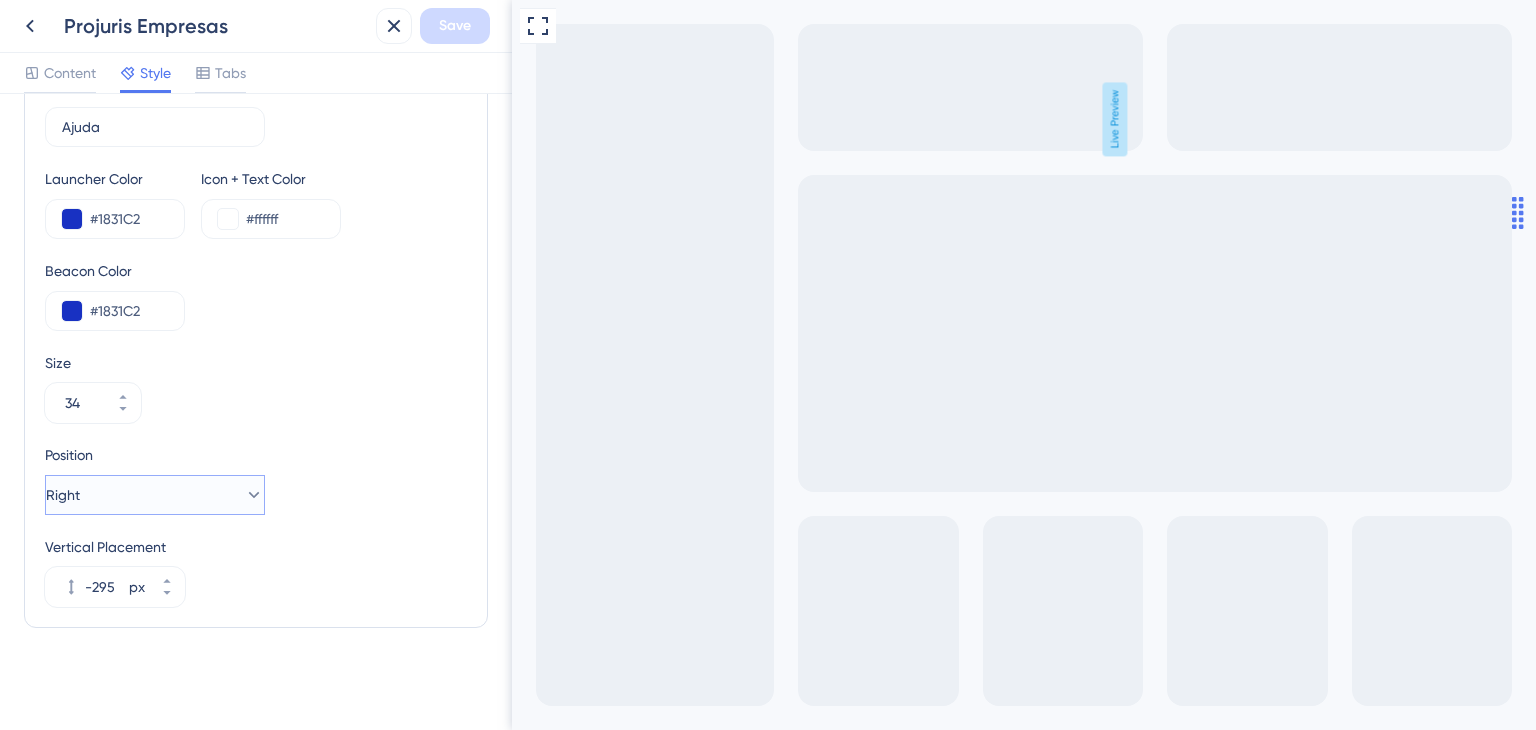 click 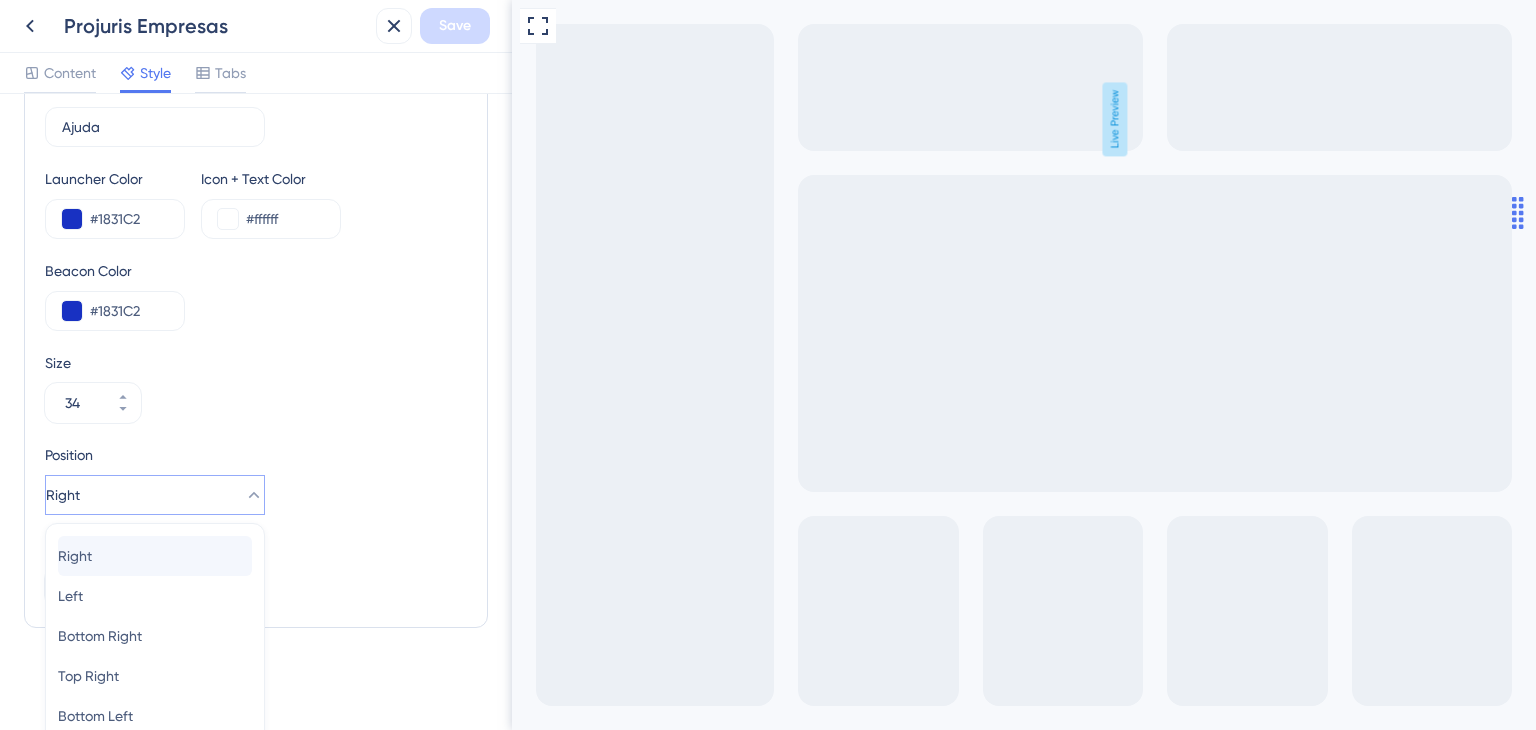 scroll, scrollTop: 855, scrollLeft: 0, axis: vertical 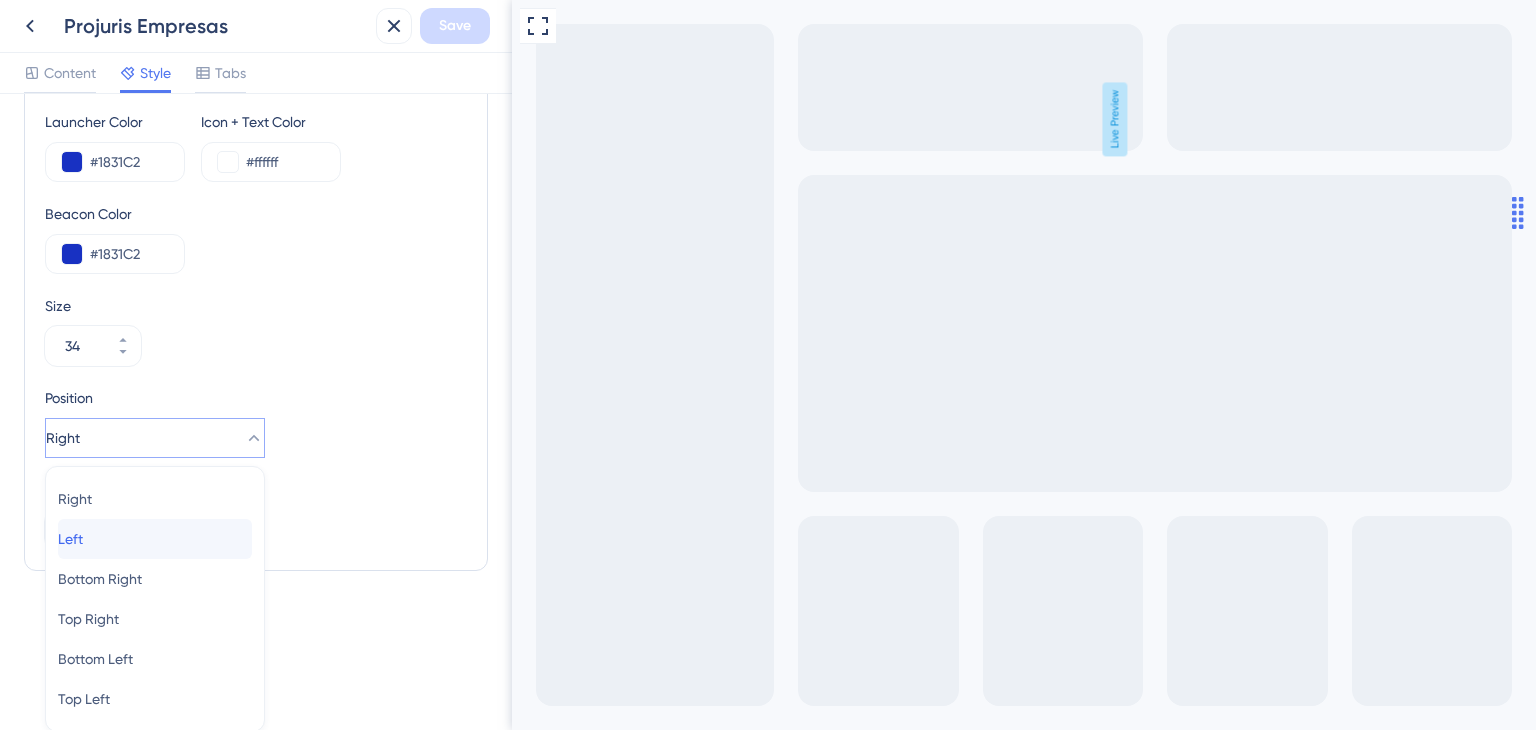 click on "Left Left" at bounding box center [155, 539] 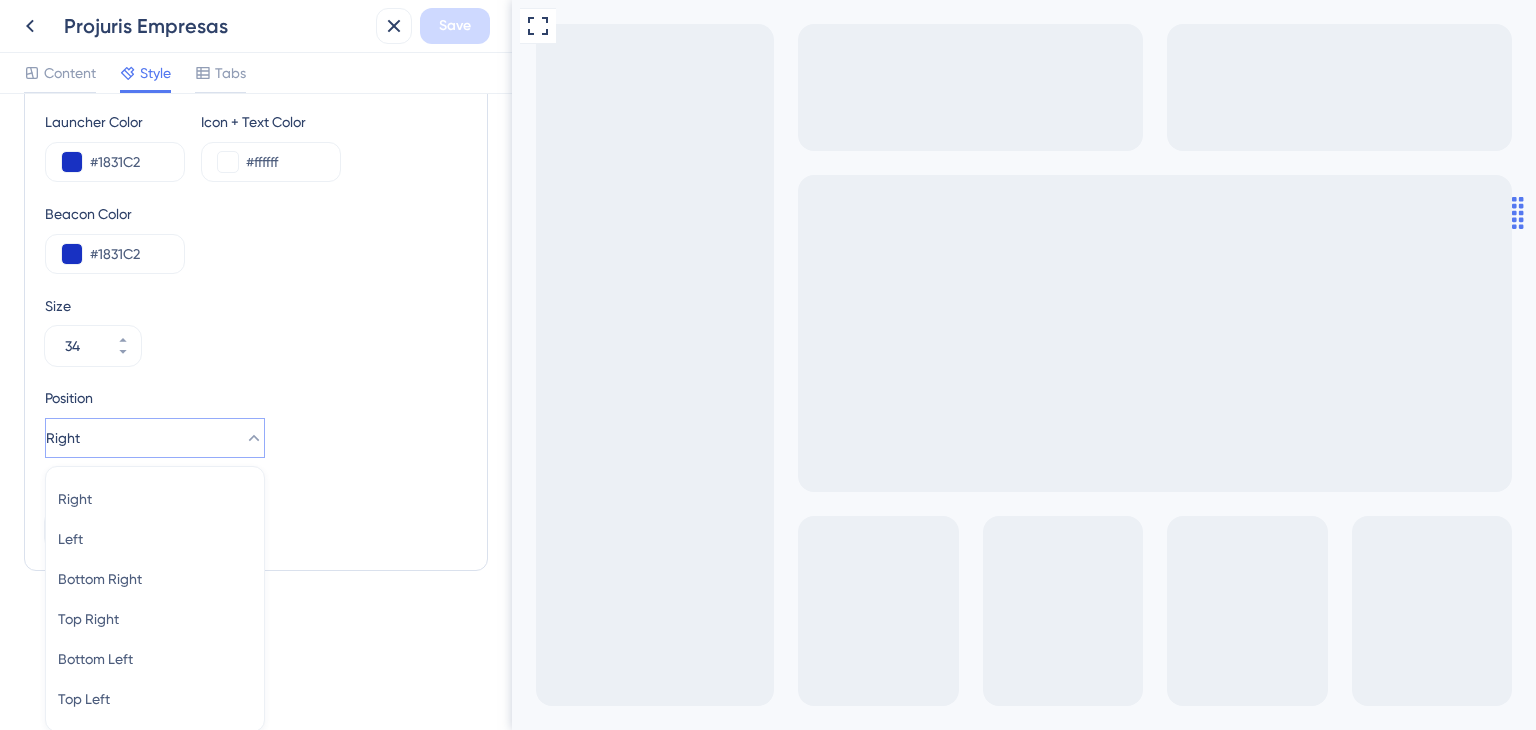 scroll, scrollTop: 798, scrollLeft: 0, axis: vertical 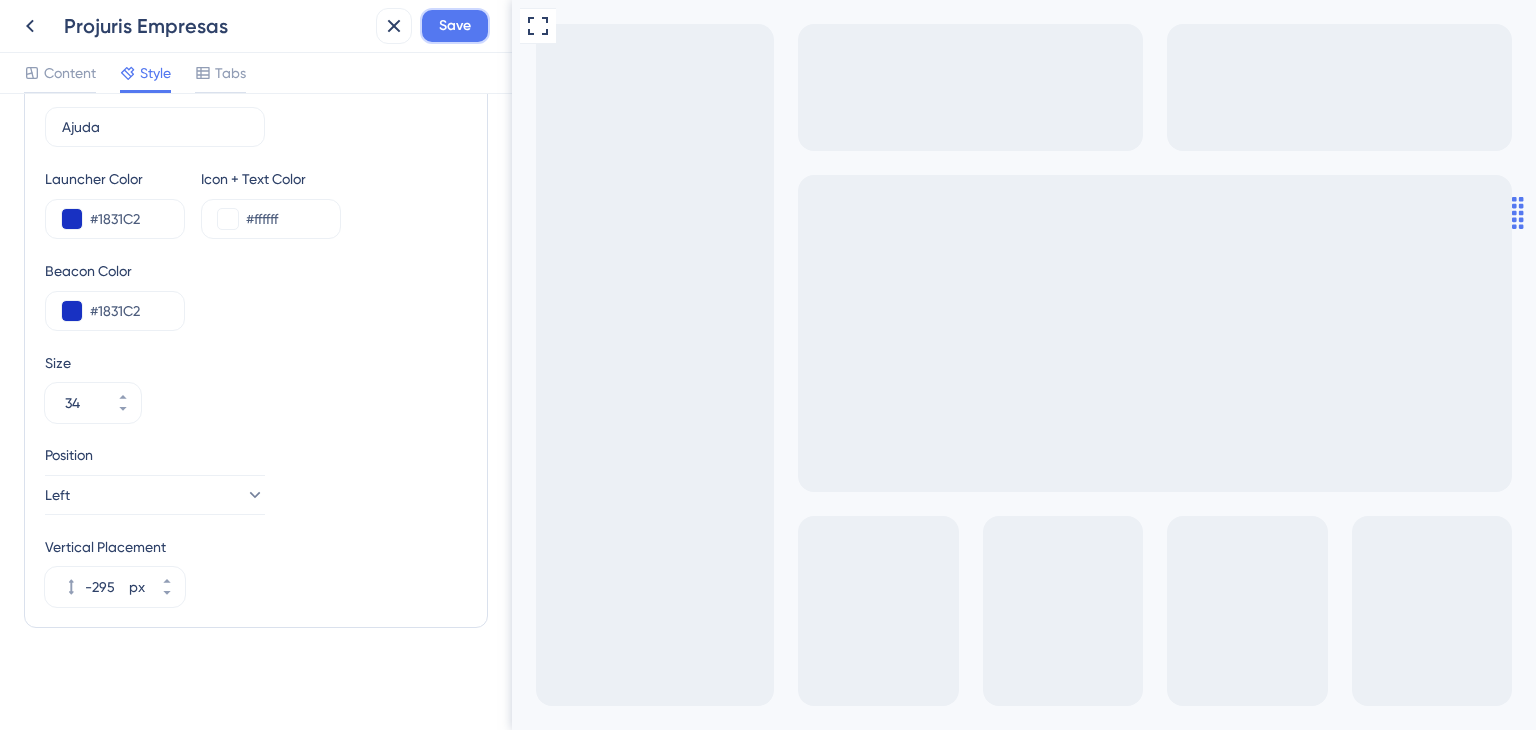 click on "Save" at bounding box center (455, 26) 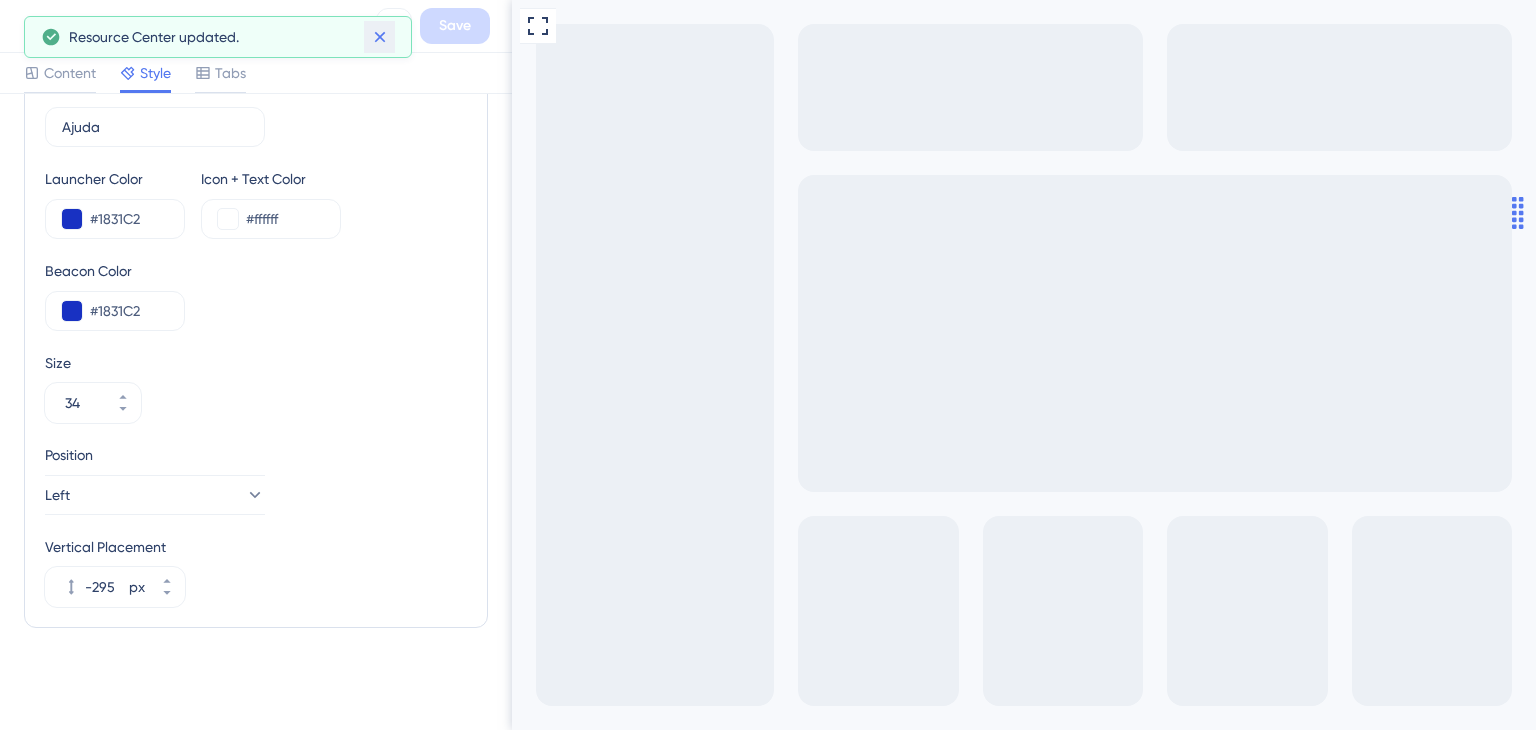 click 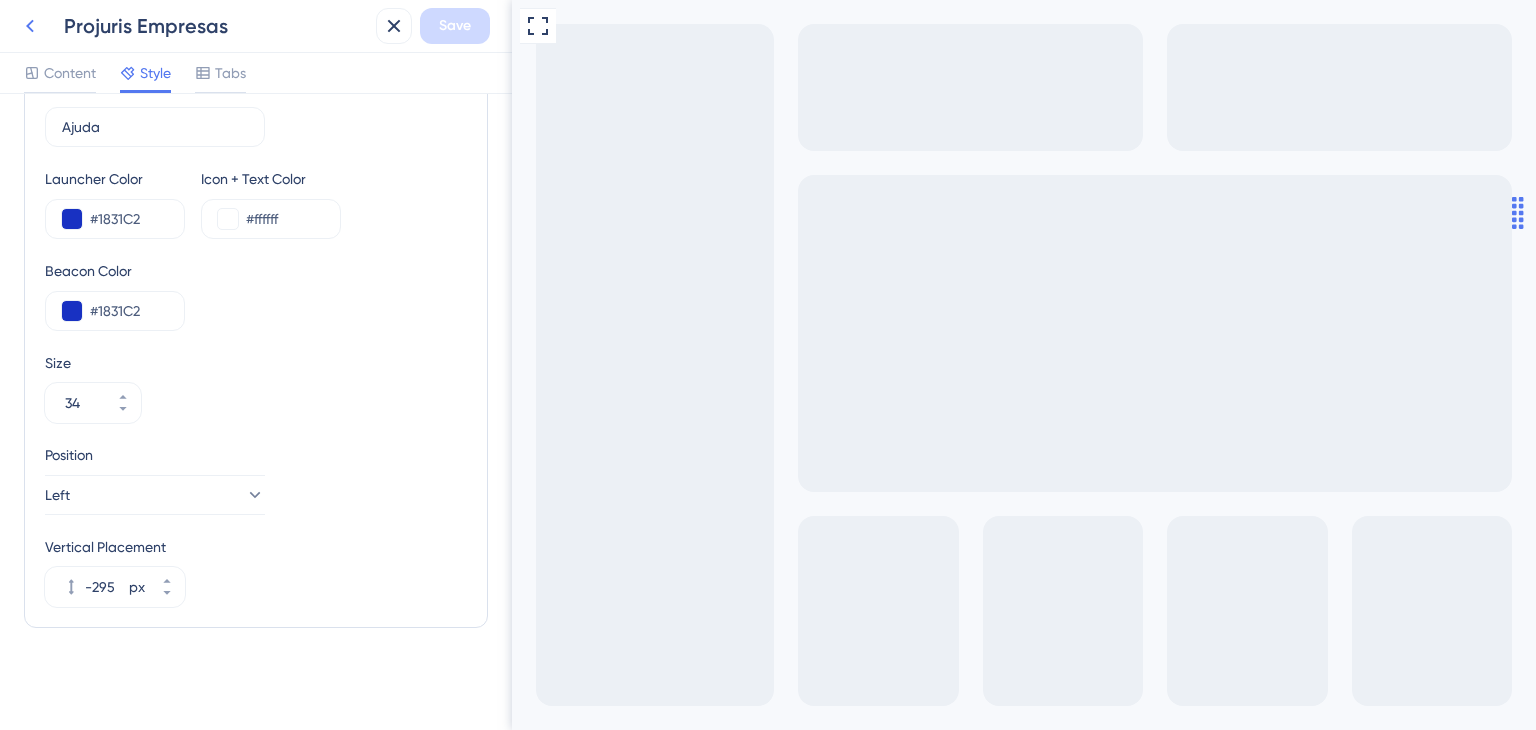 click 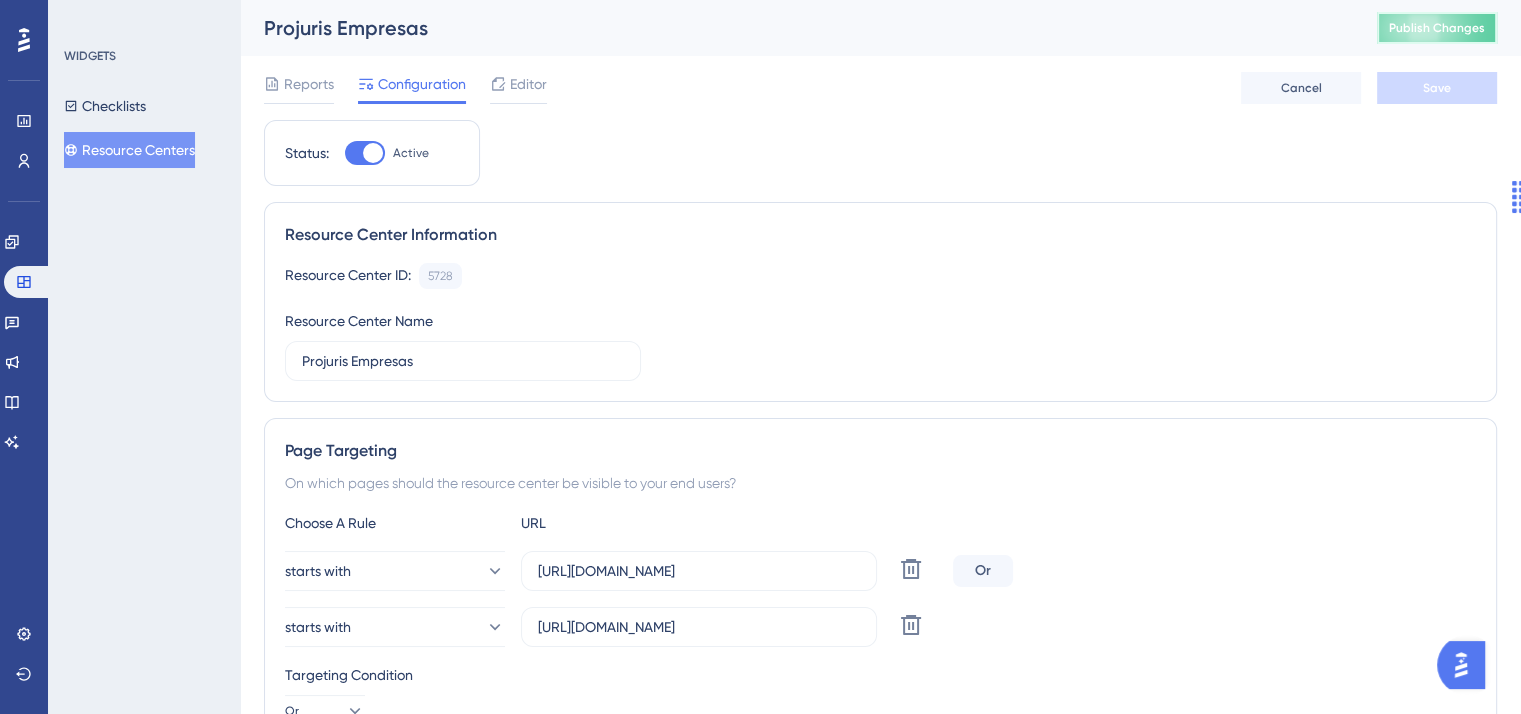 click on "Publish Changes" at bounding box center (1437, 28) 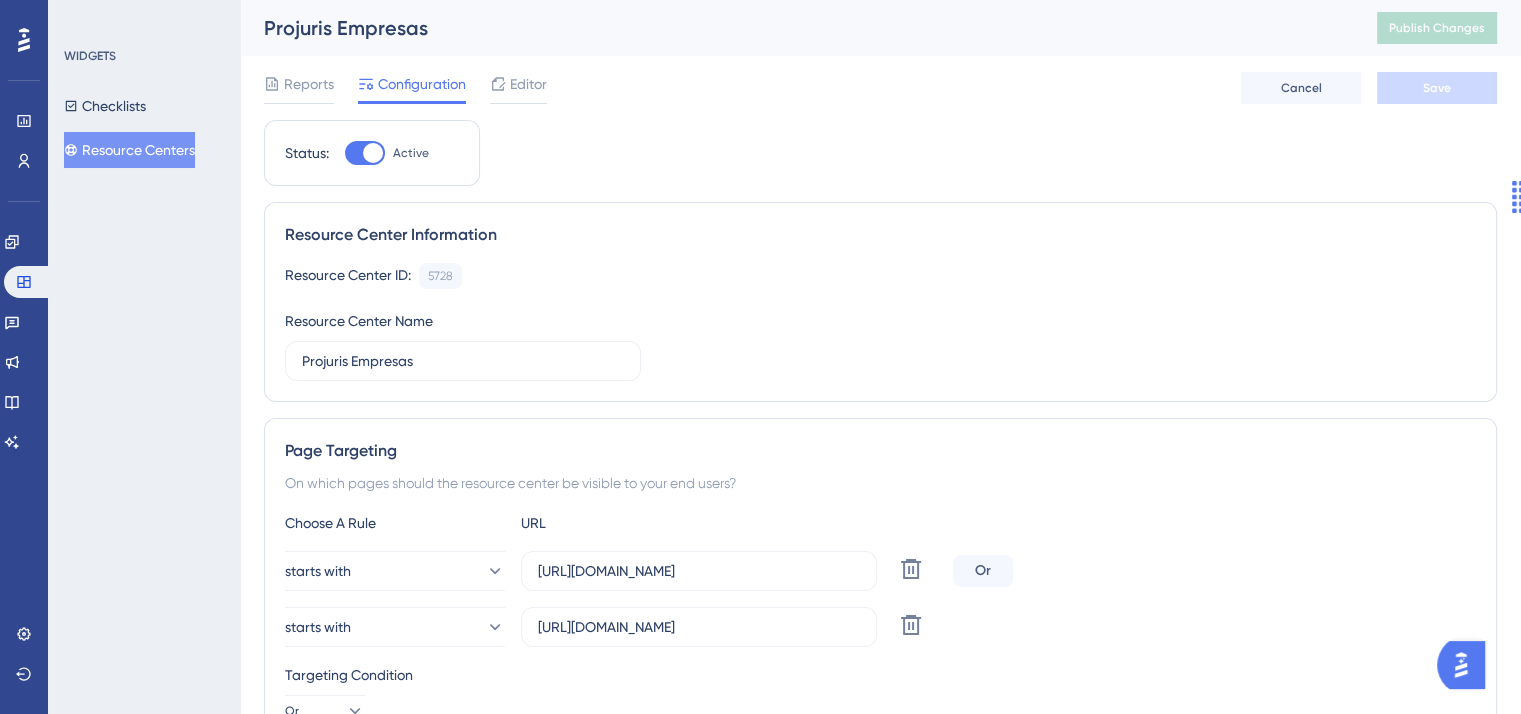click 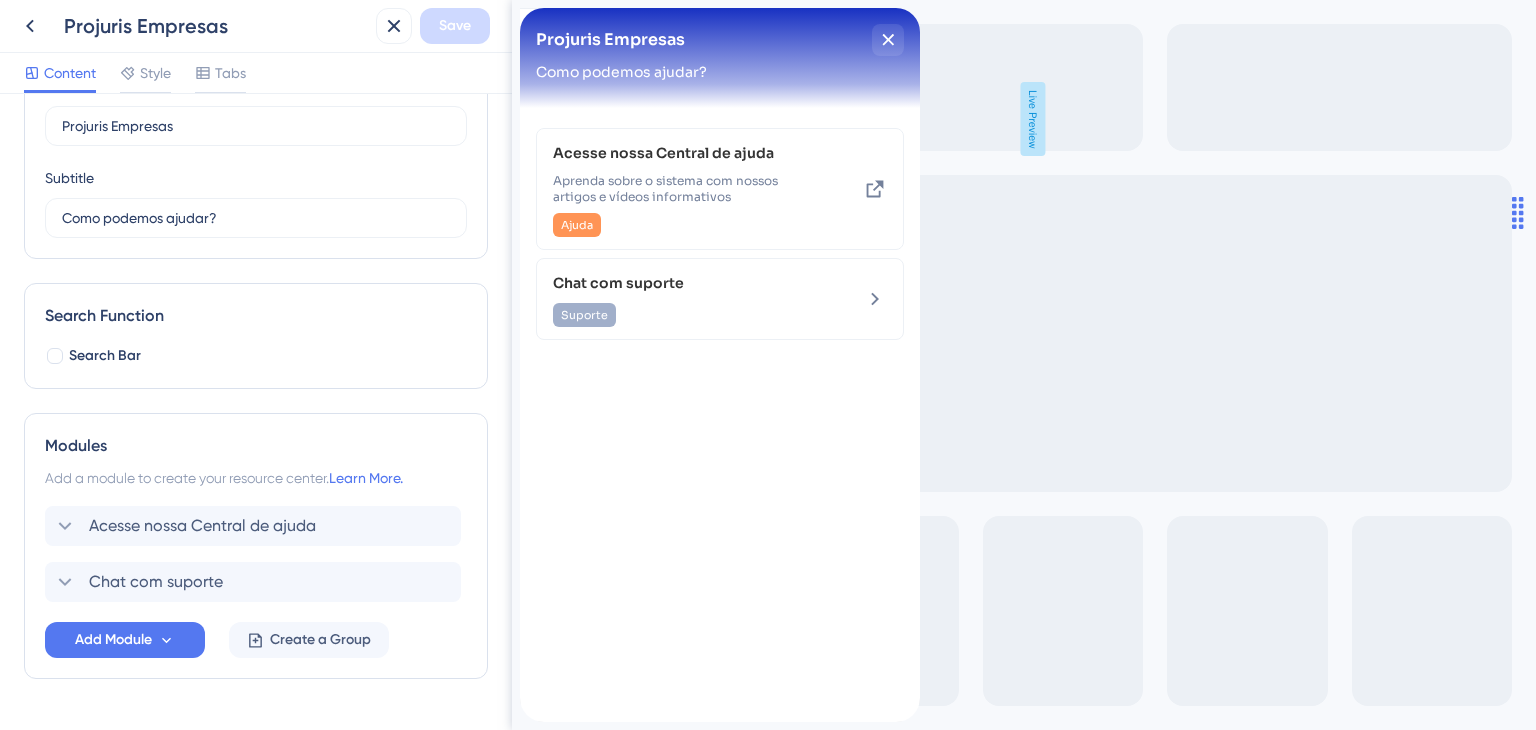 scroll, scrollTop: 0, scrollLeft: 0, axis: both 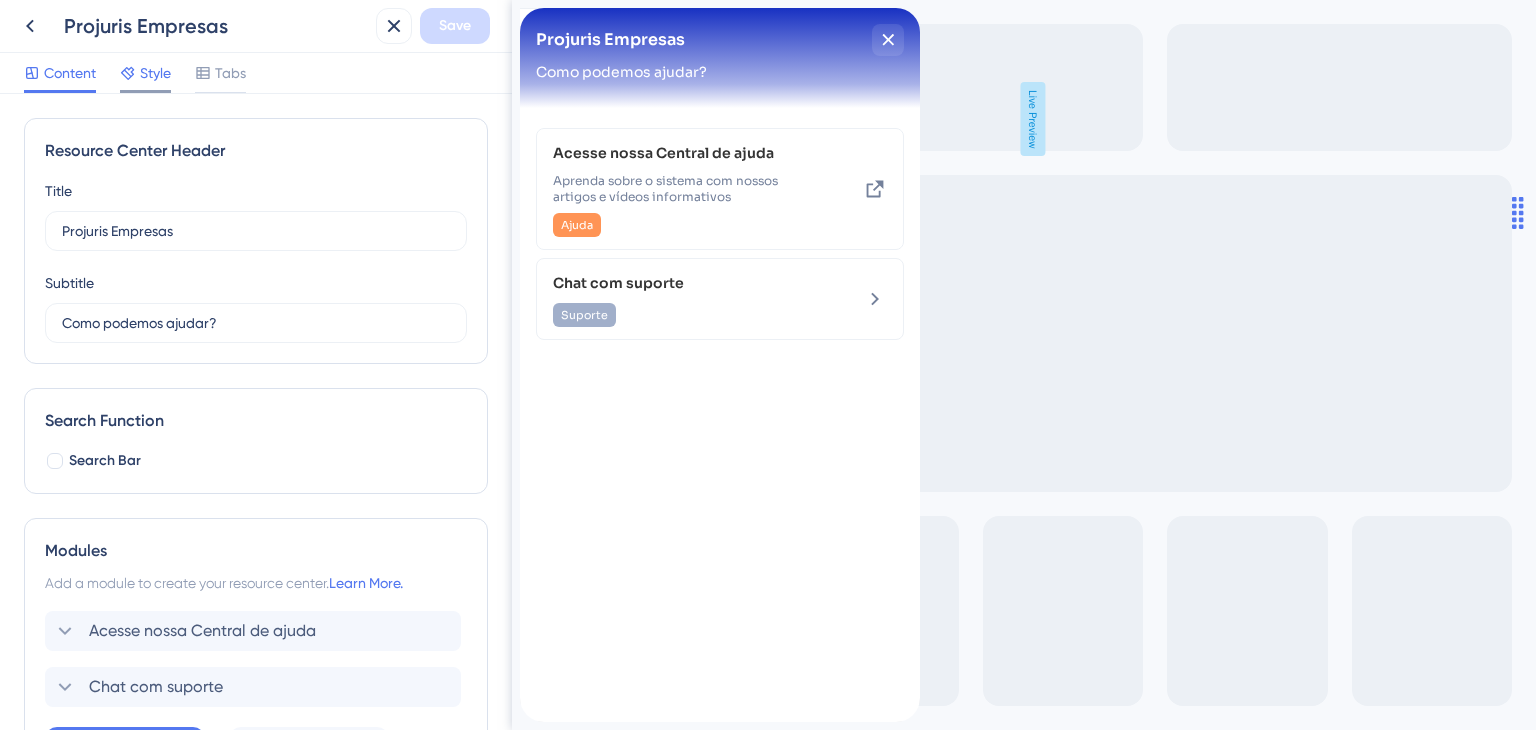 click on "Style" at bounding box center (155, 73) 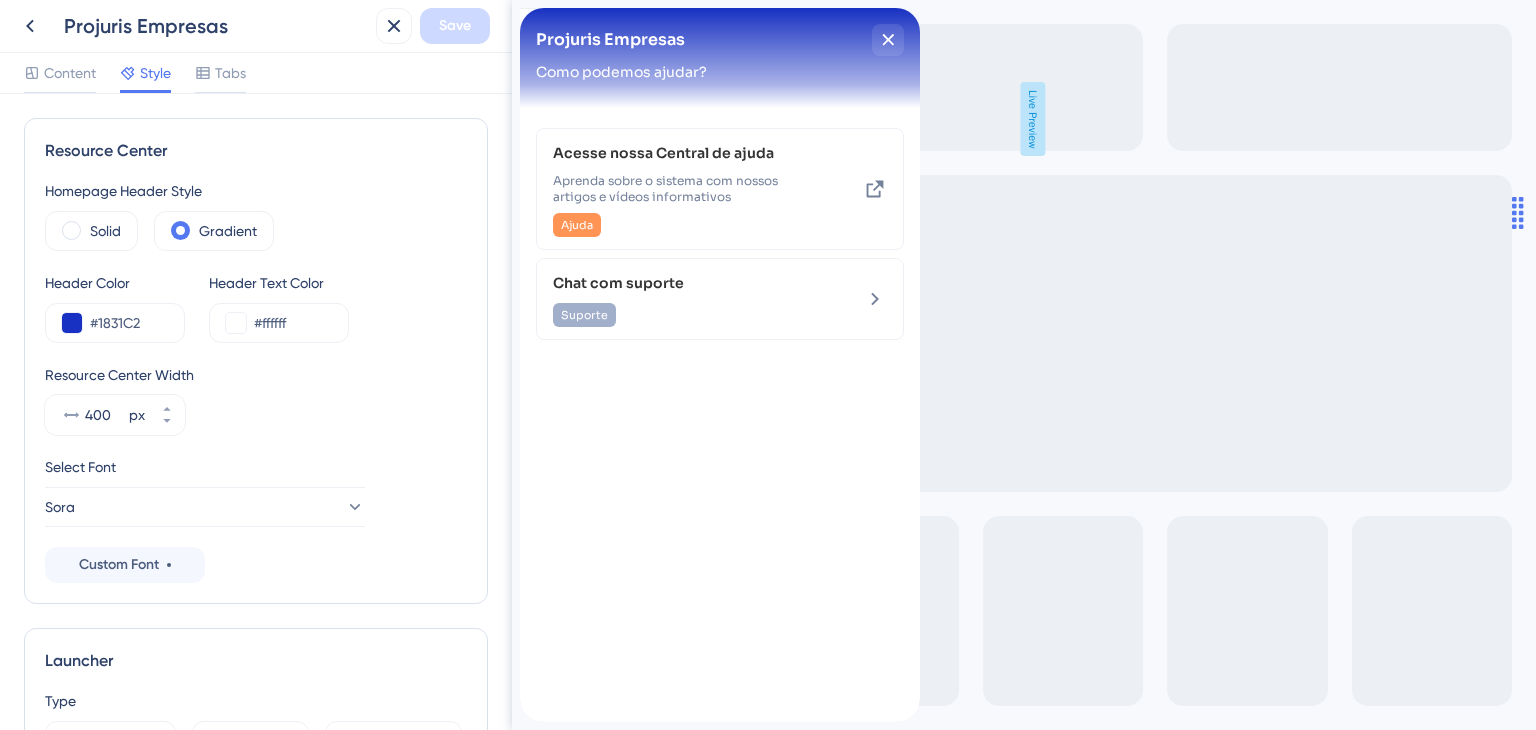 scroll, scrollTop: 200, scrollLeft: 0, axis: vertical 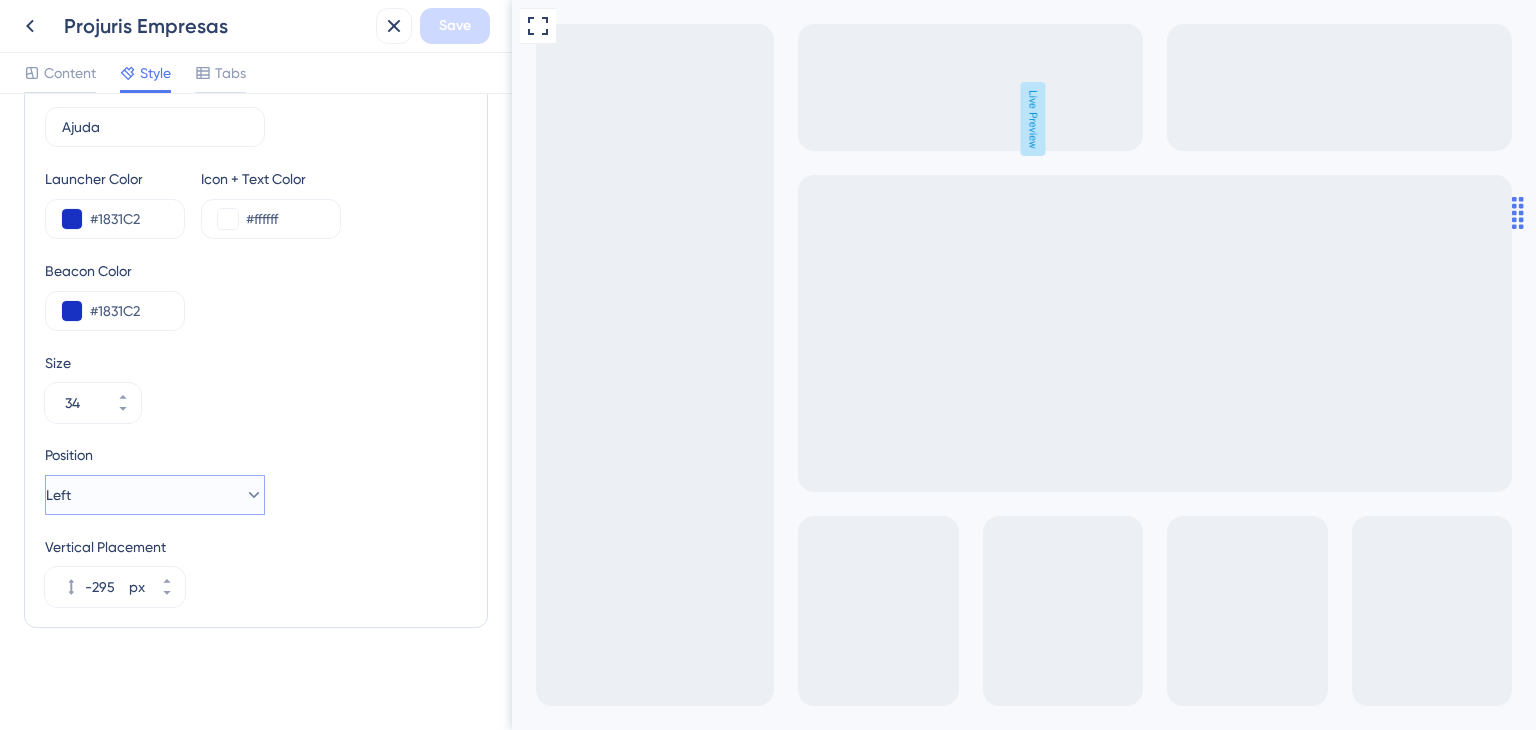 click on "Left" at bounding box center [155, 495] 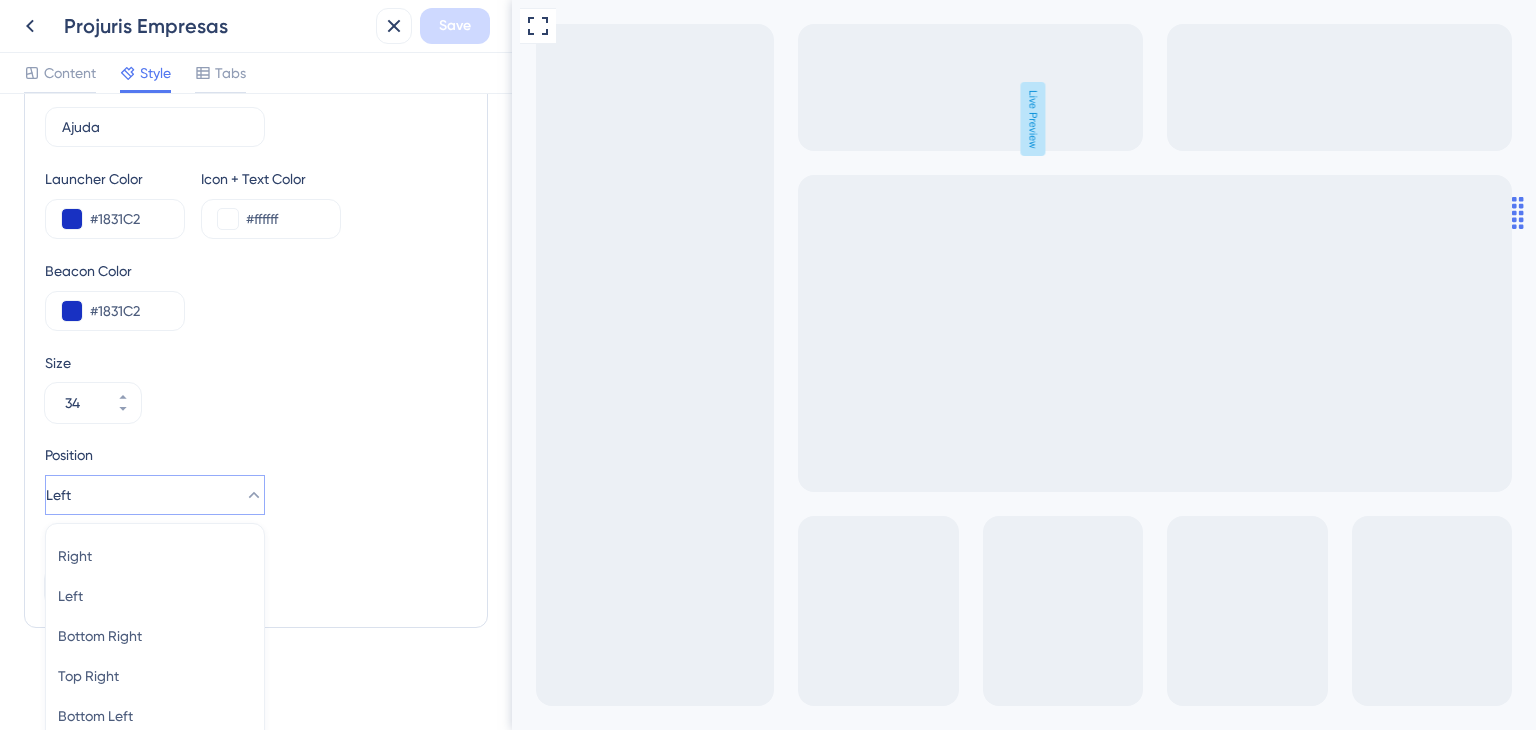 scroll, scrollTop: 855, scrollLeft: 0, axis: vertical 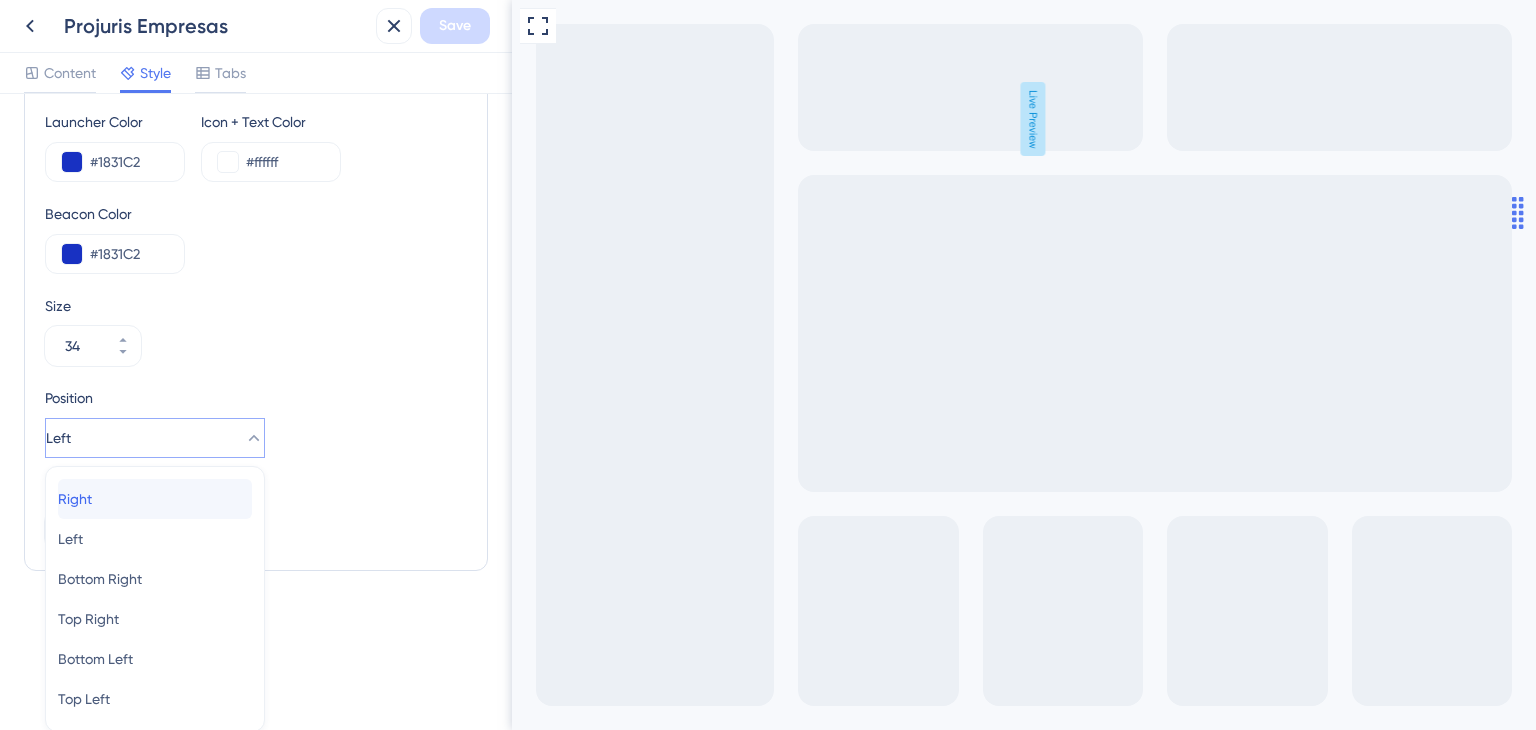 click on "Right Right" at bounding box center (155, 499) 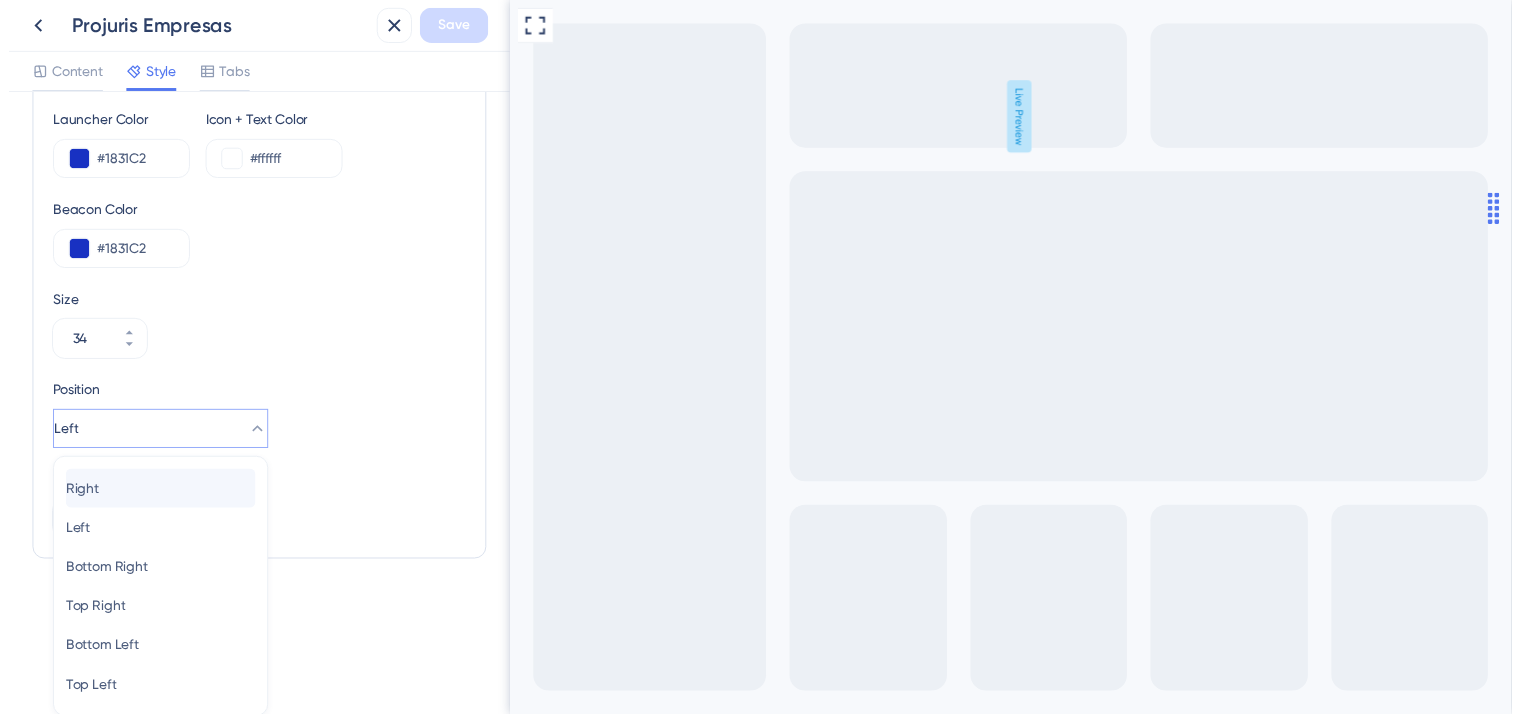 scroll, scrollTop: 798, scrollLeft: 0, axis: vertical 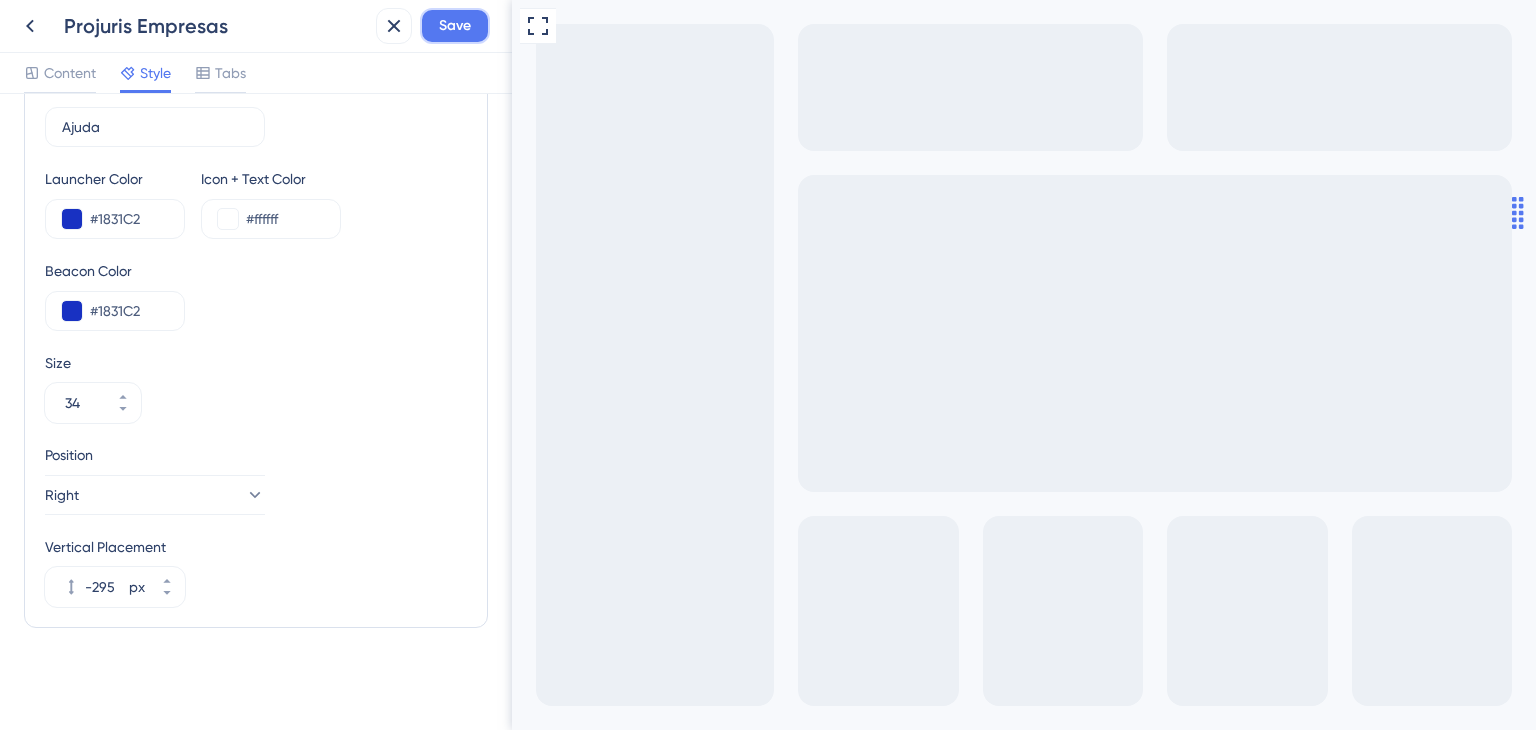 click on "Save" at bounding box center [455, 26] 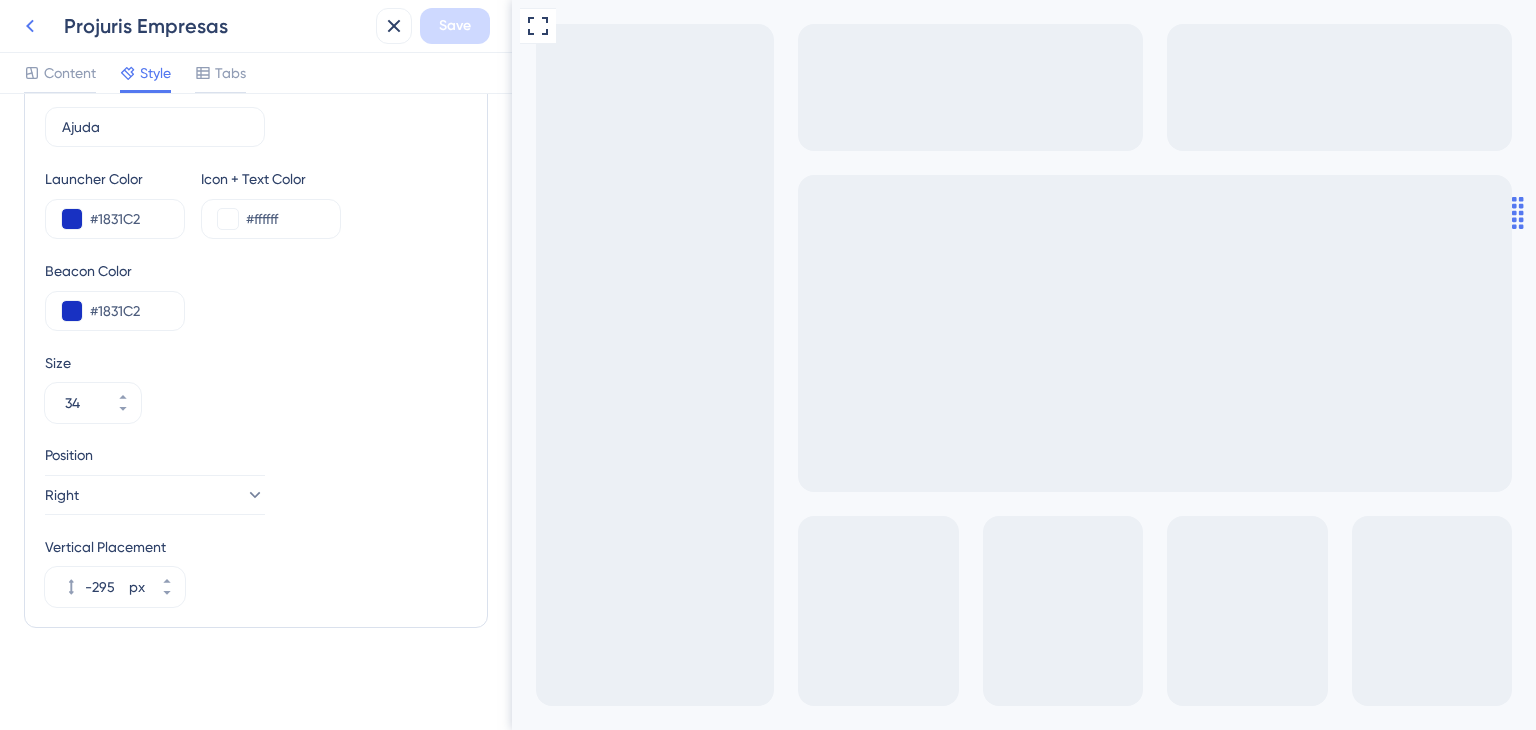 click 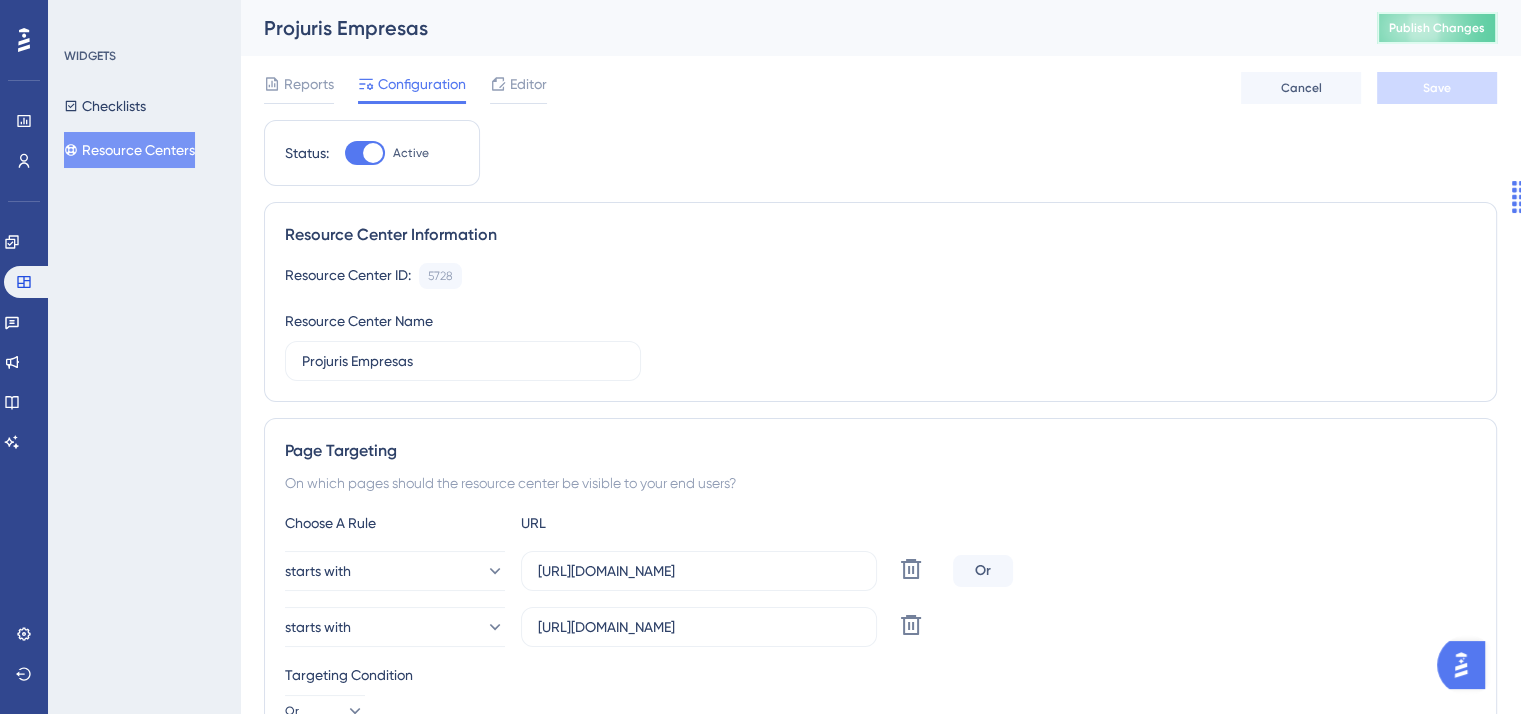 click on "Publish Changes" at bounding box center [1437, 28] 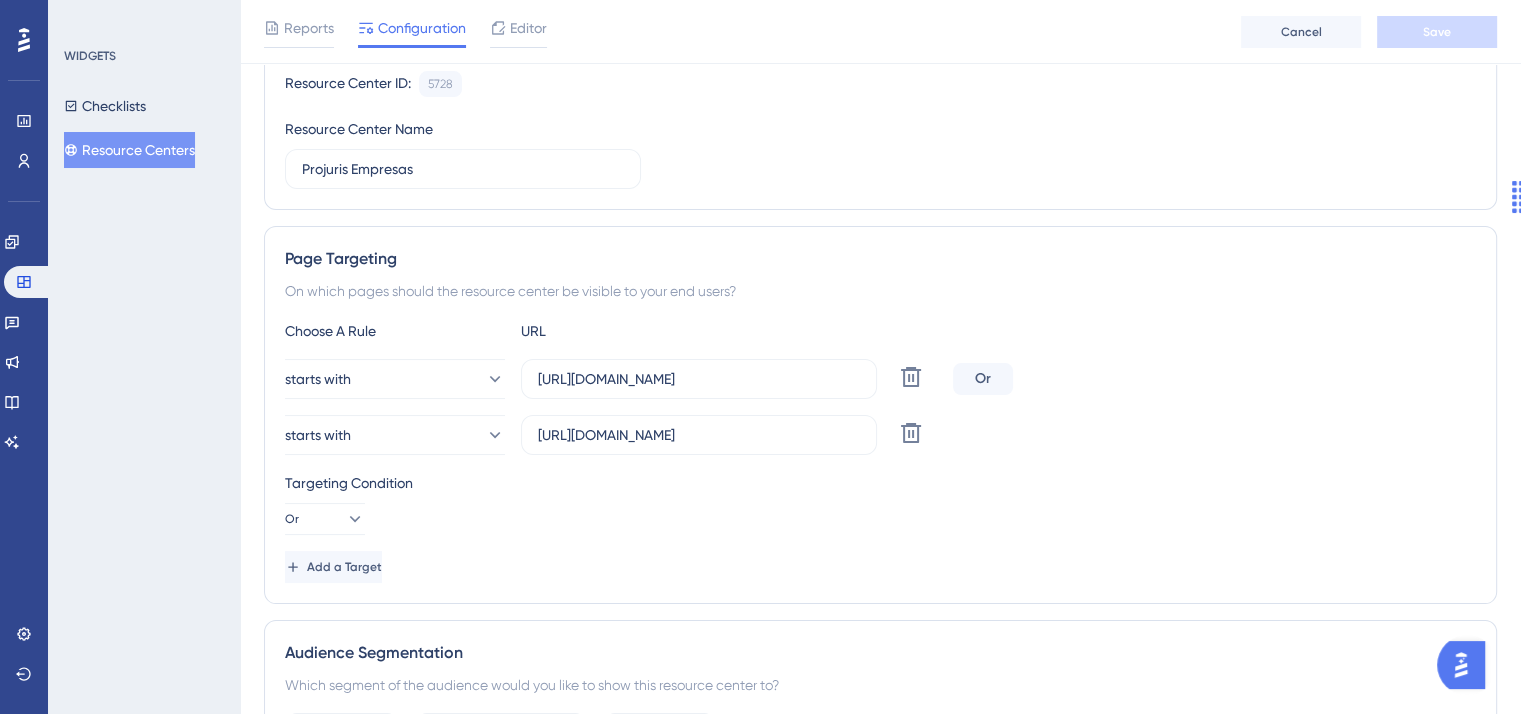 scroll, scrollTop: 0, scrollLeft: 0, axis: both 